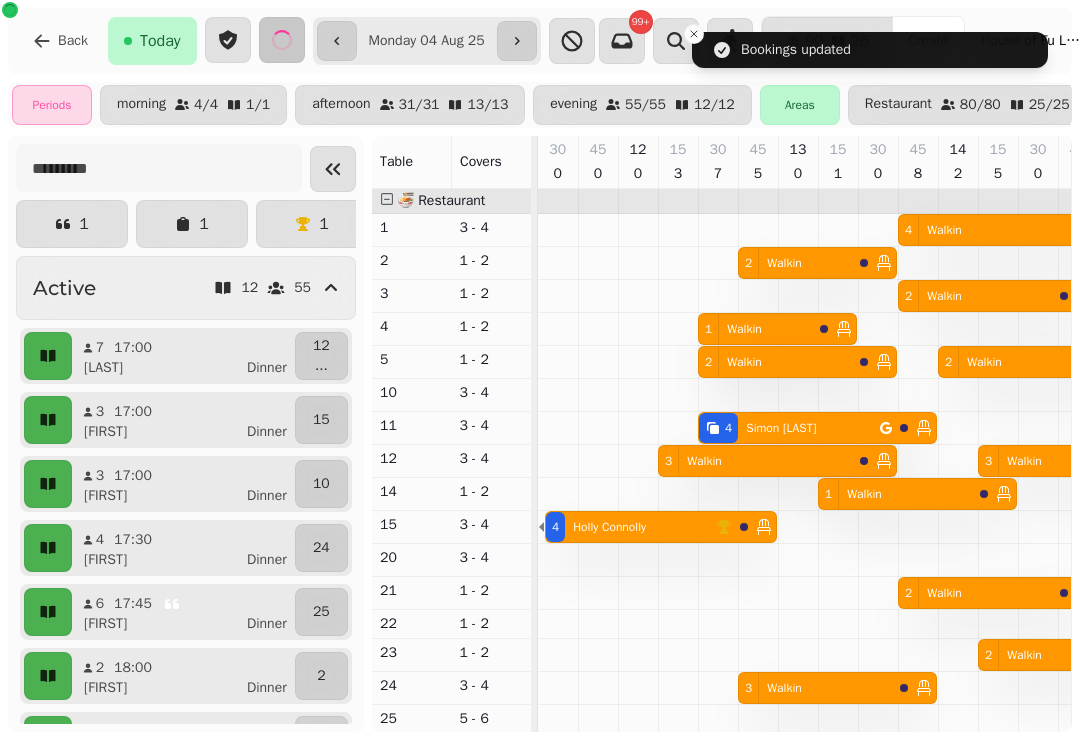 scroll, scrollTop: 0, scrollLeft: 0, axis: both 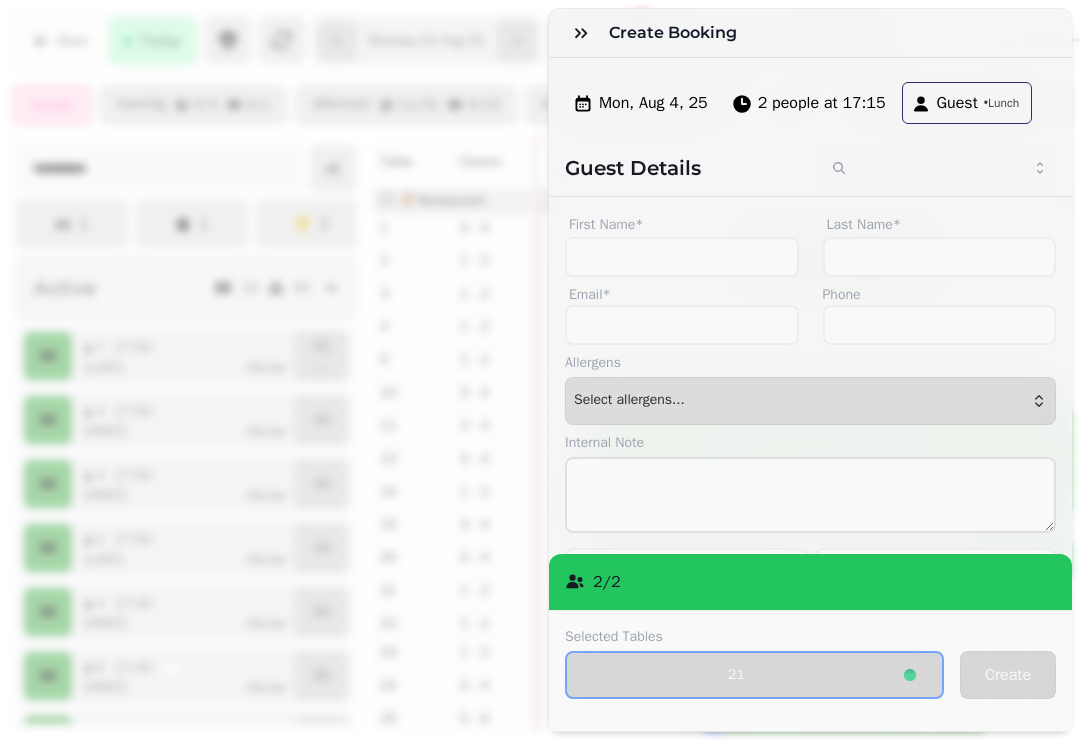 click at bounding box center [581, 33] 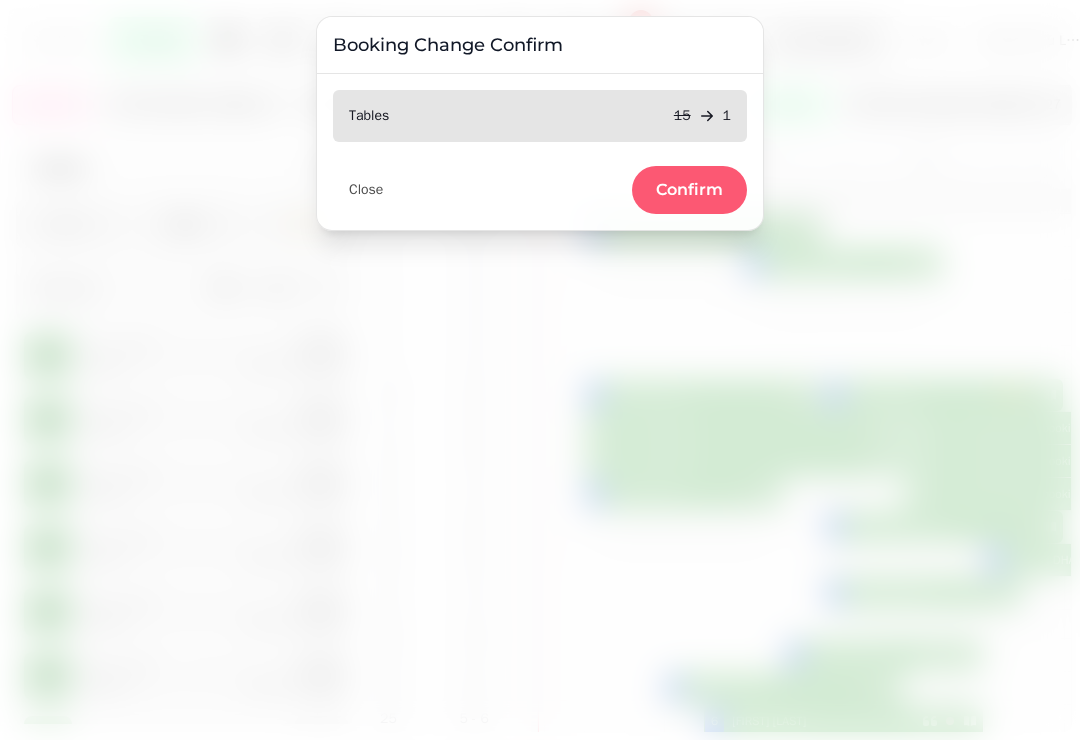 click on "Confirm" at bounding box center [689, 190] 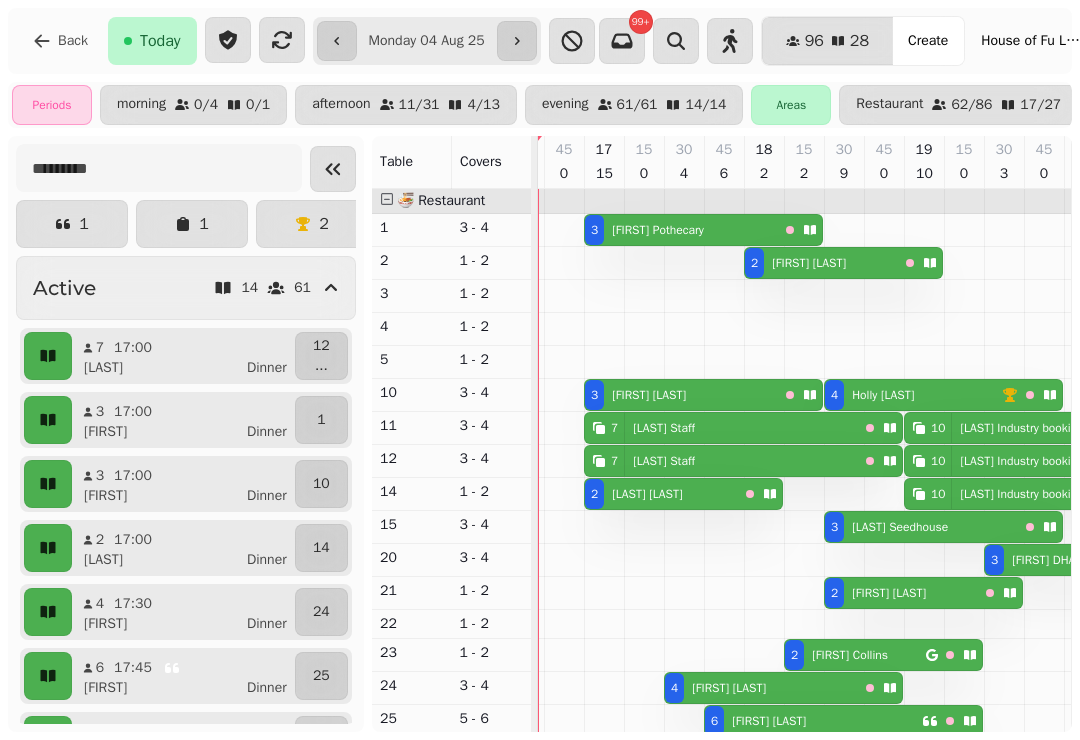 click on "[FIRST]   [LAST]" at bounding box center [658, 230] 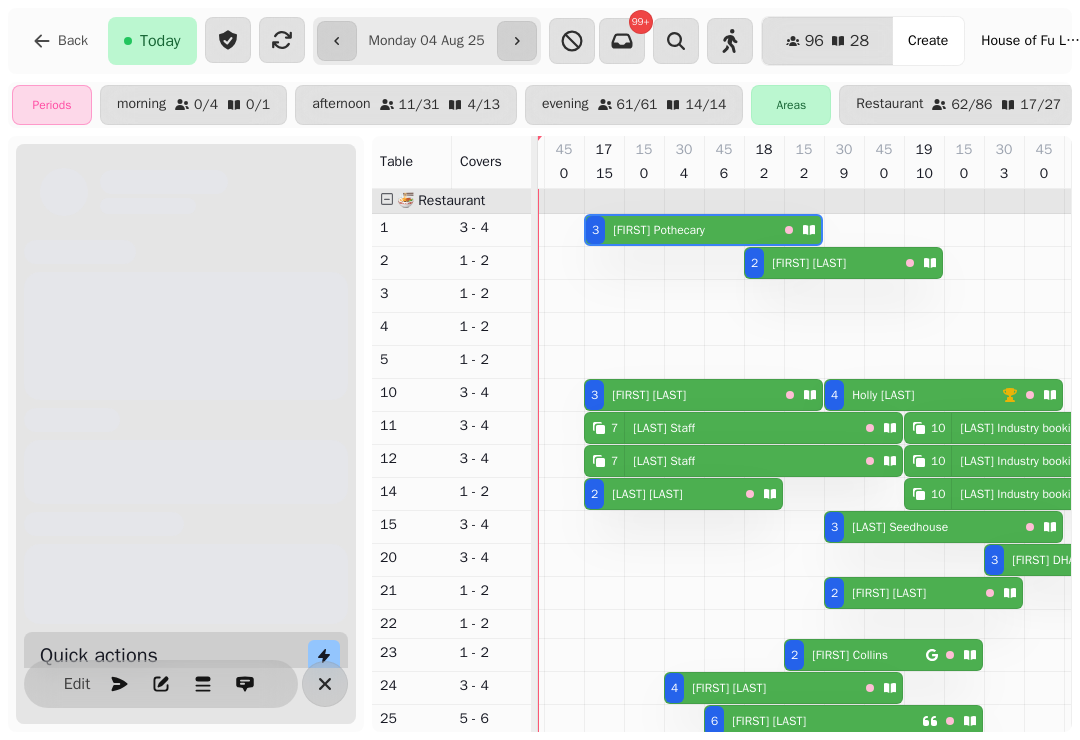 scroll, scrollTop: 0, scrollLeft: 867, axis: horizontal 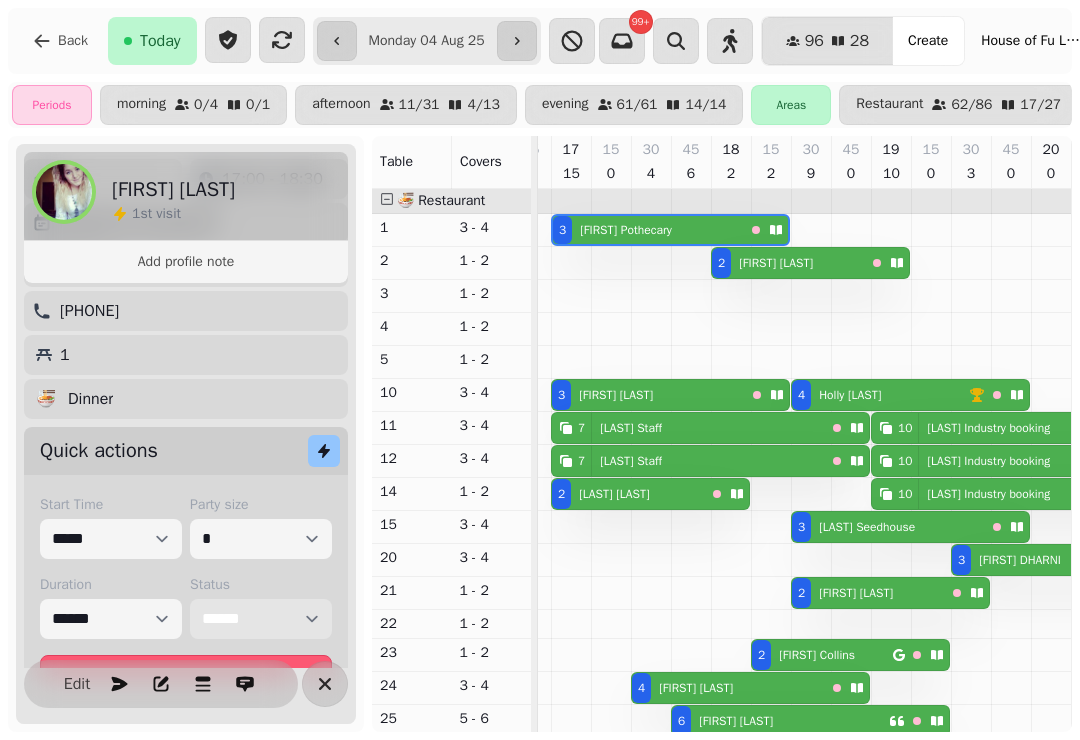 click on "**********" at bounding box center (261, 619) 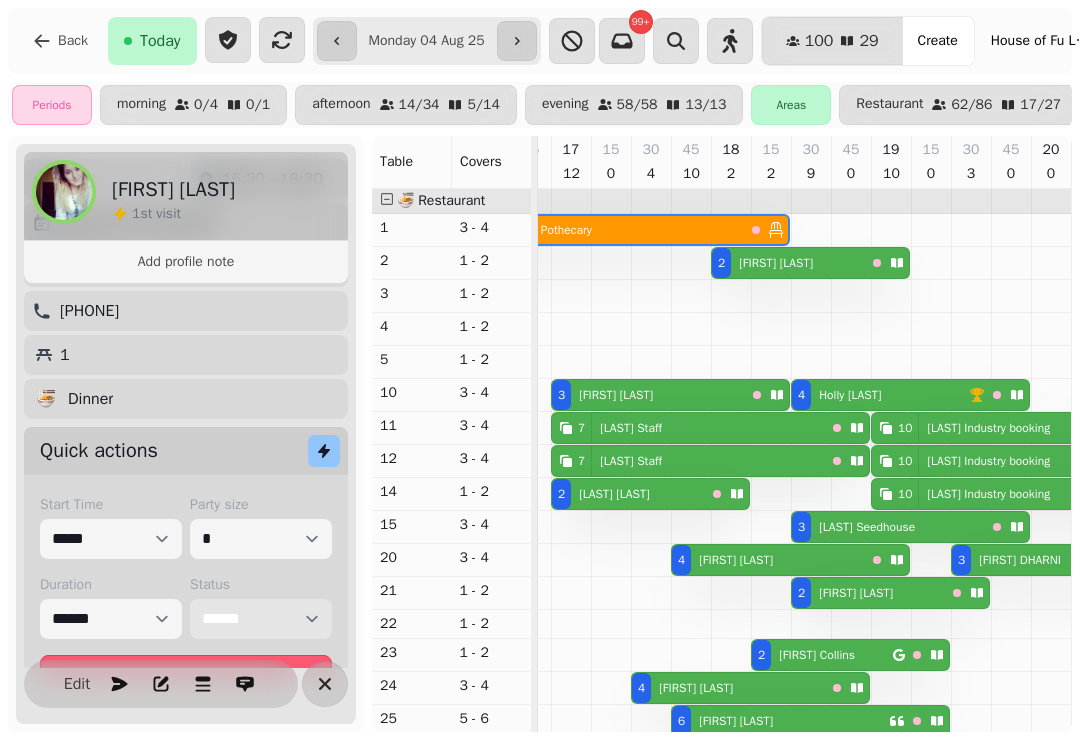 scroll, scrollTop: 36, scrollLeft: 706, axis: both 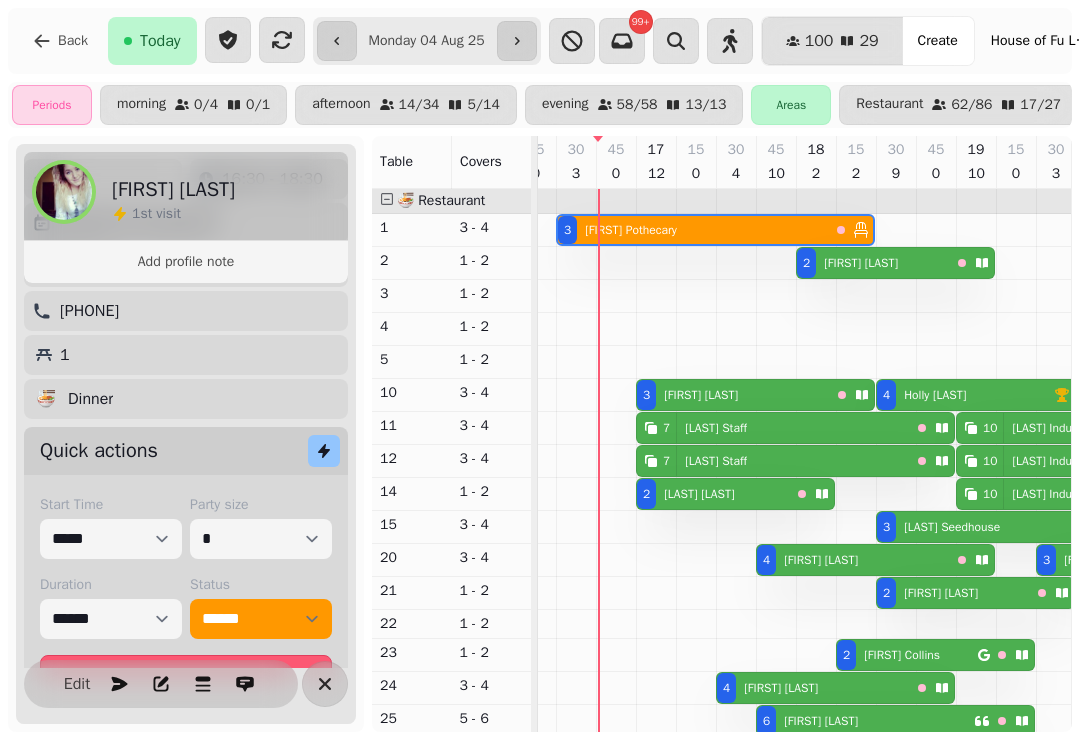 click at bounding box center [517, 41] 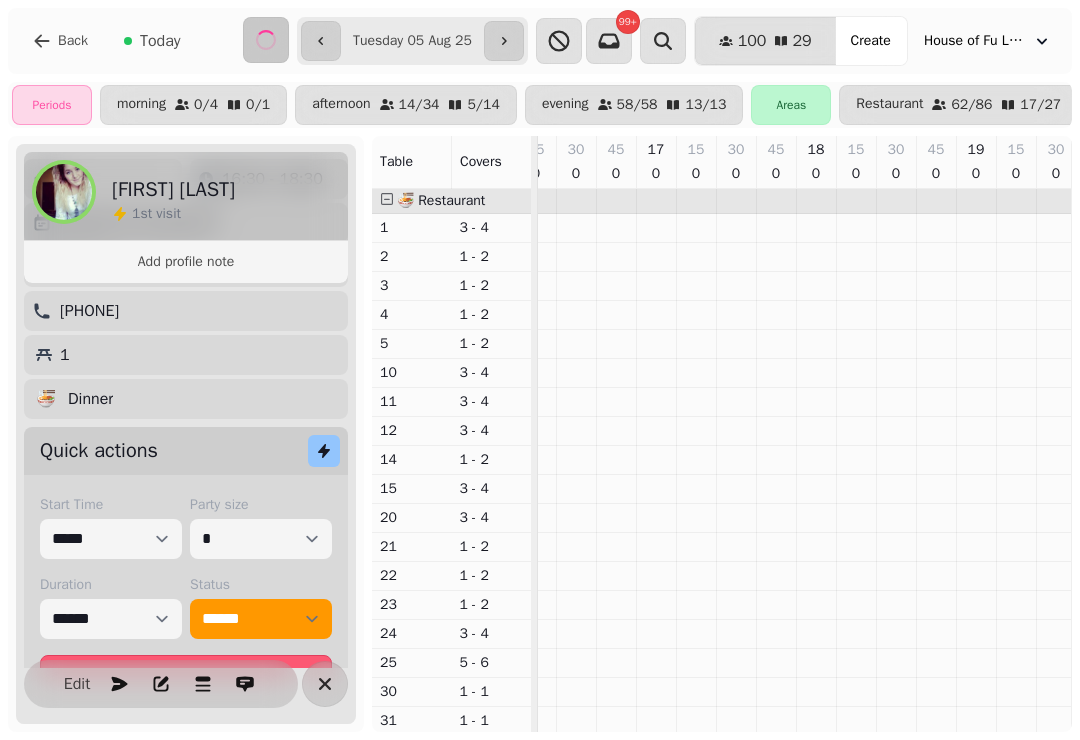 scroll, scrollTop: 0, scrollLeft: 714, axis: horizontal 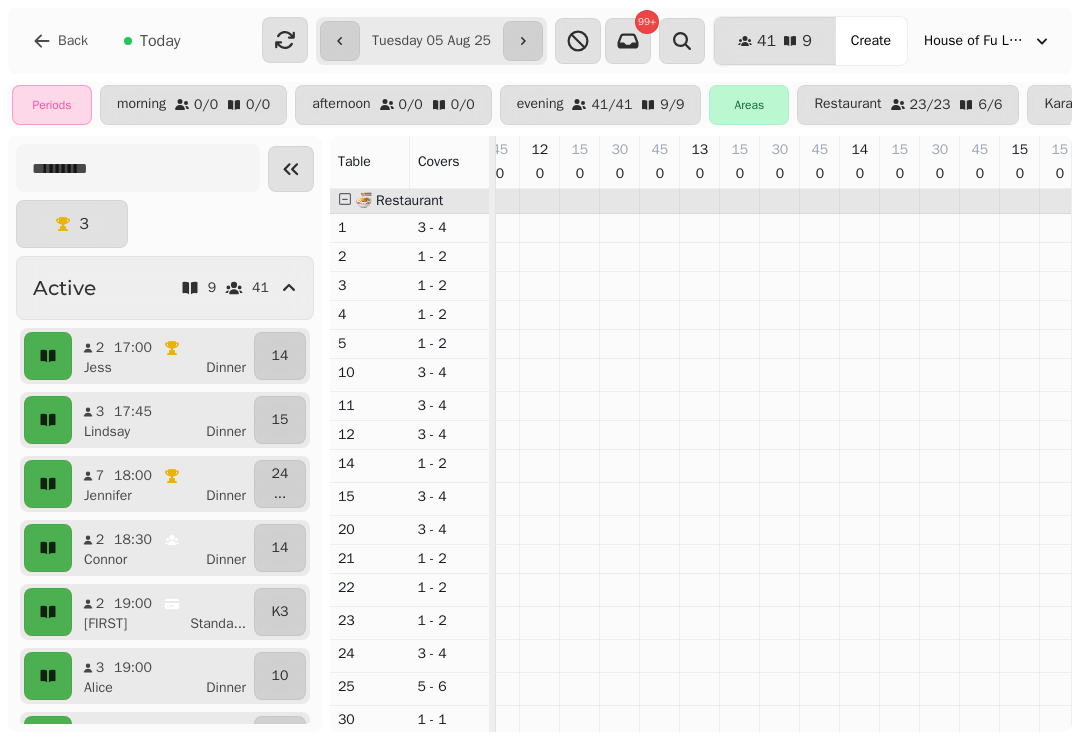 click on "Create" at bounding box center (871, 41) 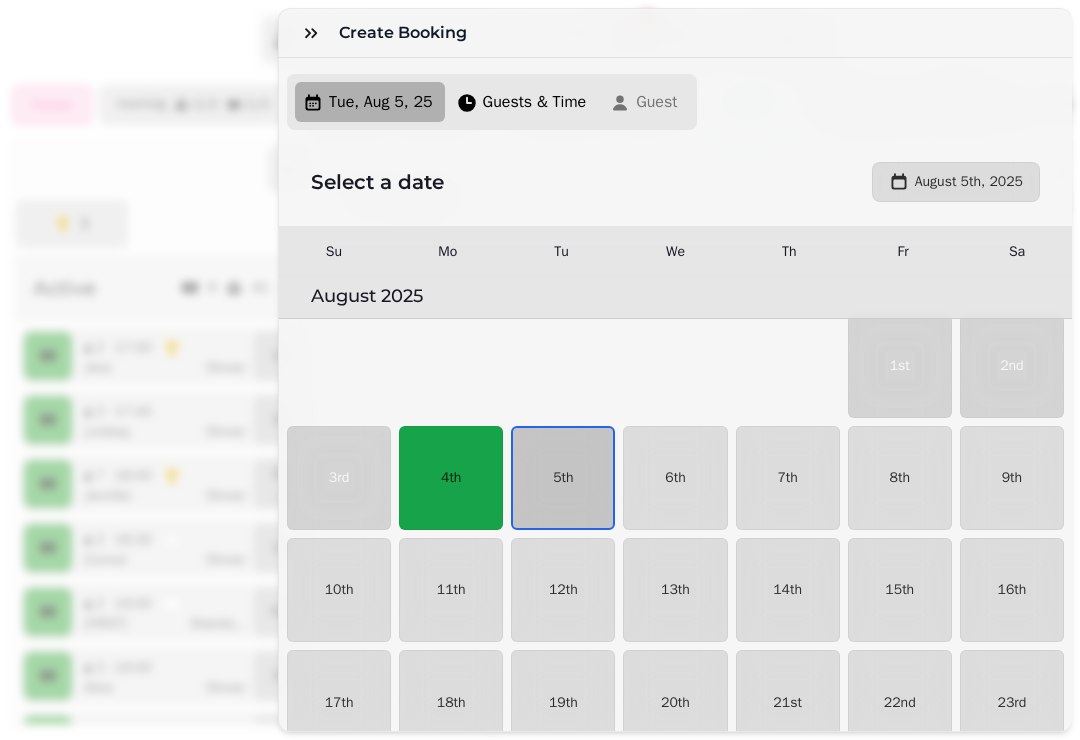 click on "5th" at bounding box center [563, 478] 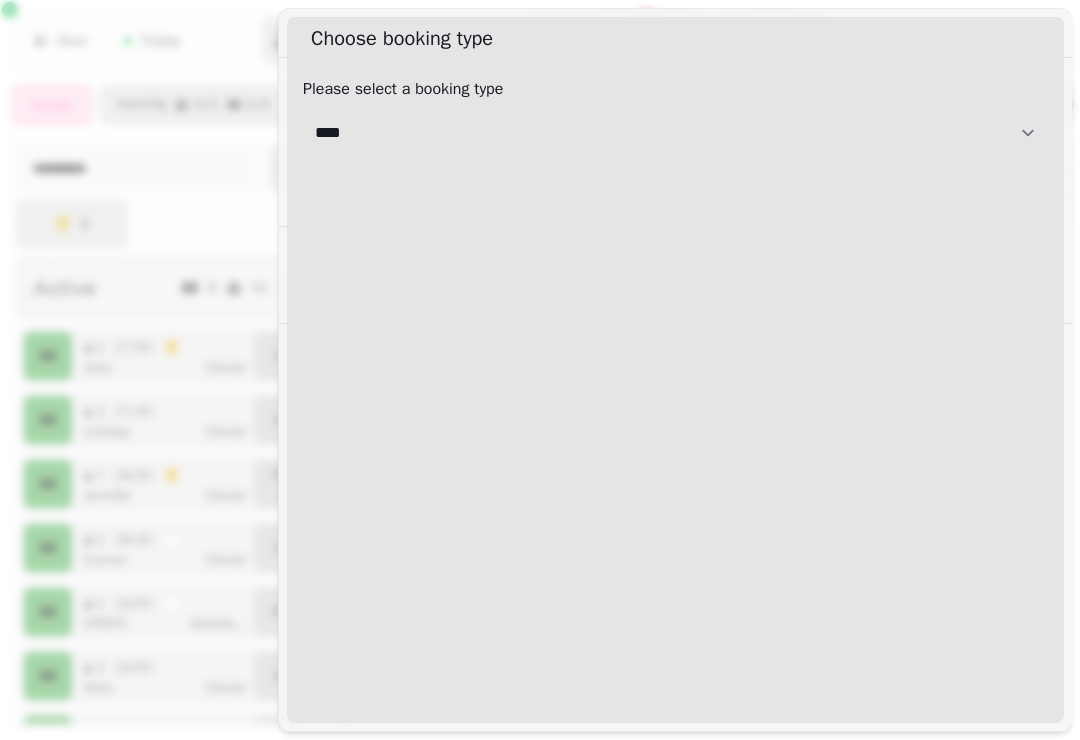 click on "**********" at bounding box center [675, 133] 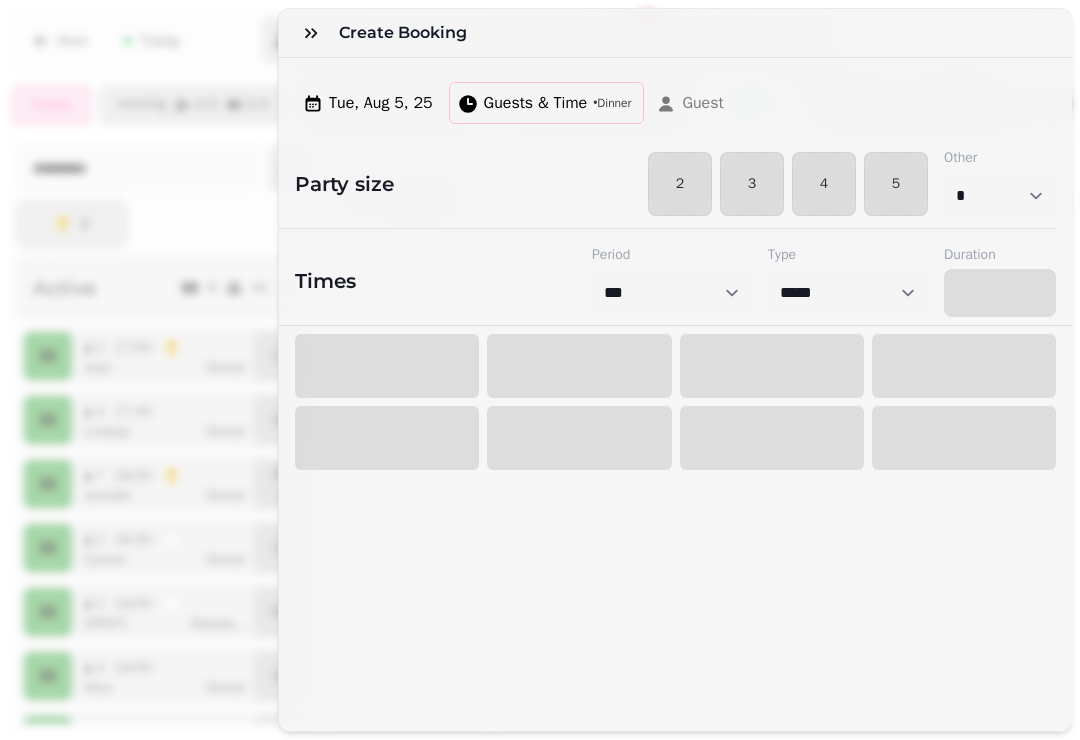 select on "****" 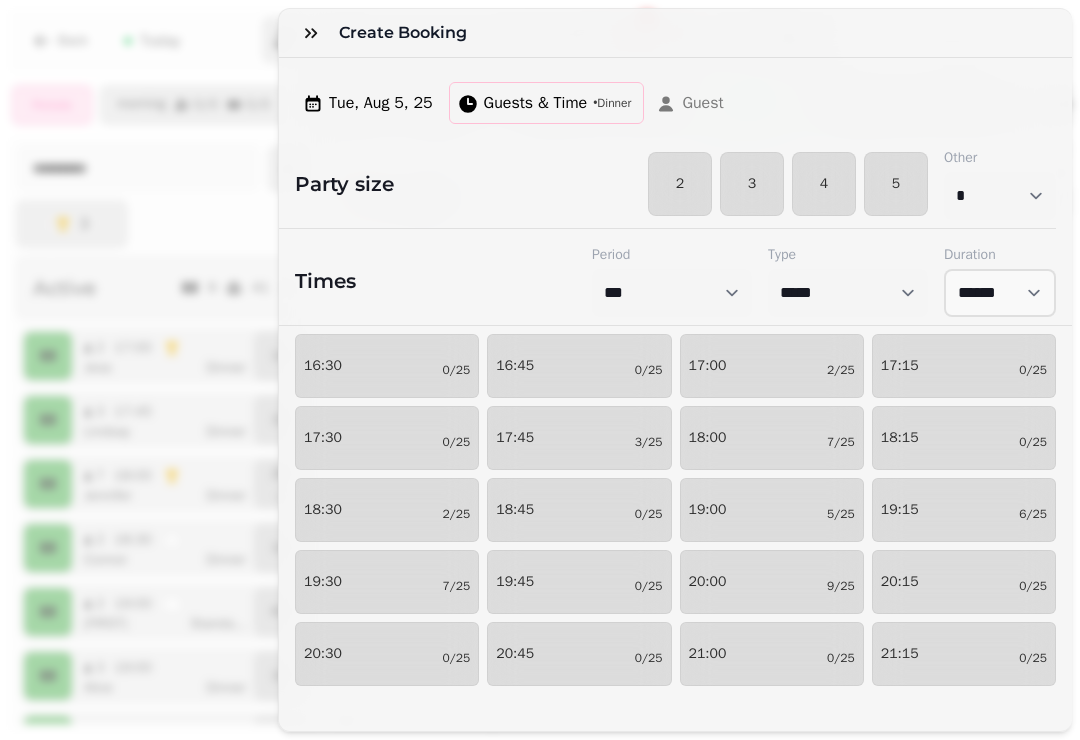 click at bounding box center [311, 33] 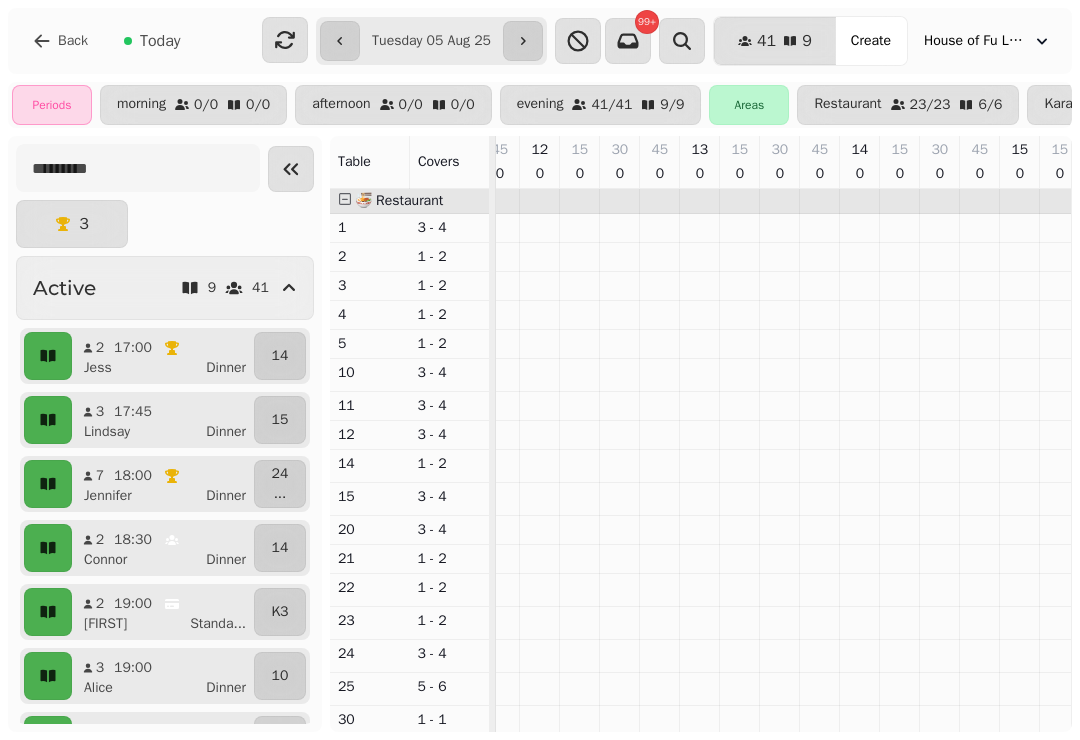 click on "Create" at bounding box center [871, 41] 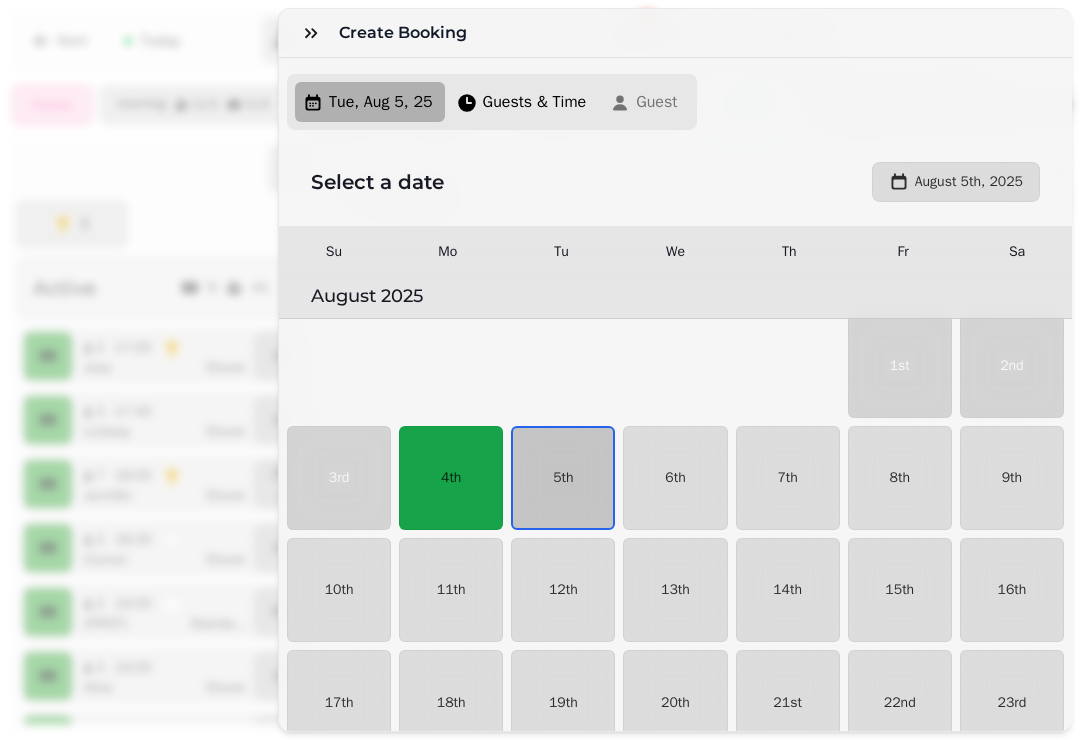 click on "5th" at bounding box center [563, 478] 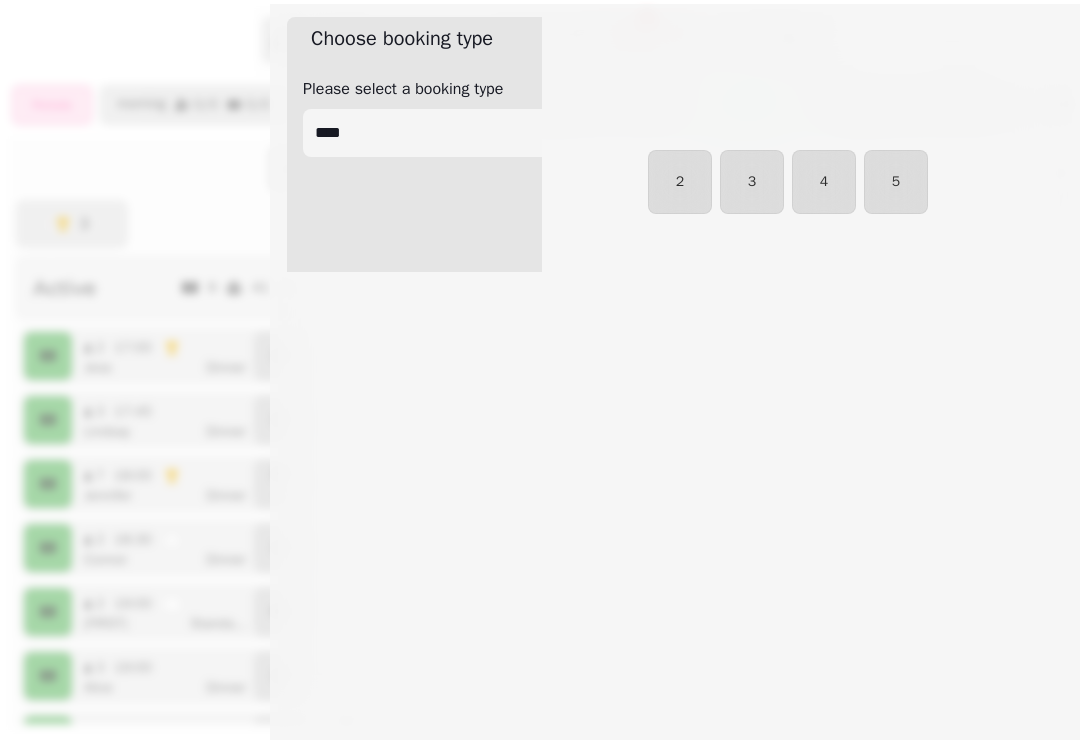 select on "****" 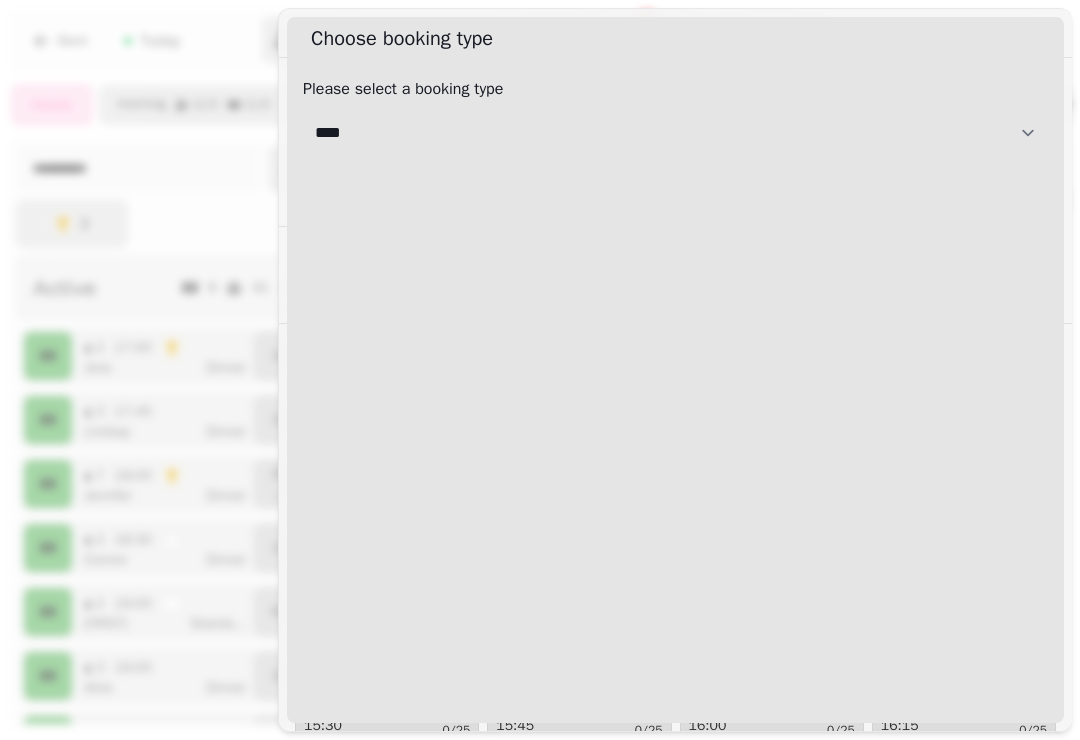 click on "**********" at bounding box center (675, 133) 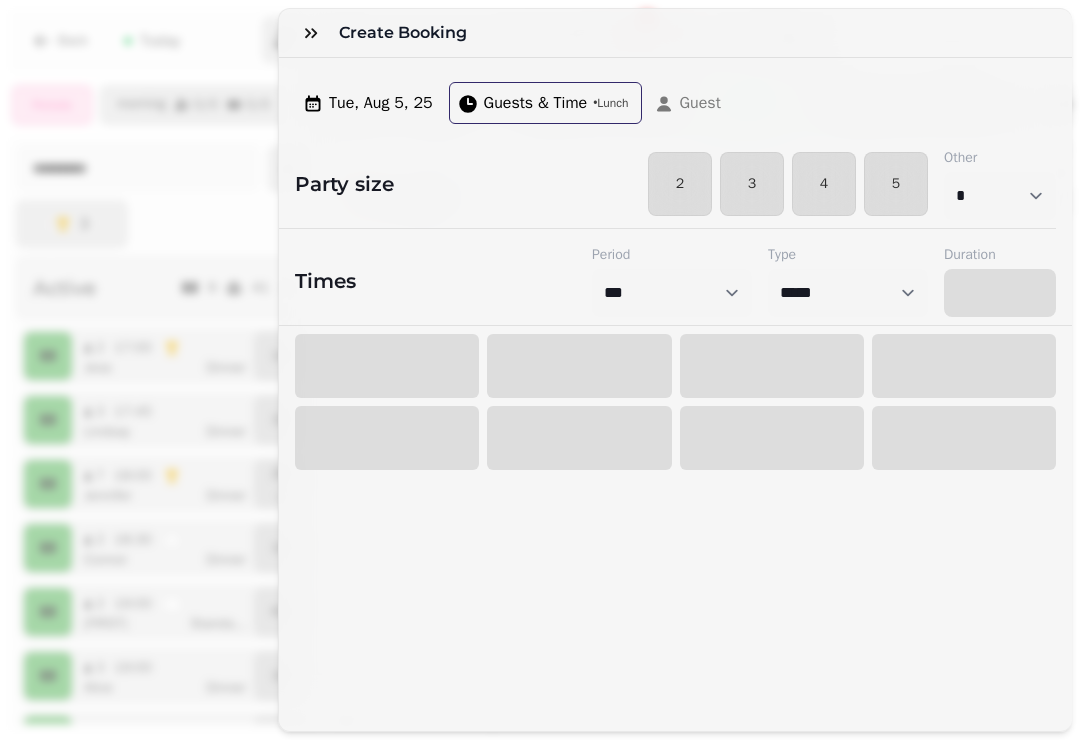 select on "****" 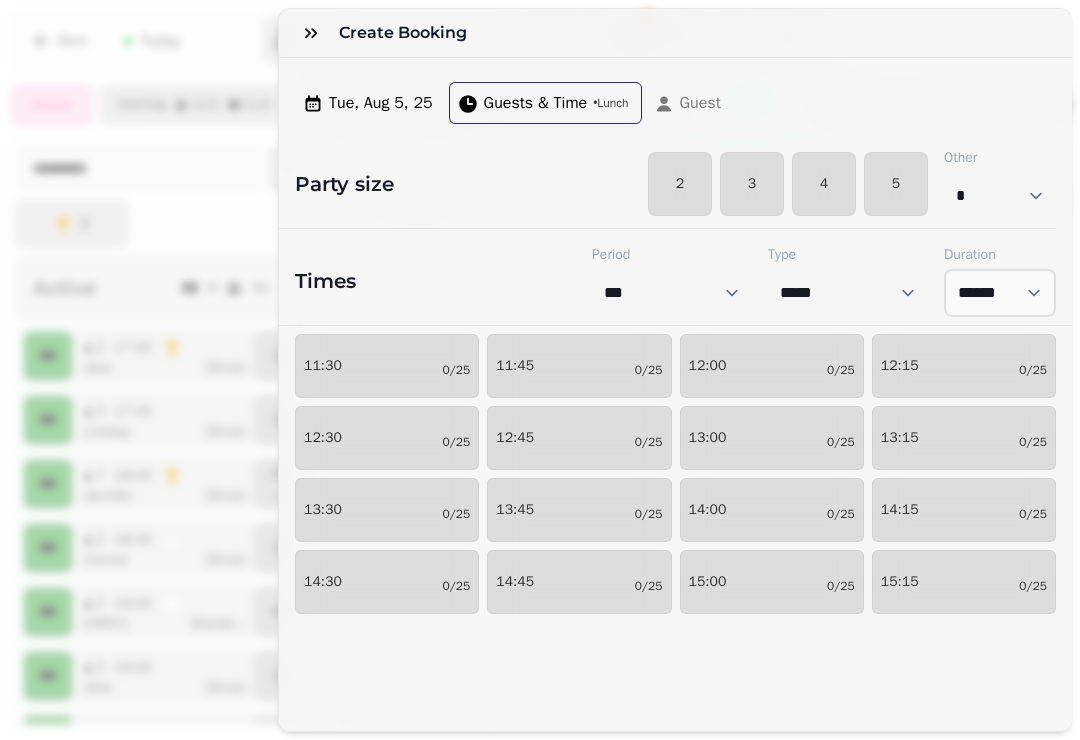 click on "12:15 0/25" at bounding box center (964, 366) 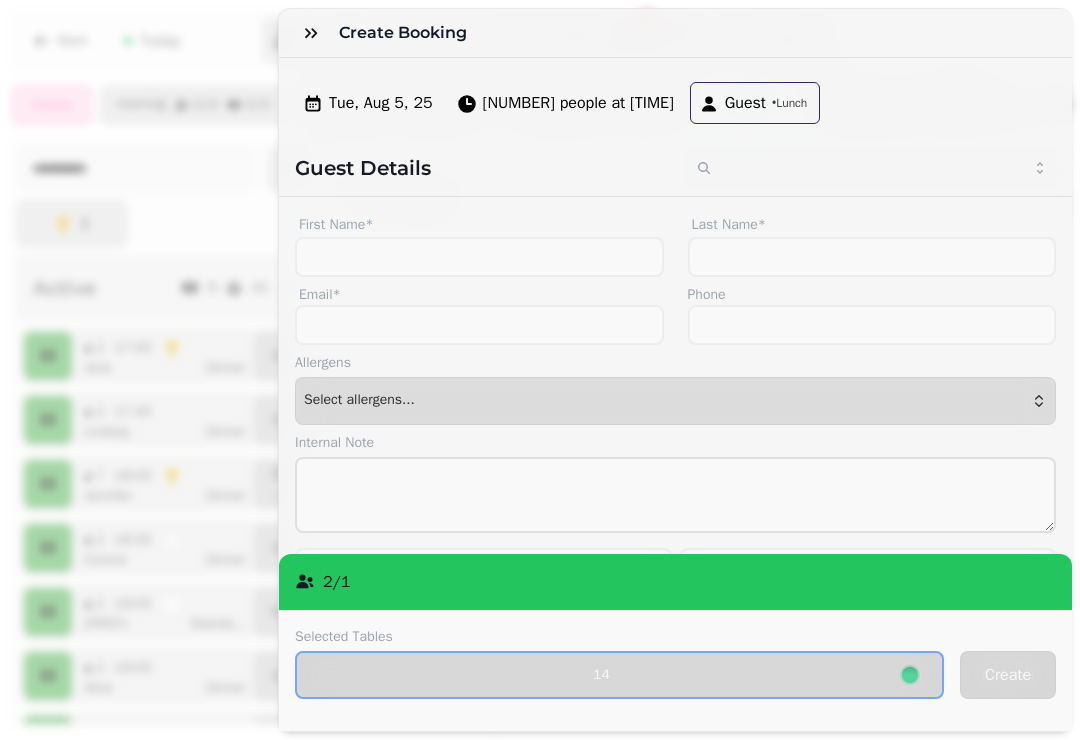 click on "[NUMBER] people at [TIME]" at bounding box center [567, 103] 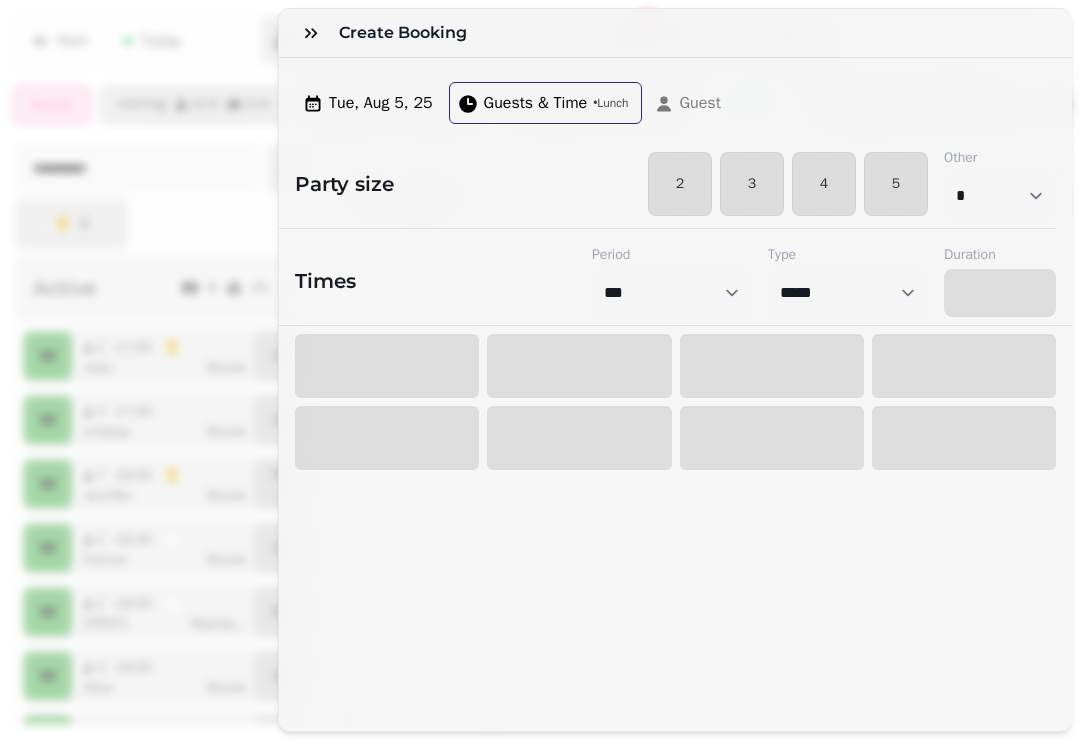 select on "****" 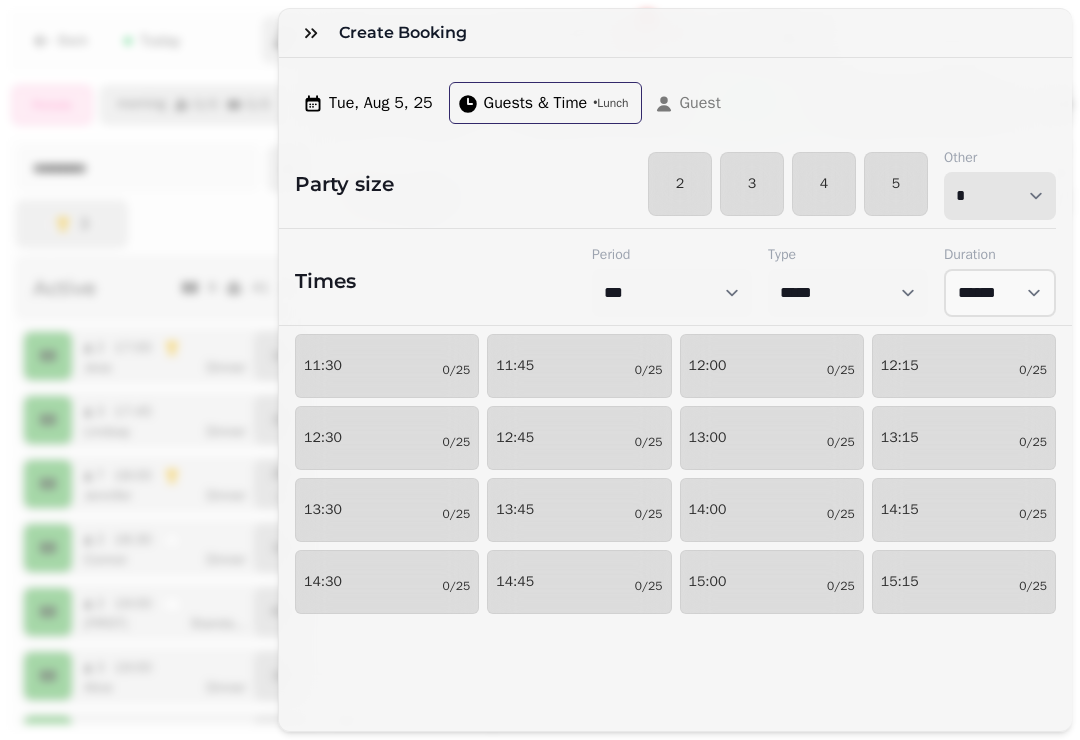 click on "* * * * * * * * * ** ** ** ** ** ** ** ** ** ** ** ** ** ** ** ** ** ** ** ** ** ** ** ** ** ** ** ** ** ** ** ** ** ** ** ** ** ** ** ** ** ** ** ** ** ** ** ** ** ** ** ** ** ** ** ** ** ** ** ** ** ** ** ** ** ** ** ** ** ** ** ** ** ** ** ** ** ** ** ** ** ** ** ** ** ** ** ** ** ** *** *** *** *** *** *** *** *** *** *** *** *** *** *** *** *** *** *** *** *** ***" at bounding box center (1000, 196) 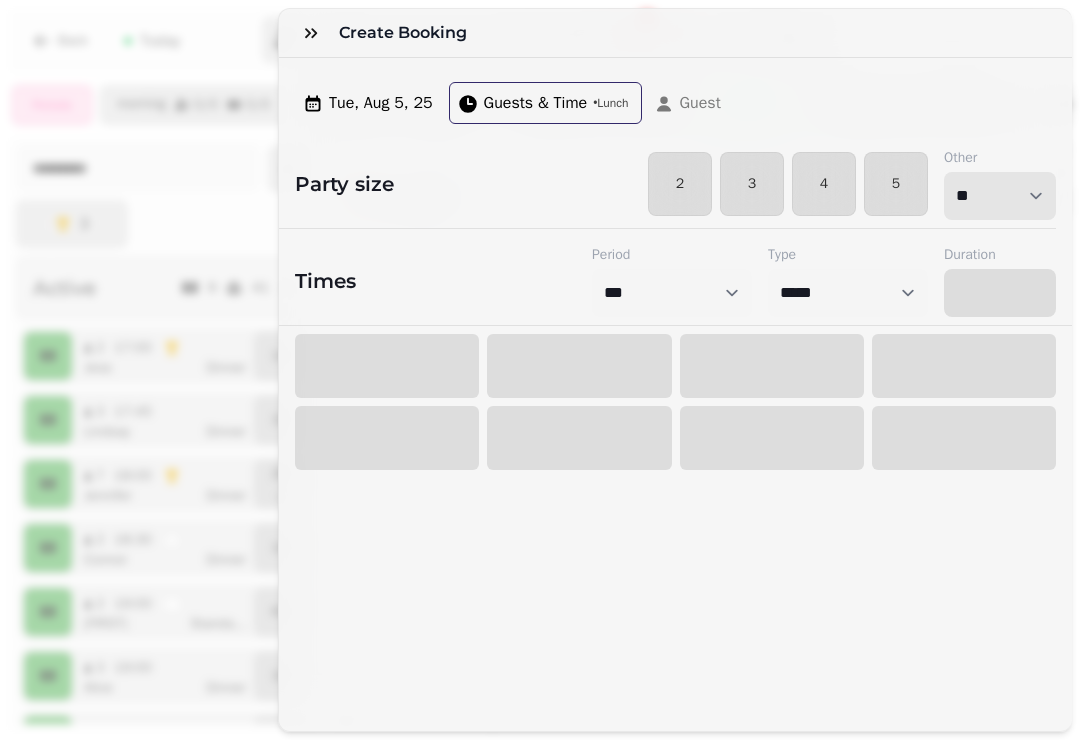 select on "****" 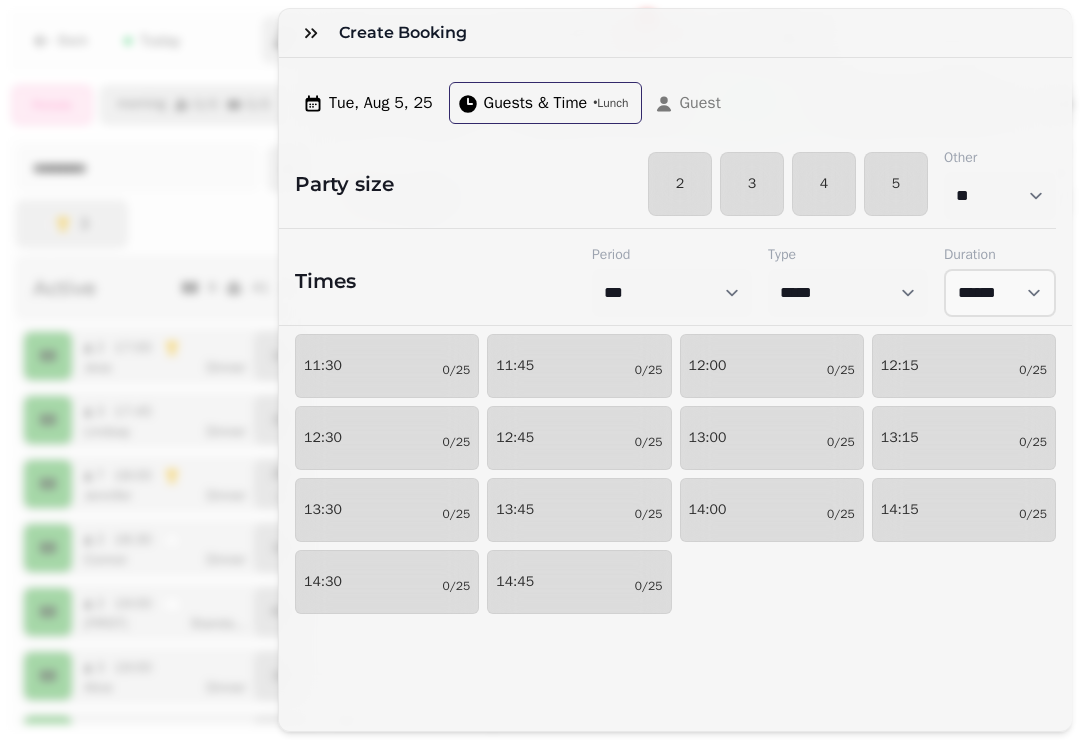 click on "12:15 0/25" at bounding box center [964, 366] 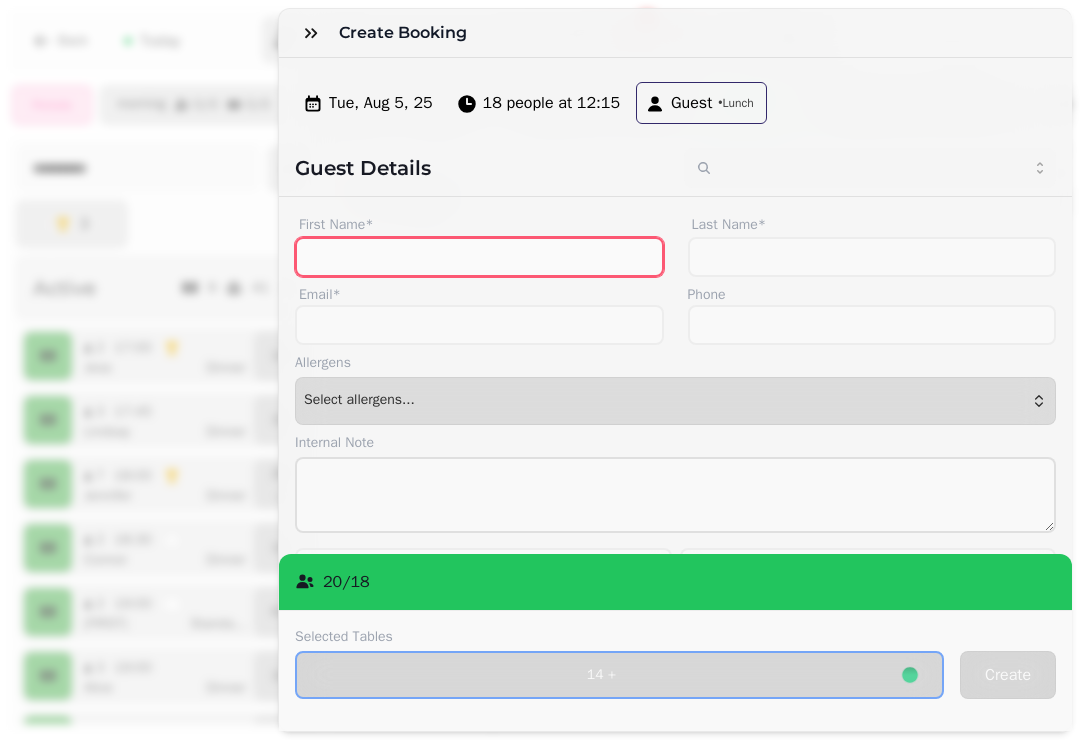 click on "First Name*" at bounding box center (479, 257) 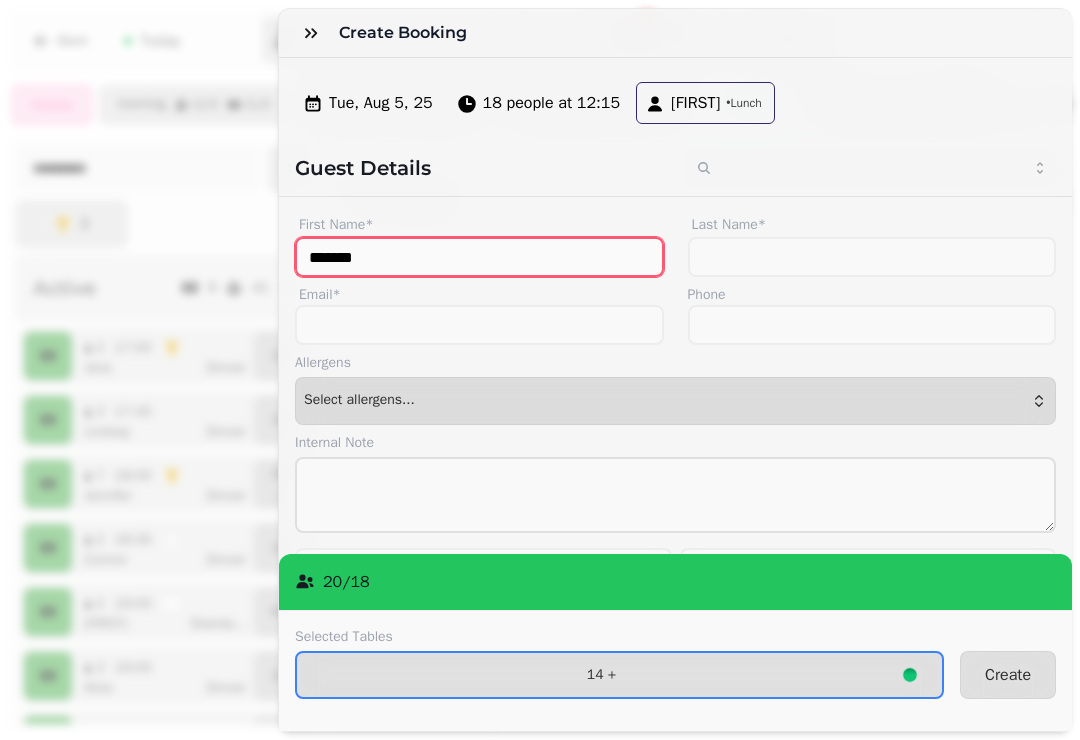 type on "*******" 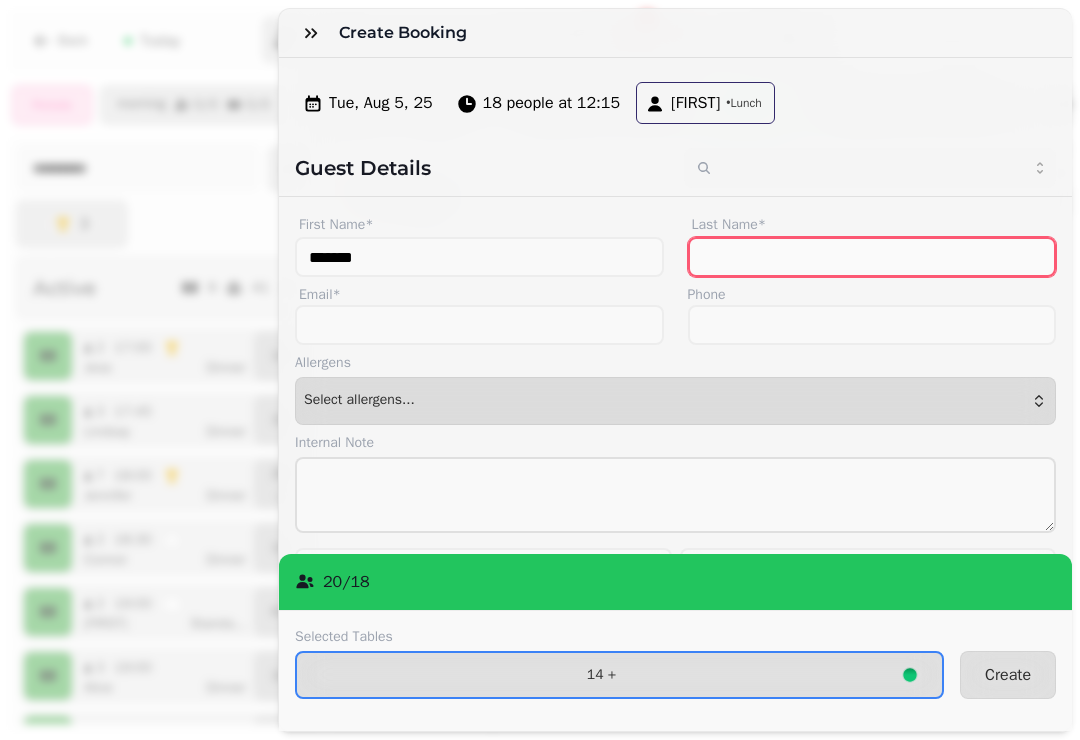 click on "Last Name*" at bounding box center [872, 257] 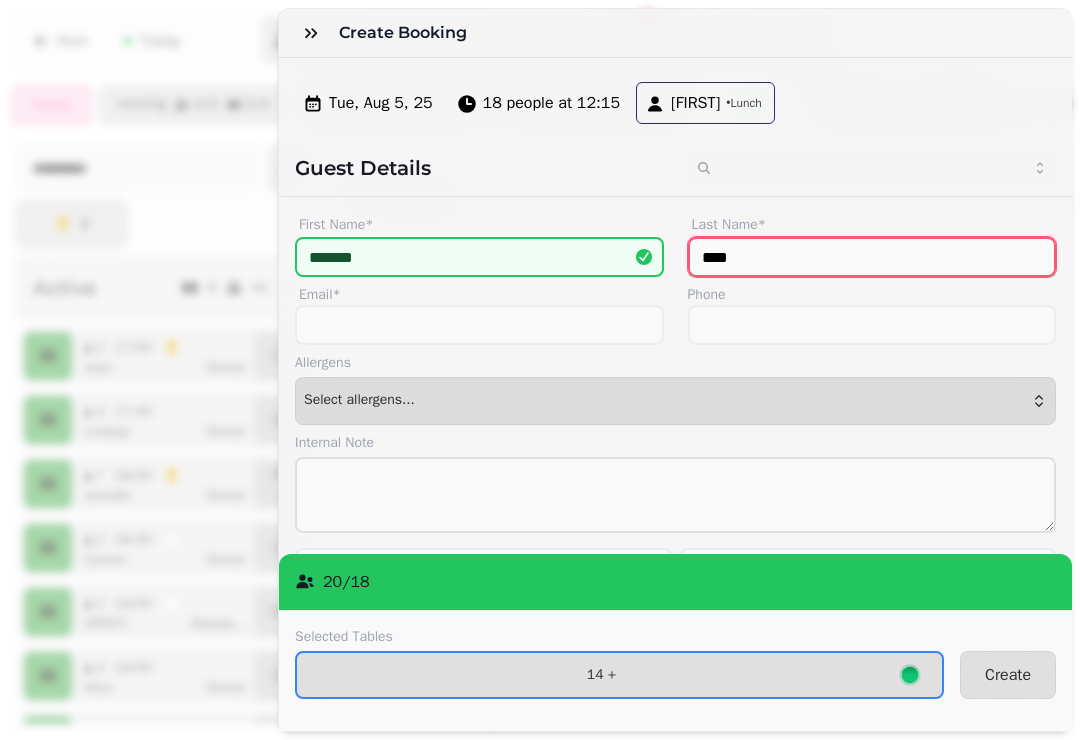 click on "****" at bounding box center (872, 257) 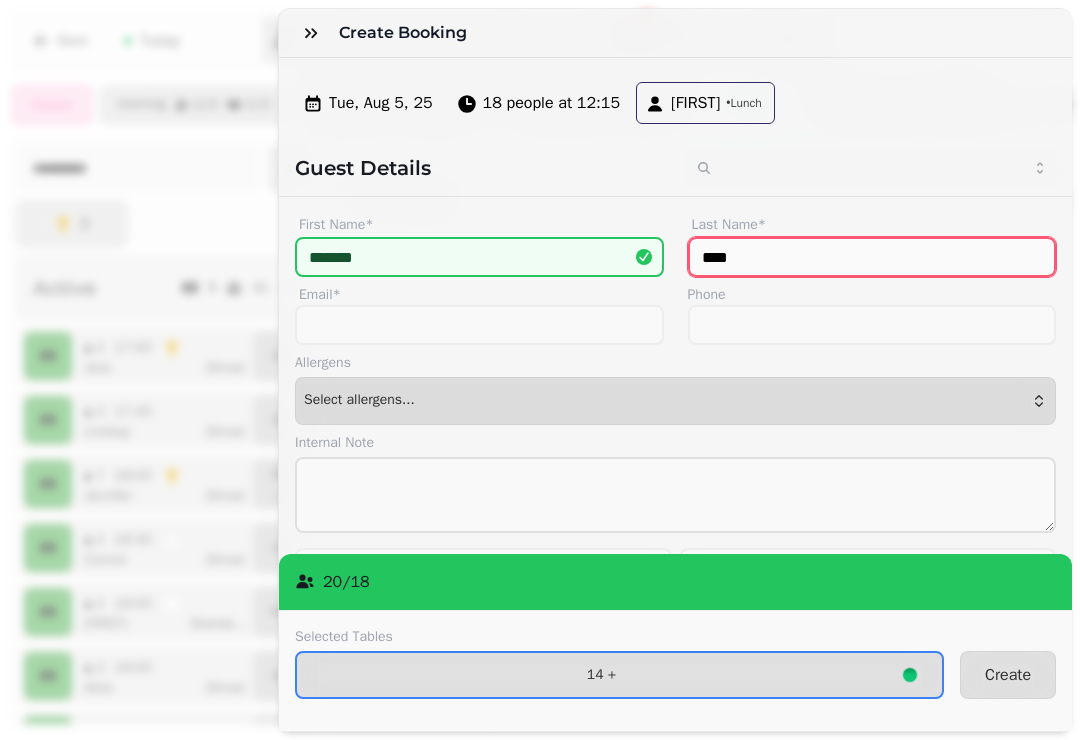 click on "****" at bounding box center [872, 257] 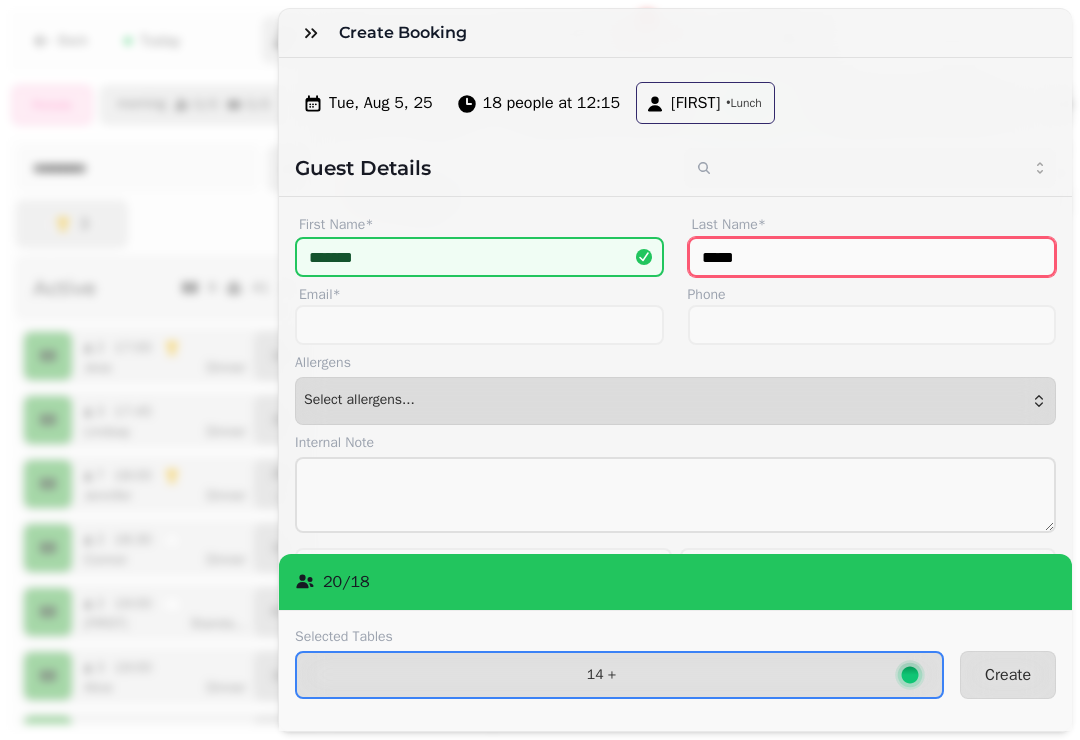 type on "****" 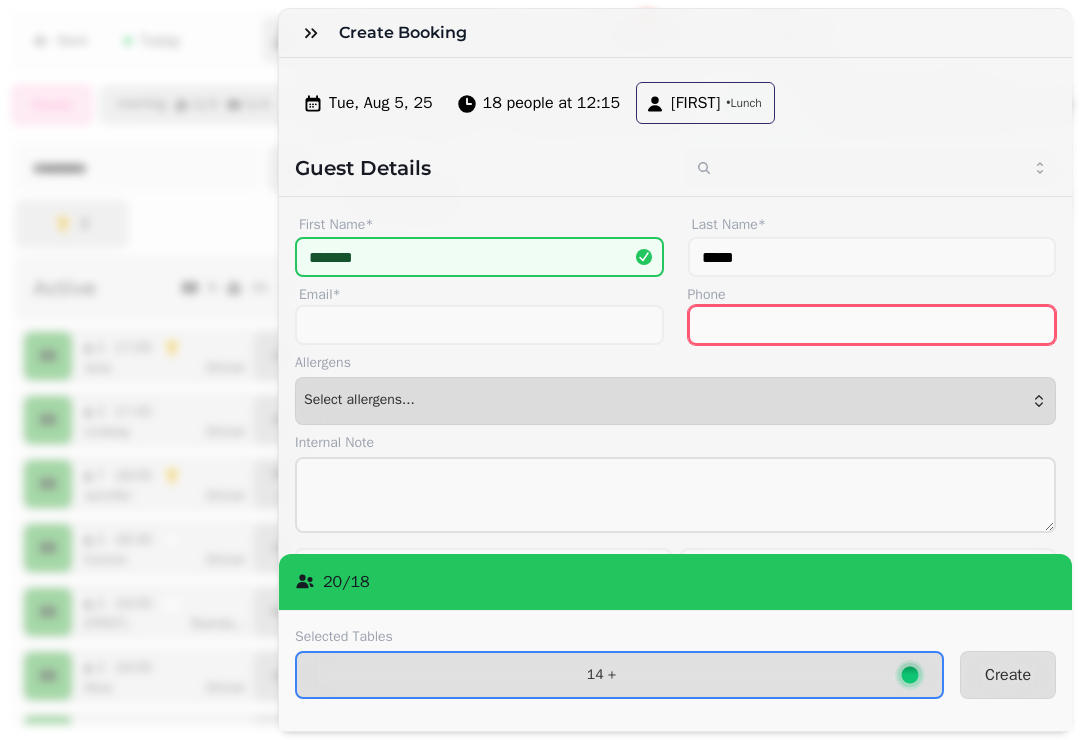 click on "Phone" at bounding box center (872, 325) 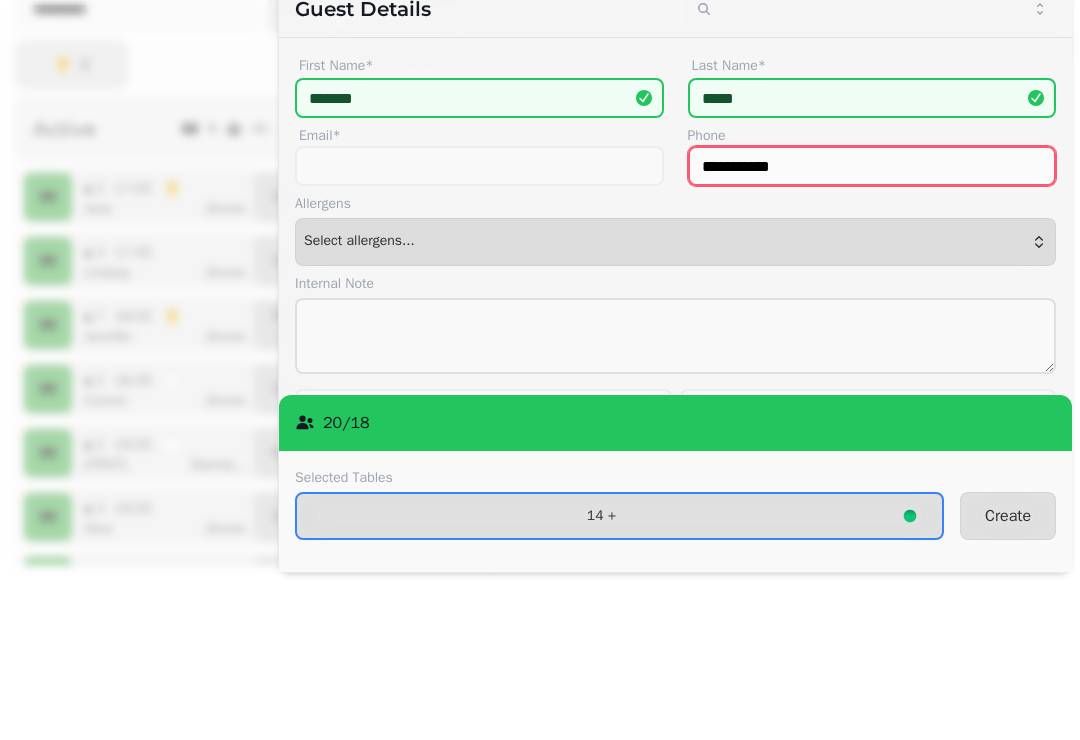 type on "**********" 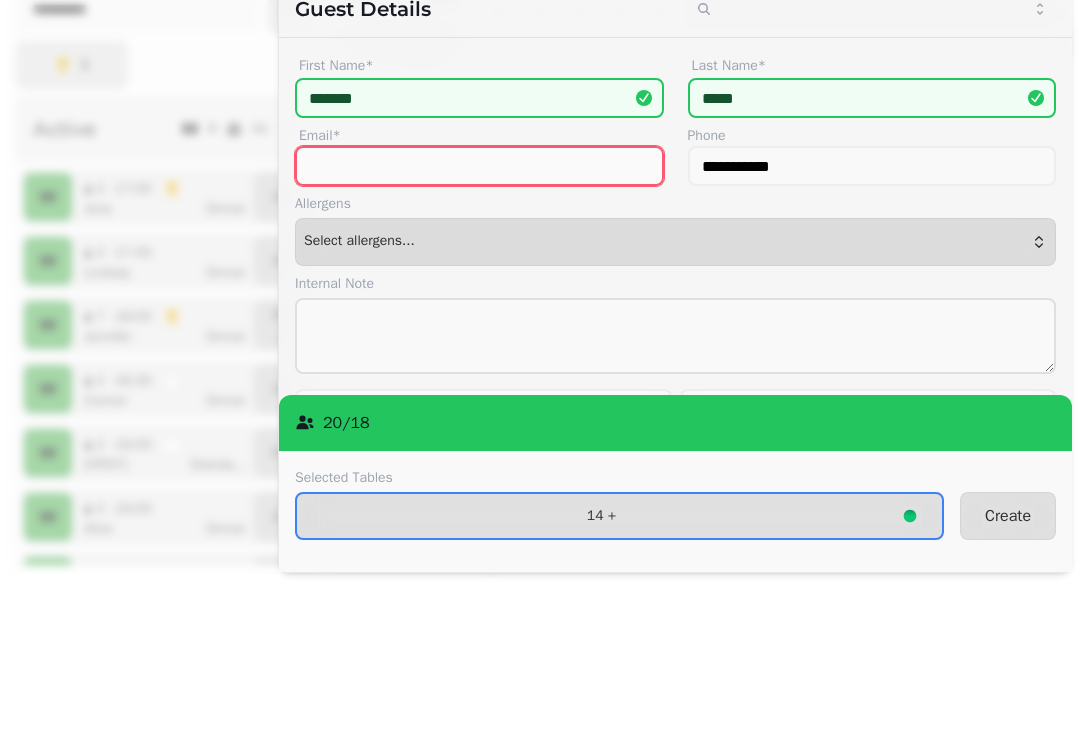 click on "Email*" at bounding box center (479, 325) 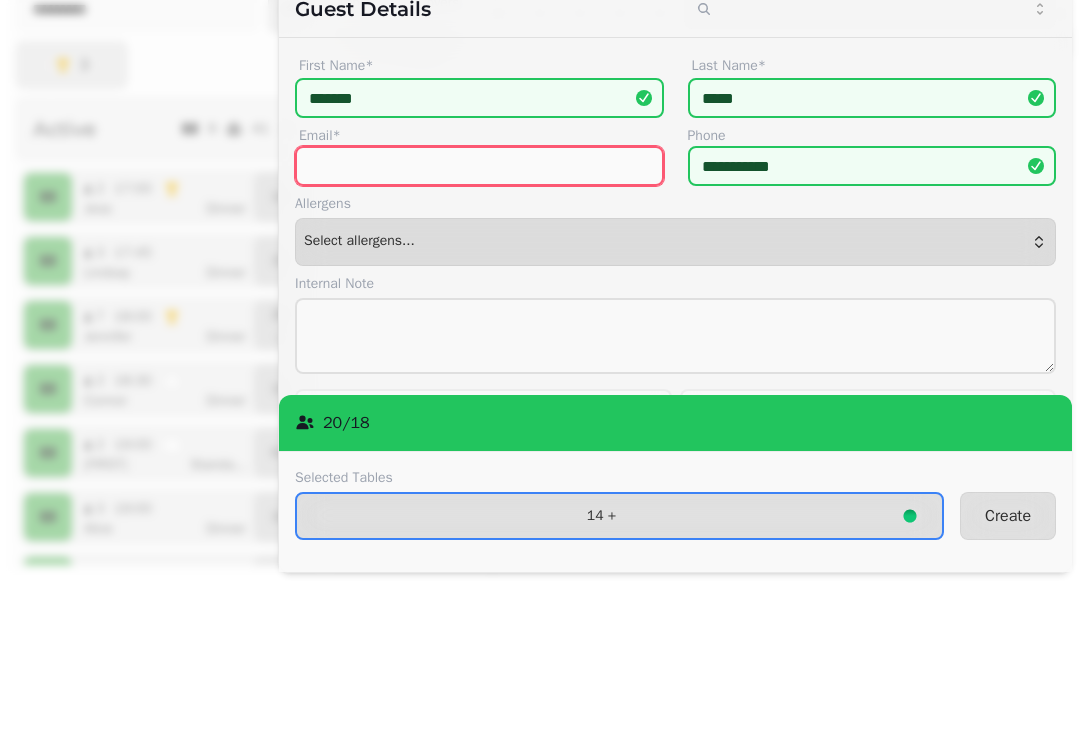 type on "*" 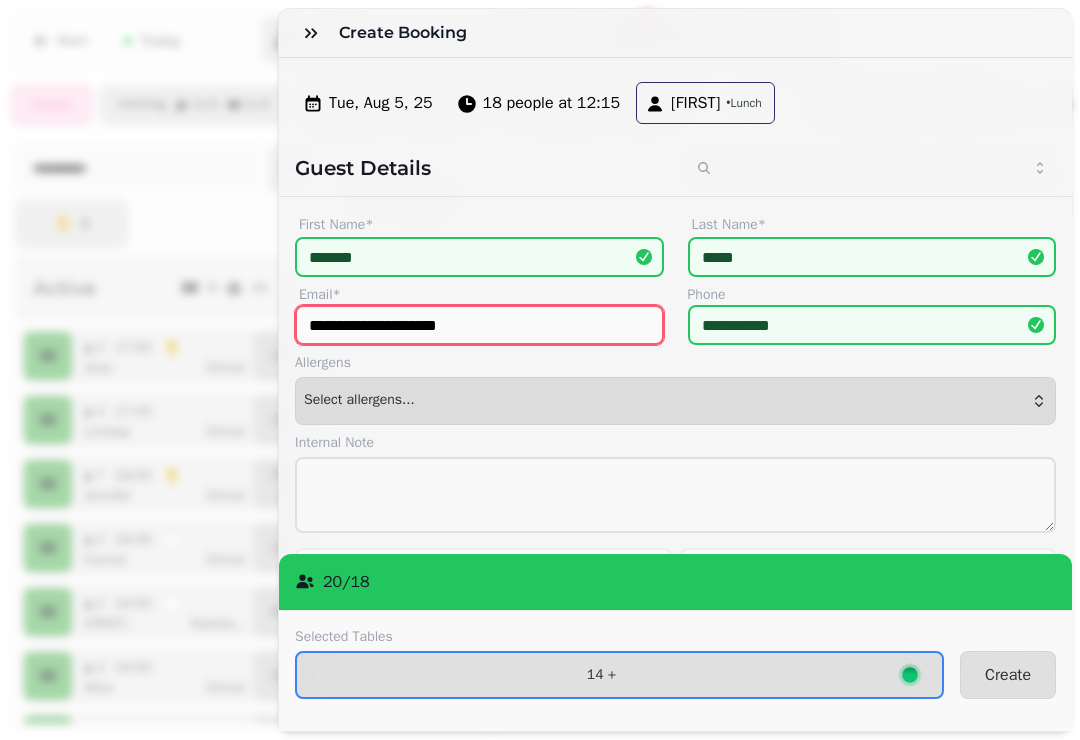 type on "**********" 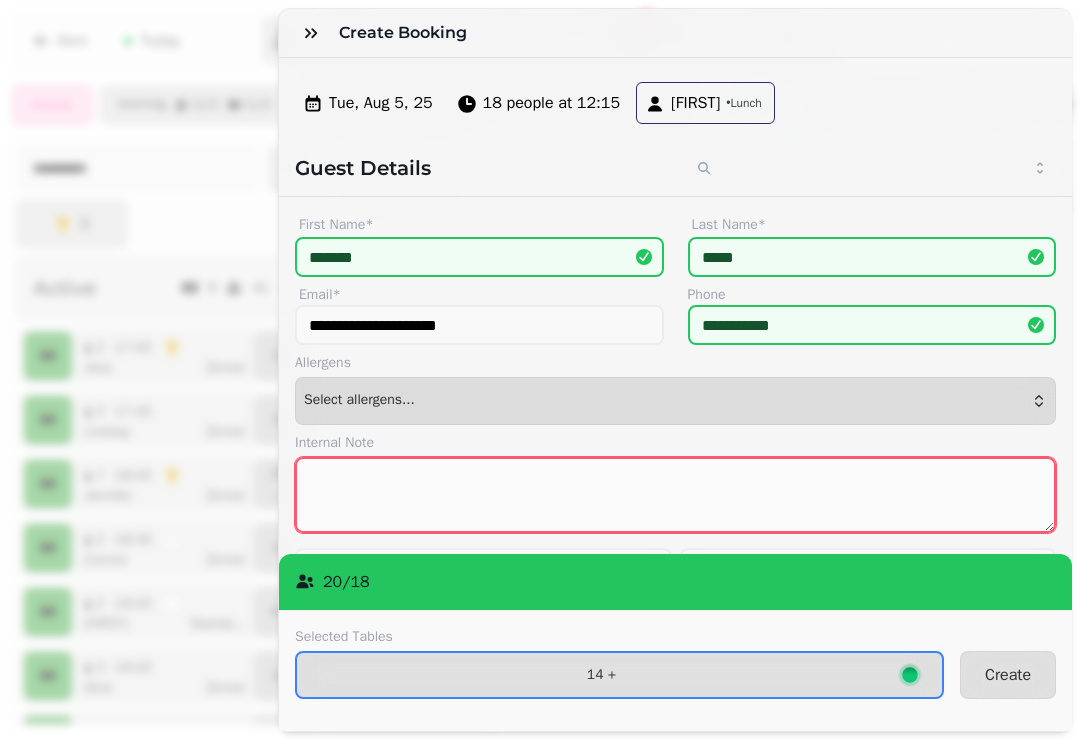 click at bounding box center [675, 495] 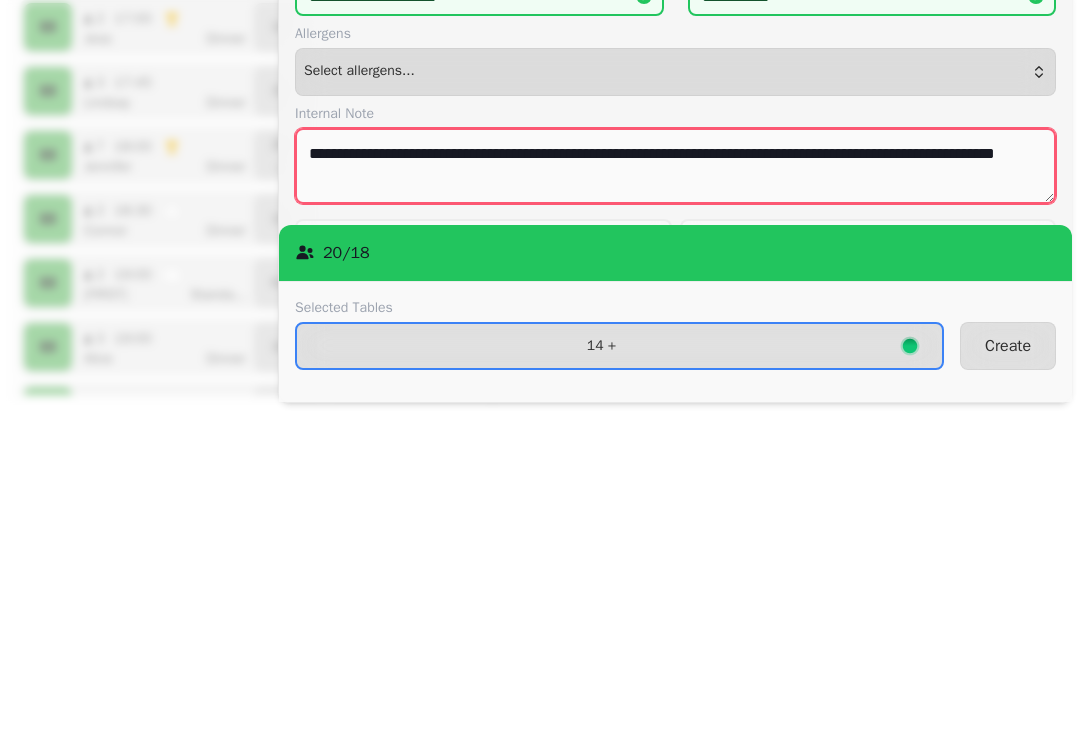 scroll, scrollTop: 10, scrollLeft: 0, axis: vertical 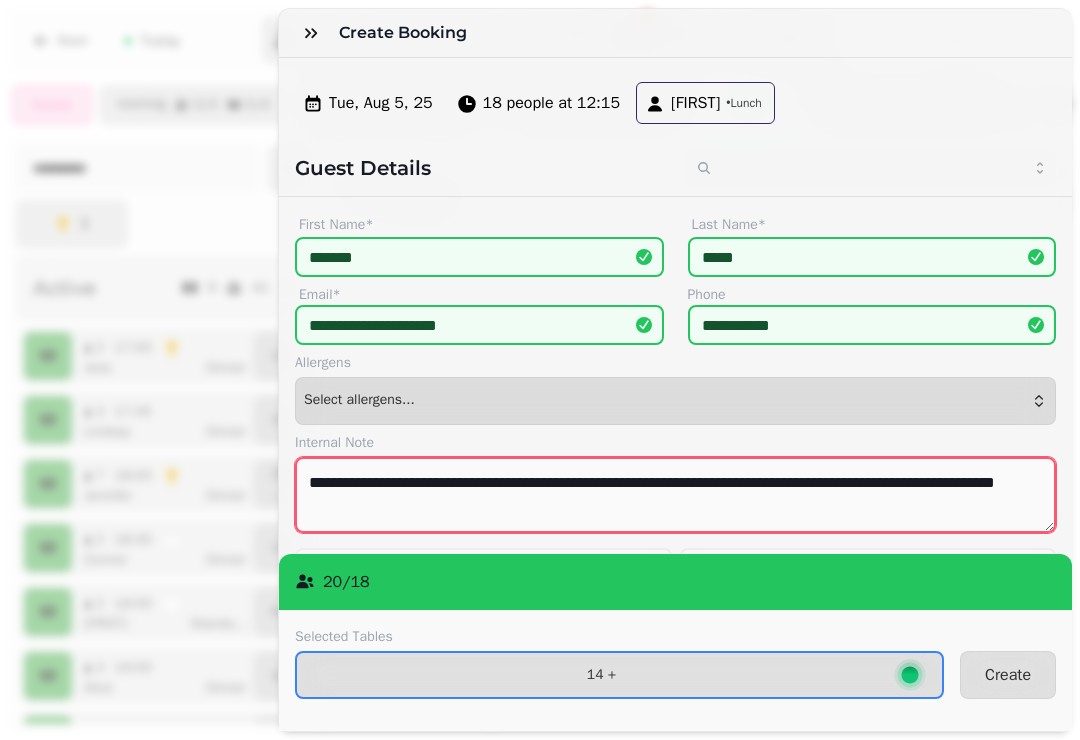 type on "**********" 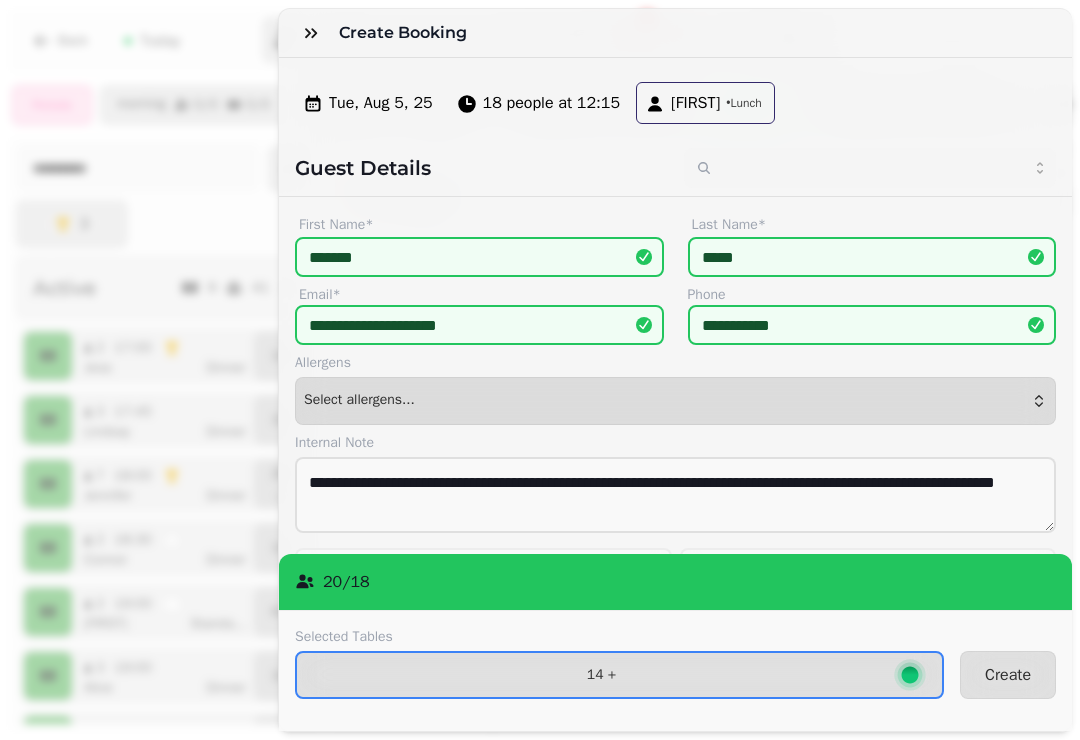 click on "Create" at bounding box center (1008, 675) 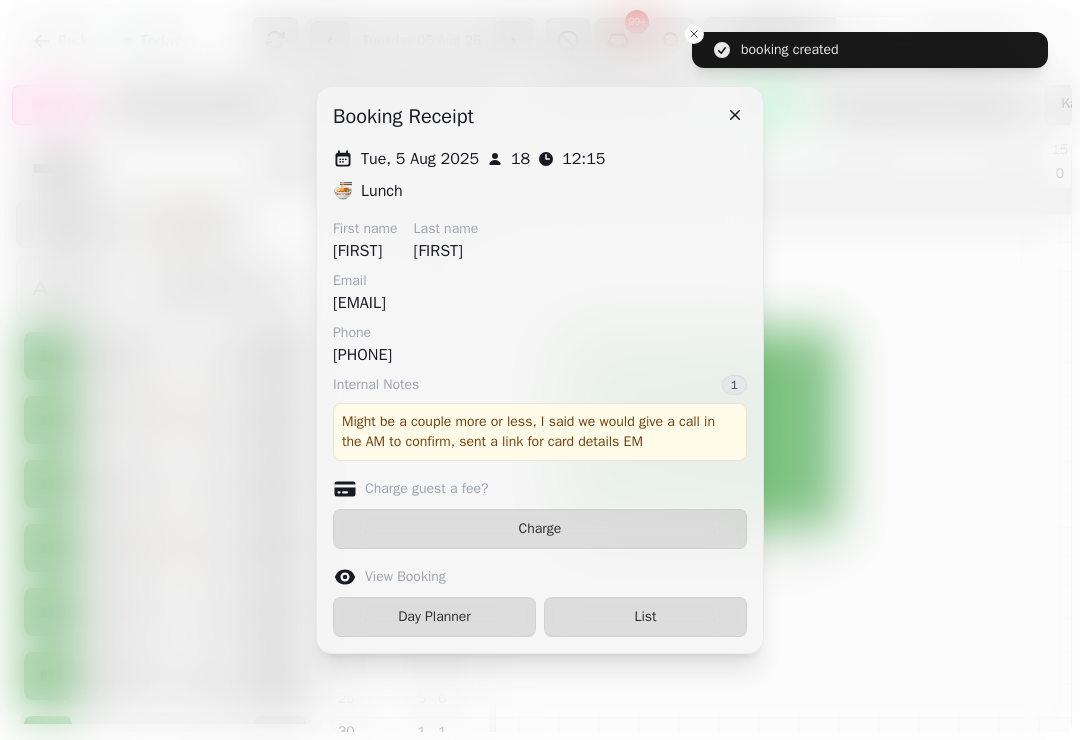 click on "Charge" at bounding box center (540, 529) 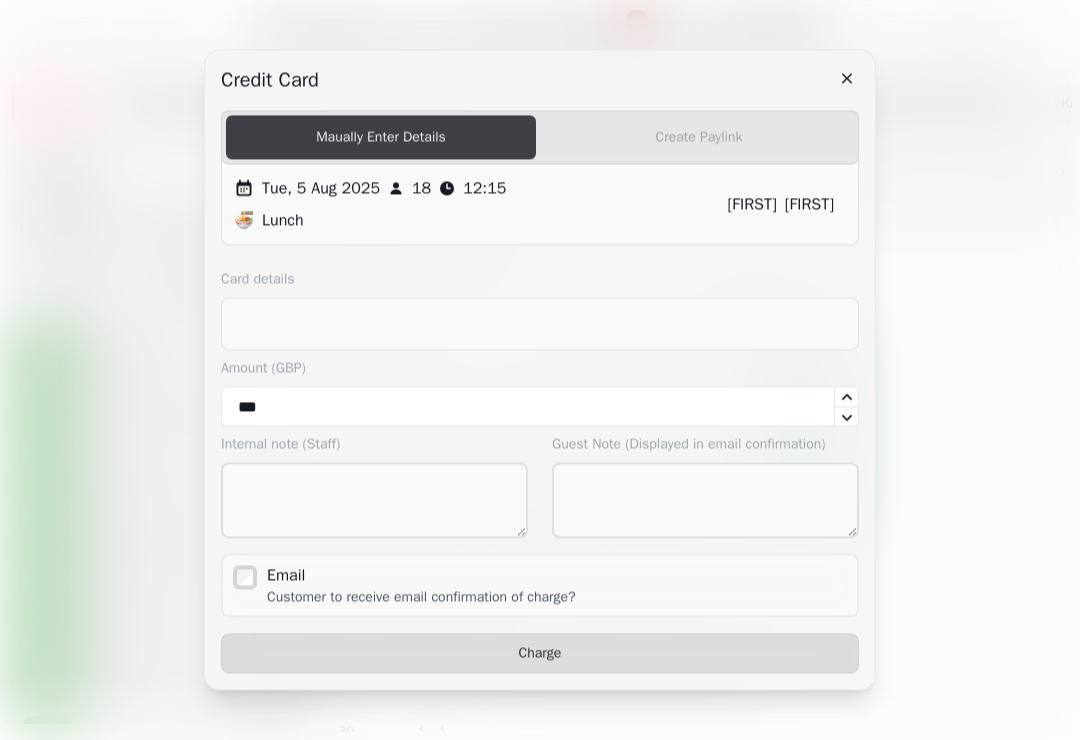 click on "Create Paylink" at bounding box center [699, 137] 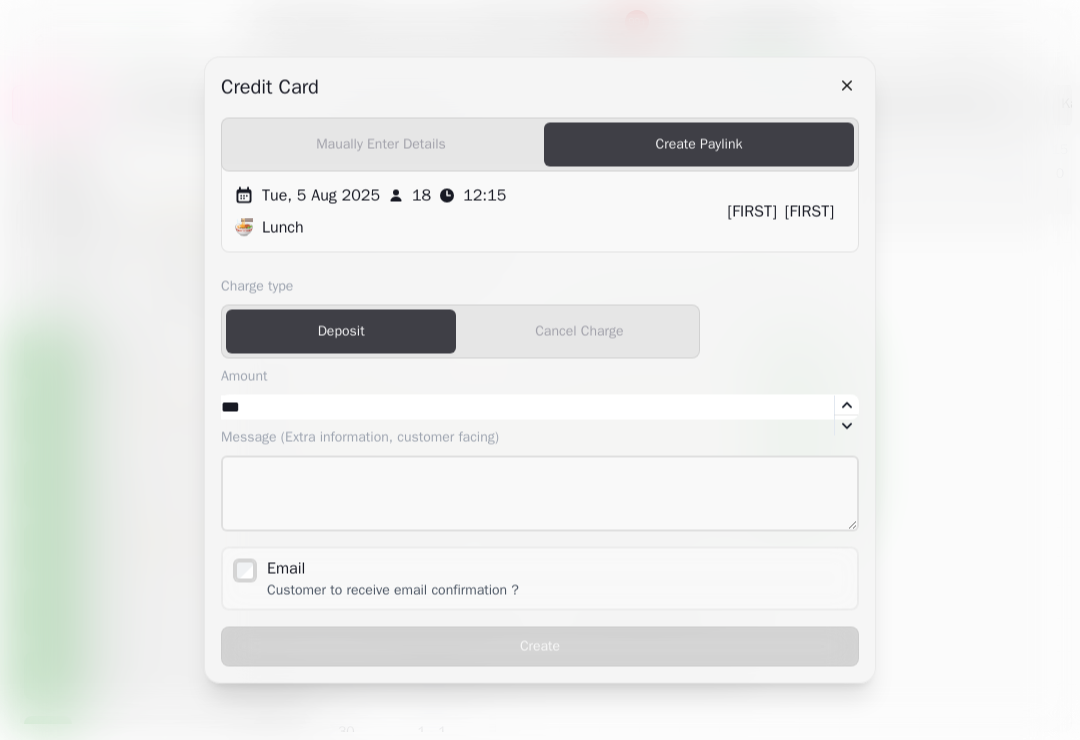 click on "Cancel Charge" at bounding box center [579, 332] 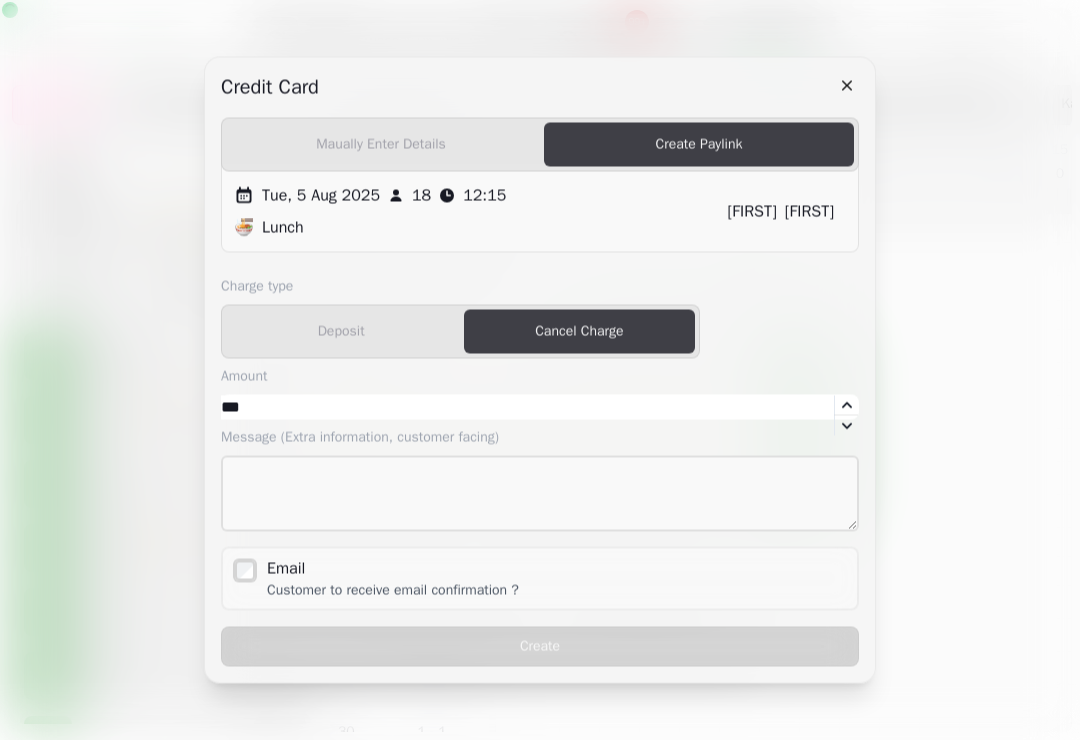 click on "***" at bounding box center [301, 408] 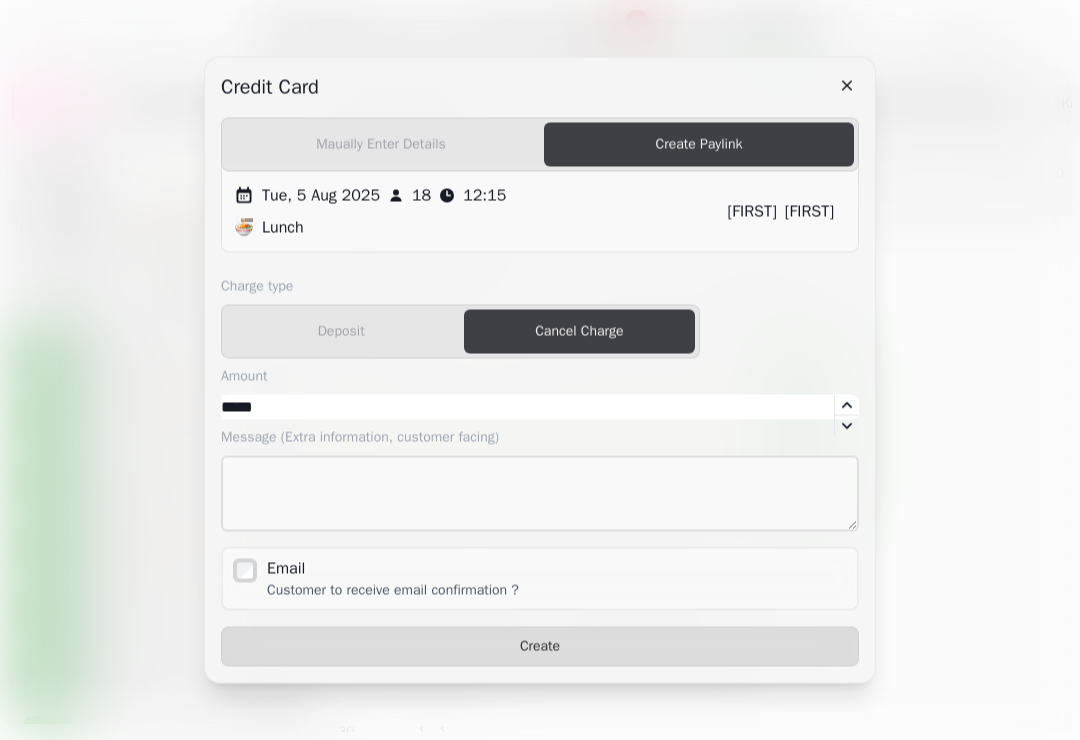 type on "*****" 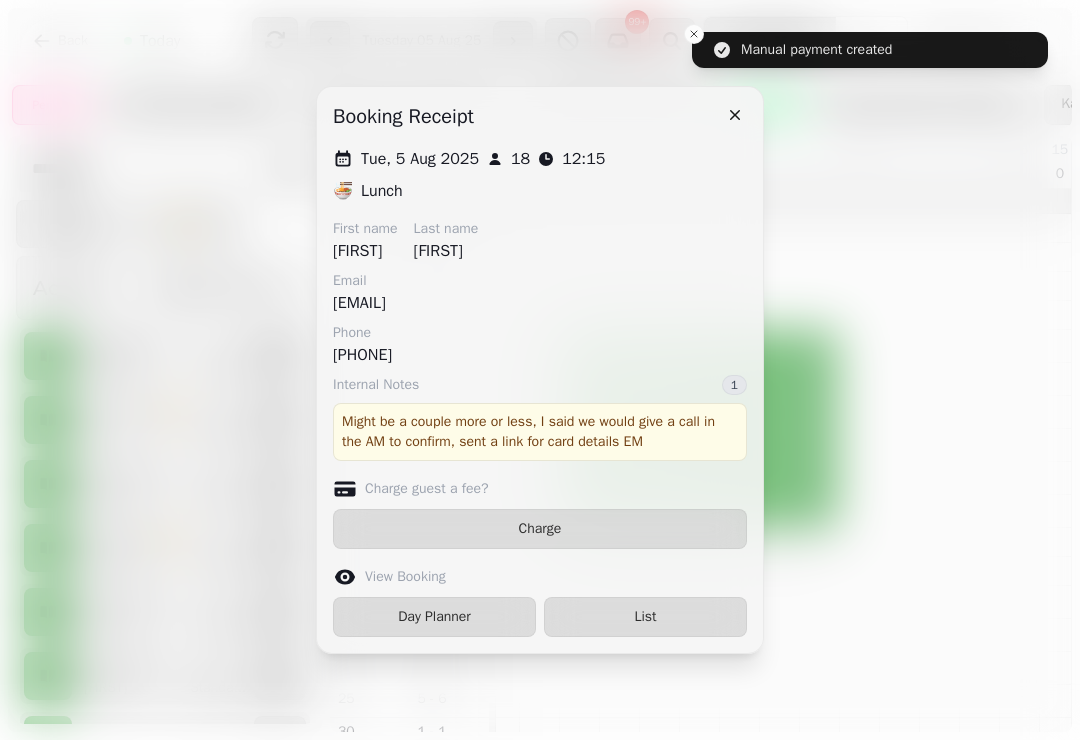 click on "Day Planner" at bounding box center (434, 617) 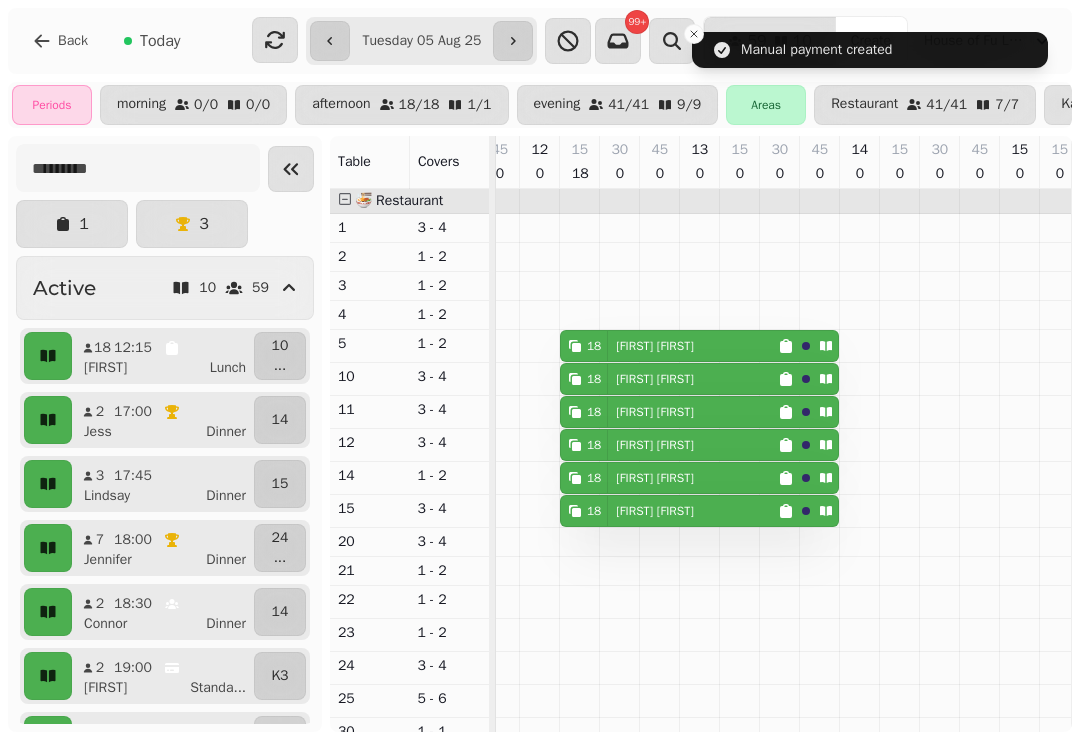 select on "**********" 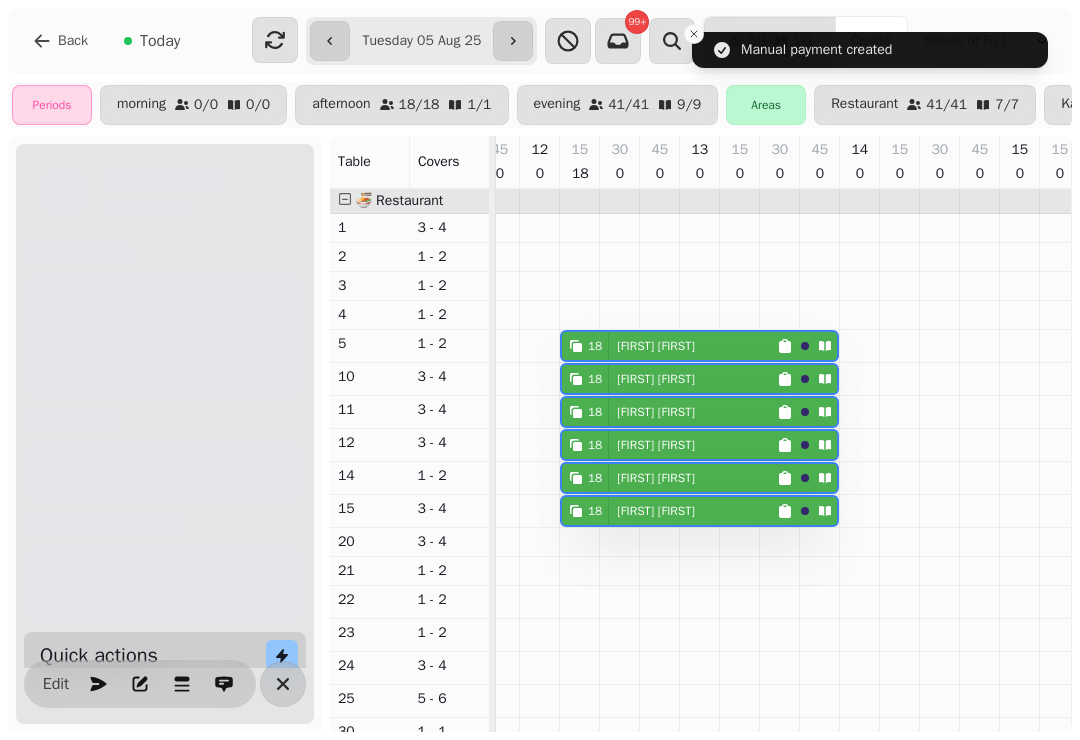 scroll, scrollTop: 0, scrollLeft: 107, axis: horizontal 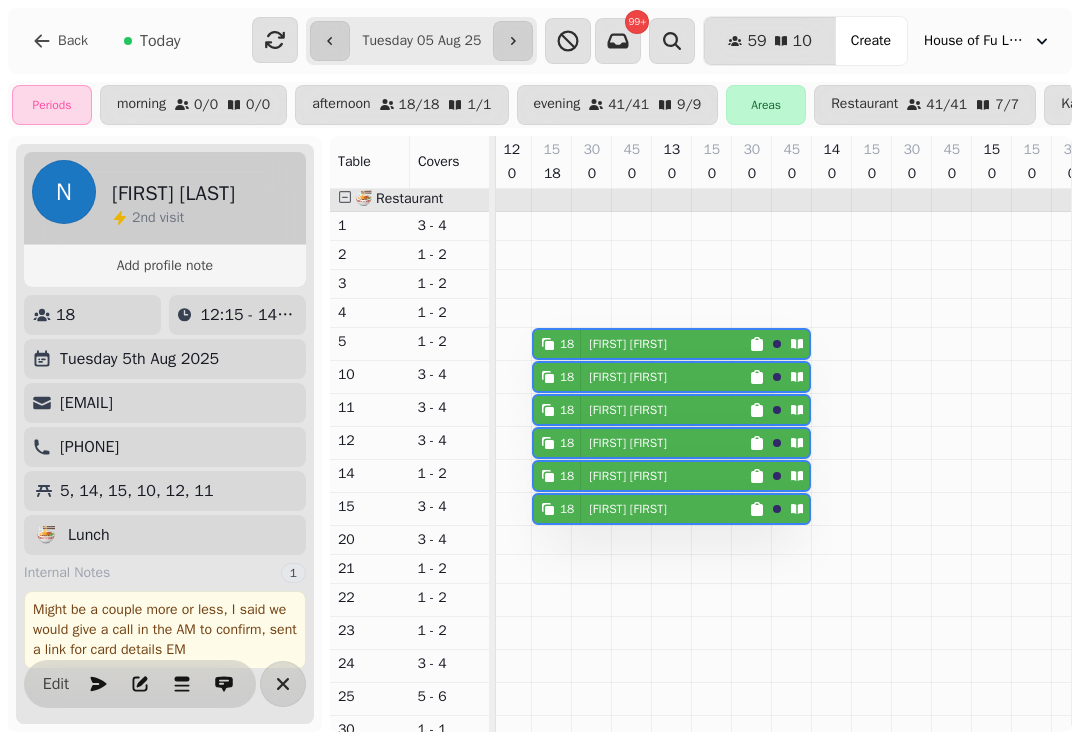 click on "Today" at bounding box center [160, 41] 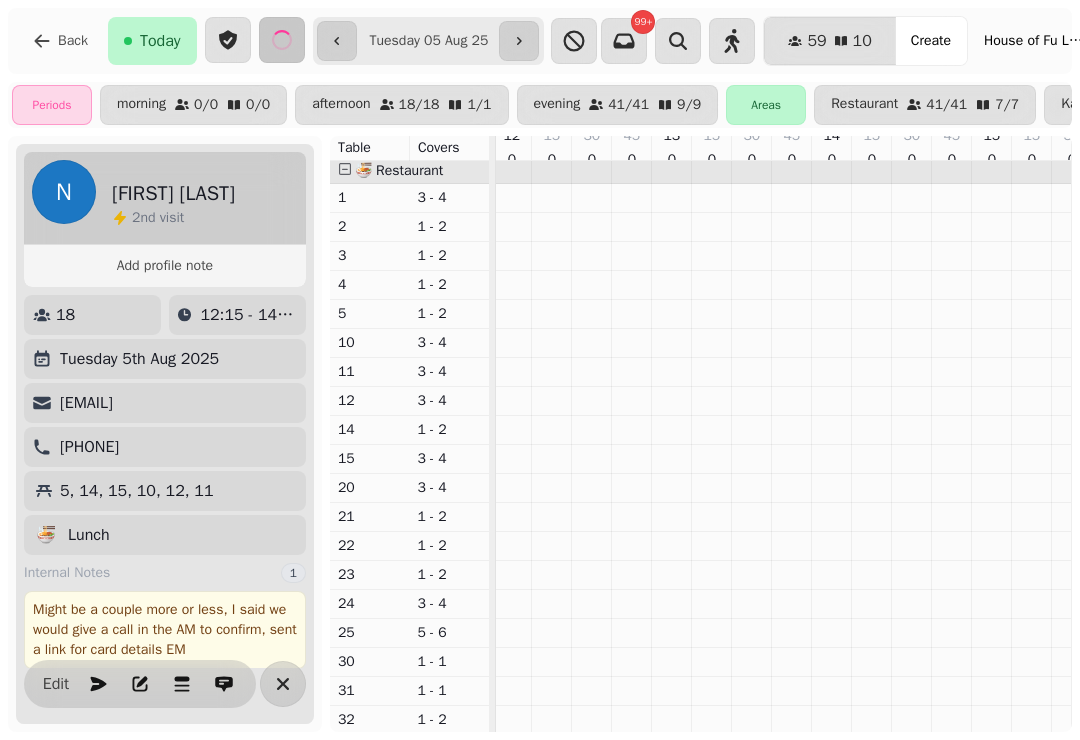 type on "**********" 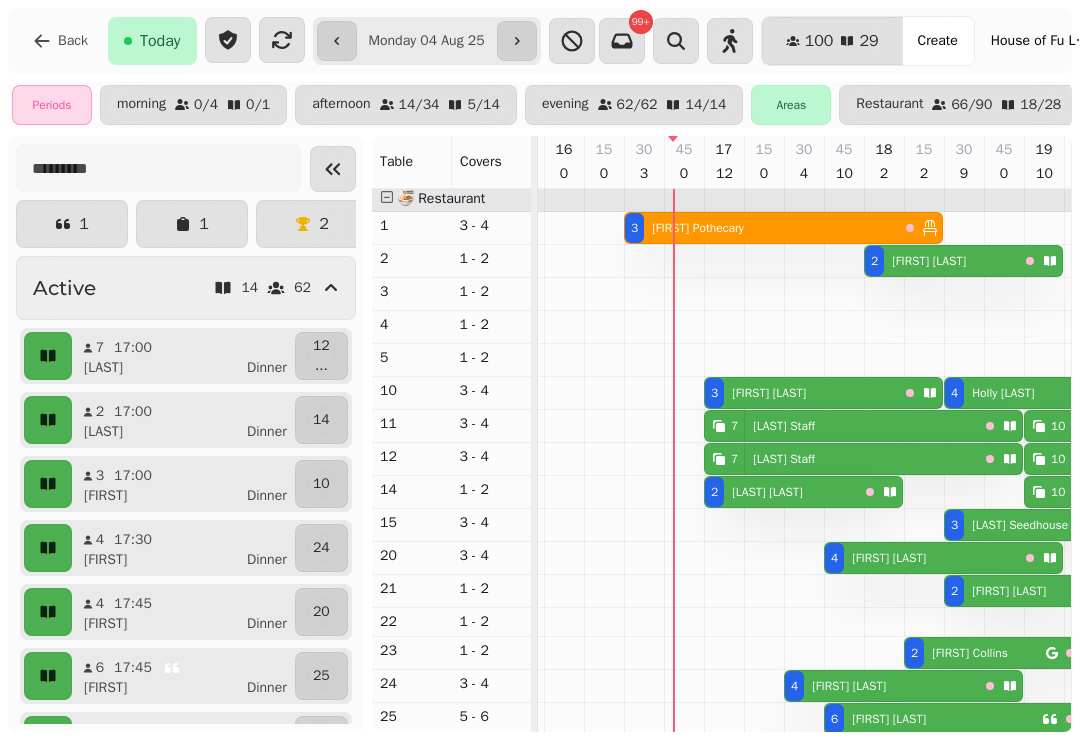 scroll, scrollTop: 109, scrollLeft: 717, axis: both 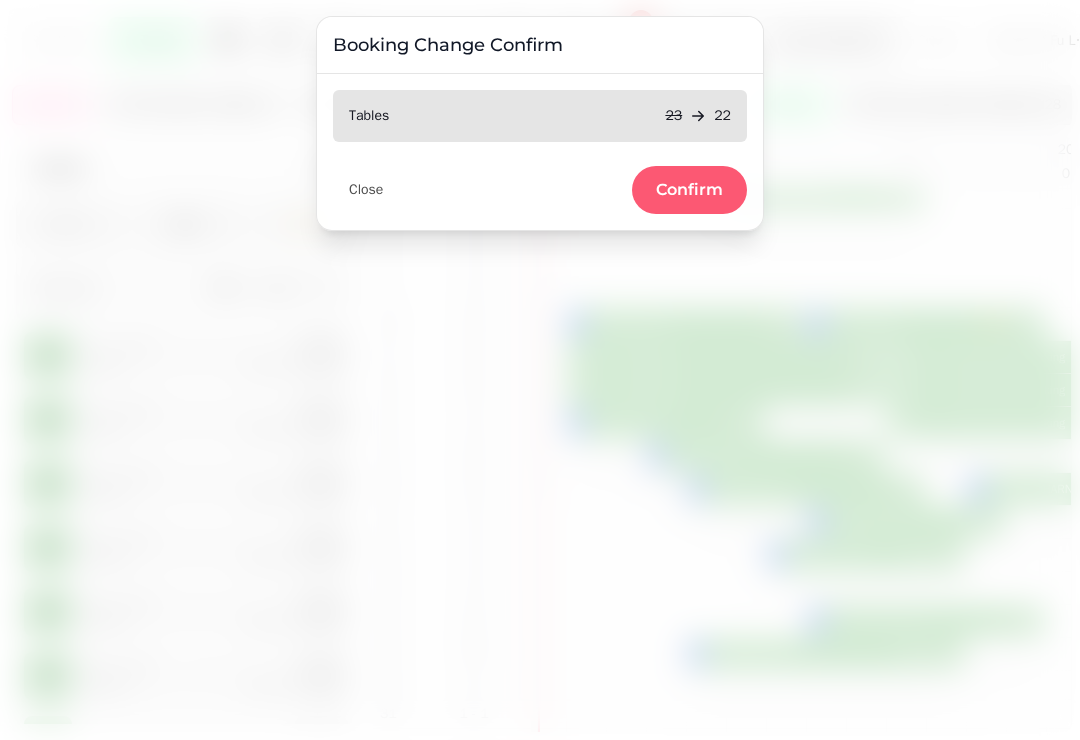 click on "Confirm" at bounding box center [689, 190] 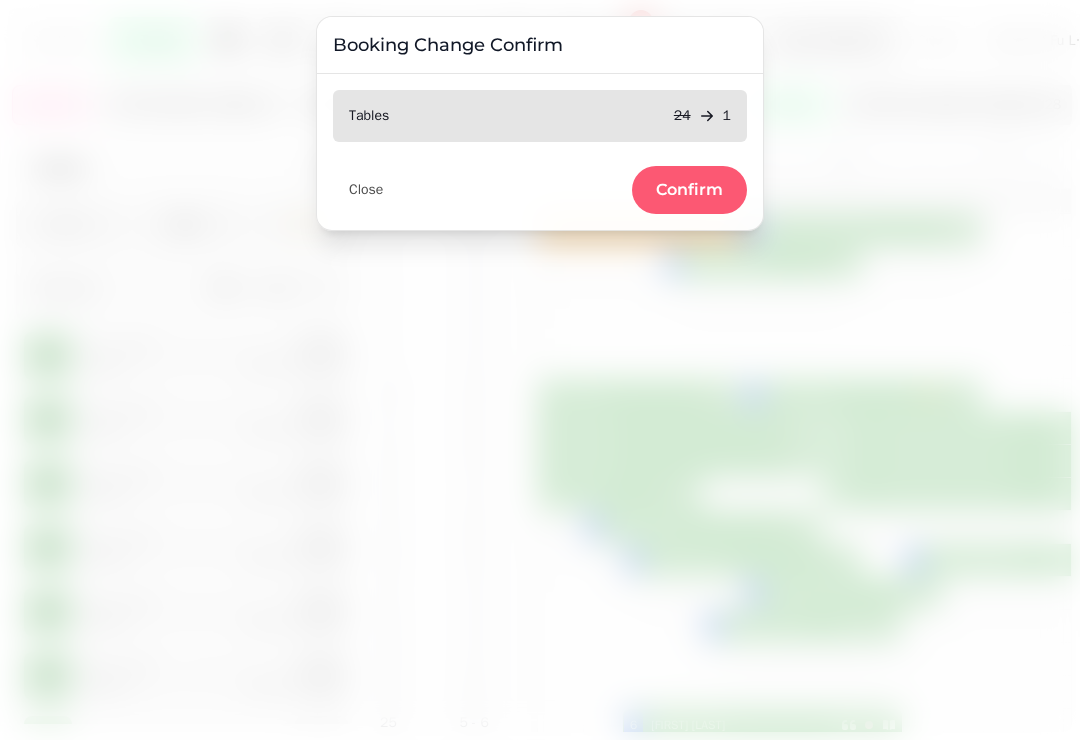 click on "Confirm" at bounding box center [689, 190] 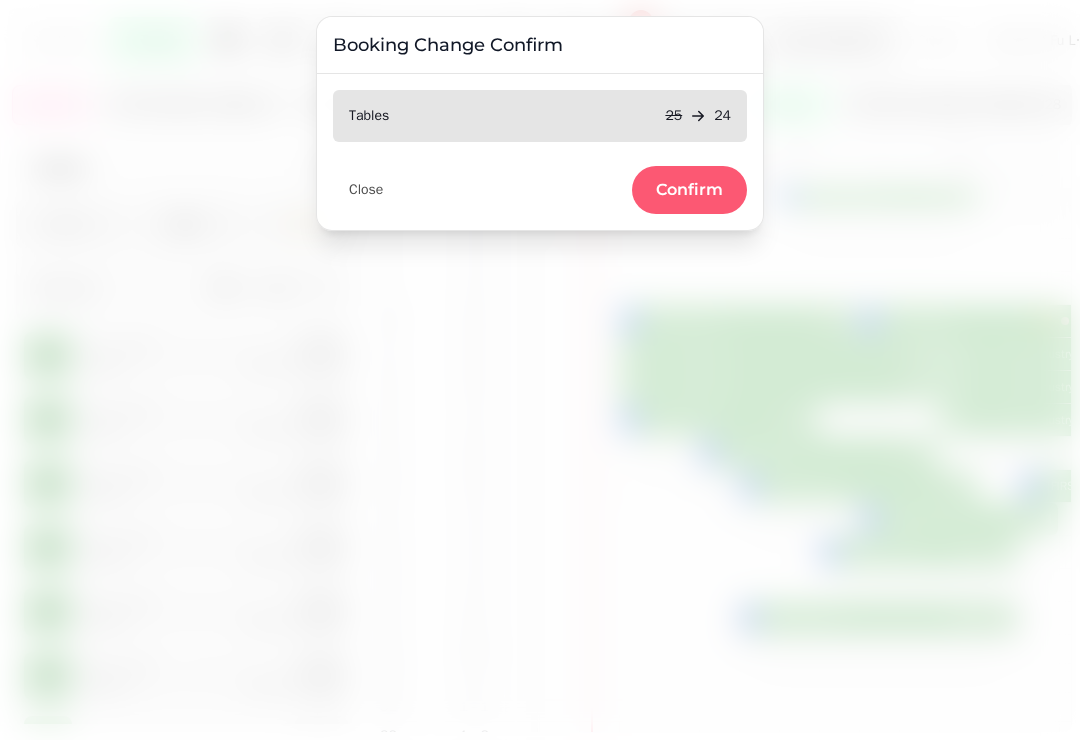 click on "Confirm" at bounding box center [689, 190] 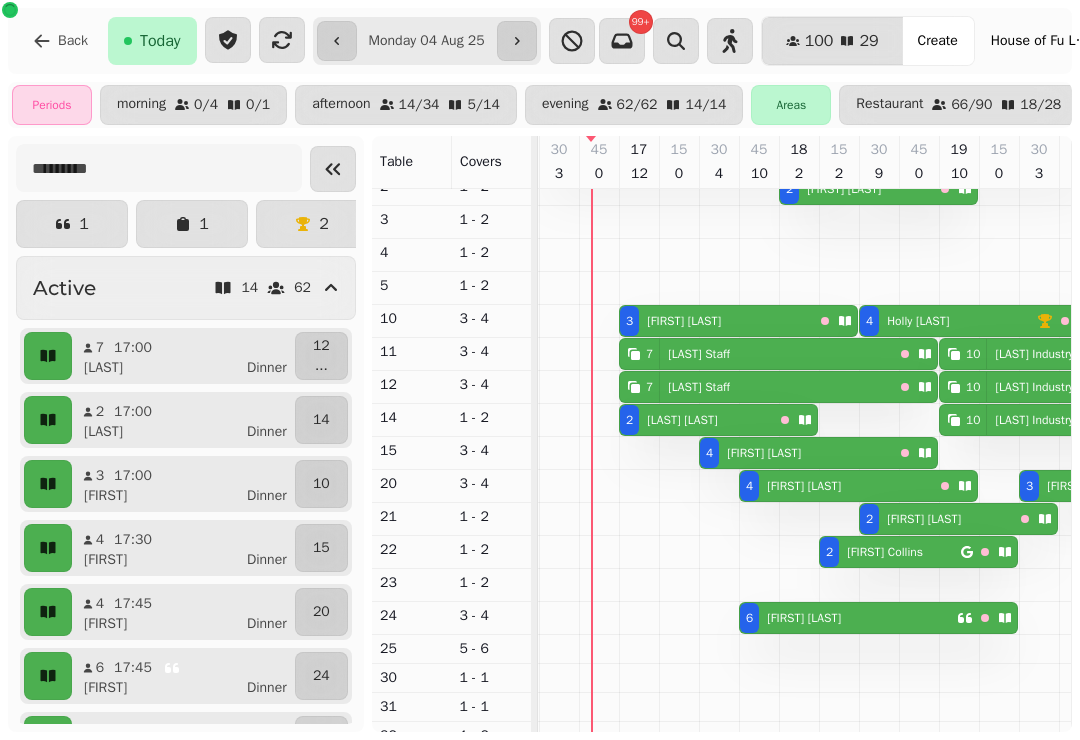 select on "*" 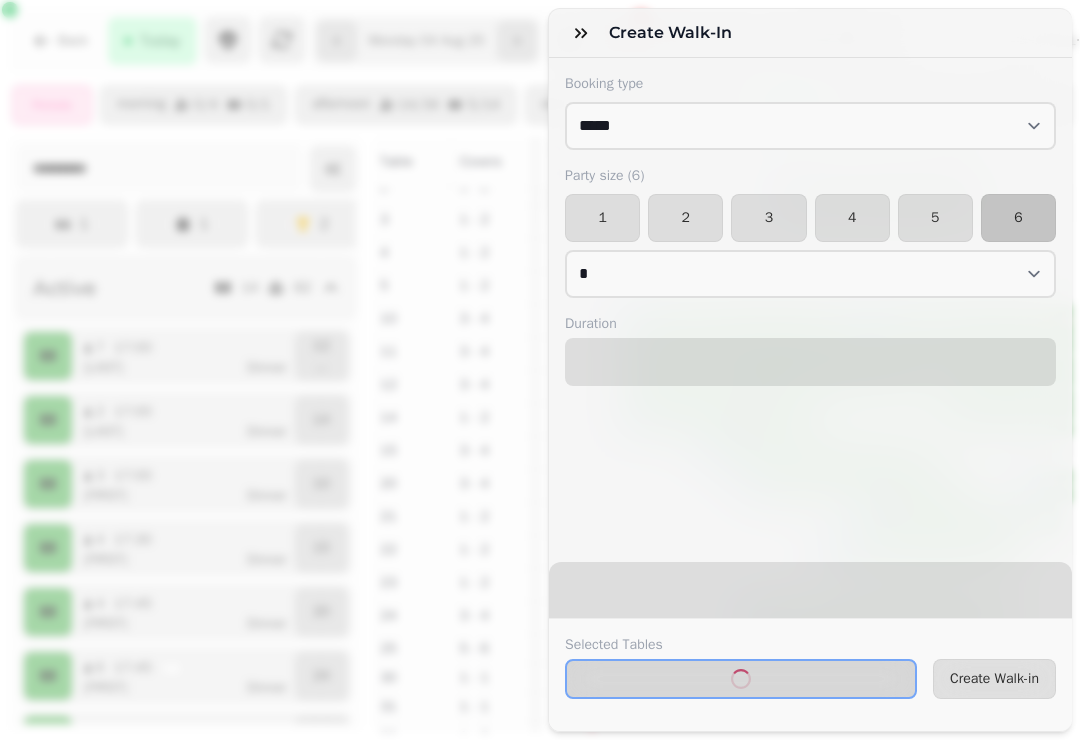 select on "****" 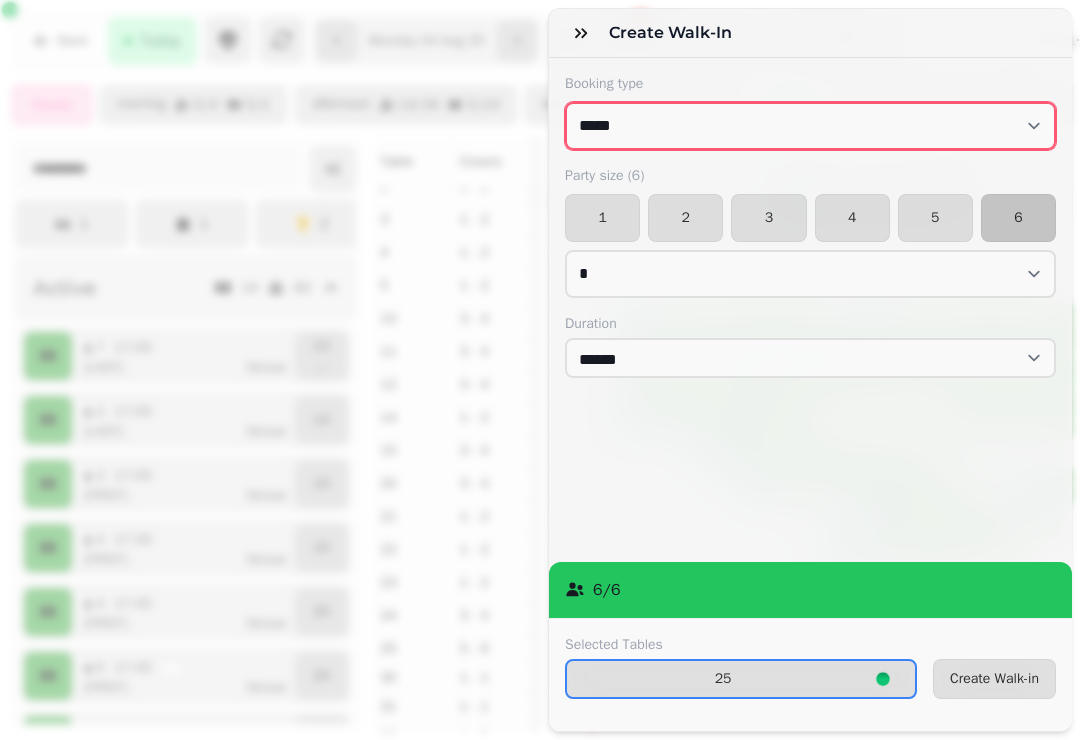 click on "**********" at bounding box center [810, 126] 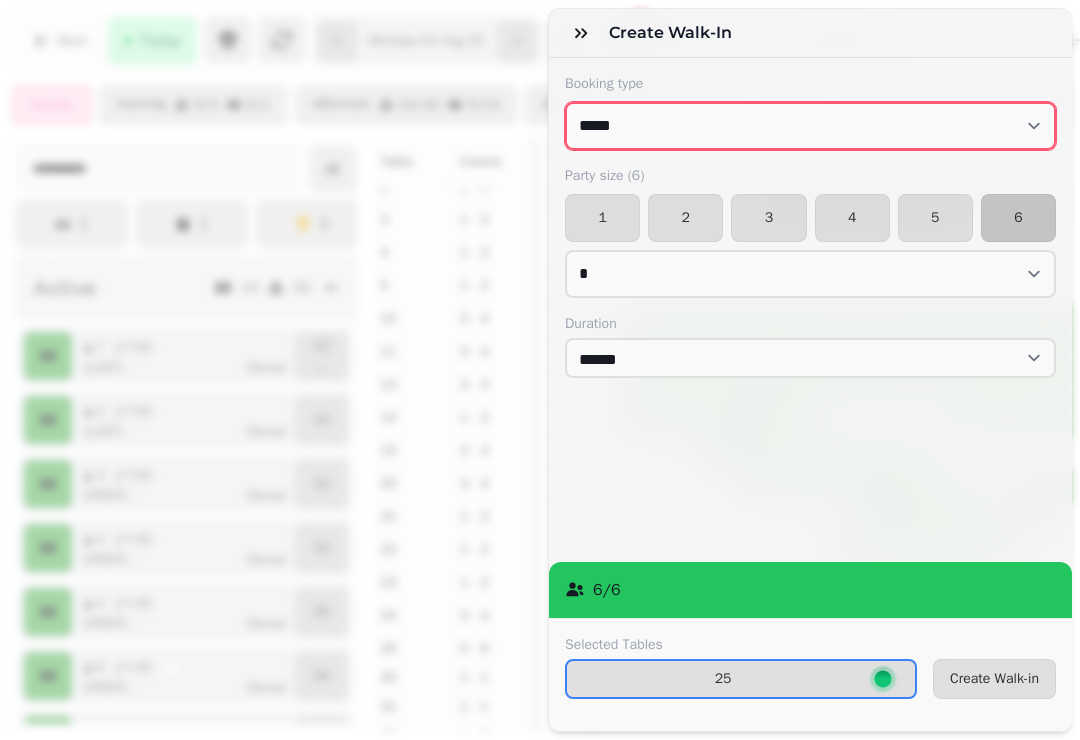 select on "**********" 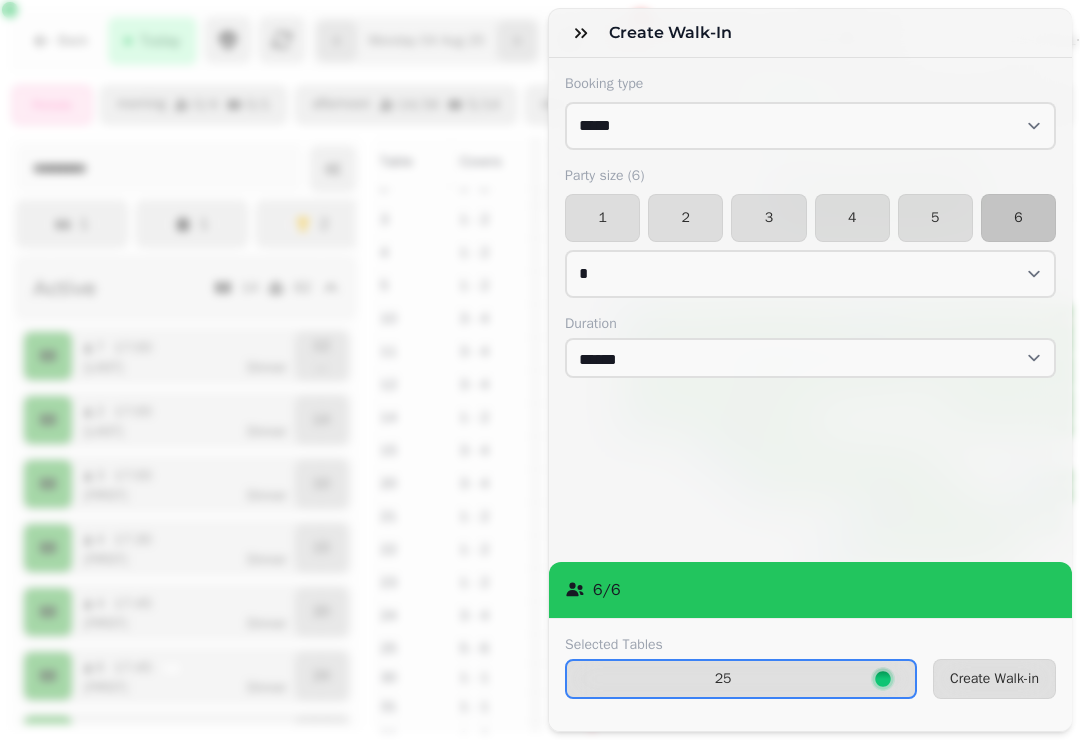 click on "Create Walk-in" at bounding box center [994, 679] 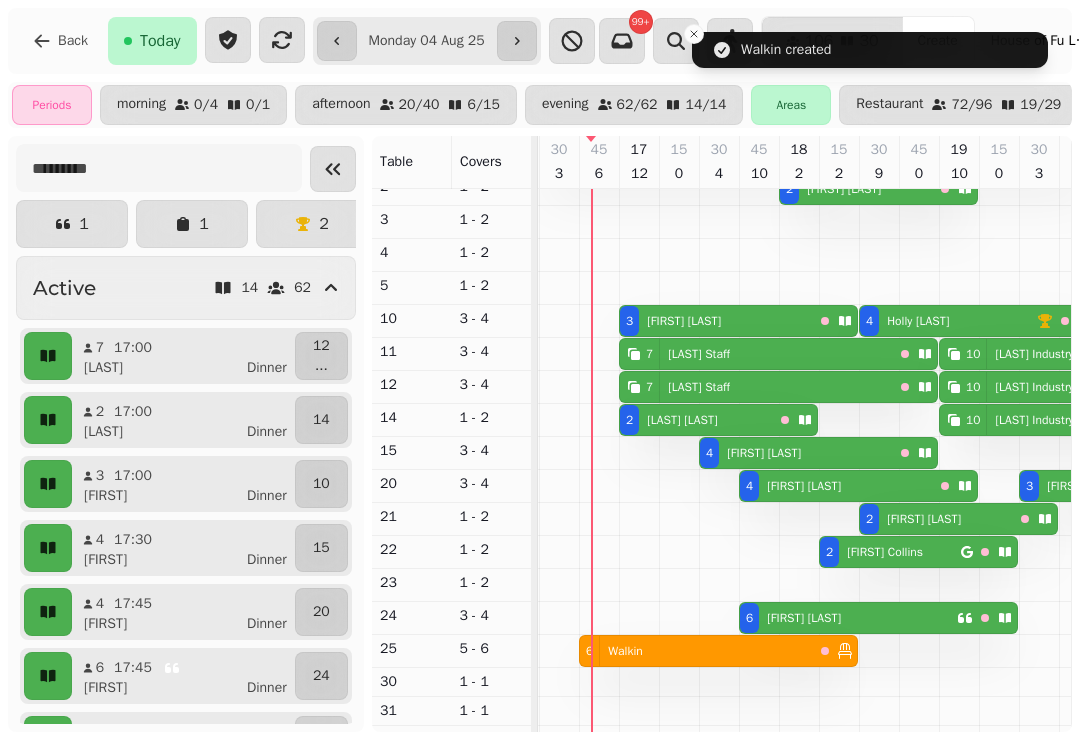 click on "6 Walkin" at bounding box center (696, 651) 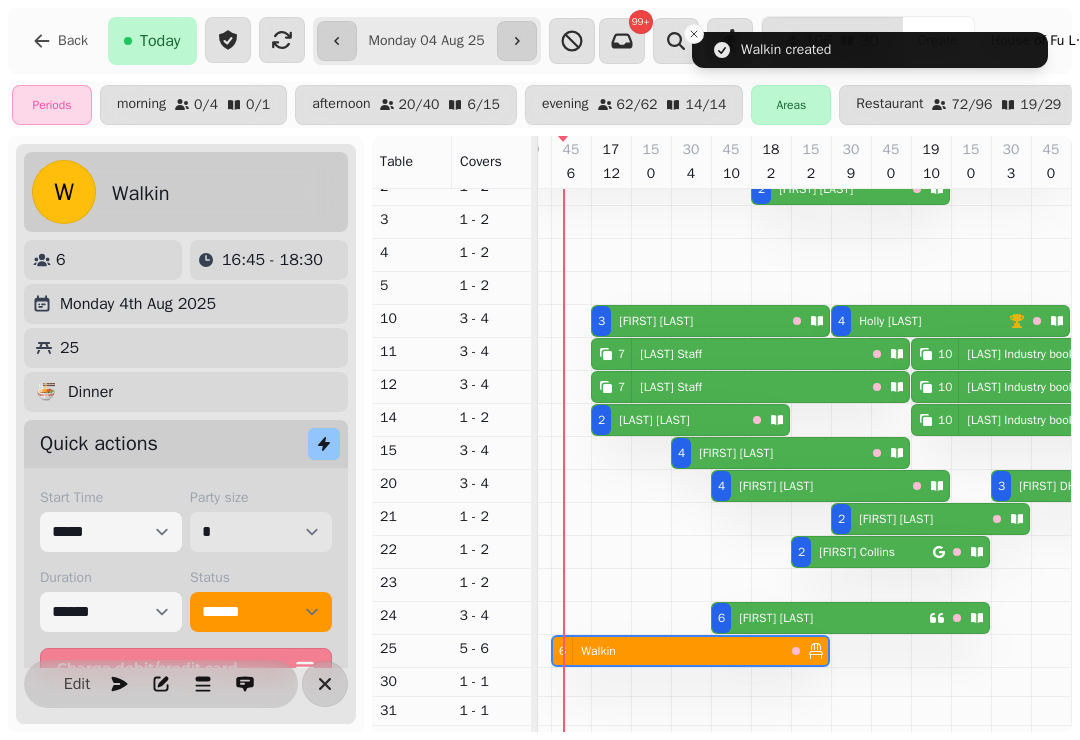 click on "* * * * * * * * * ** ** ** ** ** ** ** ** ** ** ** ** ** ** ** ** ** ** ** ** ** ** ** ** ** ** ** ** ** ** ** ** ** ** ** ** ** ** ** ** ** ** ** ** ** ** ** ** ** ** ** ** ** ** ** ** ** ** ** ** ** ** ** ** ** ** ** ** ** ** ** ** ** ** ** ** ** ** ** ** ** ** ** ** ** ** ** ** ** ** *** *** *** *** *** *** *** *** *** *** *** *** *** *** *** *** *** *** *** *** *** *** *** *** *** *** *** *** *** *** *** *** *** *** *** *** *** *** *** *** *** *** *** *** *** *** *** *** *** *** *** *** *** *** *** *** *** *** *** *** *** *** *** *** *** *** *** *** *** *** *** *** *** *** *** *** *** *** *** *** *** *** *** *** *** *** *** *** *** *** *** *** *** *** *** *** *** *** *** *** *** *** *** *** *** *** *** *** *** *** *** *** *** *** *** *** *** *** *** *** *** *** *** *** *** *** *** *** *** *** *** *** *** *** *** *** *** *** *** *** *** *** *** *** *** *** *** *** *** *** ***" at bounding box center (261, 532) 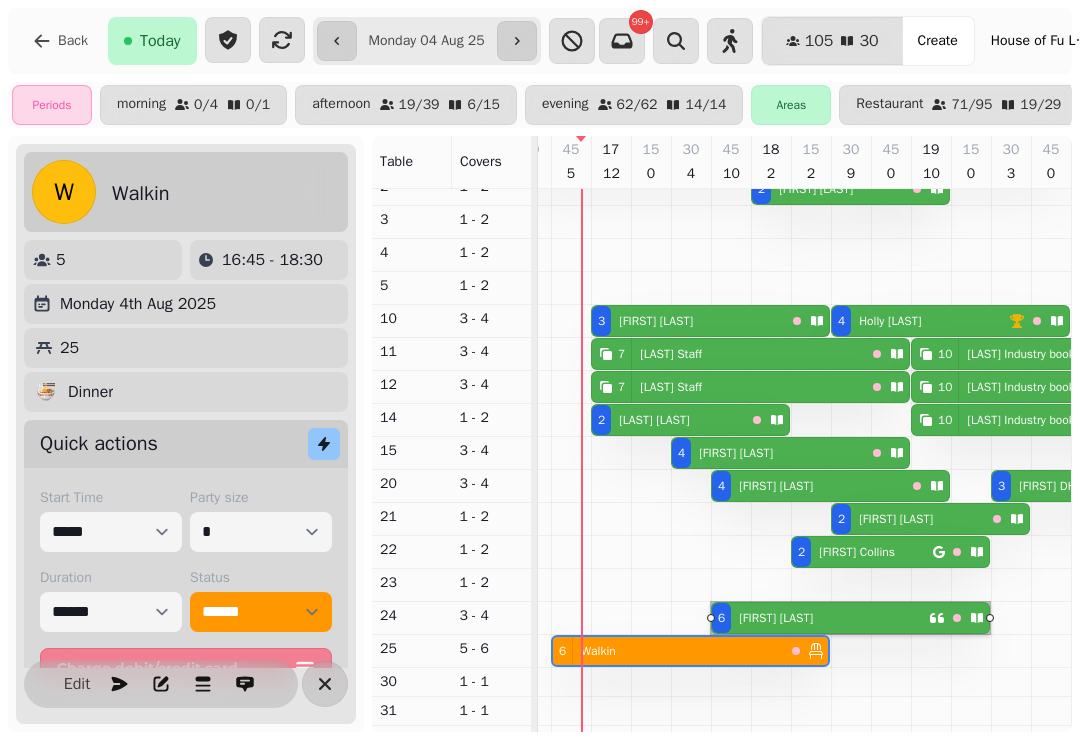 click on "Edit" at bounding box center [77, 684] 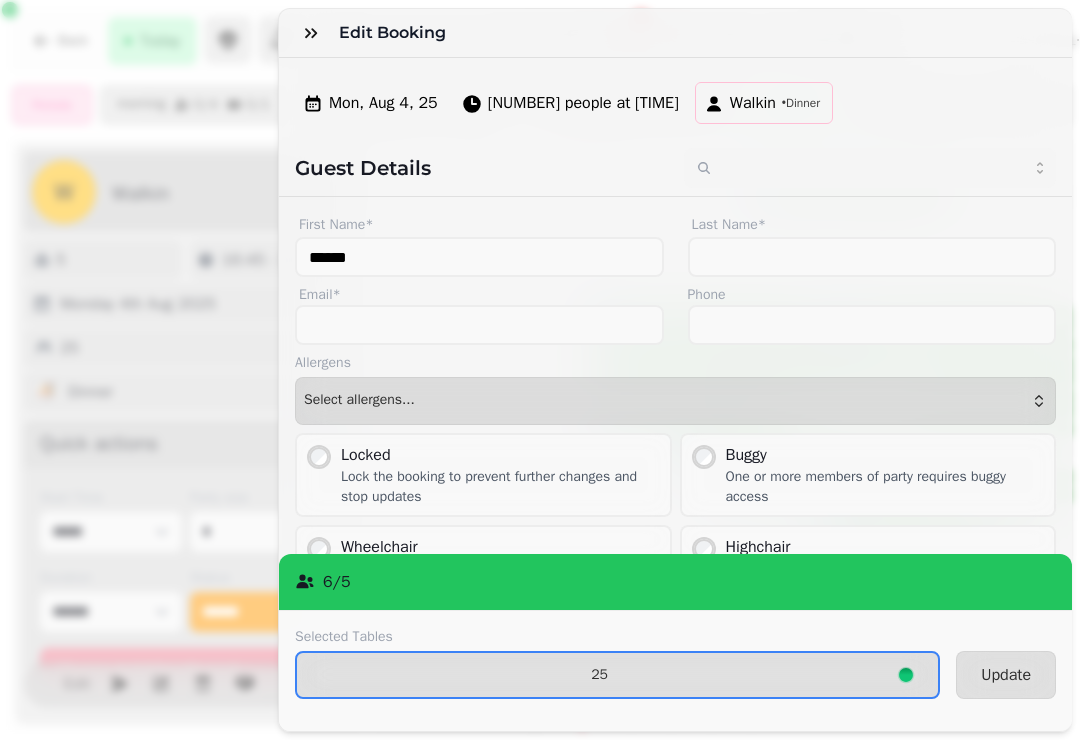 click on "25" at bounding box center (617, 675) 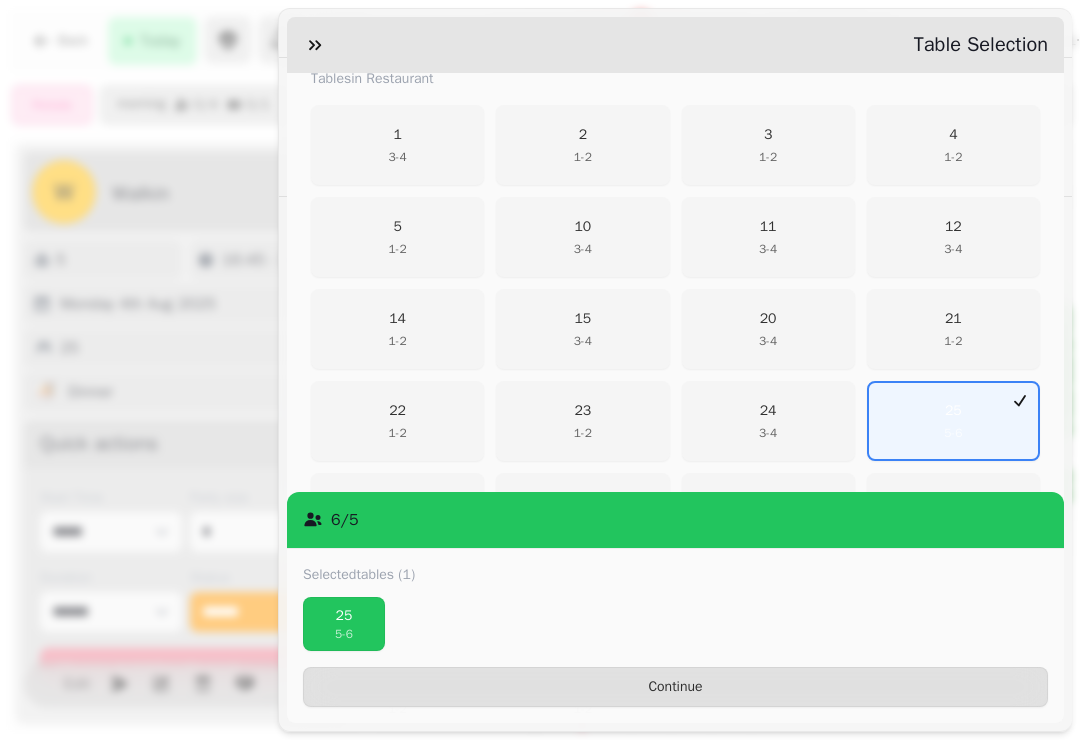 scroll, scrollTop: 437, scrollLeft: 0, axis: vertical 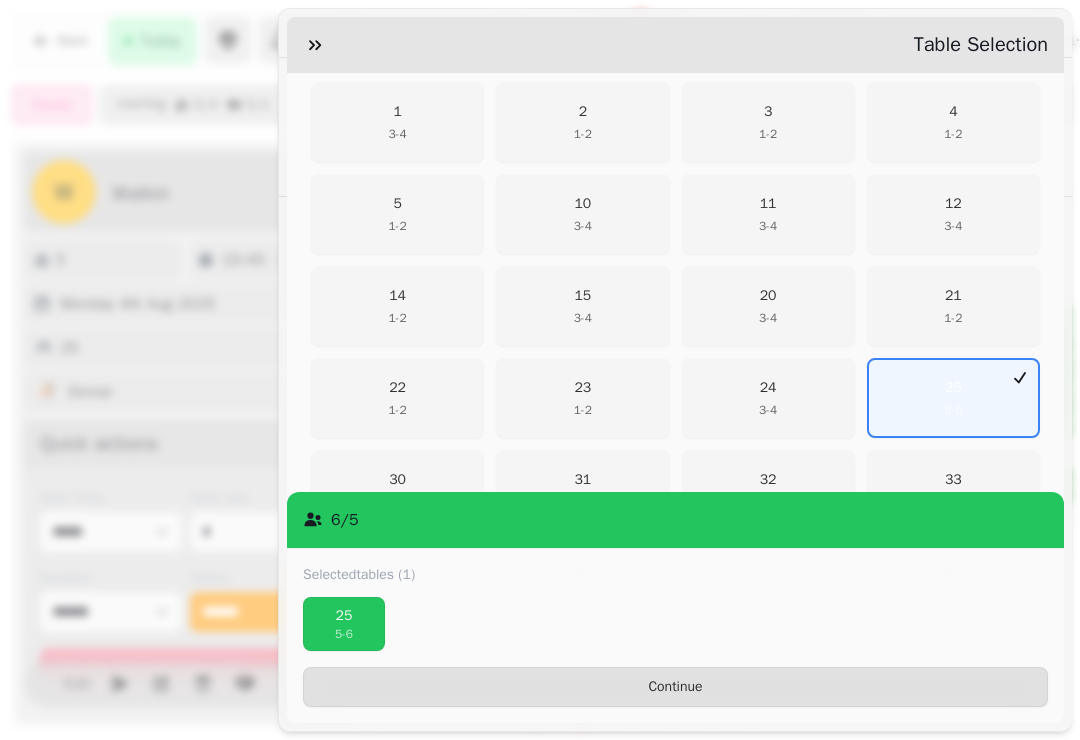 click on "24" at bounding box center [768, 388] 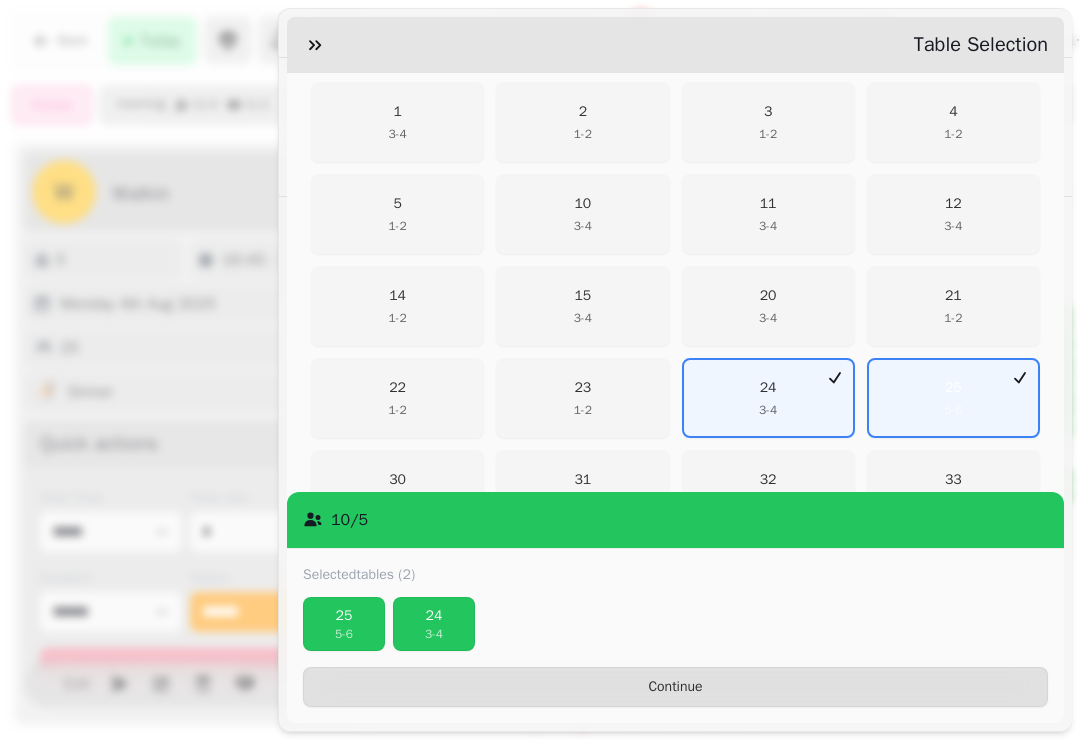 click on "23 1  -  2" at bounding box center [582, 398] 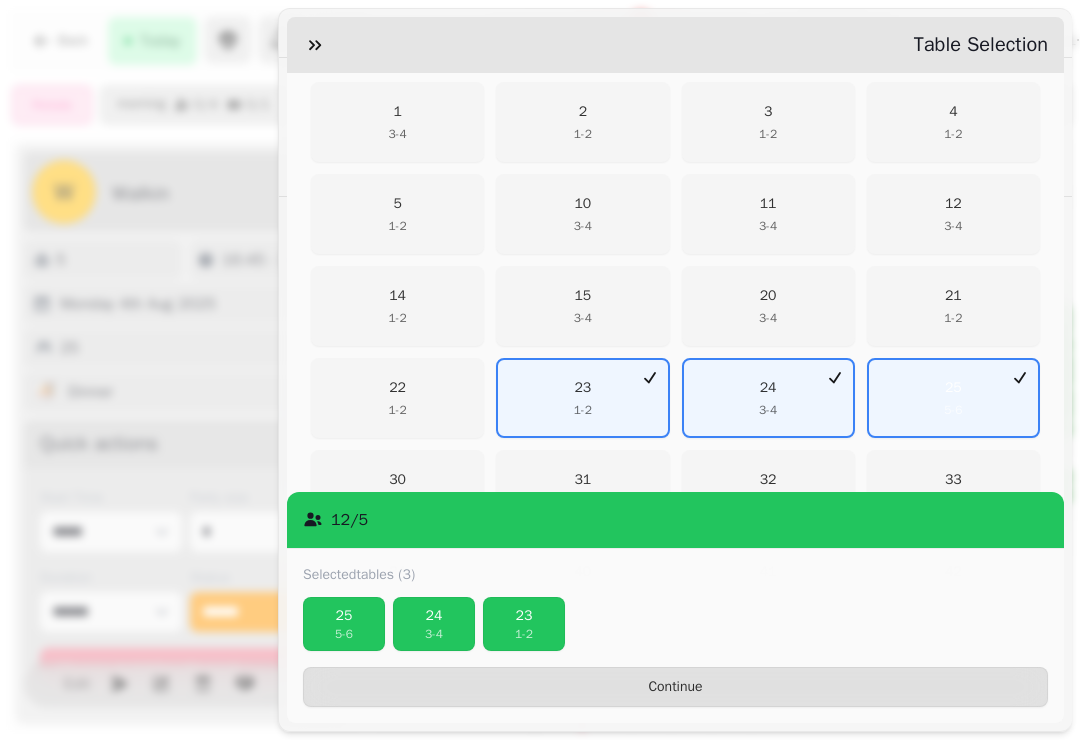 click on "5  -  6" at bounding box center [953, 410] 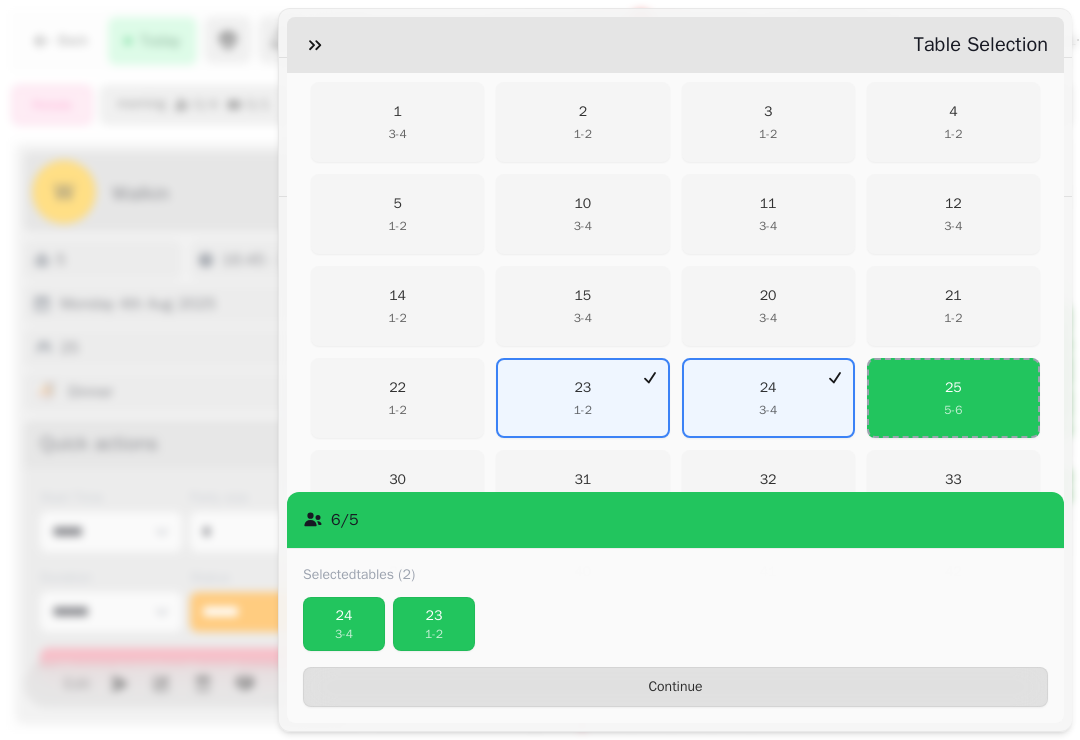 click on "Continue" at bounding box center (675, 687) 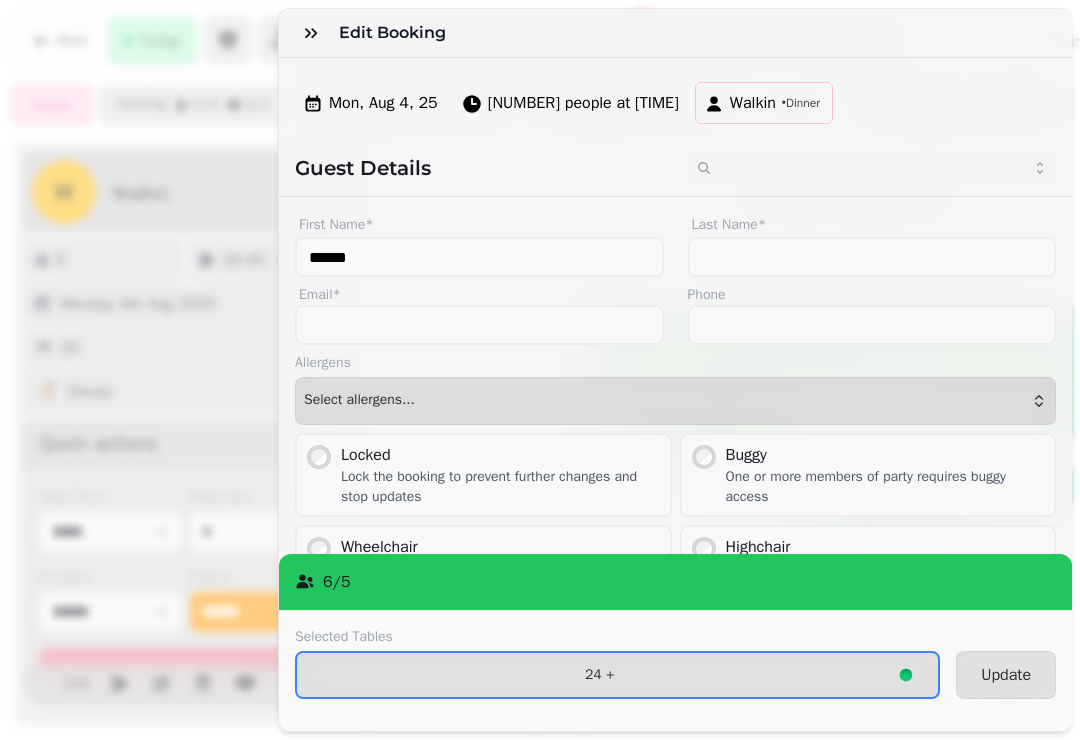 click on "Update" at bounding box center [1006, 675] 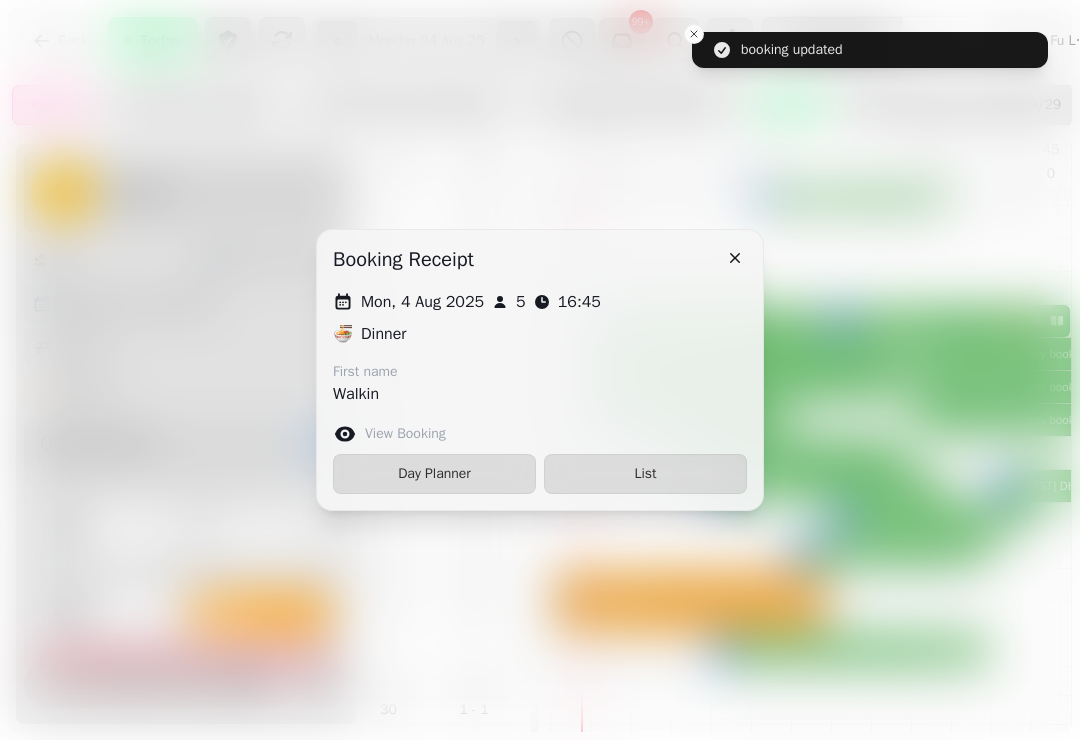 click at bounding box center (735, 258) 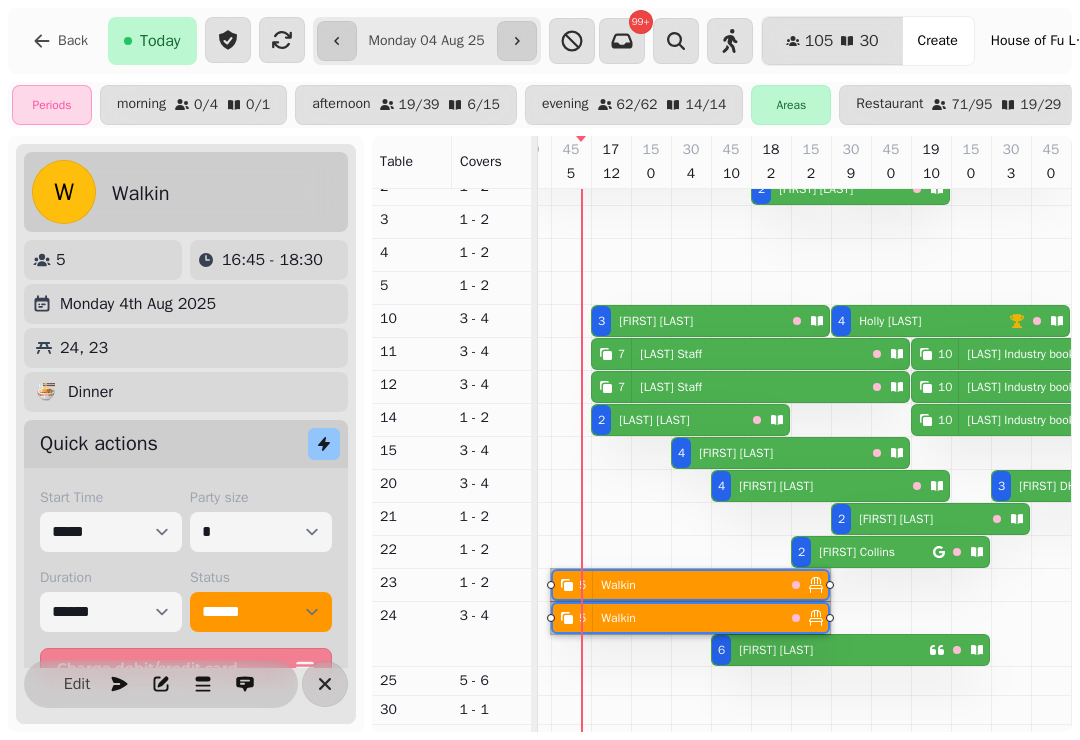 scroll, scrollTop: 74, scrollLeft: 826, axis: both 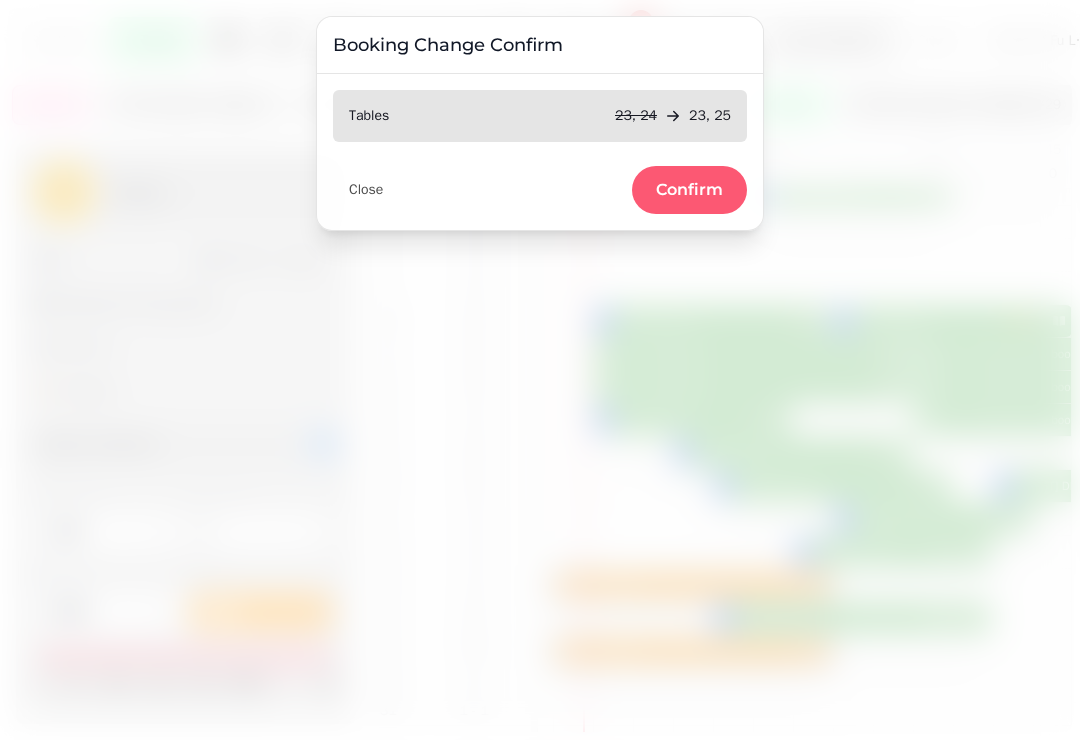 click on "Confirm" at bounding box center [689, 190] 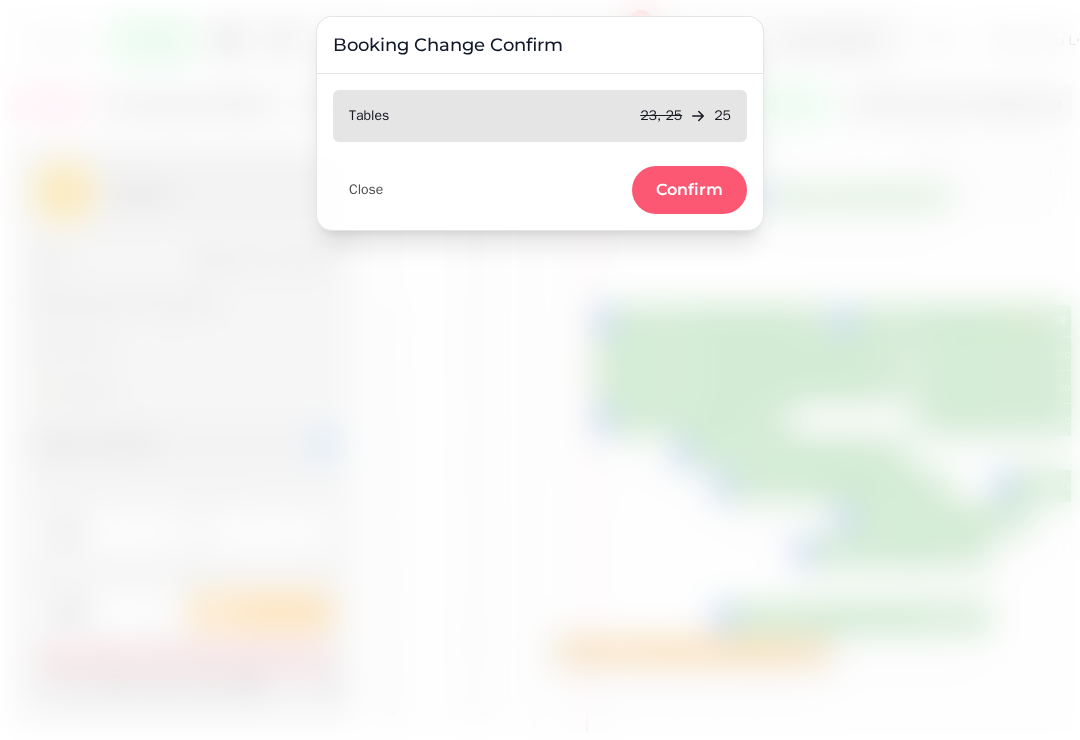 click on "Confirm" at bounding box center [689, 190] 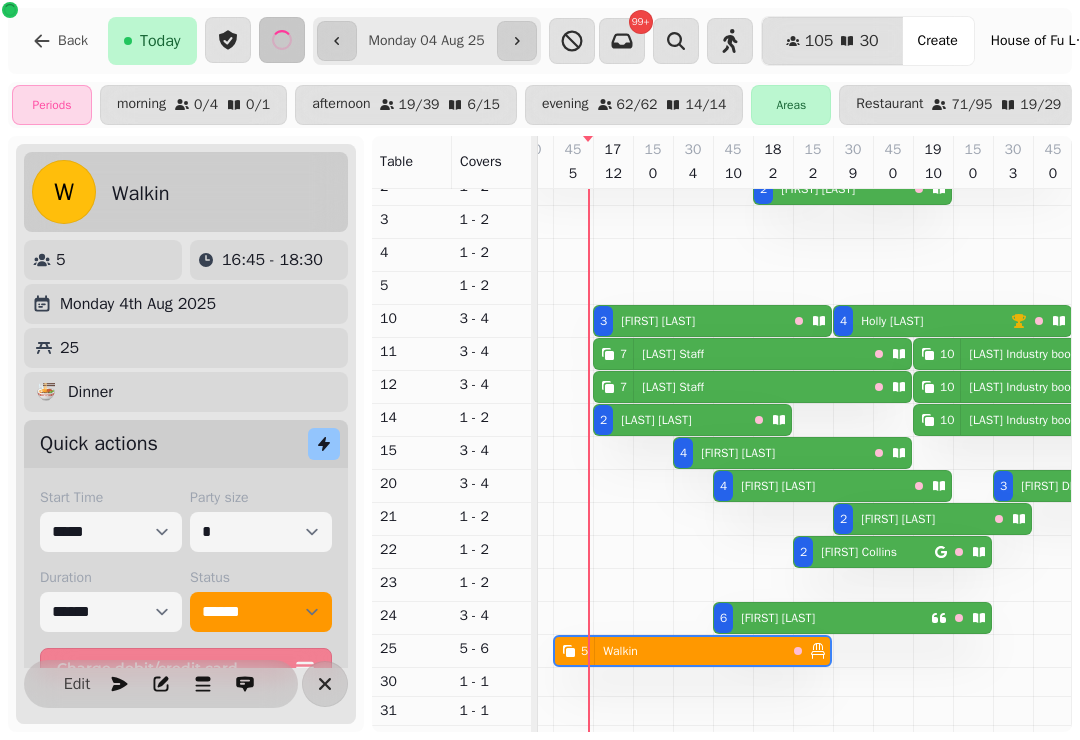 scroll, scrollTop: 0, scrollLeft: 792, axis: horizontal 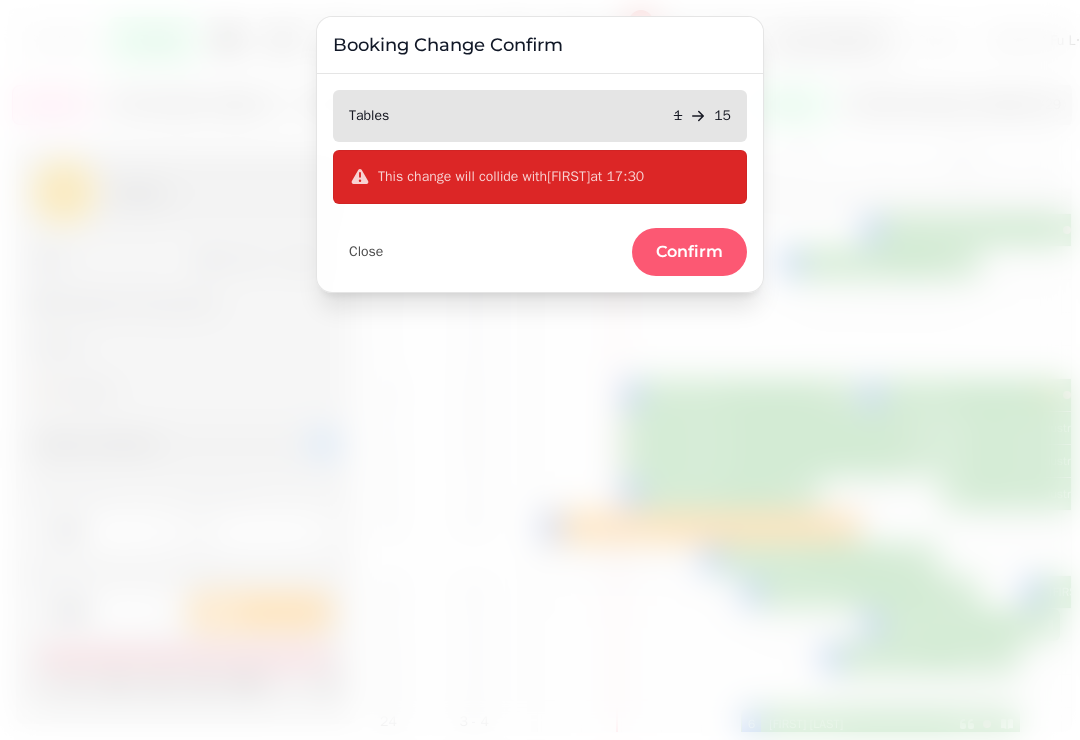 click on "Confirm" at bounding box center (689, 252) 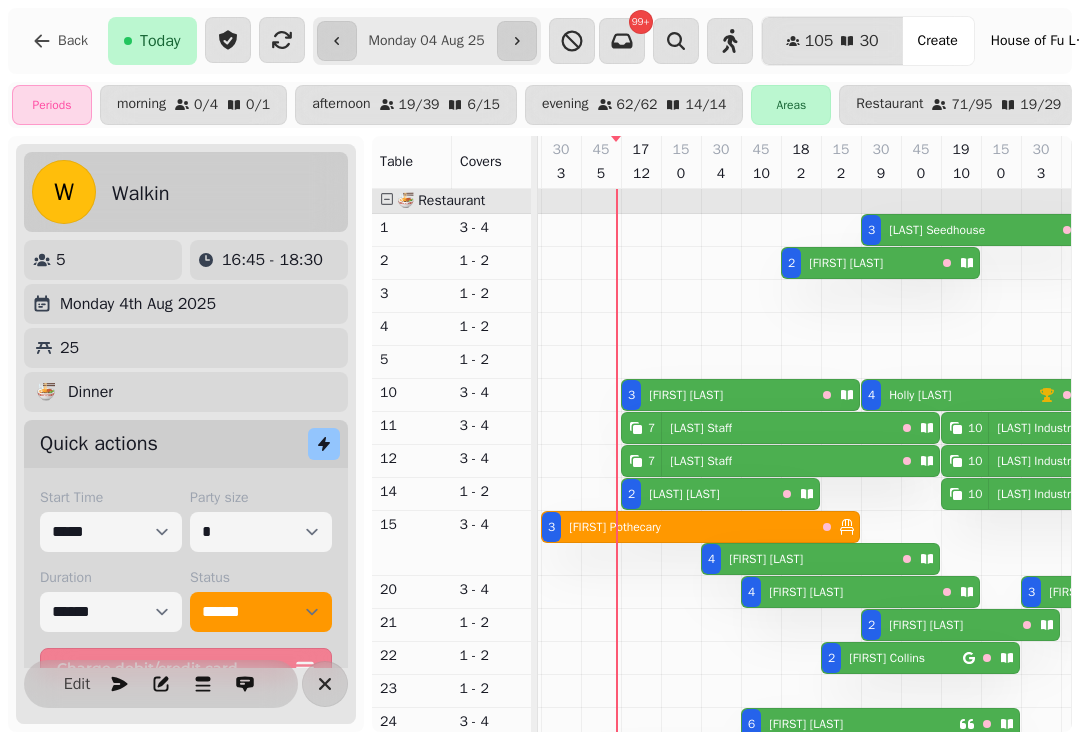 scroll, scrollTop: 75, scrollLeft: 790, axis: both 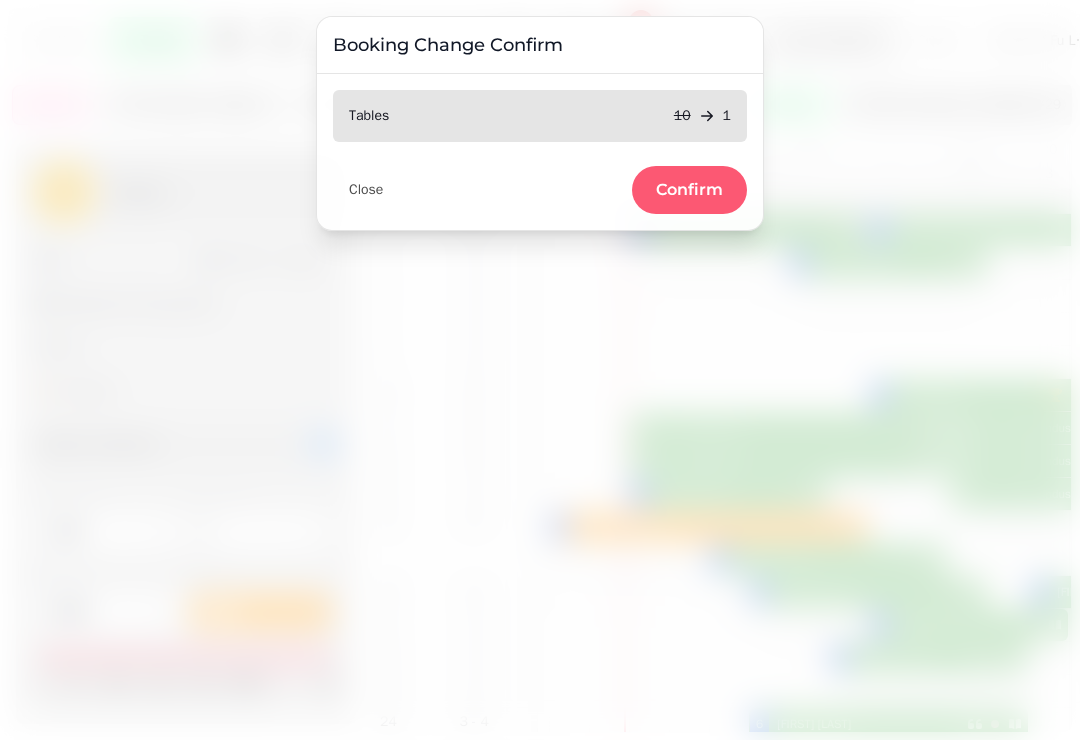 click on "Confirm" at bounding box center (689, 190) 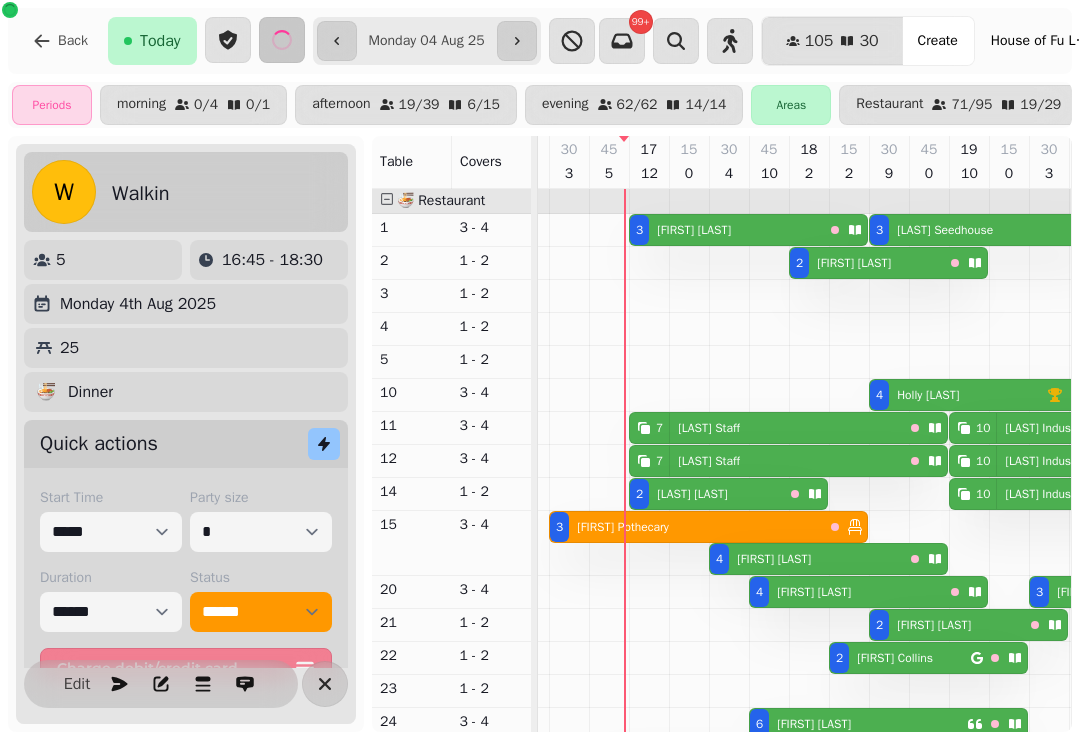 click on "[FIRST] [LAST]" at bounding box center (694, 230) 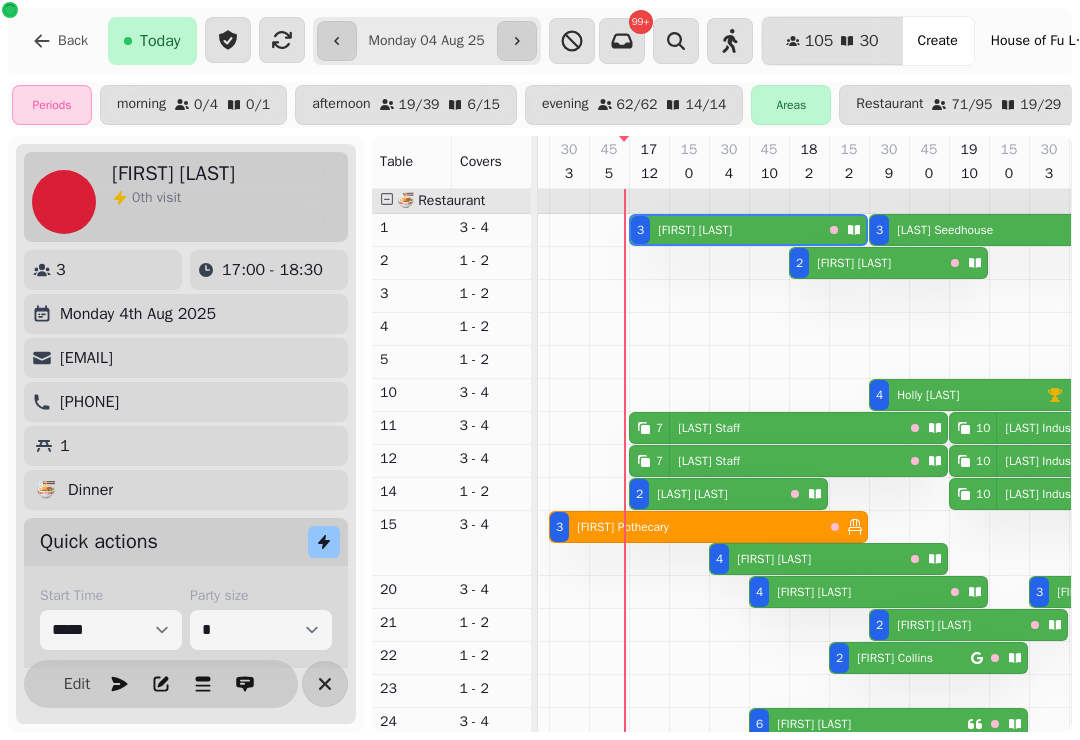 scroll, scrollTop: 0, scrollLeft: 867, axis: horizontal 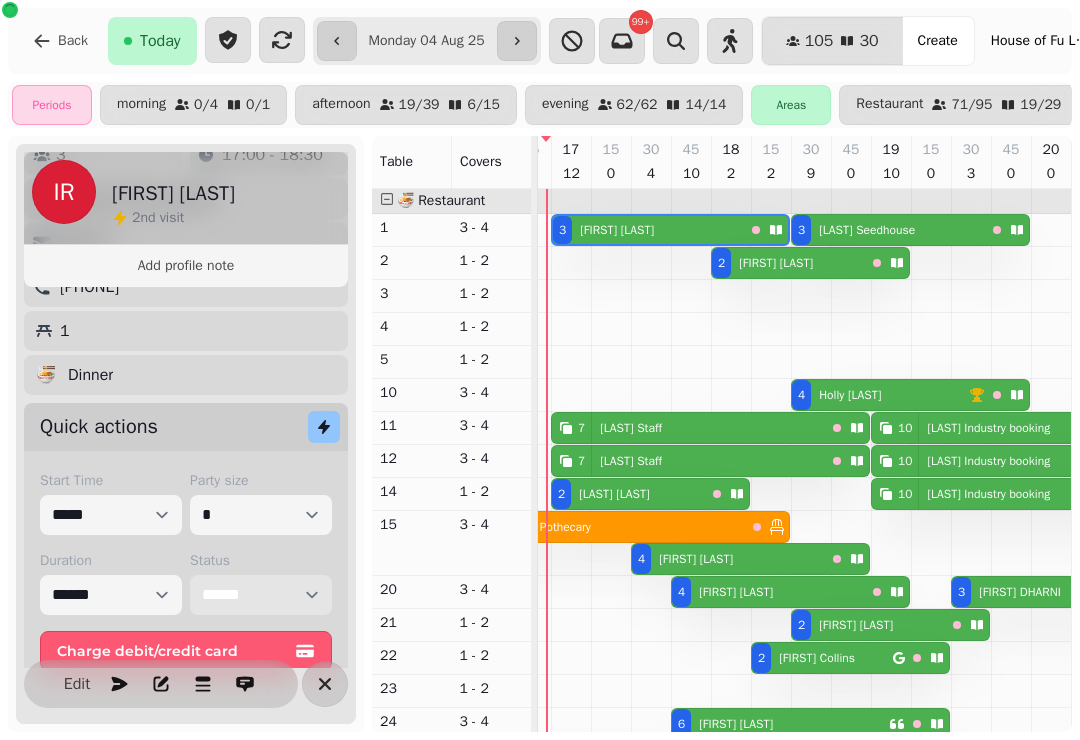 click on "**********" at bounding box center [261, 595] 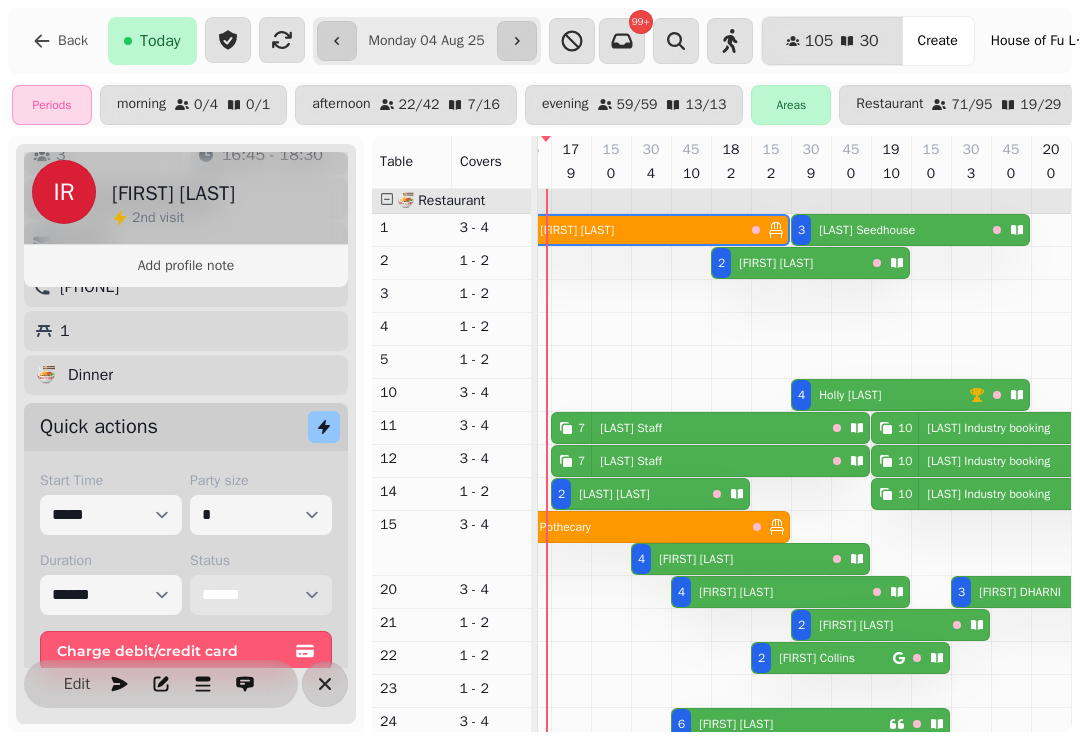 scroll, scrollTop: 69, scrollLeft: 874, axis: both 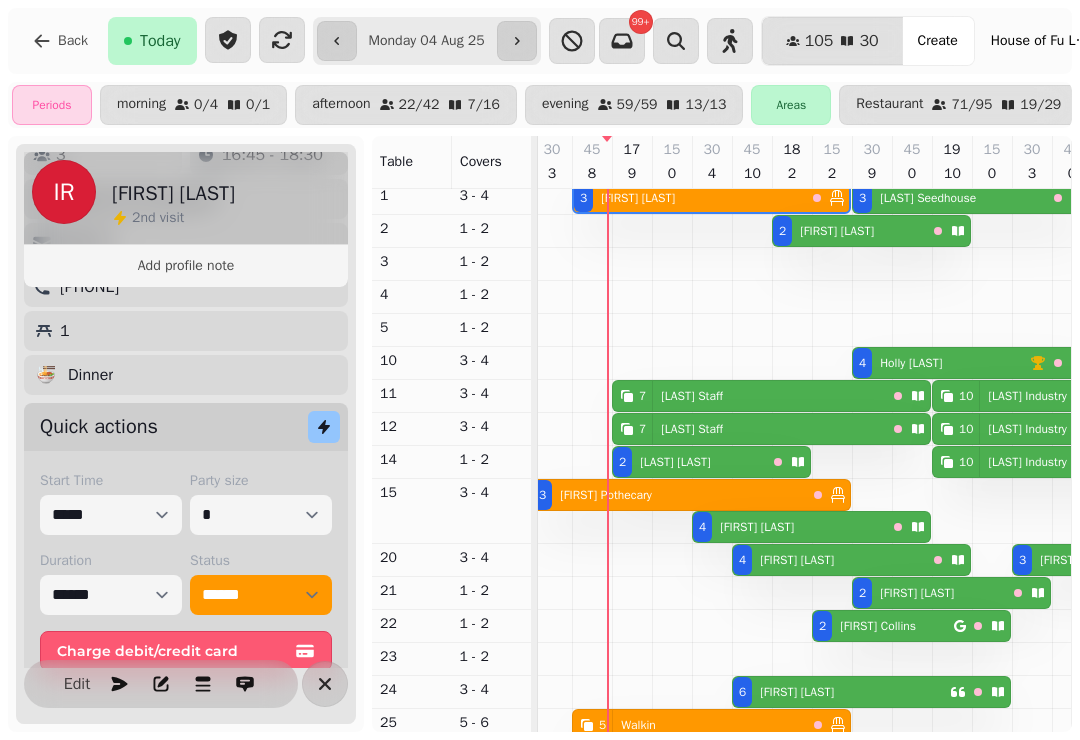 click on "[FIRST]   [LAST]" at bounding box center (797, 692) 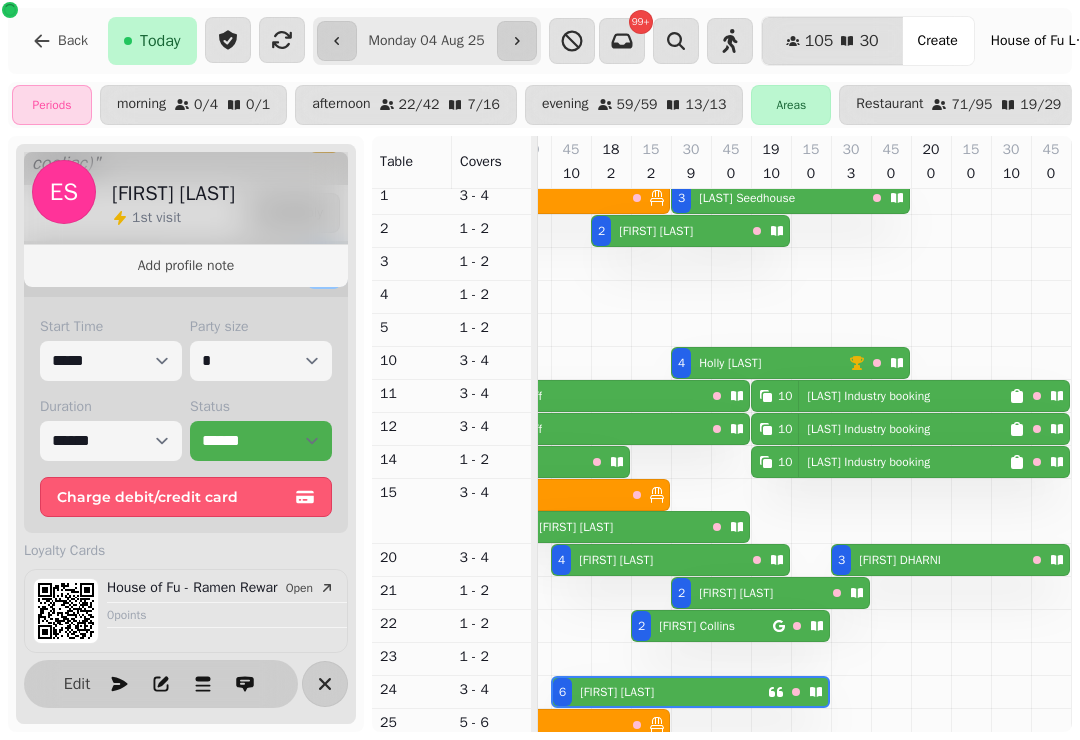 click on "Edit" at bounding box center (77, 684) 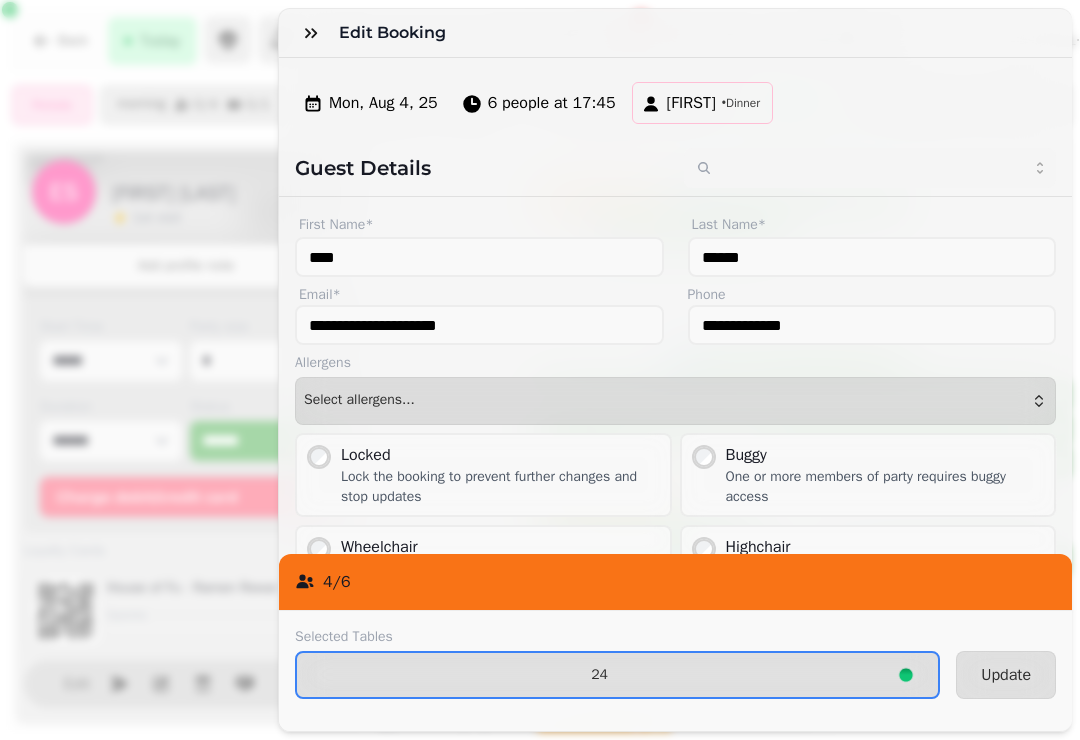 click on "24" at bounding box center (599, 675) 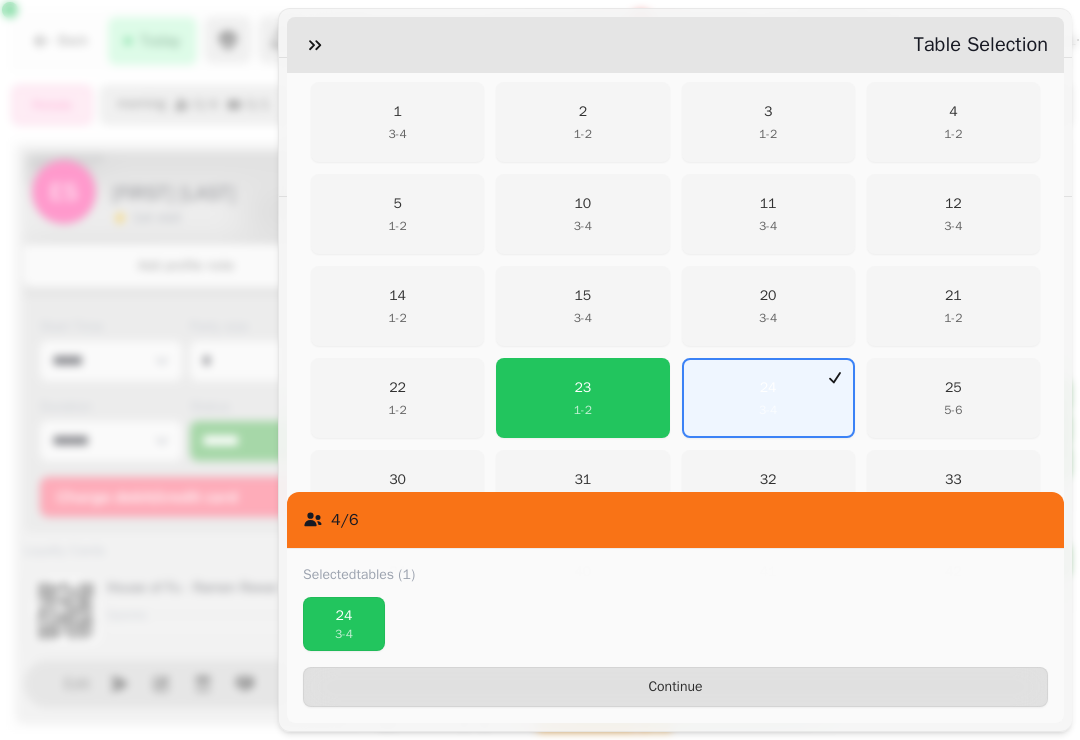 click on "23 1  -  2" at bounding box center [582, 398] 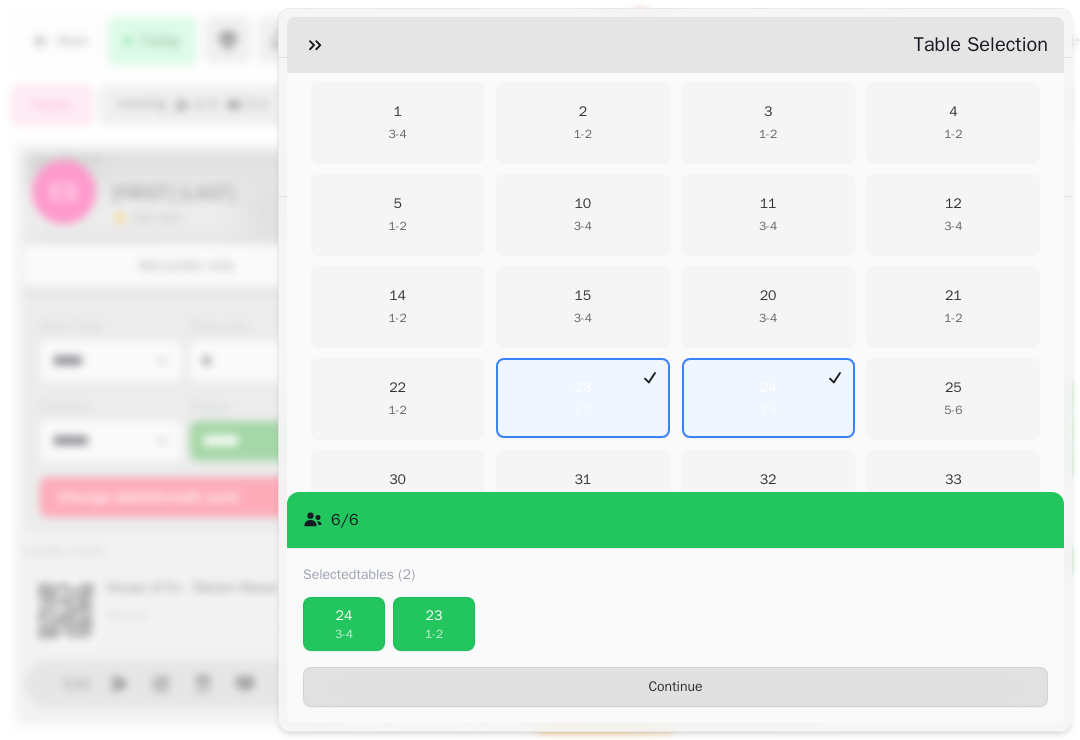 click on "Continue" at bounding box center (675, 687) 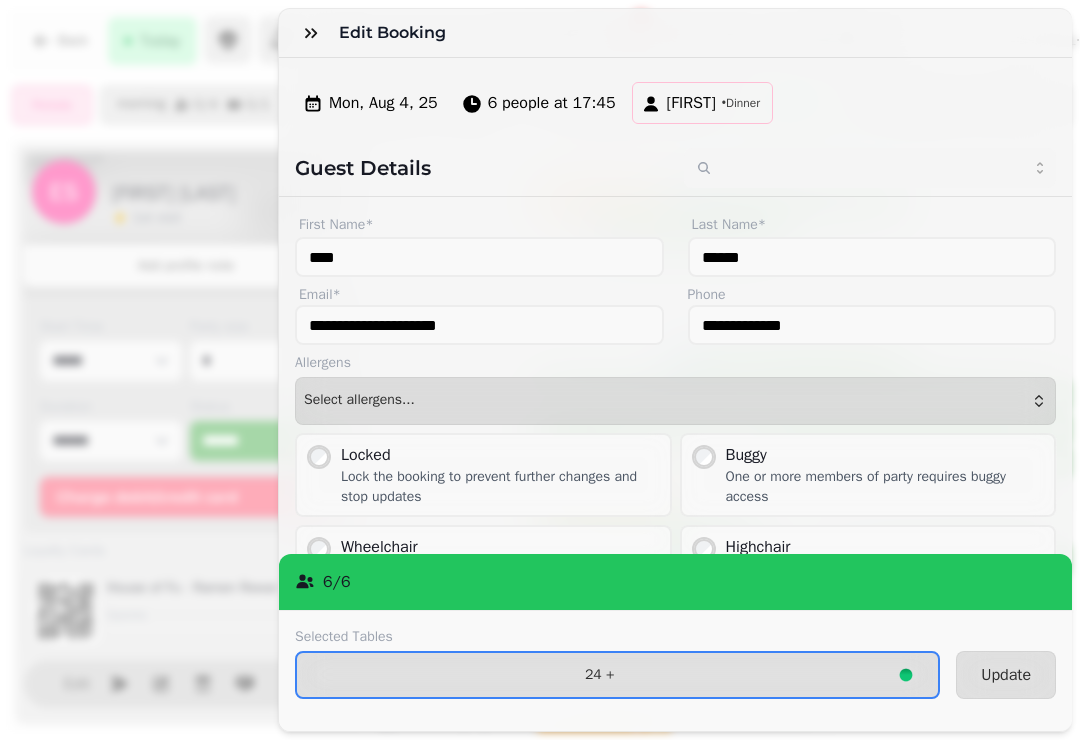 click on "Update" at bounding box center (1006, 675) 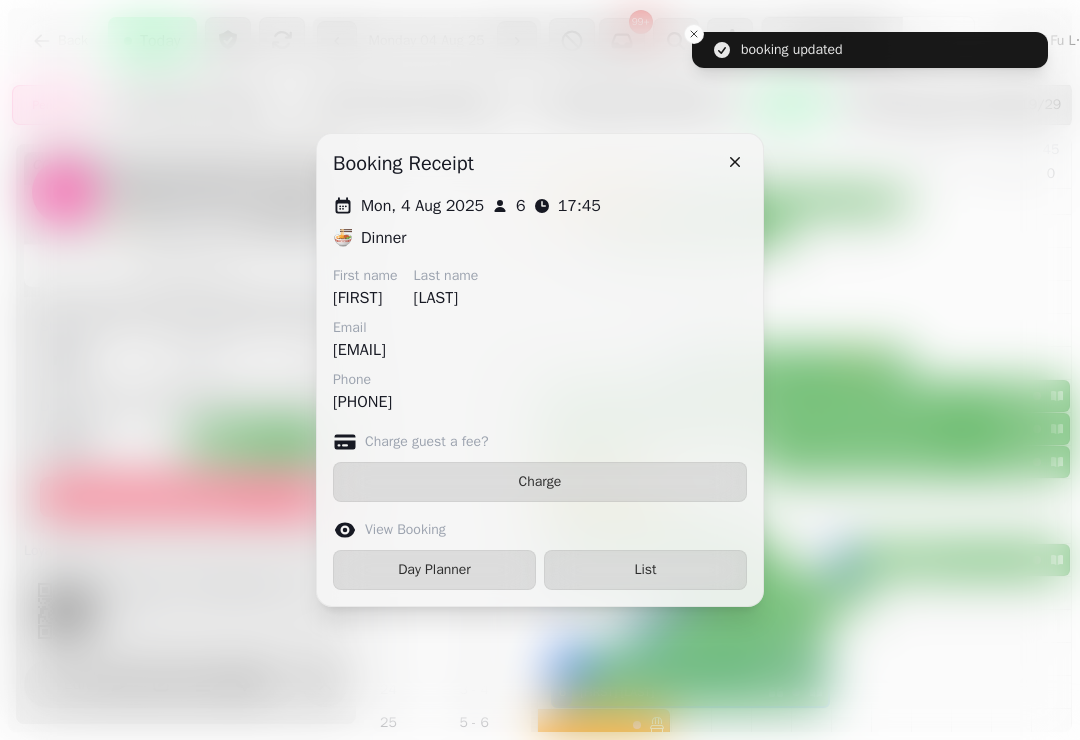click at bounding box center [735, 162] 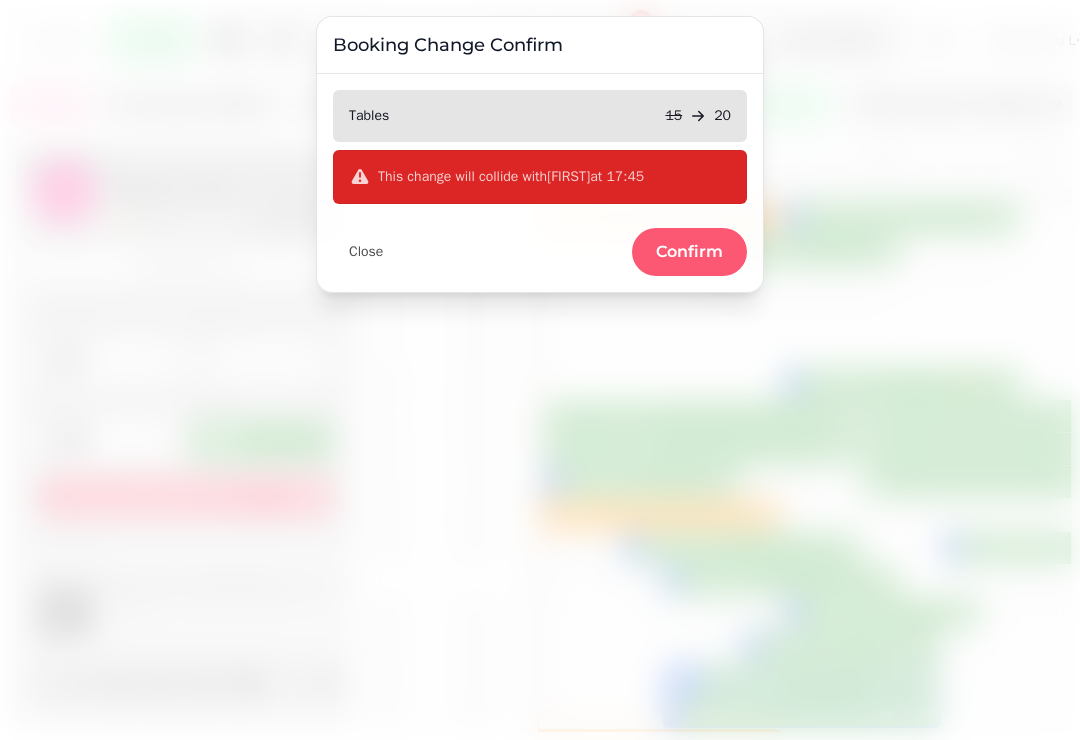 click on "Confirm" at bounding box center [689, 252] 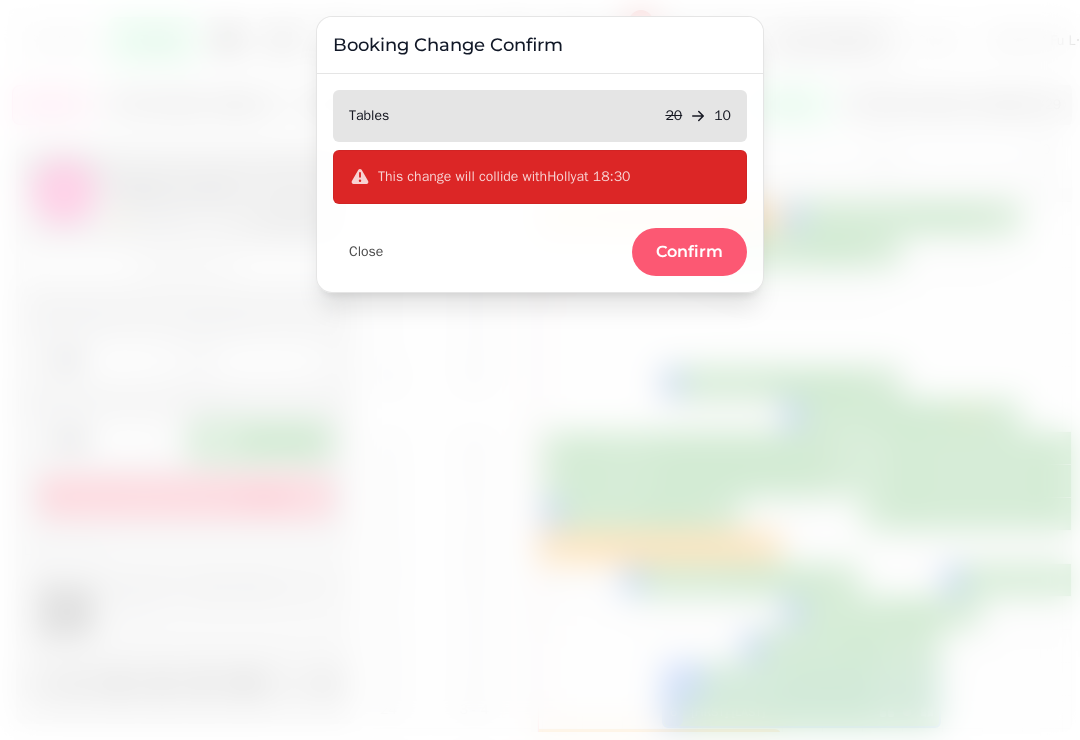 click on "Confirm" at bounding box center [689, 252] 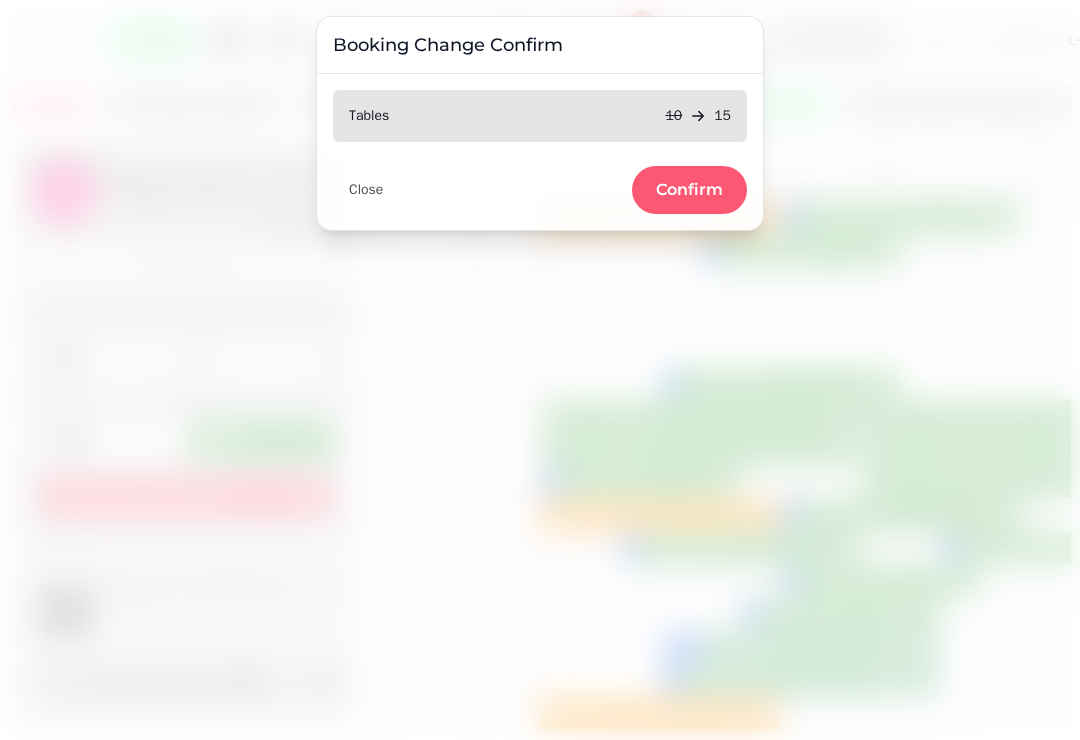click on "Confirm" at bounding box center (689, 190) 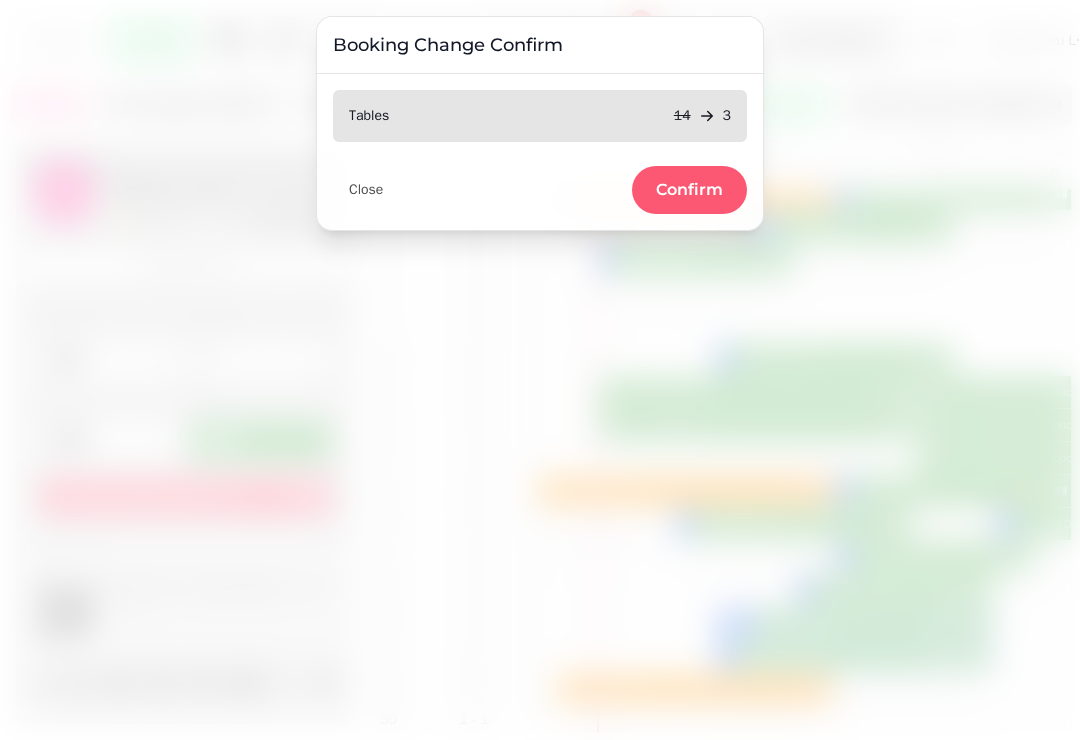 click on "Confirm" at bounding box center [689, 190] 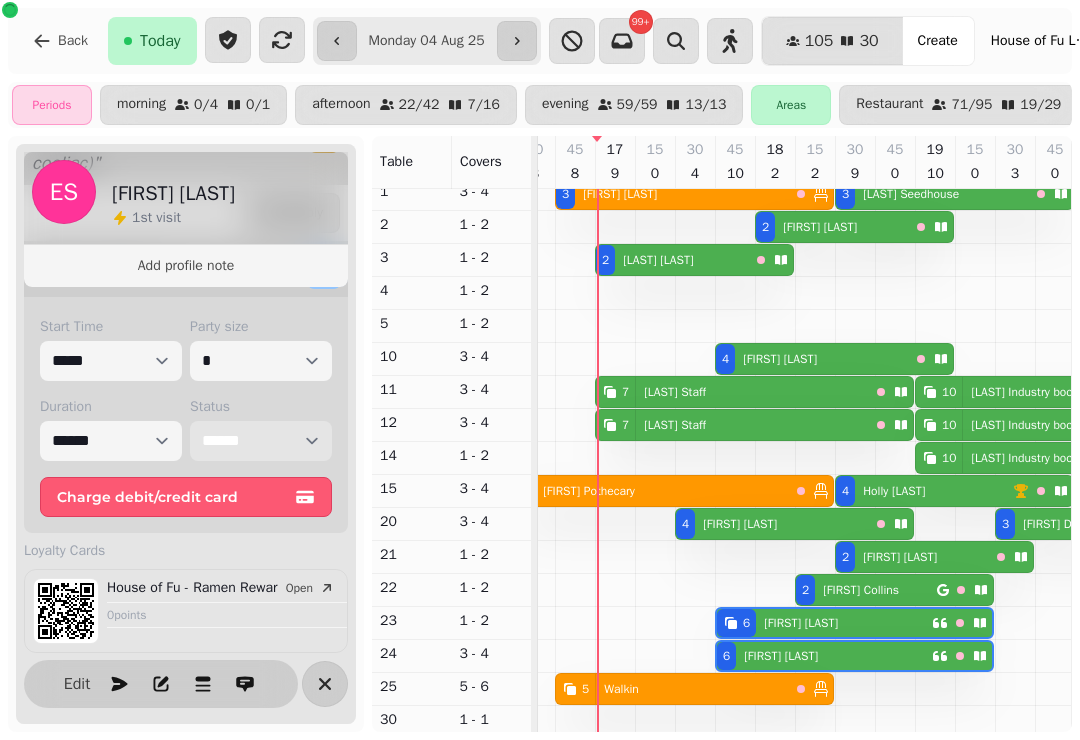click on "**********" at bounding box center [261, 441] 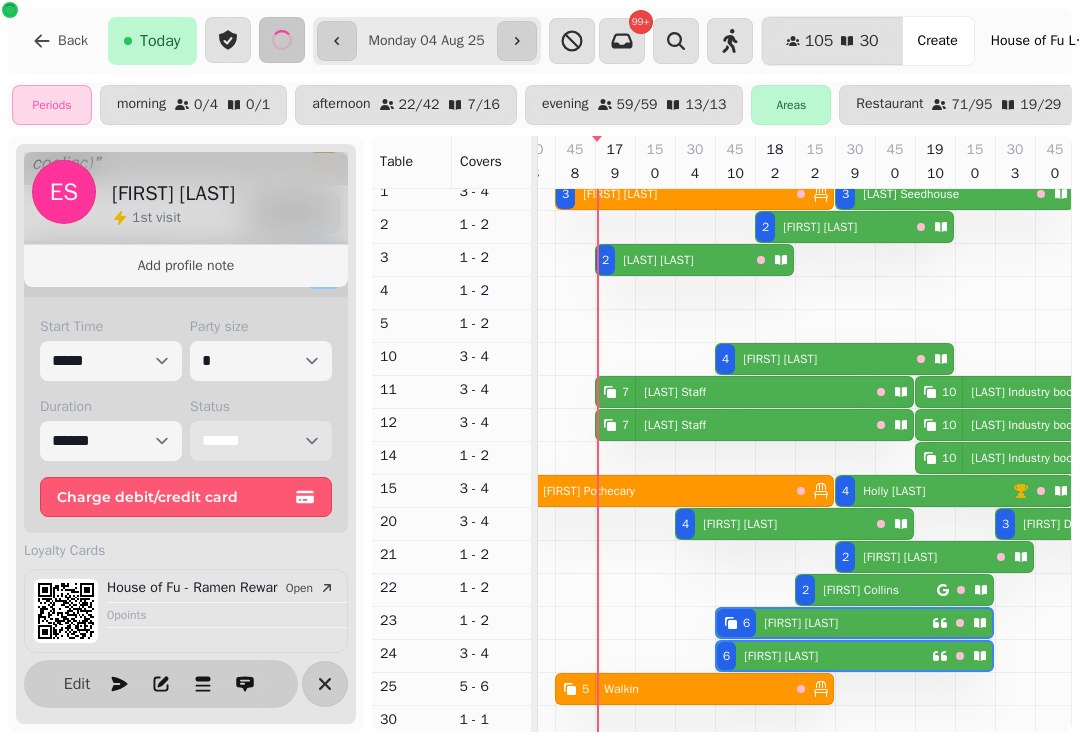 select on "******" 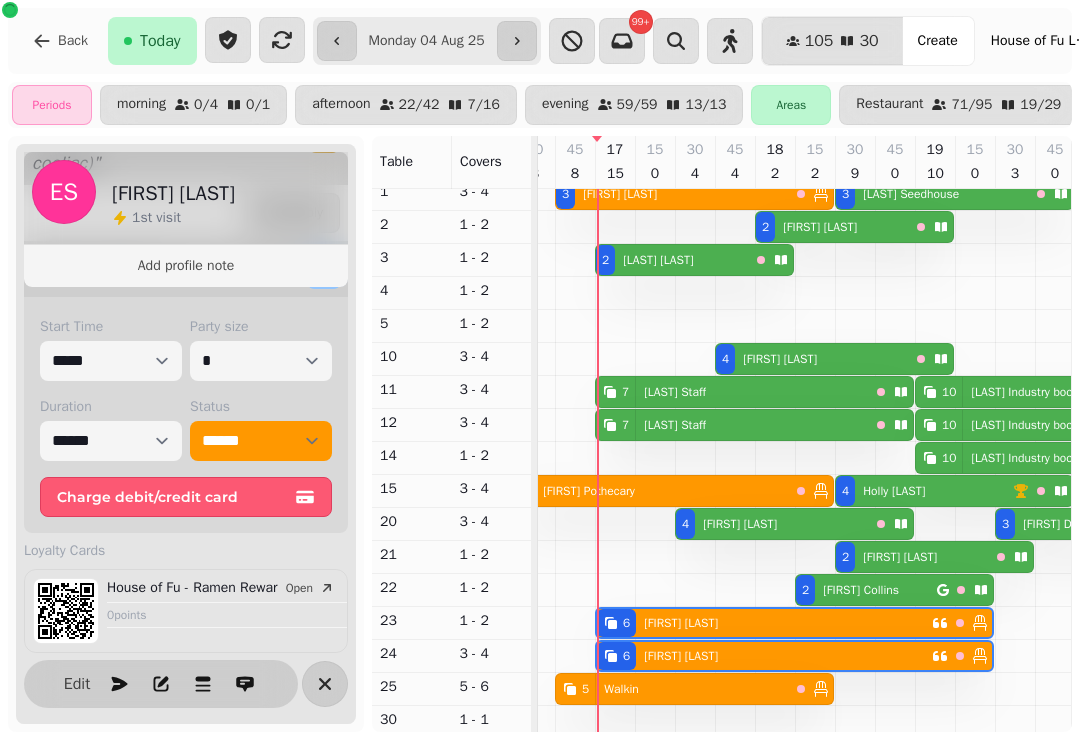 click on "[FIRST] [LAST]" at bounding box center [675, 392] 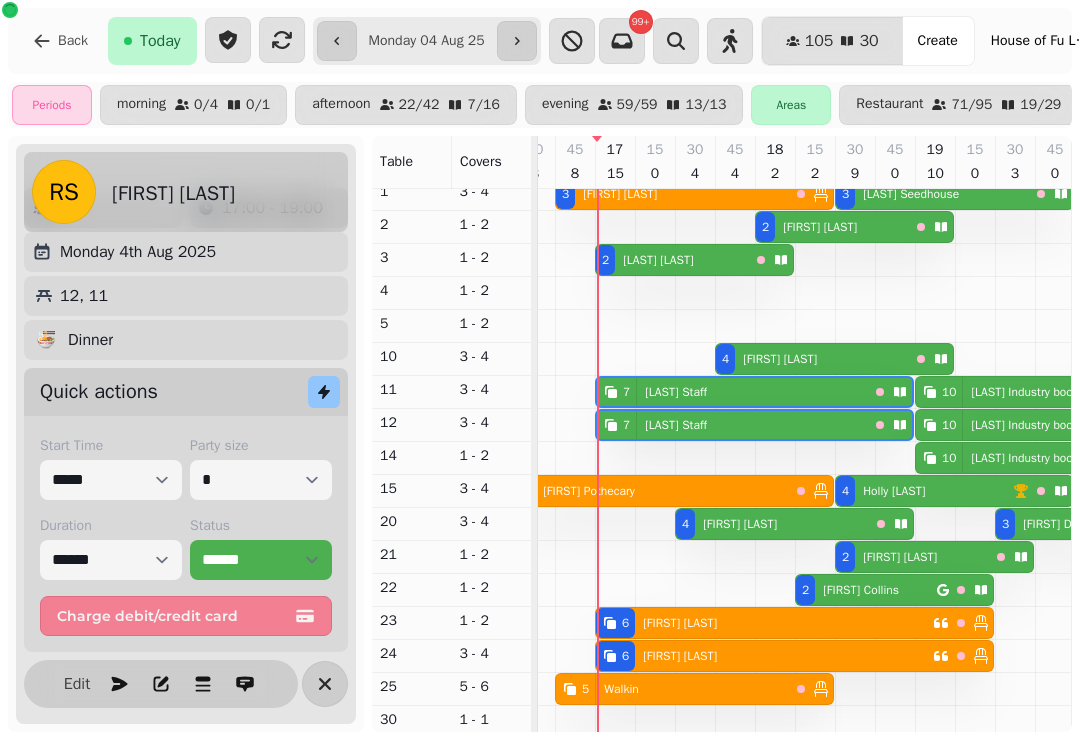 scroll, scrollTop: 52, scrollLeft: 0, axis: vertical 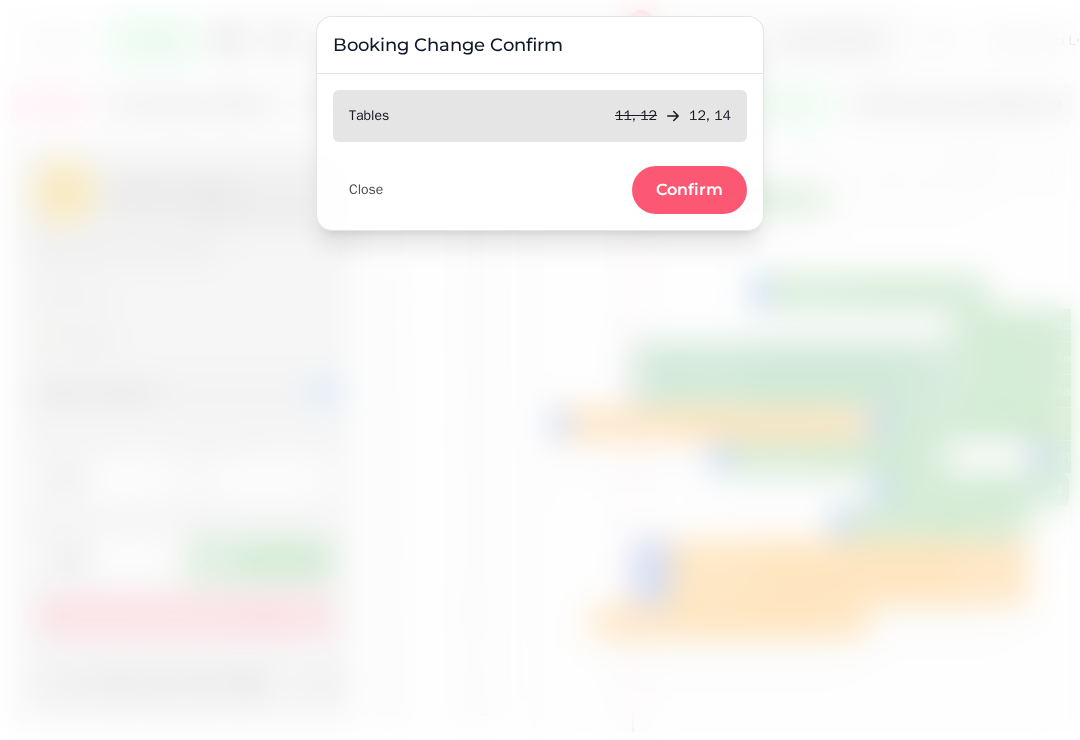 click on "Confirm" at bounding box center (689, 190) 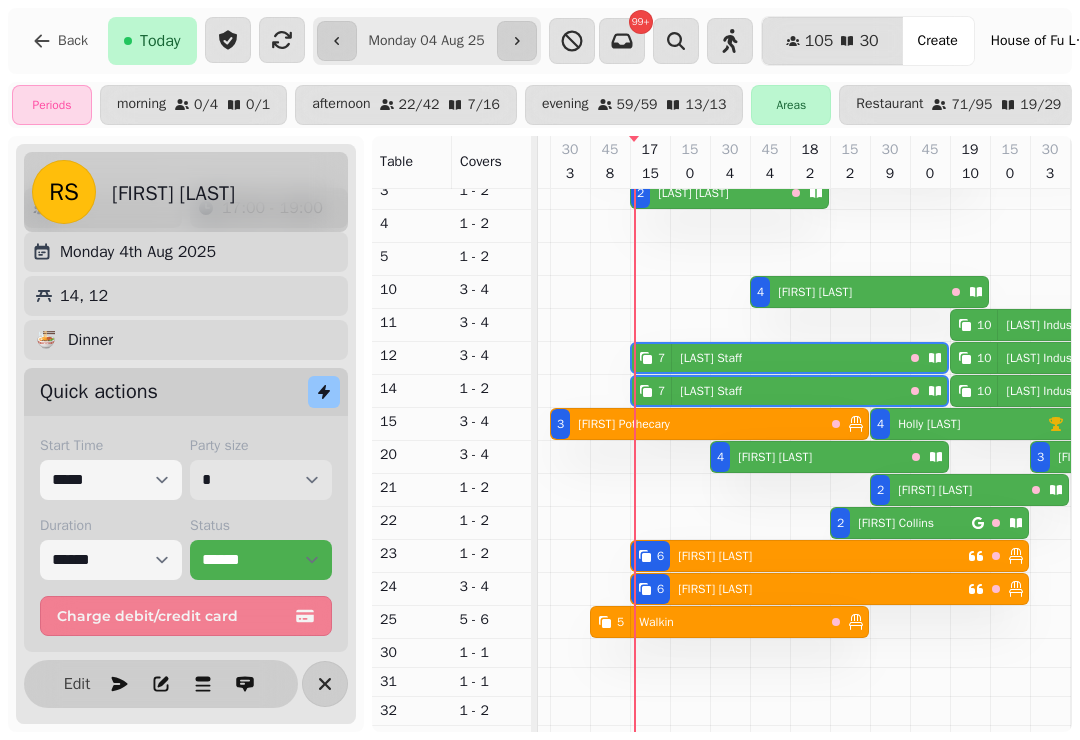 click on "* * * * * * * * * ** ** ** ** ** ** ** ** ** ** ** ** ** ** ** ** ** ** ** ** ** ** ** ** ** ** ** ** ** ** ** ** ** ** ** ** ** ** ** ** ** ** ** ** ** ** ** ** ** ** ** ** ** ** ** ** ** ** ** ** ** ** ** ** ** ** ** ** ** ** ** ** ** ** ** ** ** ** ** ** ** ** ** ** ** ** ** ** ** ** *** *** *** *** *** *** *** *** *** *** *** *** *** *** *** *** *** *** *** *** *** *** *** *** *** *** *** *** *** *** *** *** *** *** *** *** *** *** *** *** *** *** *** *** *** *** *** *** *** *** *** *** *** *** *** *** *** *** *** *** *** *** *** *** *** *** *** *** *** *** *** *** *** *** *** *** *** *** *** *** *** *** *** *** *** *** *** *** *** *** *** *** *** *** *** *** *** *** *** *** *** *** *** *** *** *** *** *** *** *** *** *** *** *** *** *** *** *** *** *** *** *** *** *** *** *** *** *** *** *** *** *** *** *** *** *** *** *** *** *** *** *** *** *** *** *** *** *** *** *** ***" at bounding box center [261, 480] 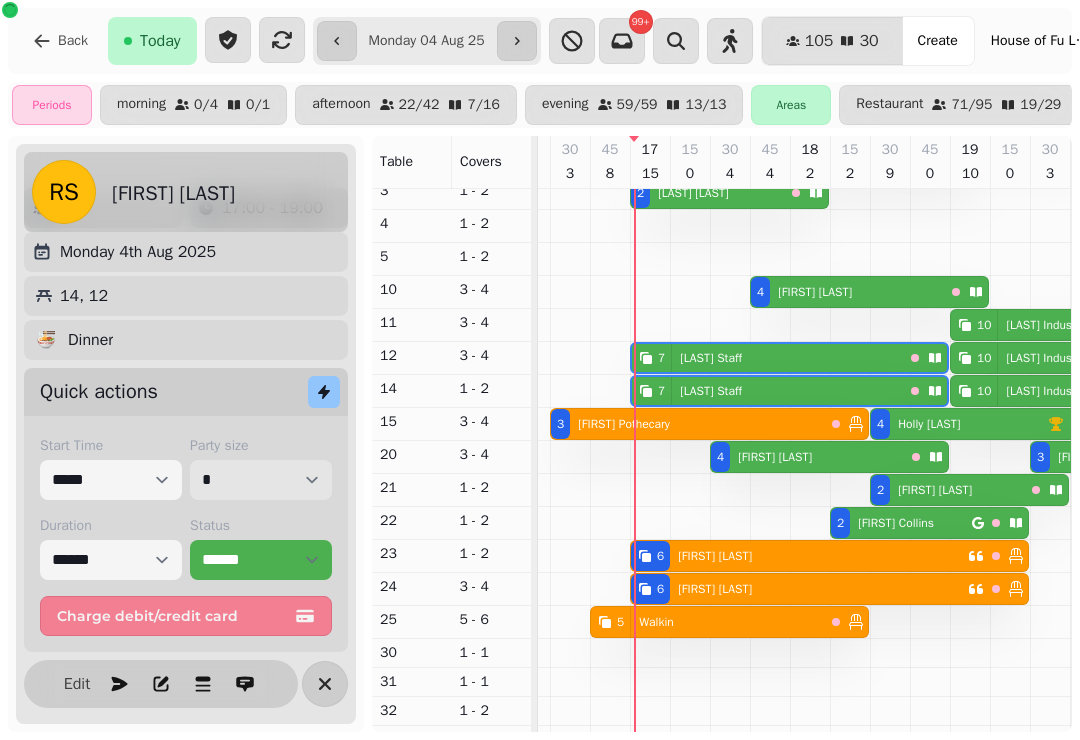 select on "*" 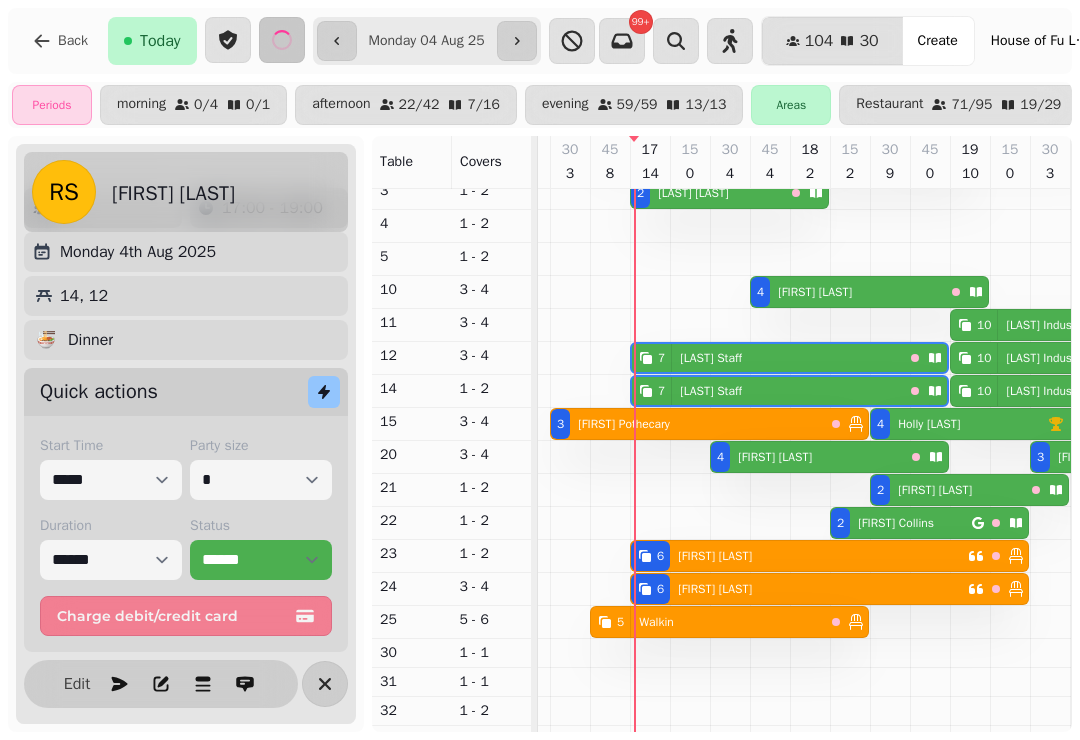 click on "[FIRST]   [LAST]" at bounding box center (815, 292) 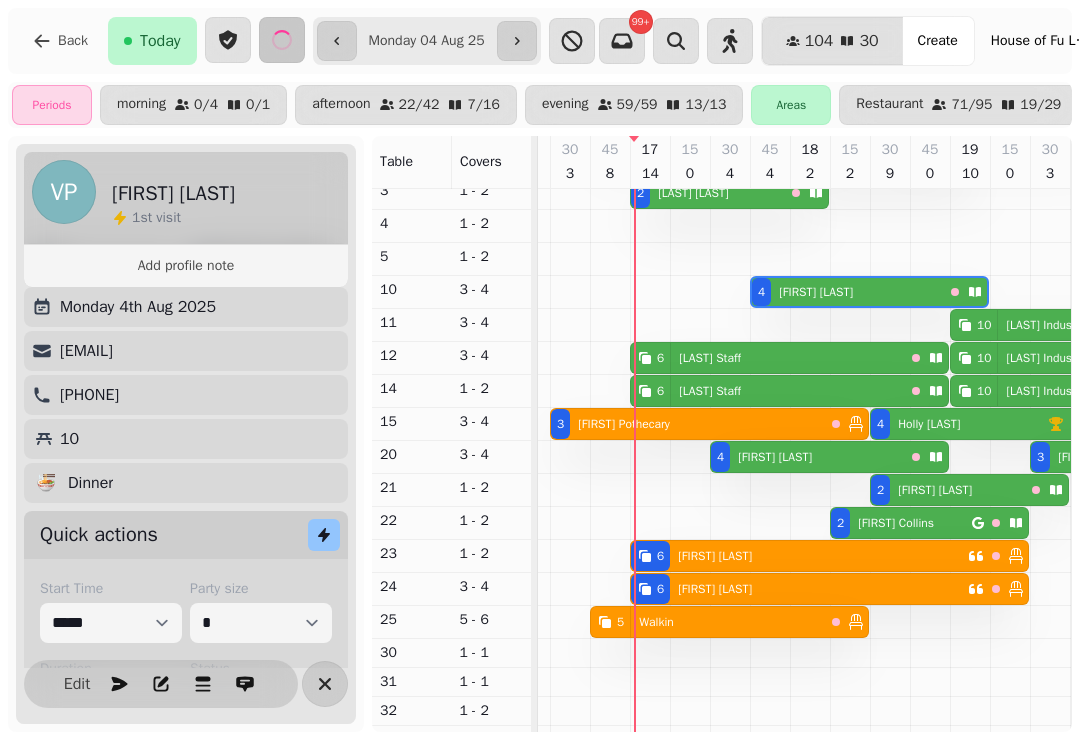 scroll, scrollTop: 0, scrollLeft: 987, axis: horizontal 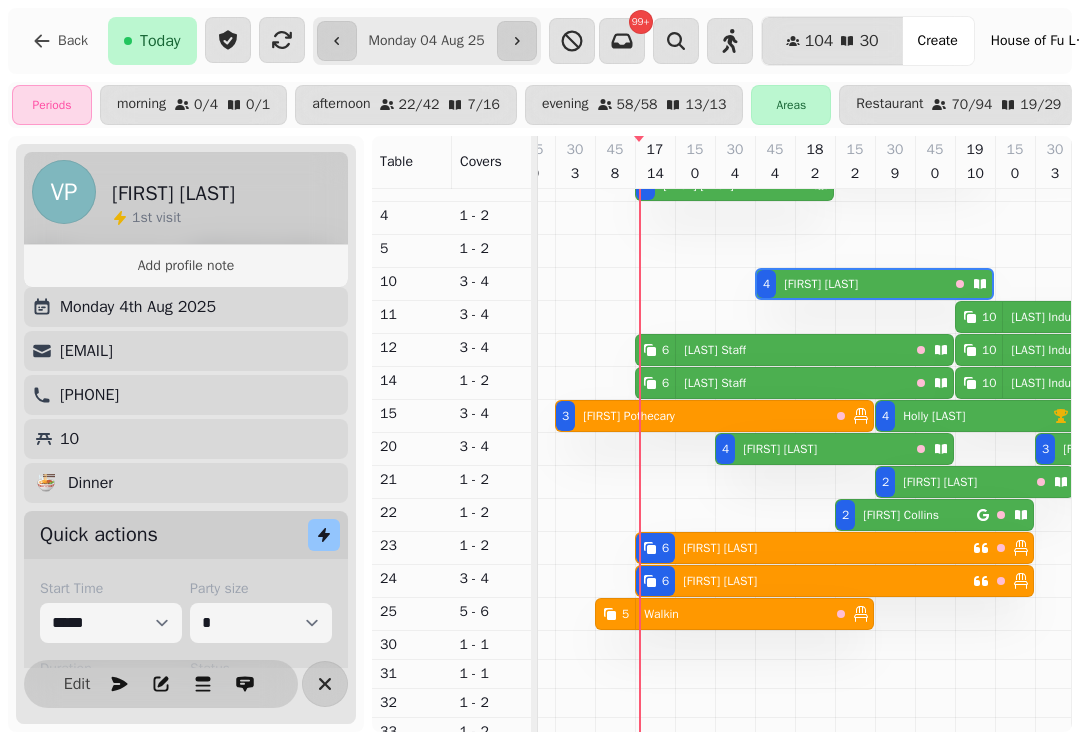 click on "6 [FIRST]   [LAST]" at bounding box center (772, 350) 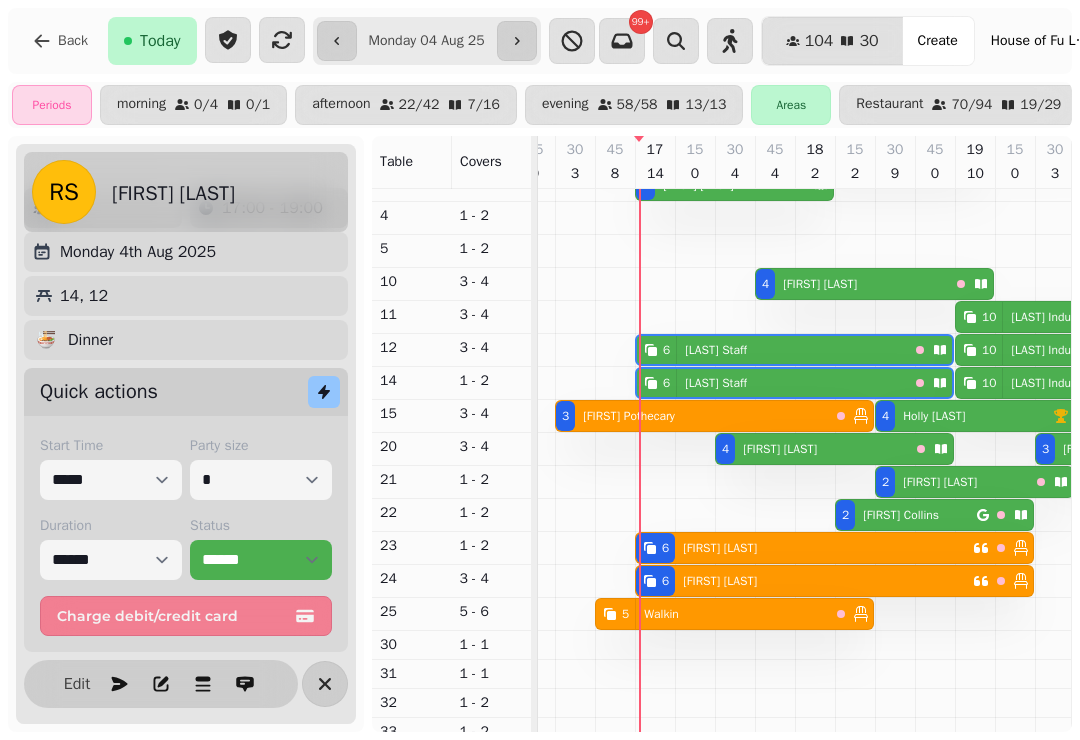 scroll, scrollTop: 0, scrollLeft: 867, axis: horizontal 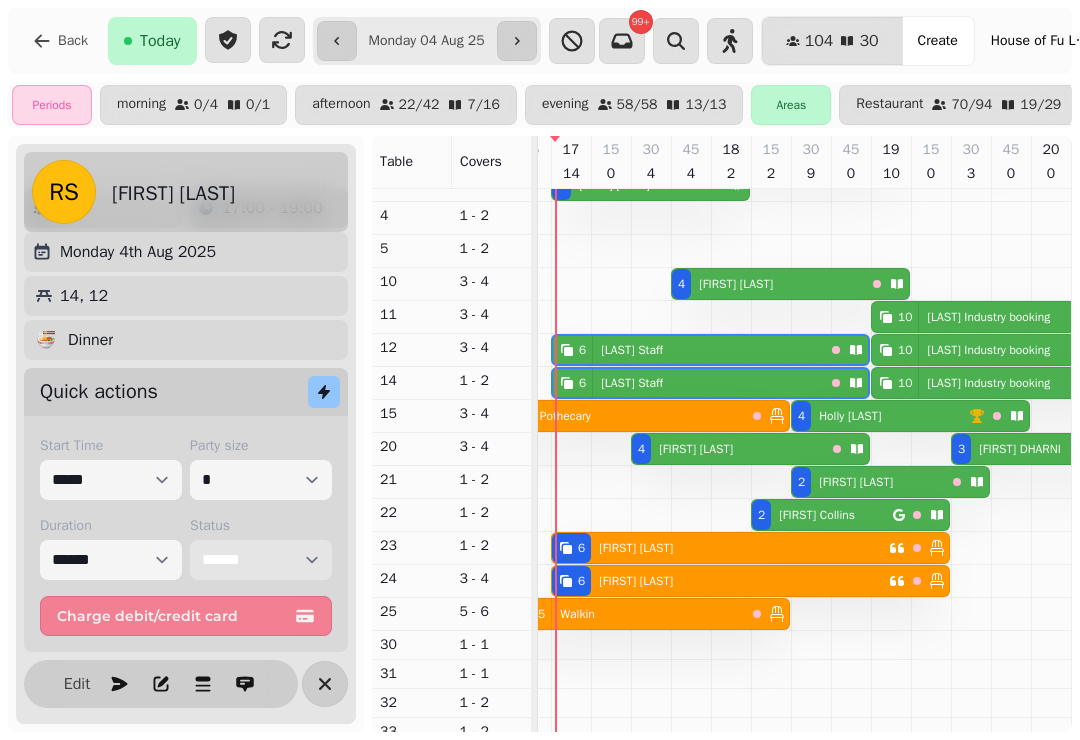 click on "**********" at bounding box center [261, 560] 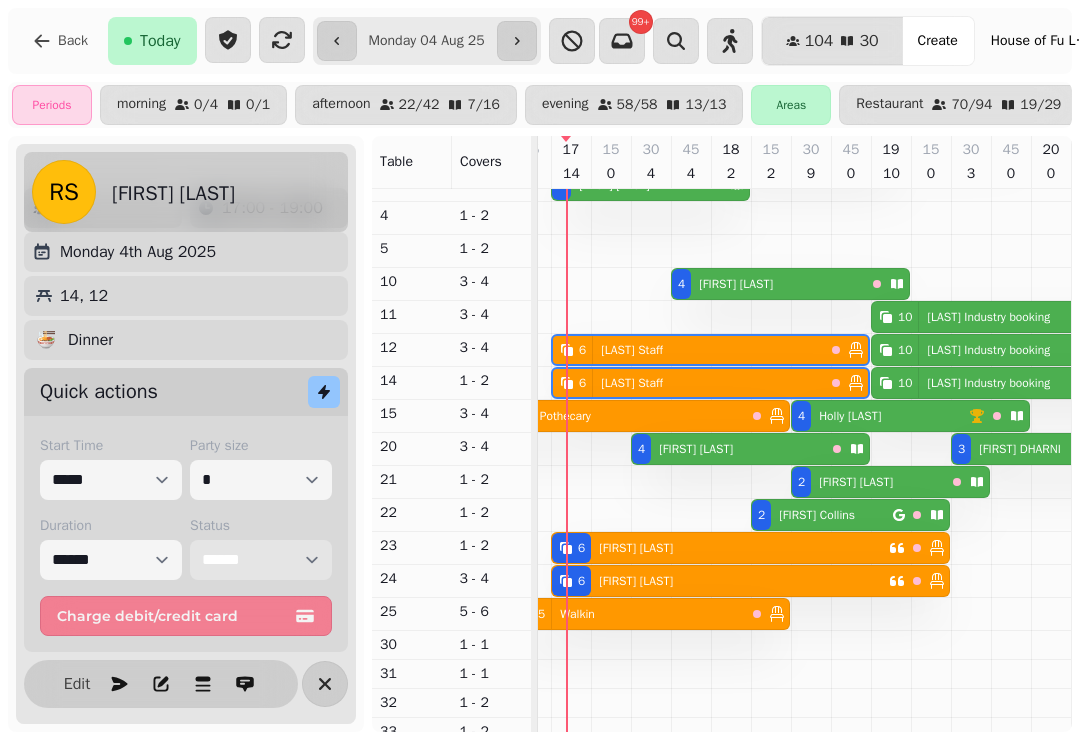 scroll, scrollTop: 83, scrollLeft: 980, axis: both 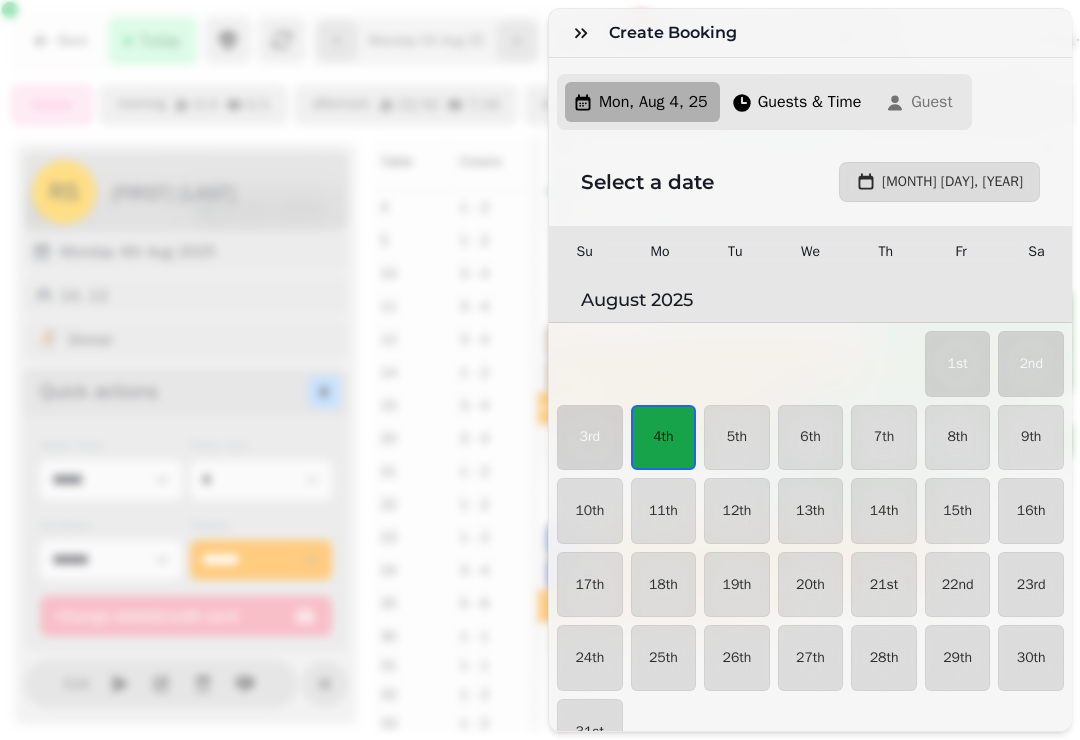 click 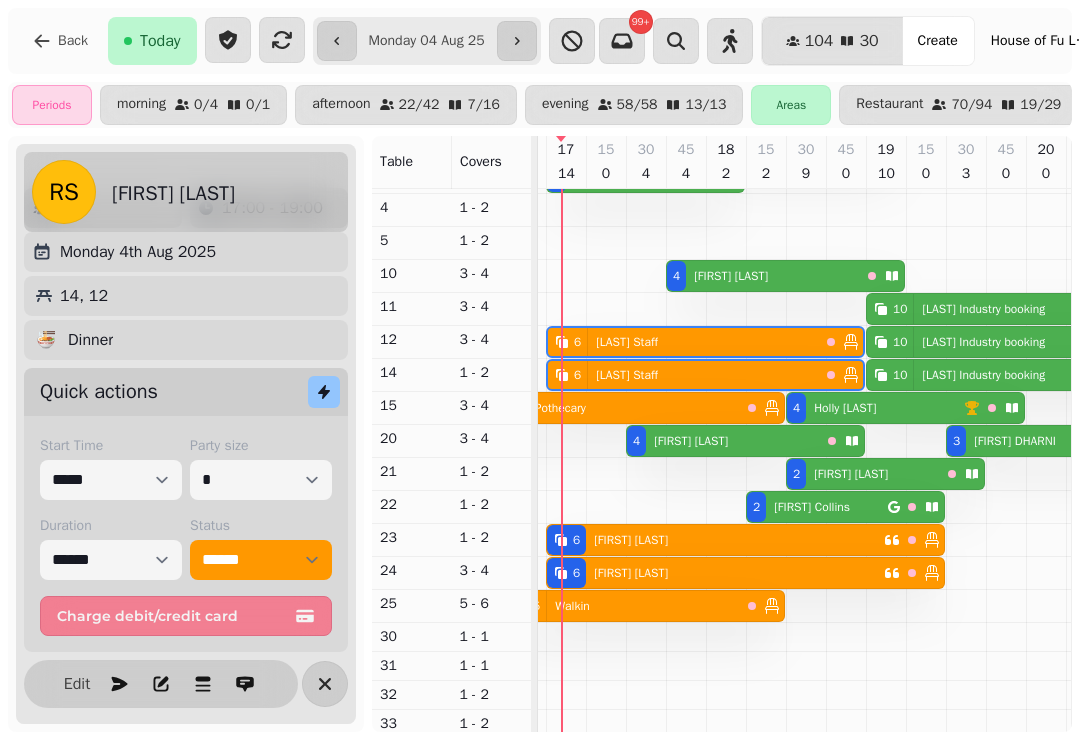 click on "[FIRST]   [LAST]" at bounding box center (627, 540) 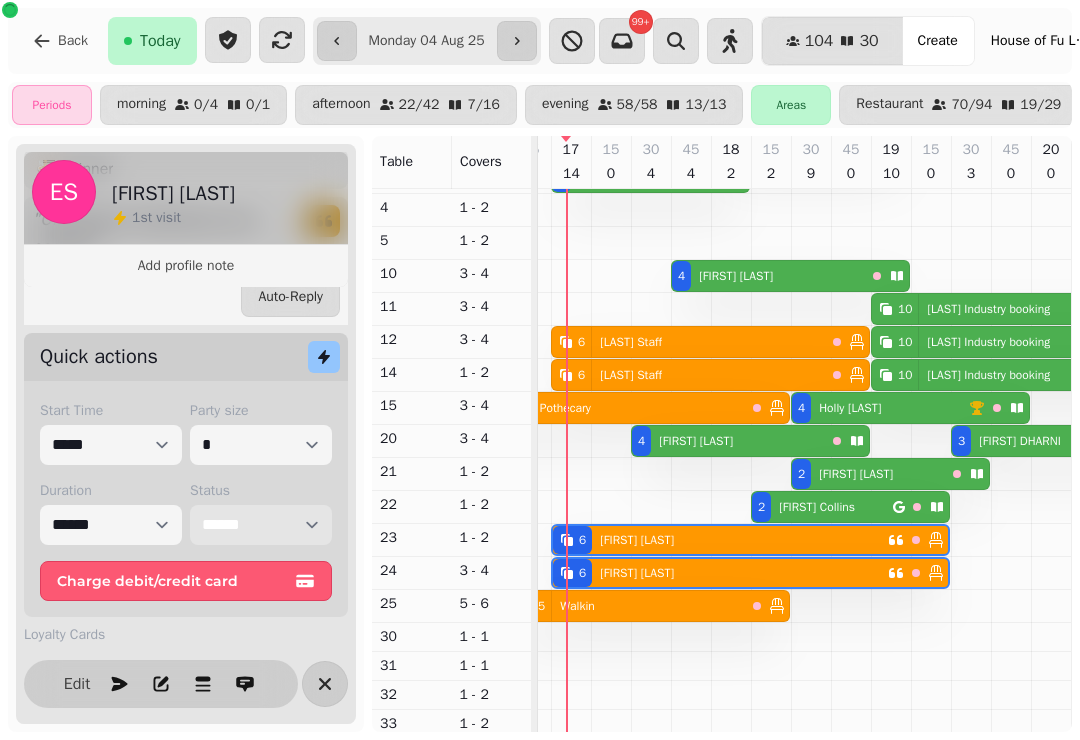 click on "**********" at bounding box center [261, 525] 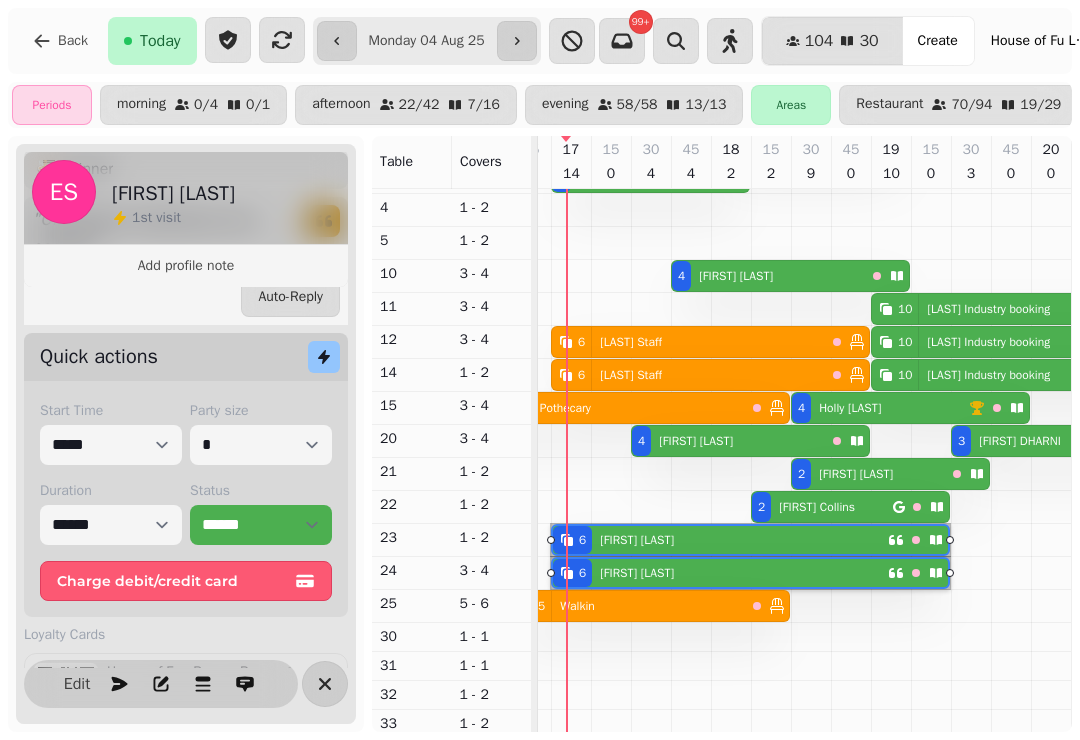 click 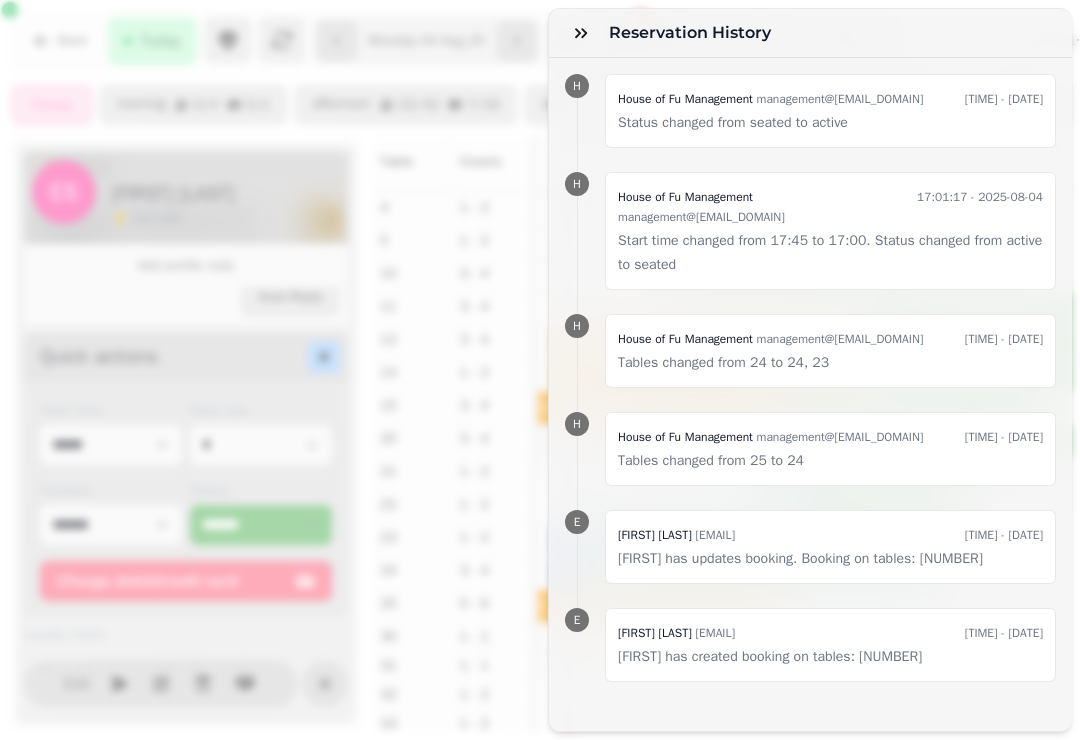 click at bounding box center (581, 33) 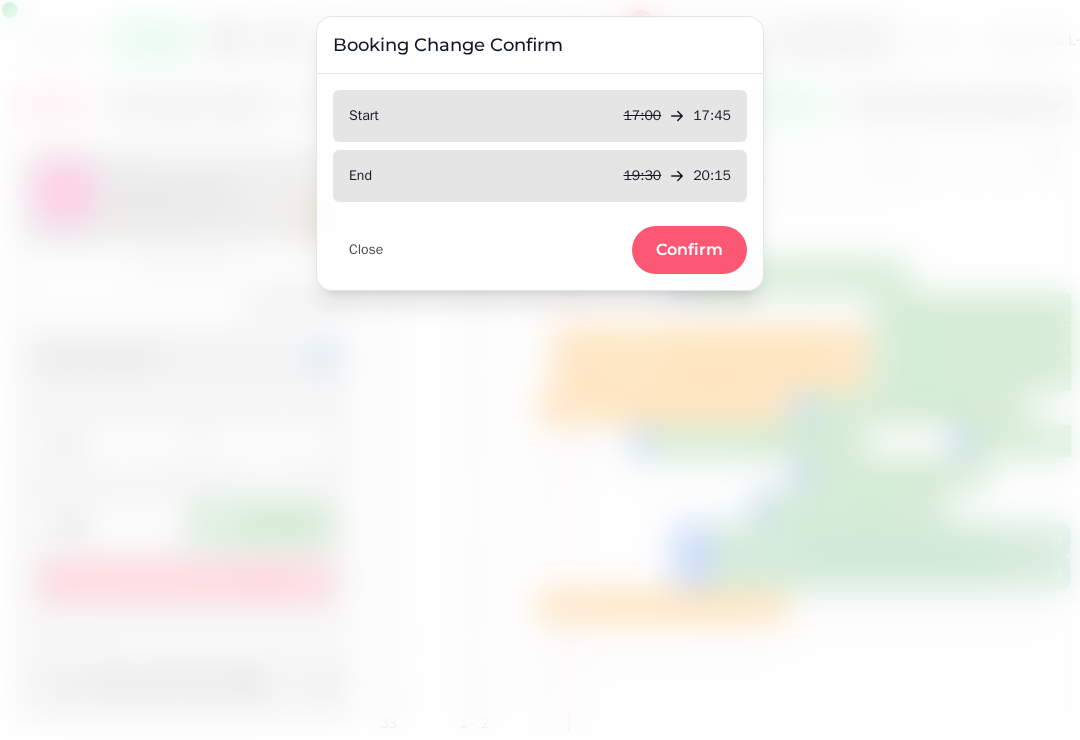 click on "Confirm" at bounding box center [689, 250] 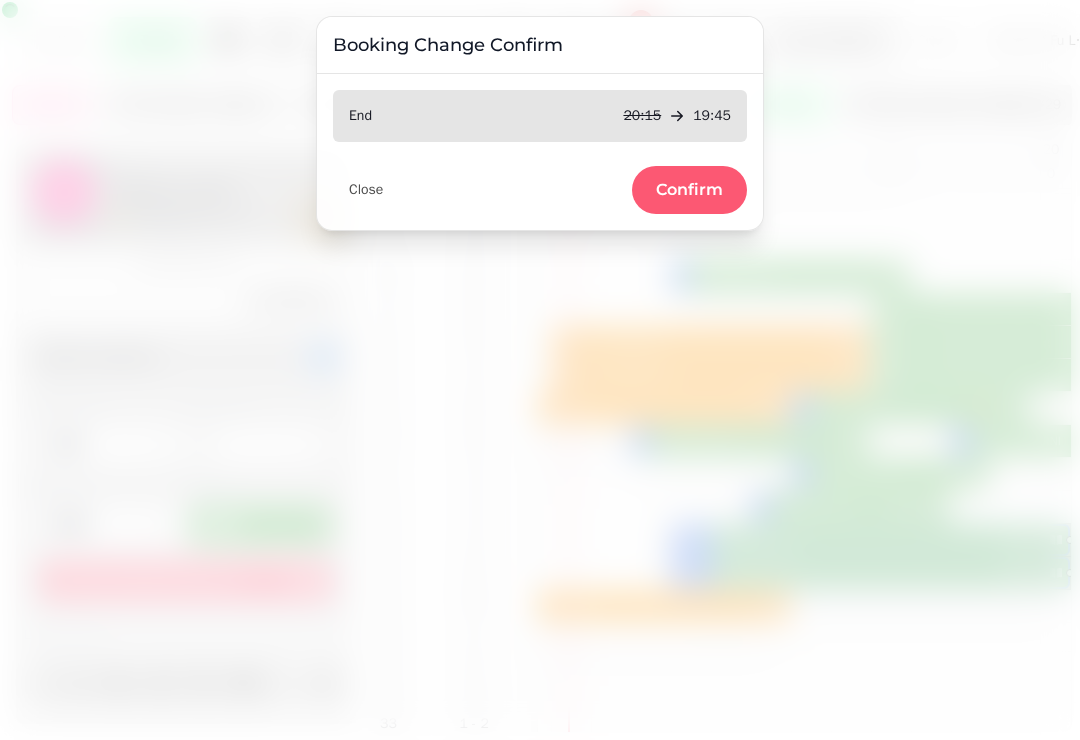 click on "Confirm" at bounding box center (689, 190) 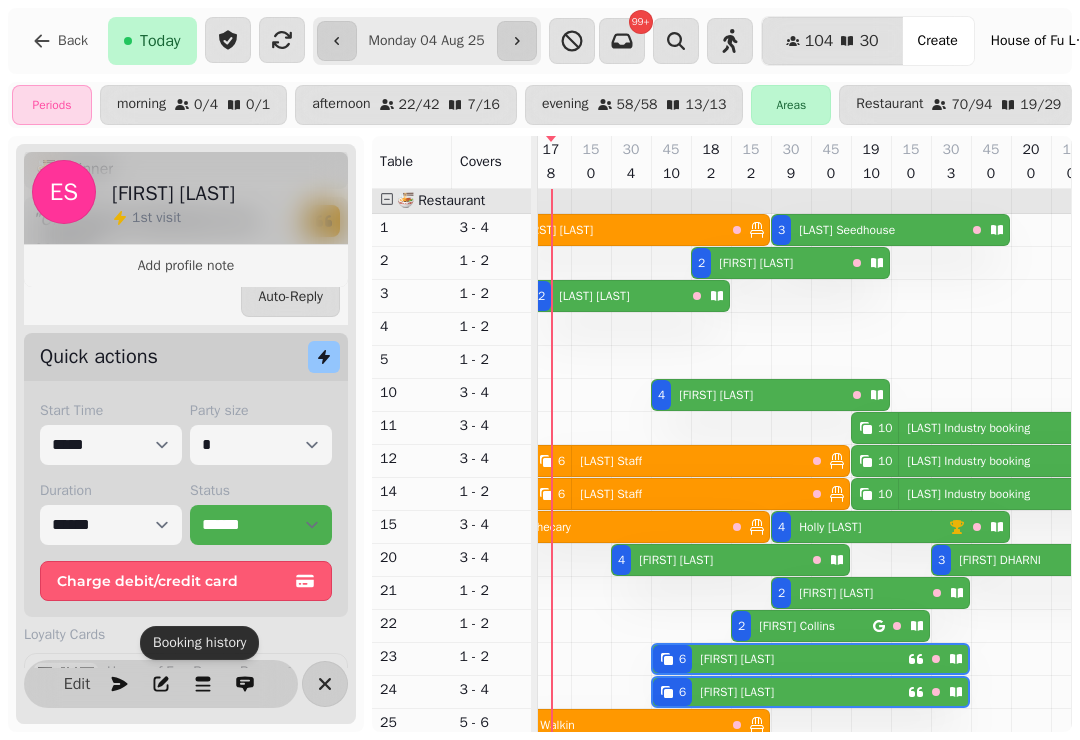 scroll, scrollTop: 62, scrollLeft: 898, axis: both 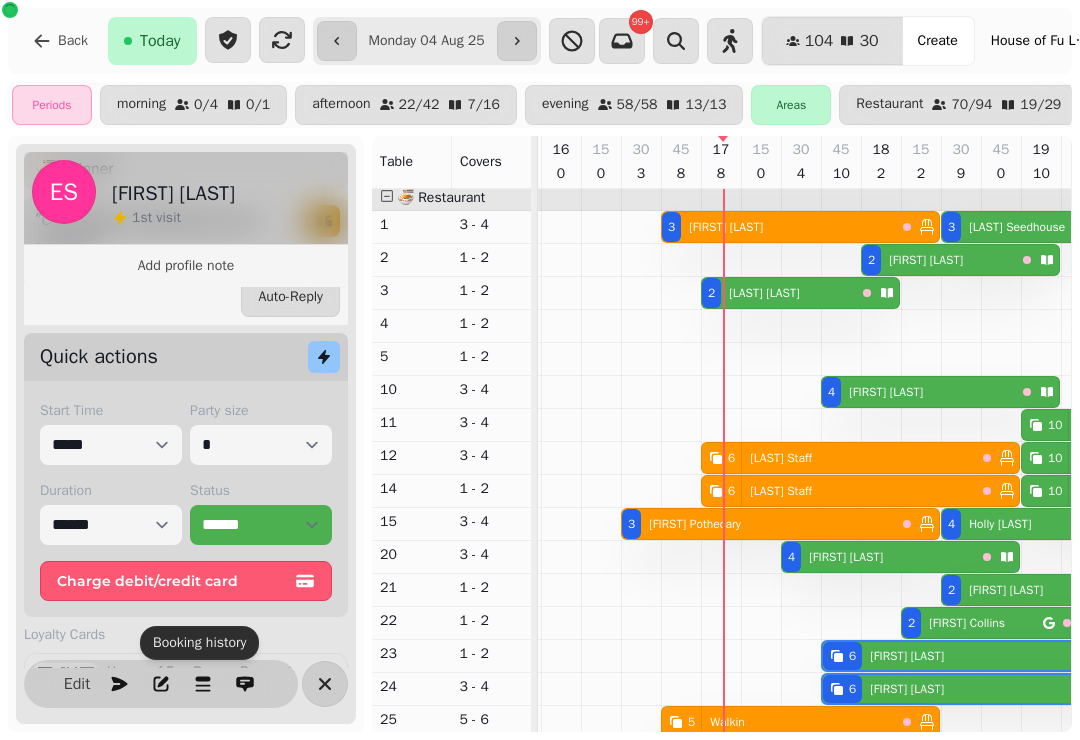 click 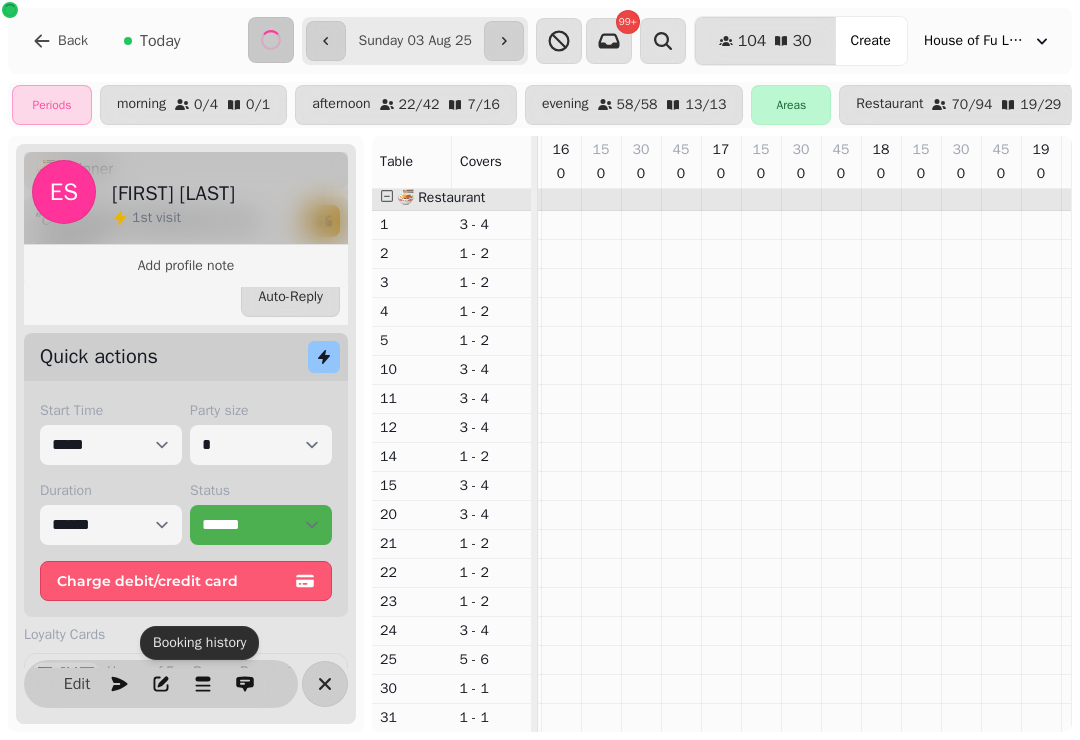 scroll, scrollTop: 0, scrollLeft: 714, axis: horizontal 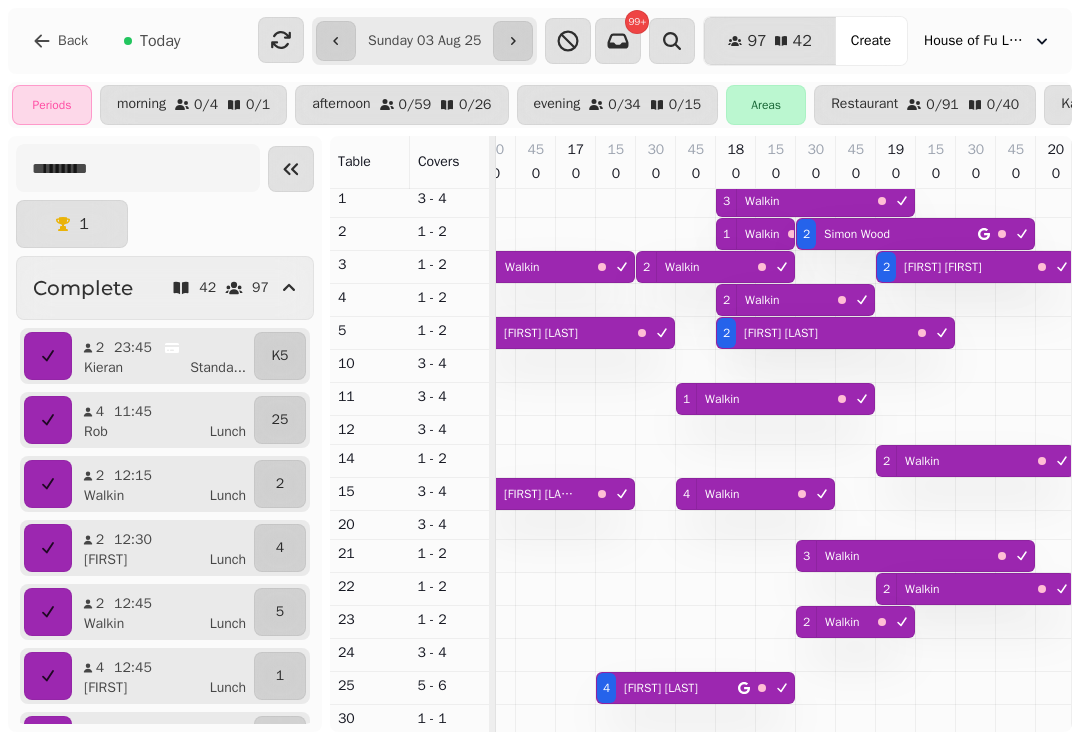 click at bounding box center [513, 41] 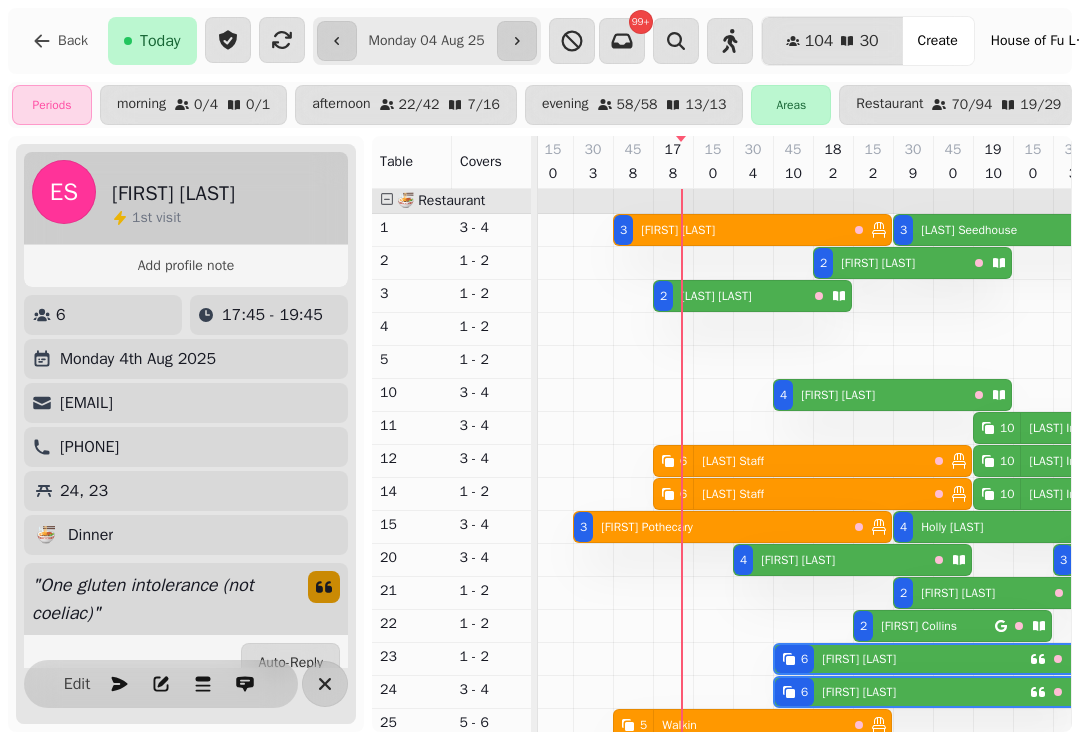 click on "[FIRST]   [LAST]" at bounding box center [716, 296] 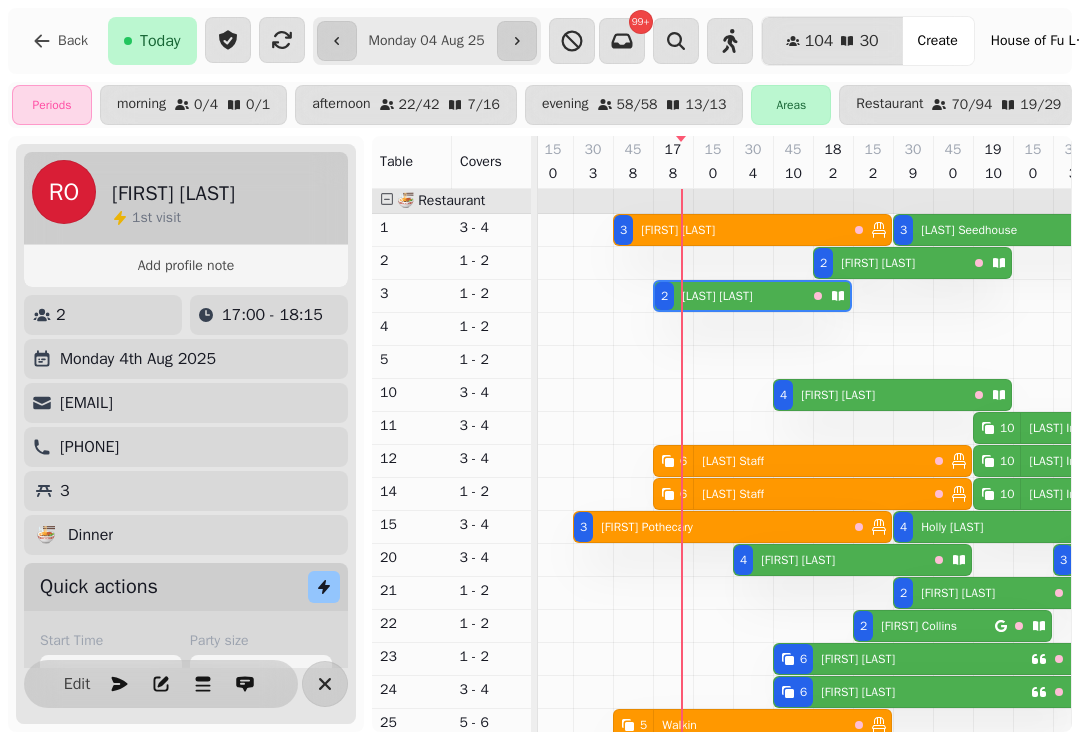 scroll, scrollTop: 0, scrollLeft: 867, axis: horizontal 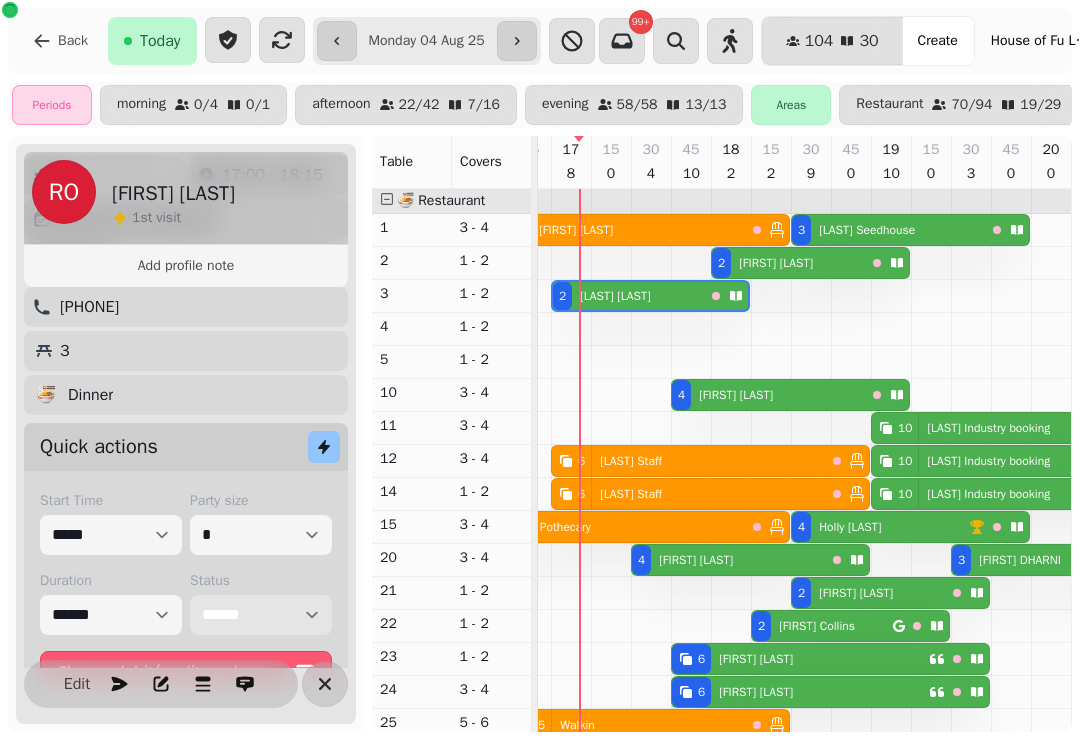 click on "**********" at bounding box center (261, 615) 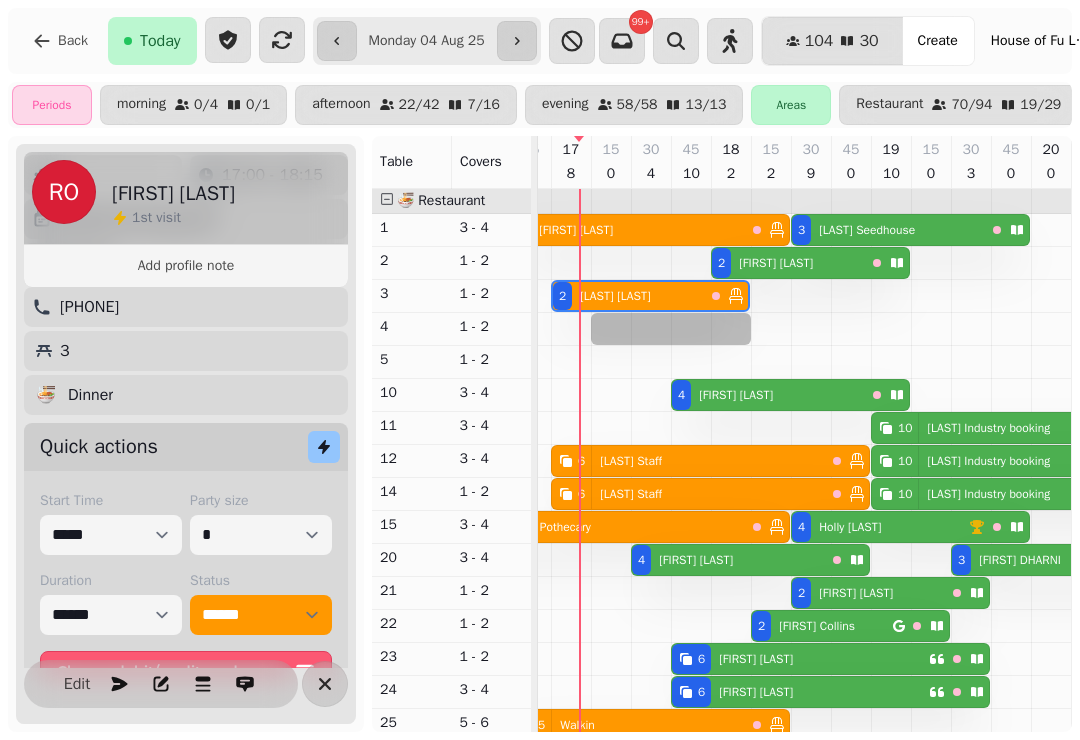 select on "*" 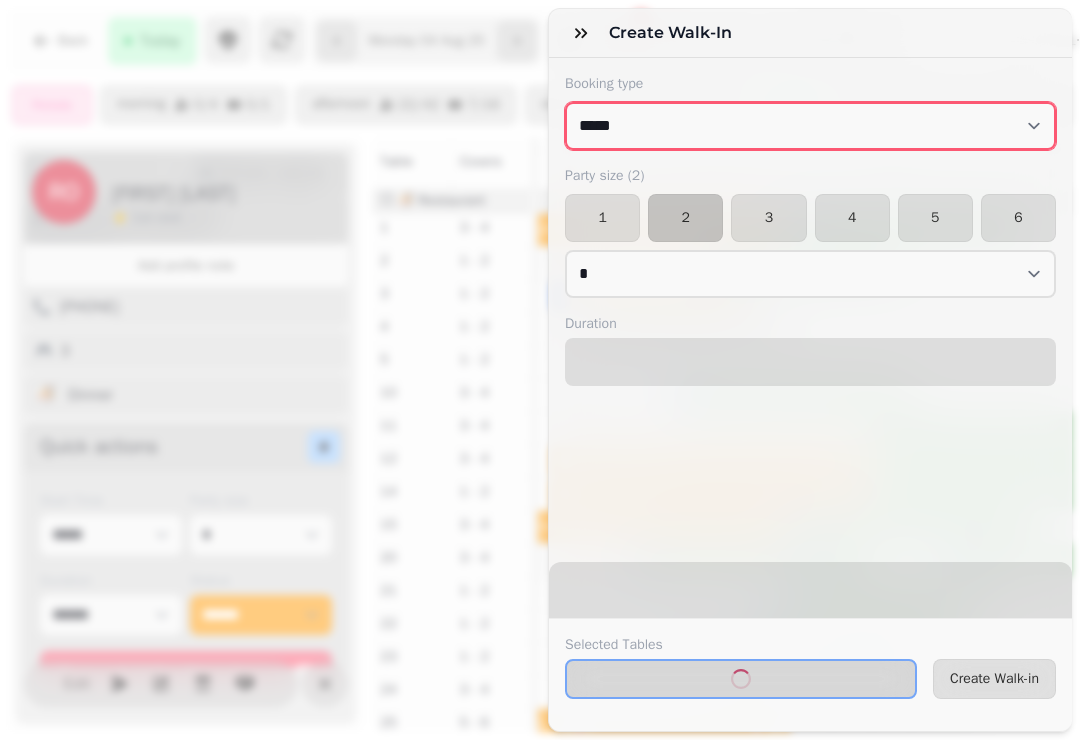 click on "**********" at bounding box center (810, 126) 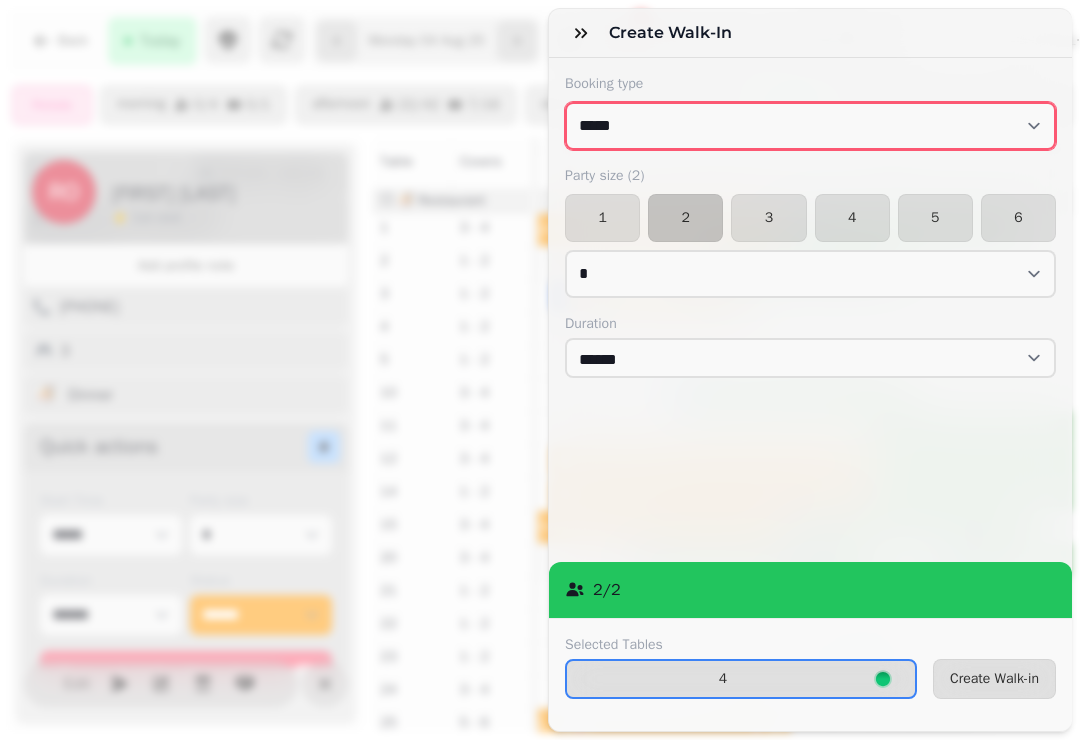 select on "**********" 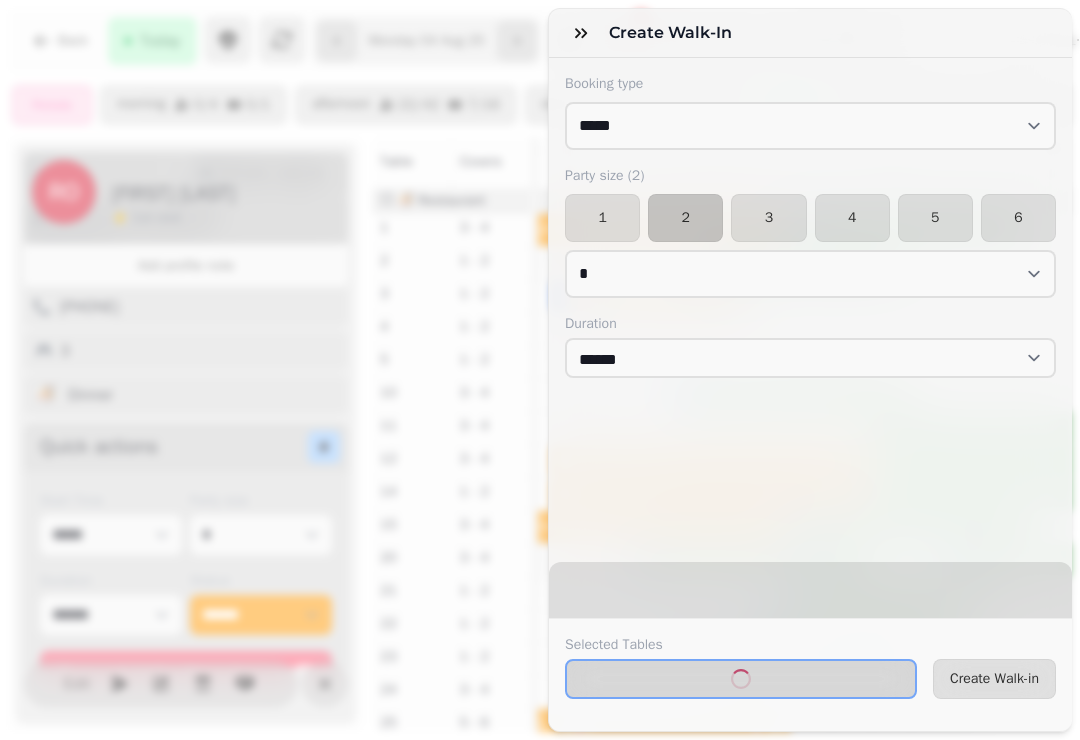 click on "Create Walk-in" at bounding box center [994, 679] 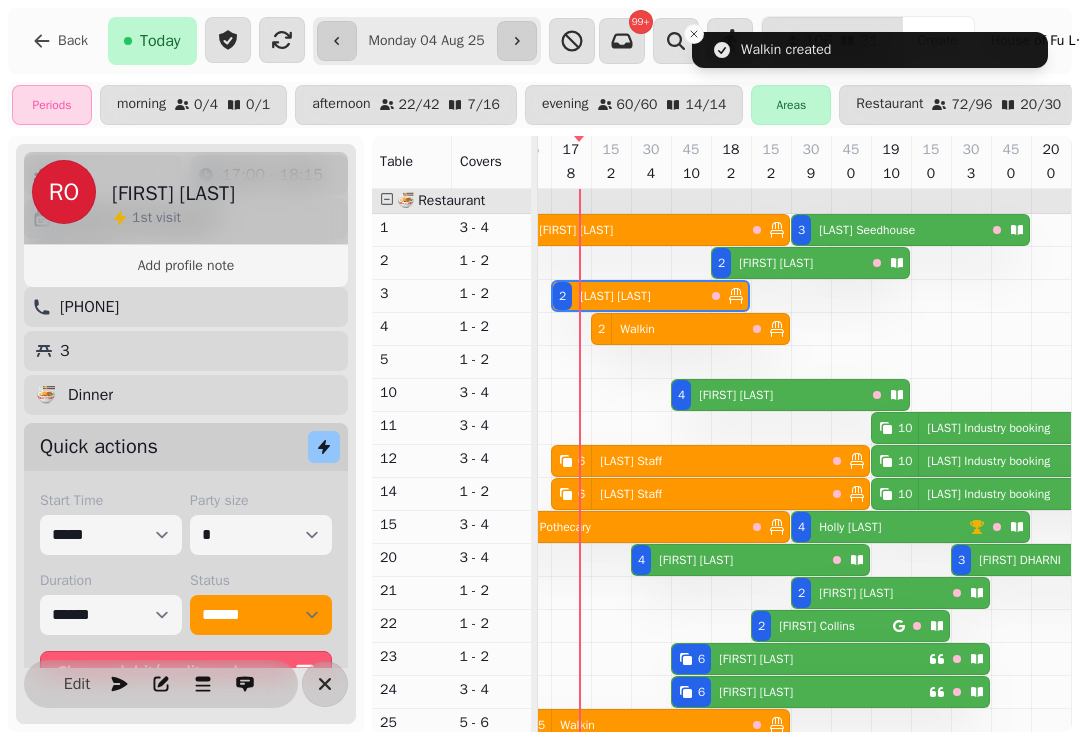 click on "6 [FIRST]   [LAST]" at bounding box center [688, 461] 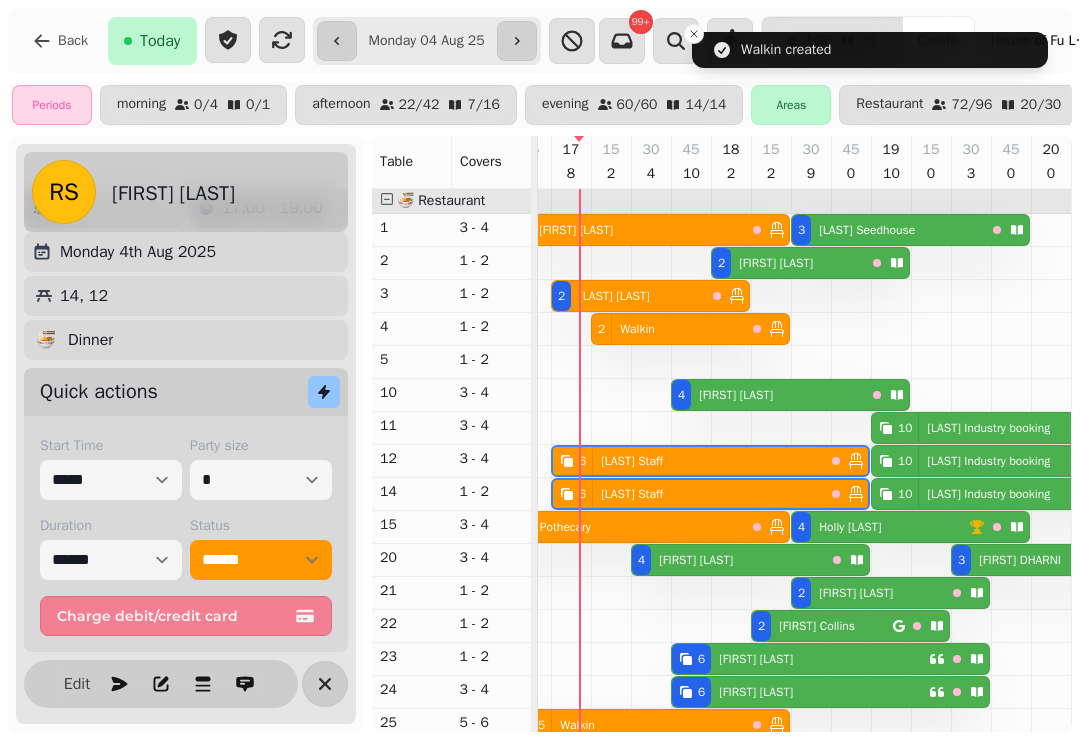 scroll, scrollTop: 52, scrollLeft: 0, axis: vertical 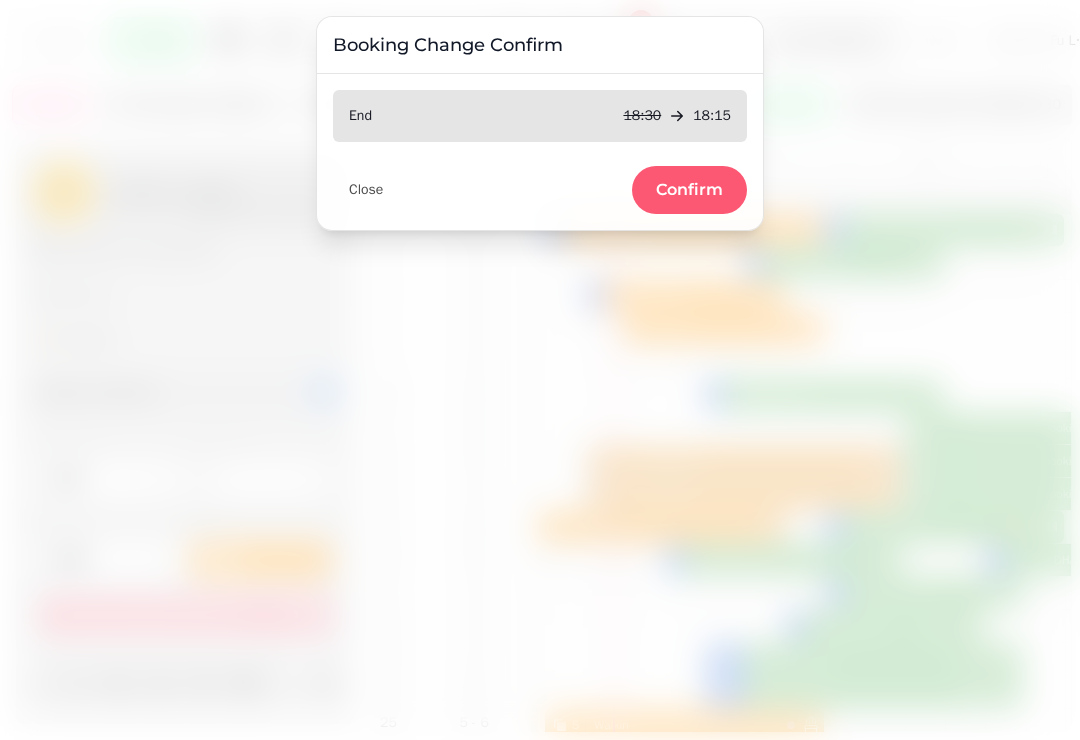 click on "Confirm" at bounding box center (689, 190) 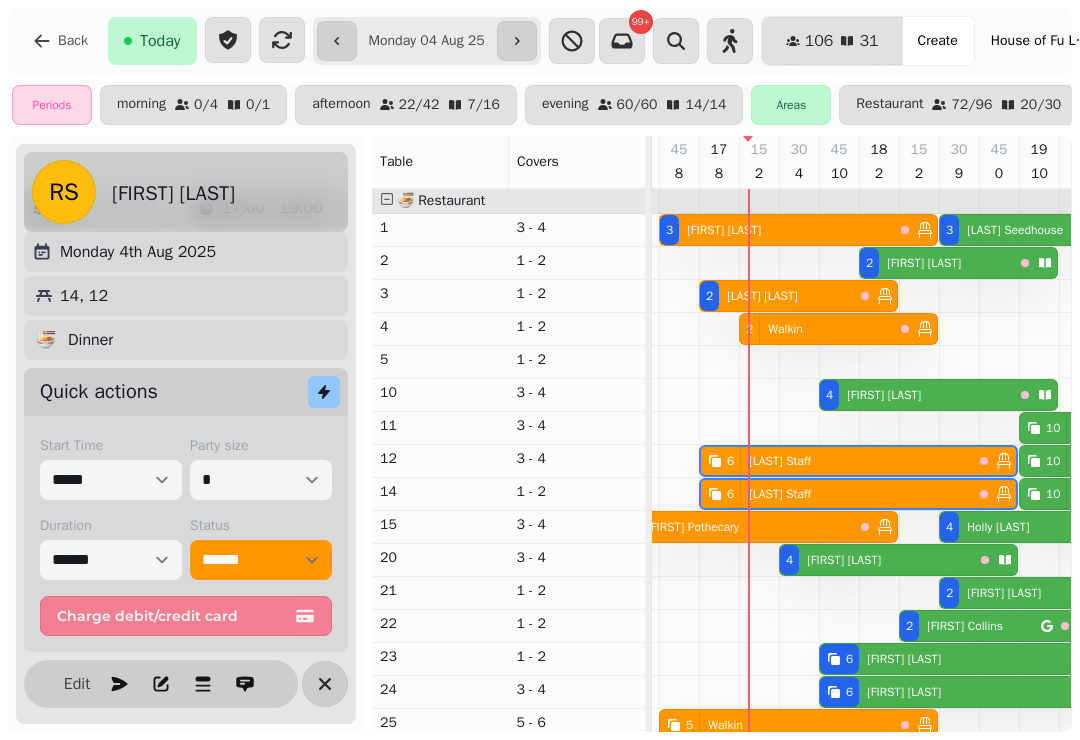 select on "**********" 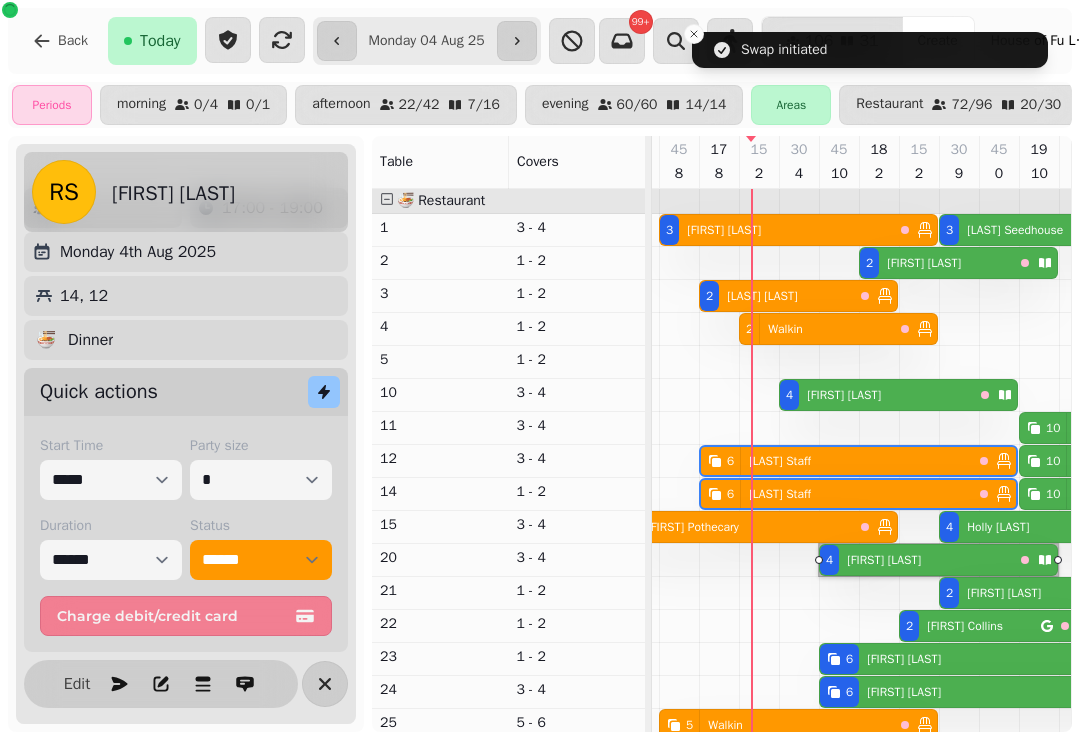 click on "[FIRST]   [LAST]" at bounding box center (840, 395) 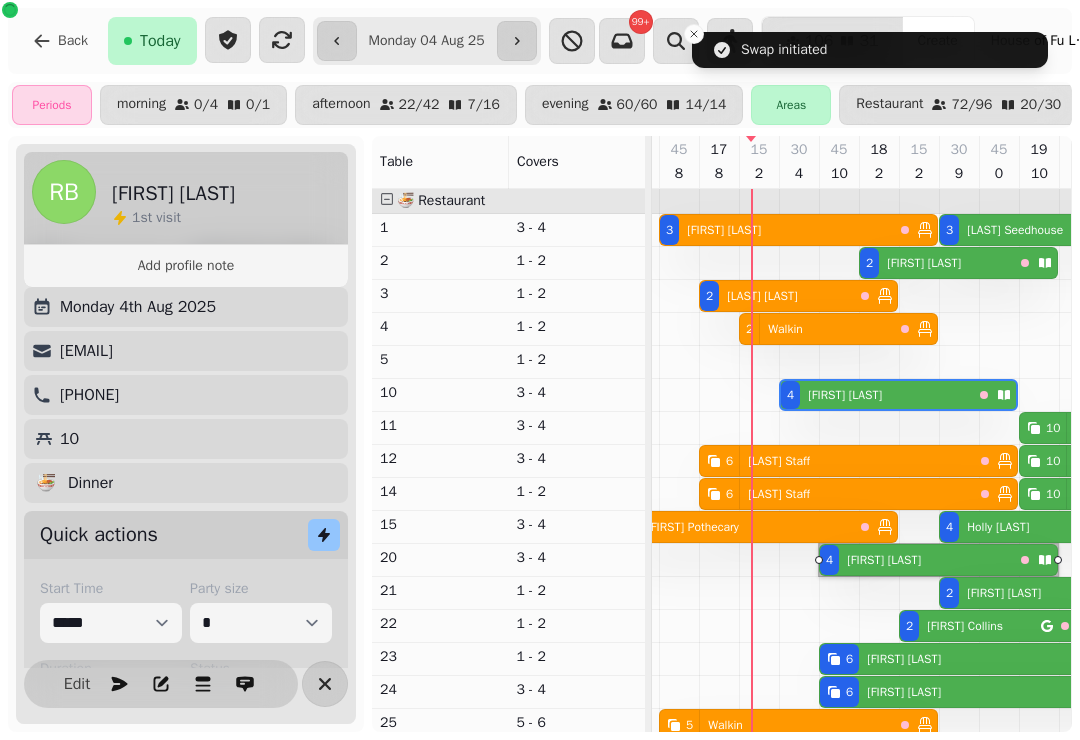 scroll, scrollTop: 0, scrollLeft: 947, axis: horizontal 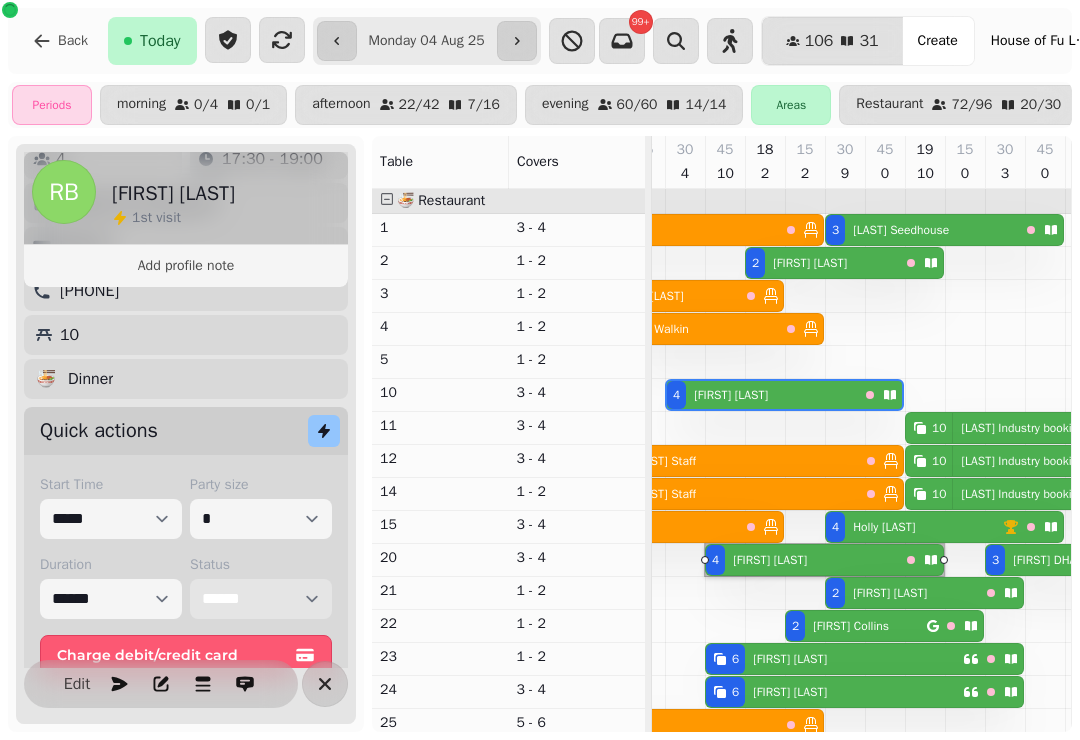 click on "**********" at bounding box center (261, 599) 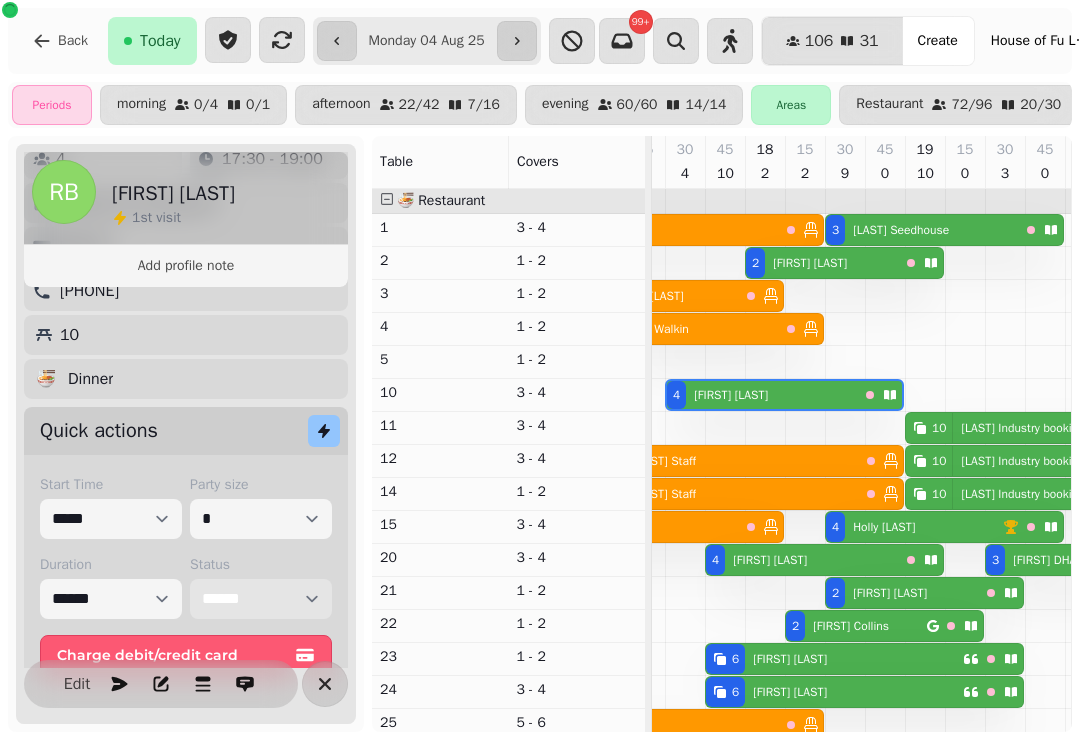 select on "******" 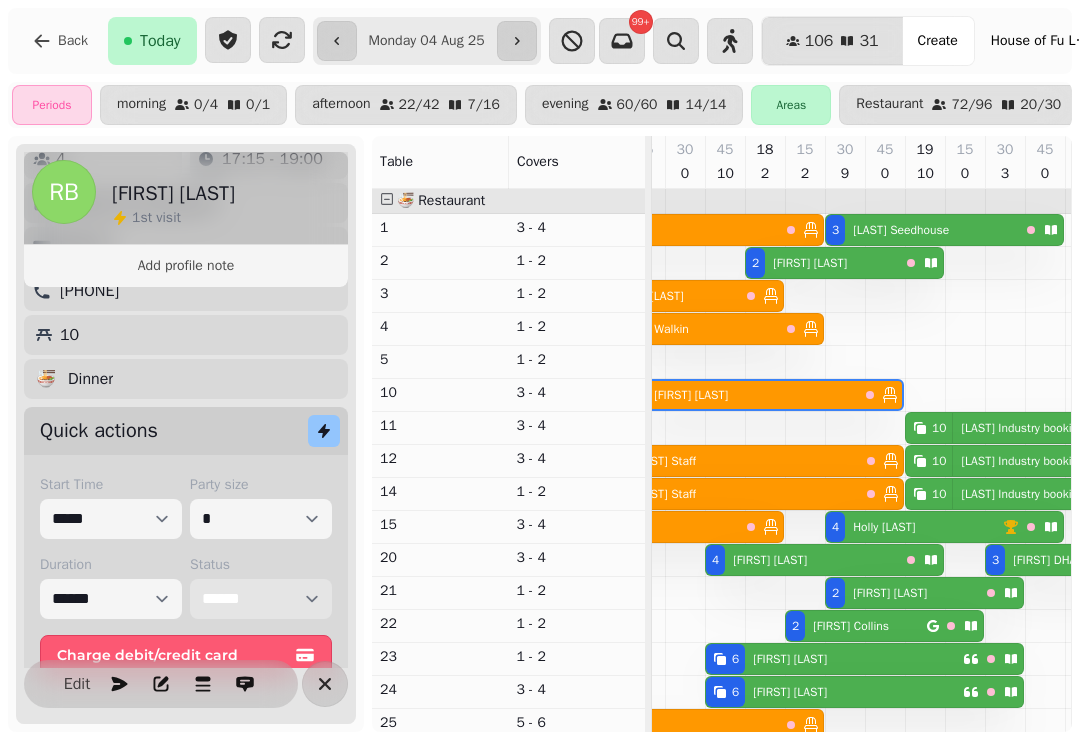 scroll, scrollTop: 83, scrollLeft: 939, axis: both 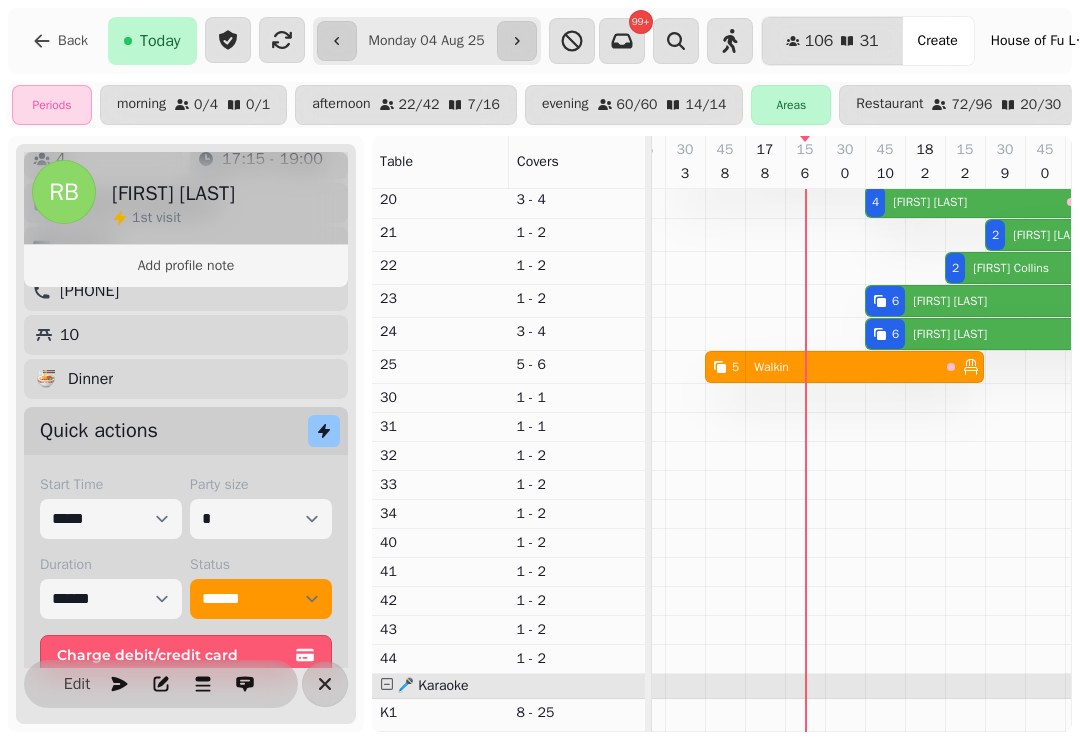 select on "*" 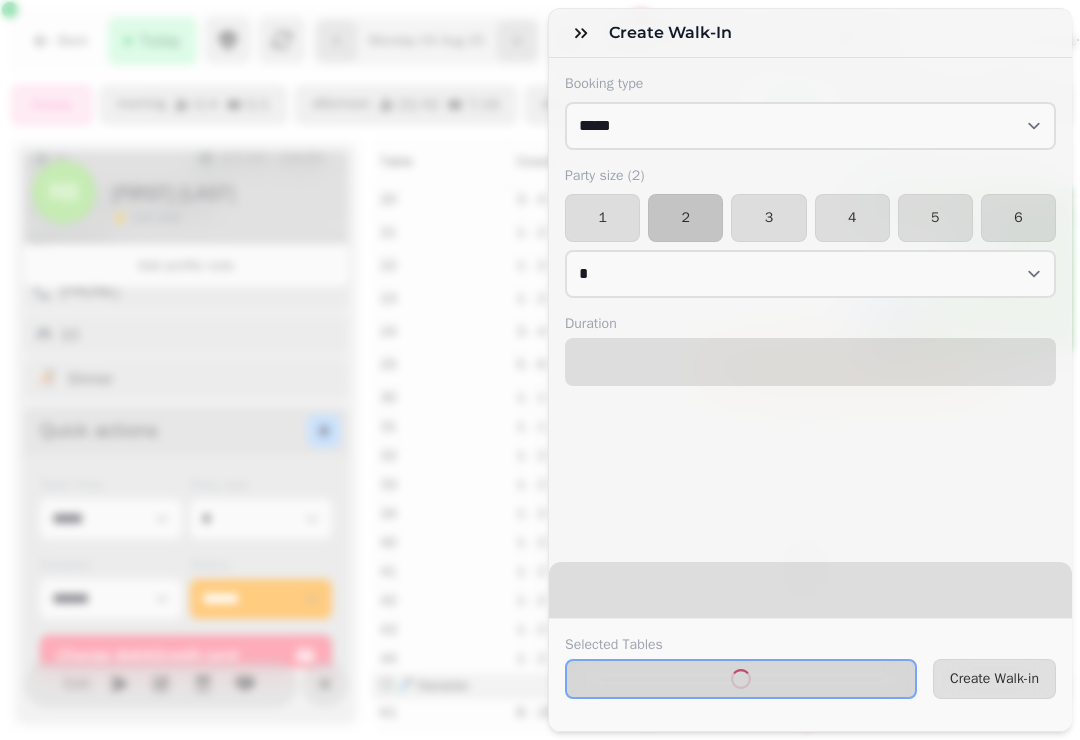 click on "1" at bounding box center (602, 218) 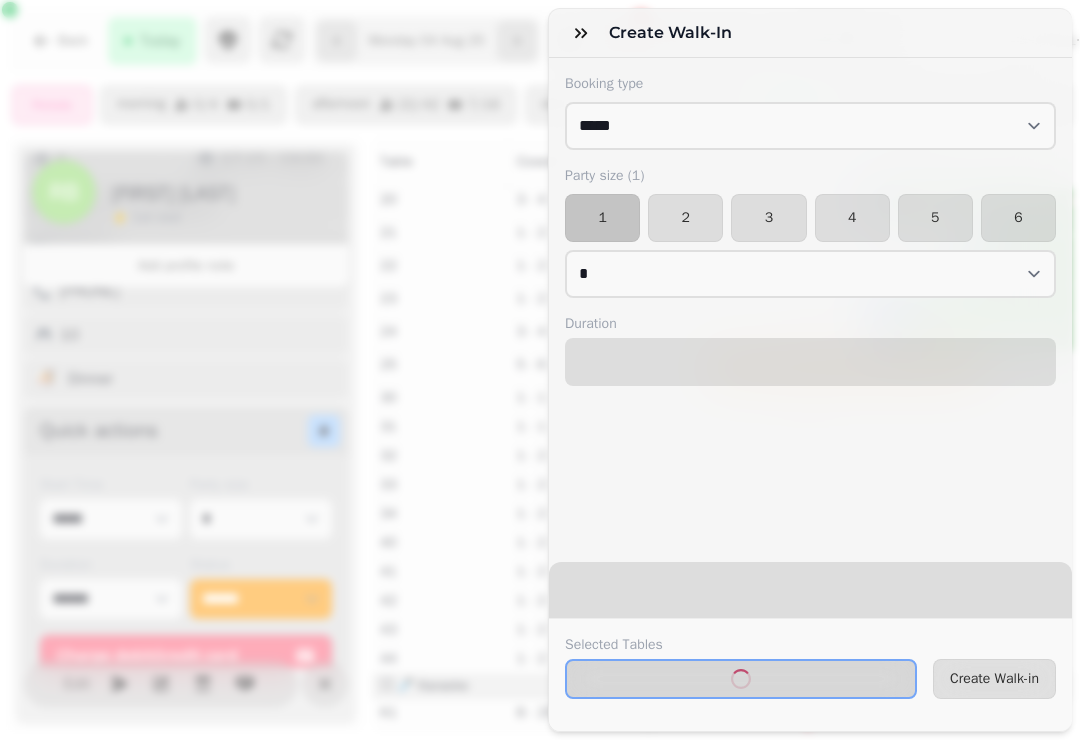 click on "Create Walk-in" at bounding box center [994, 679] 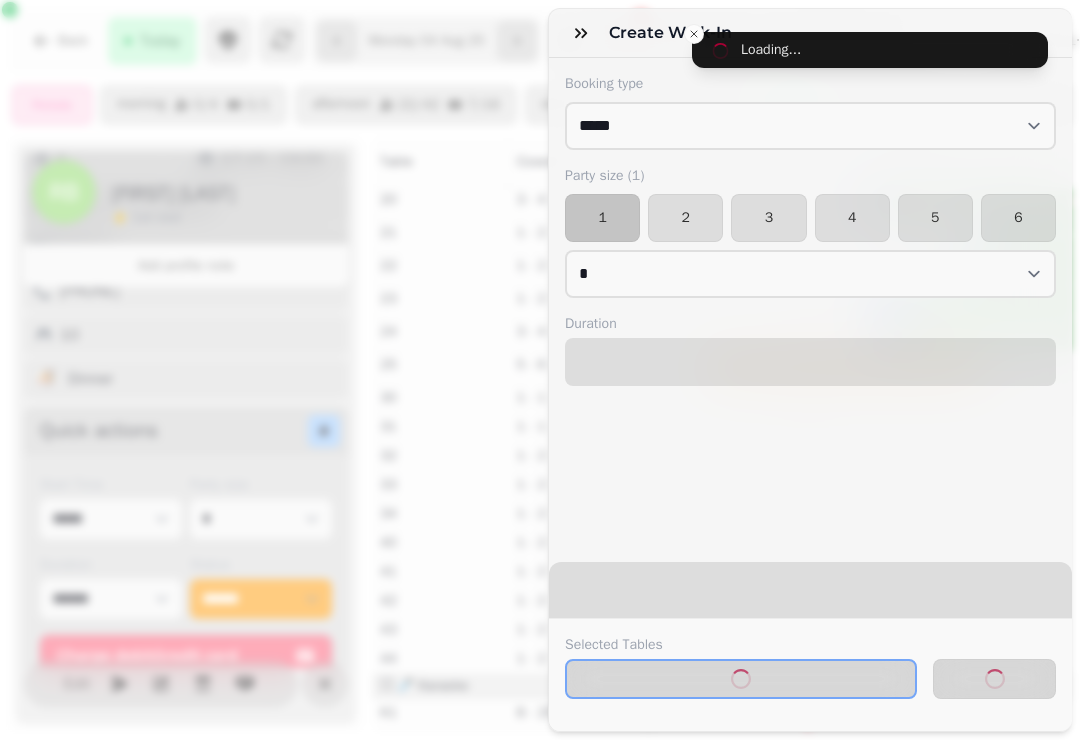 select on "****" 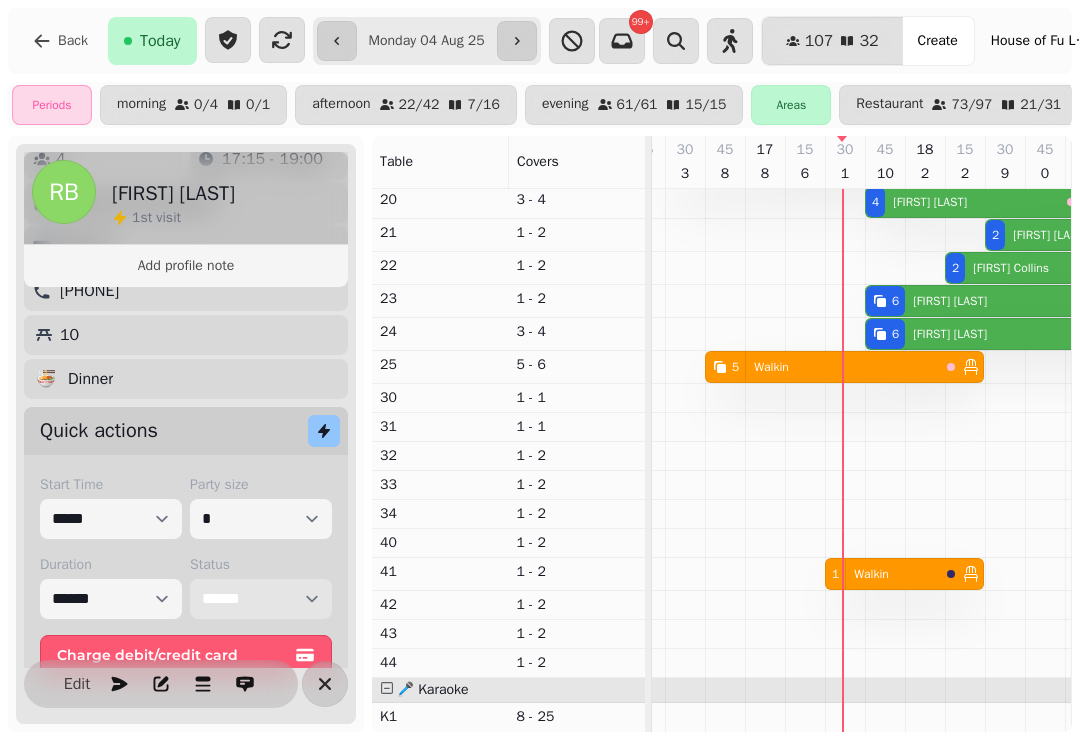 scroll, scrollTop: 227, scrollLeft: 826, axis: both 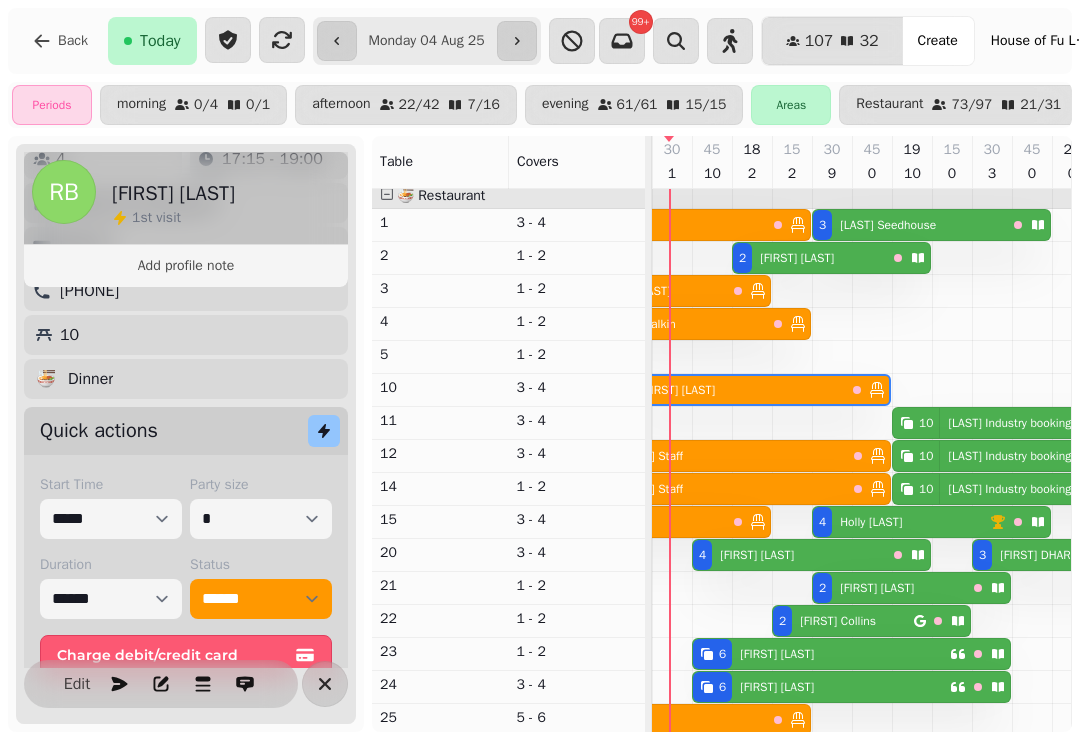 select on "**********" 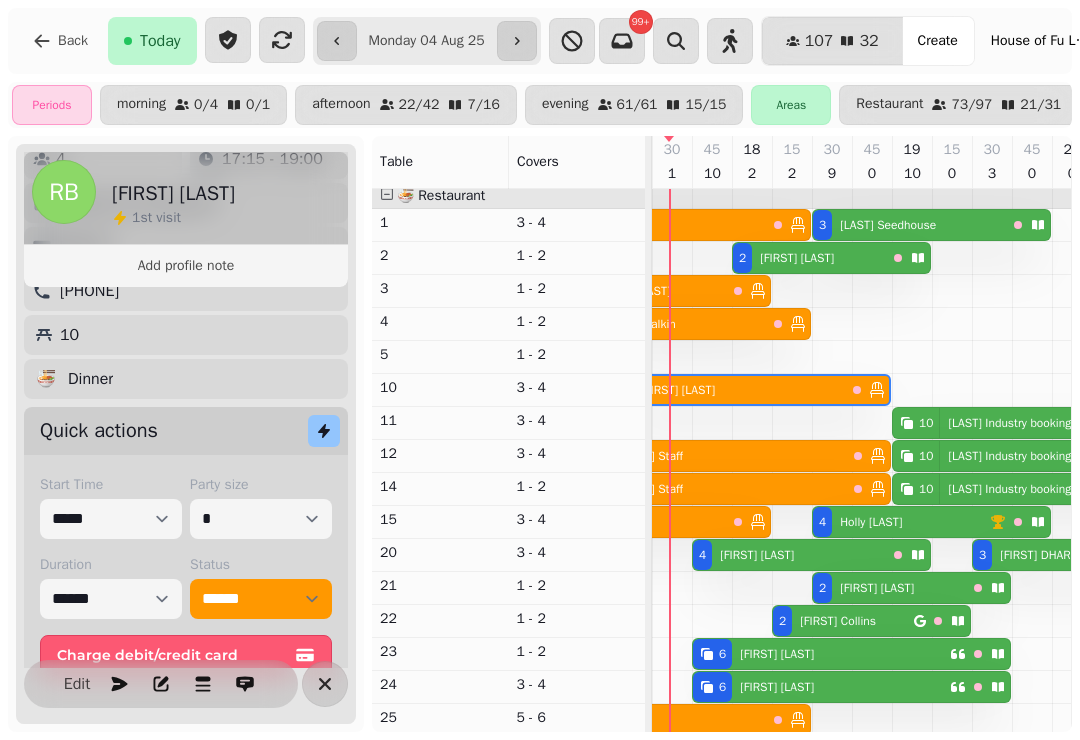 select on "*" 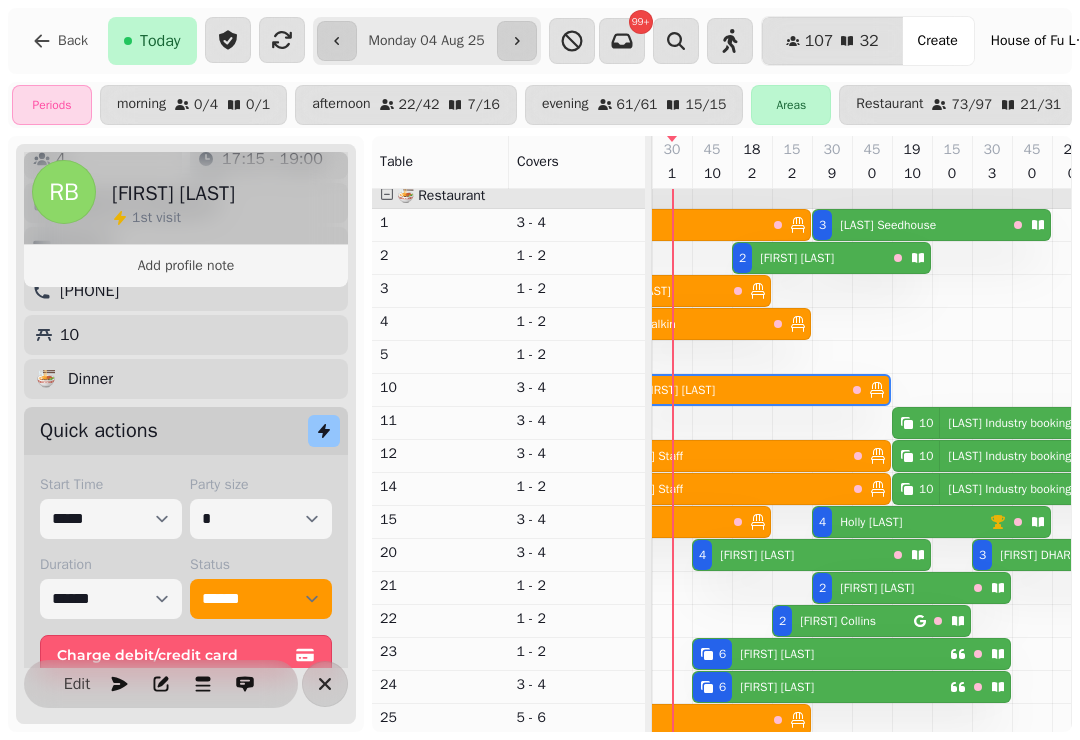 click on "[FIRST]   [LAST]" at bounding box center [757, 555] 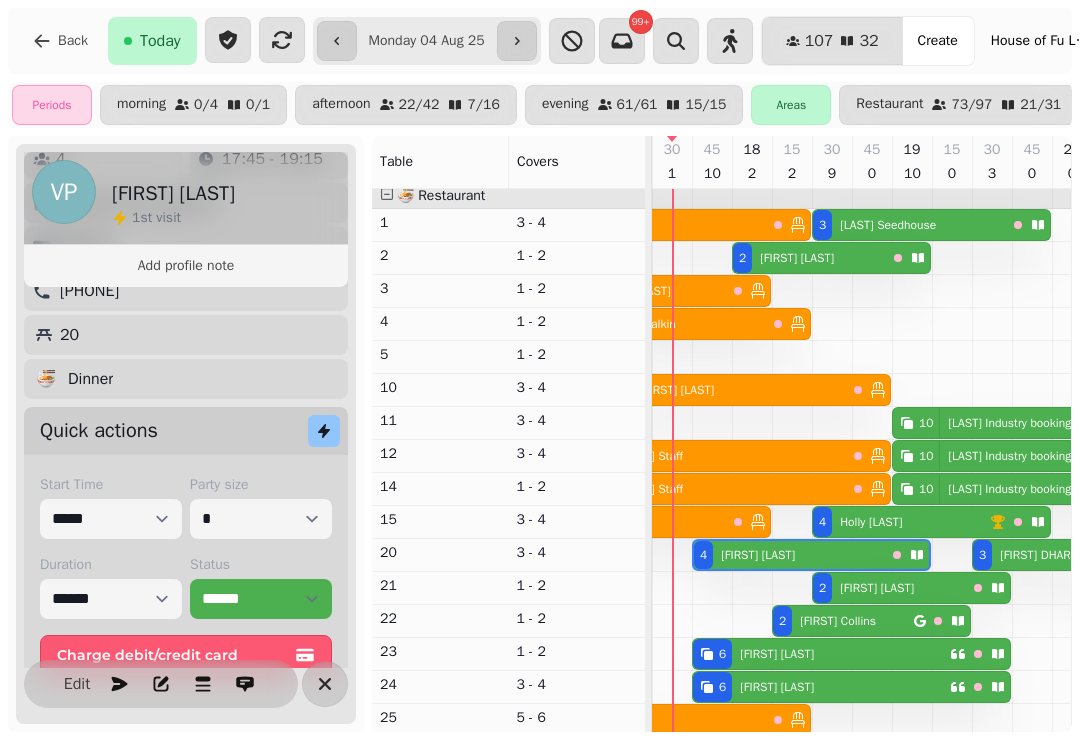 scroll, scrollTop: 0, scrollLeft: 987, axis: horizontal 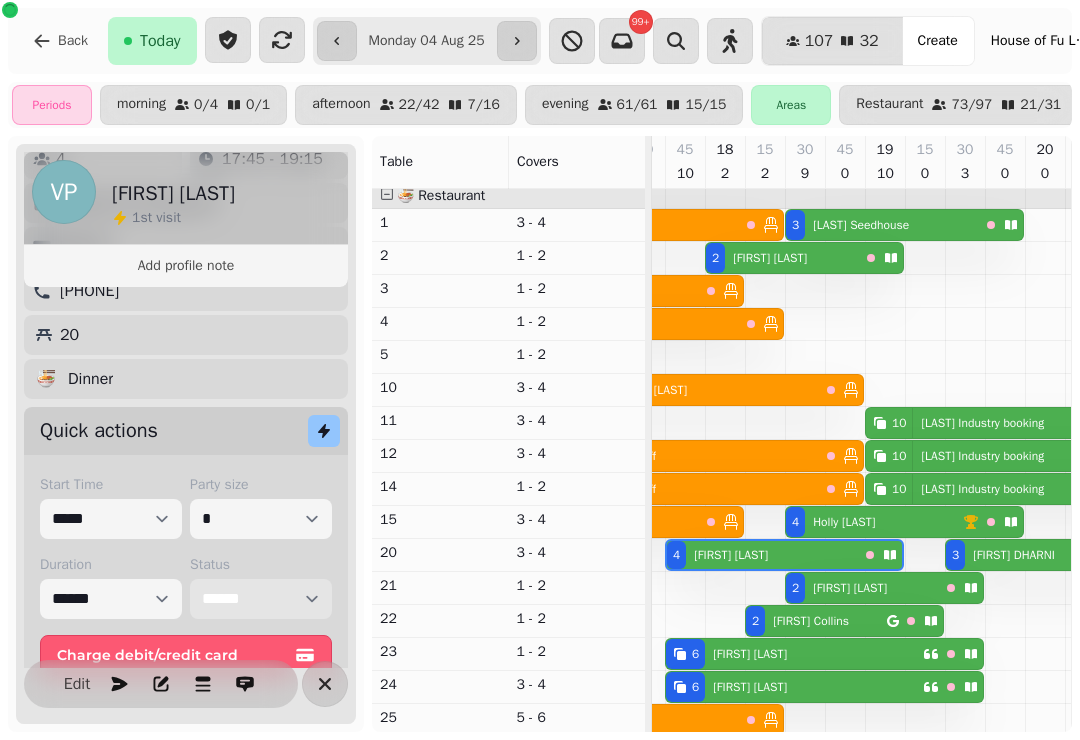 click on "**********" at bounding box center (261, 599) 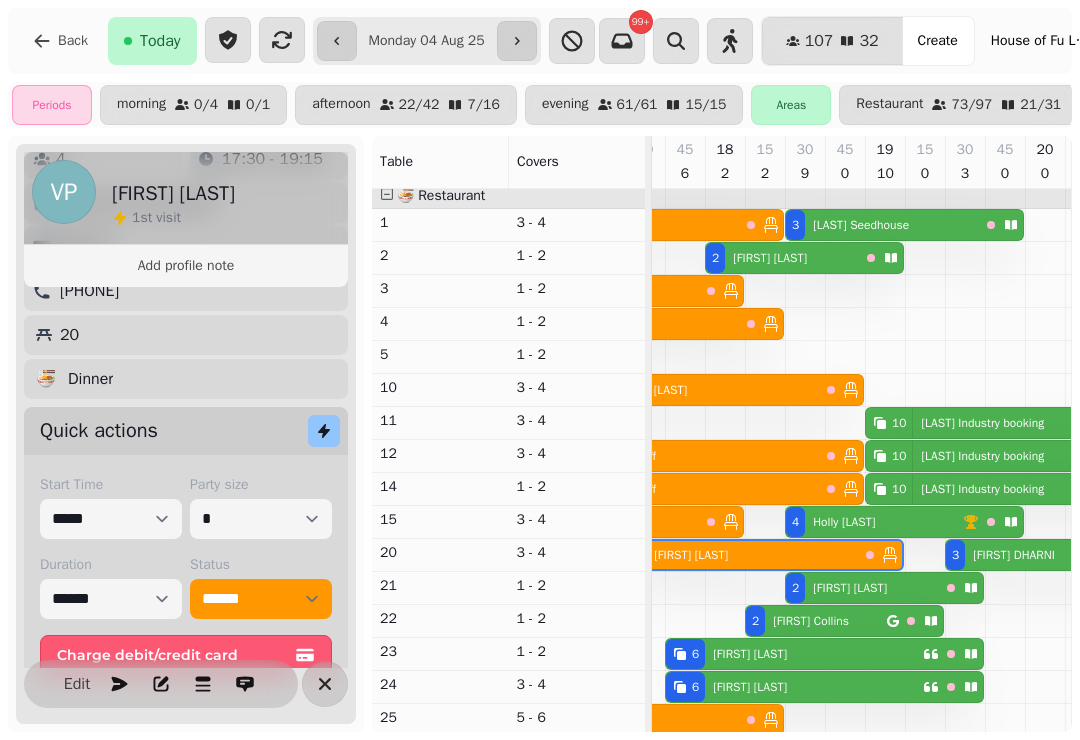 click on "[LAST] Industry booking" at bounding box center [982, 423] 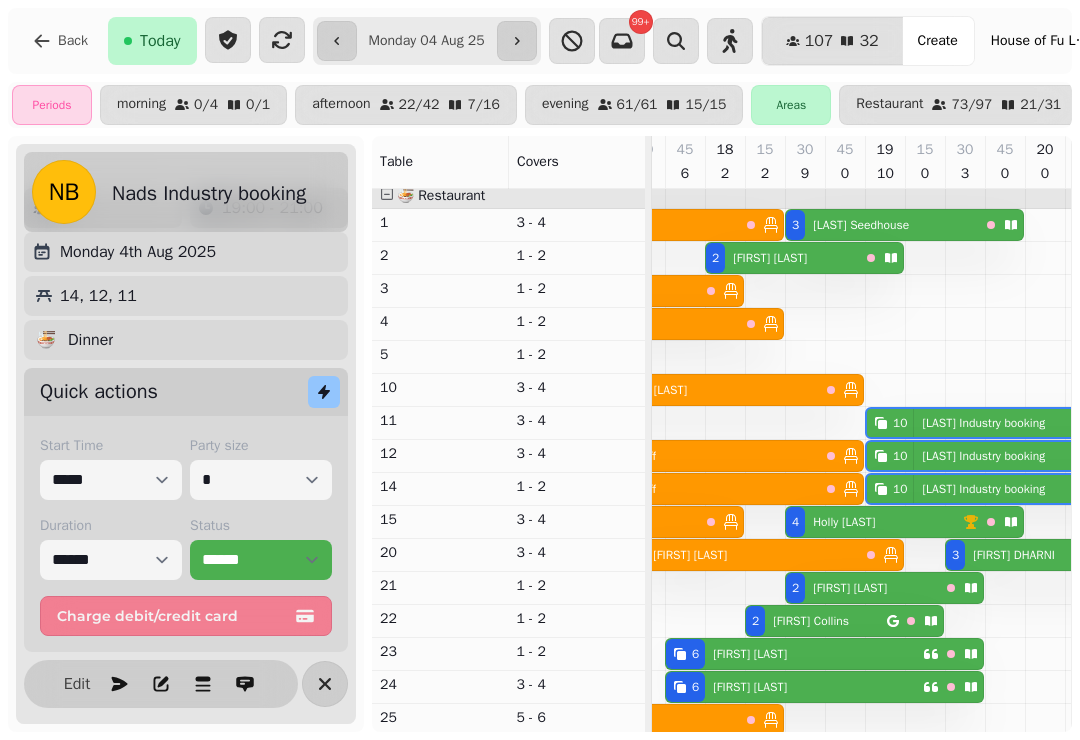 scroll, scrollTop: 52, scrollLeft: 0, axis: vertical 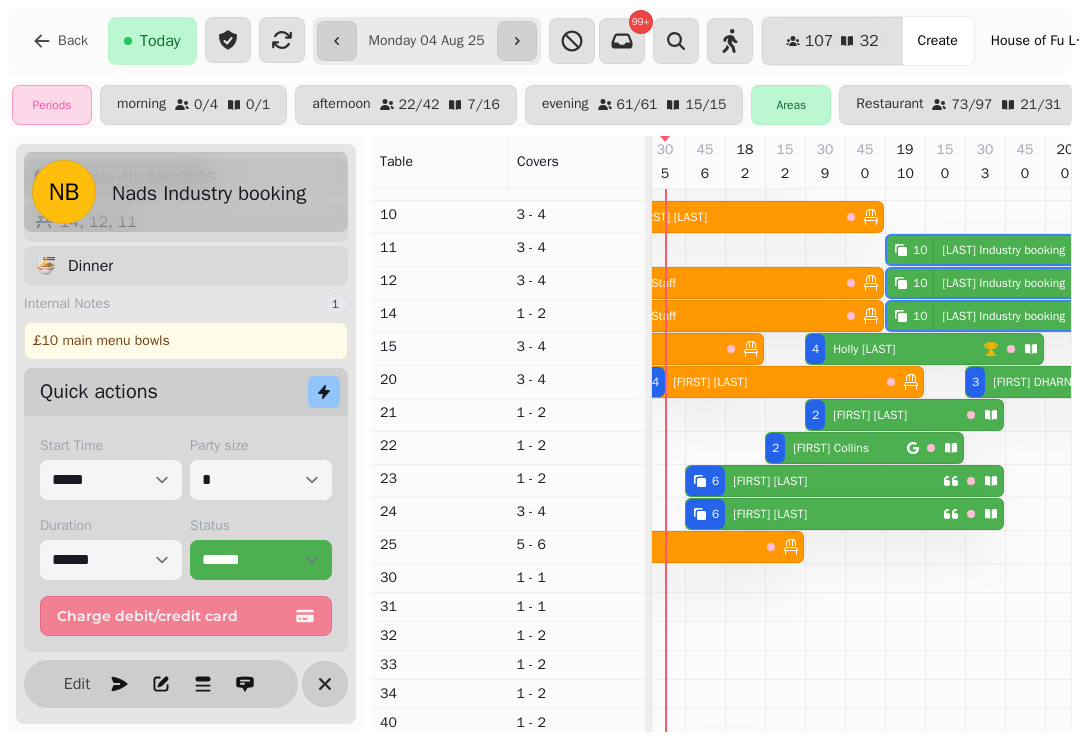 click on "[FIRST]   [LAST]" at bounding box center (770, 481) 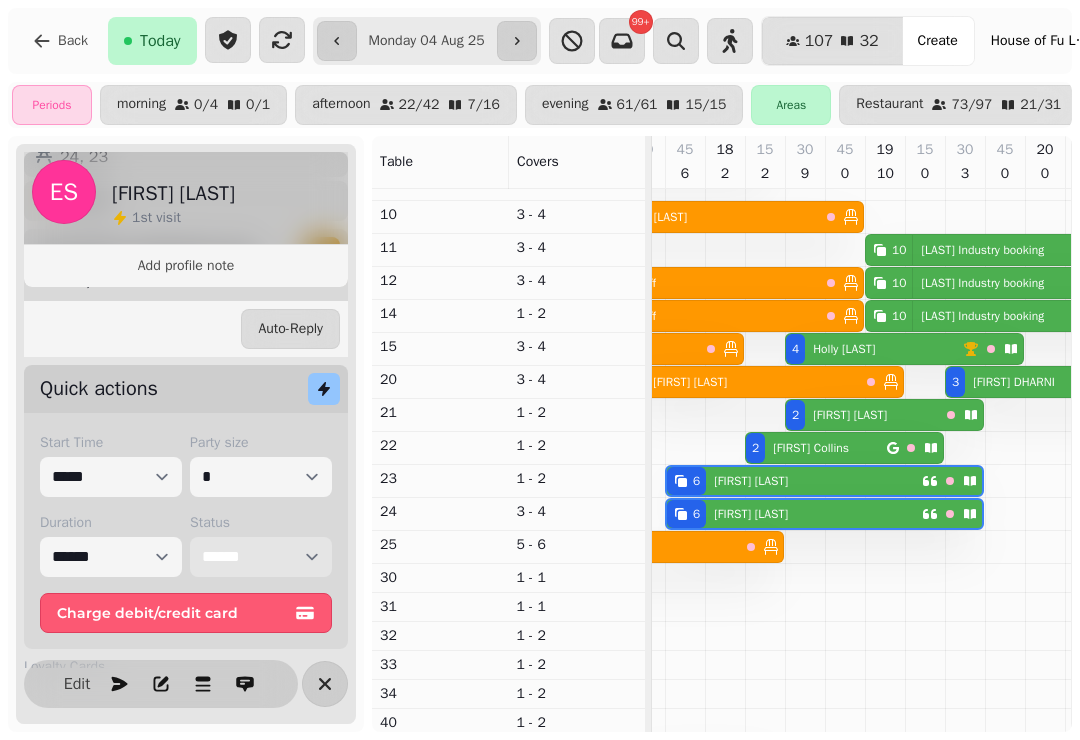 click on "**********" at bounding box center (261, 557) 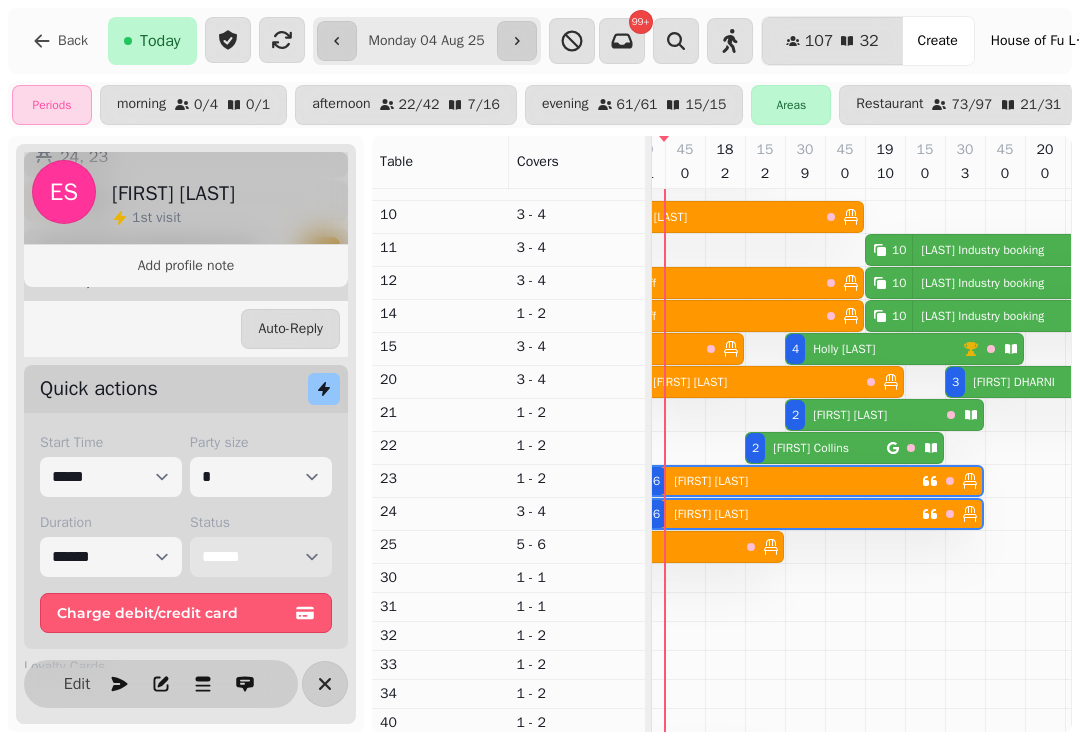 scroll, scrollTop: 7, scrollLeft: 987, axis: both 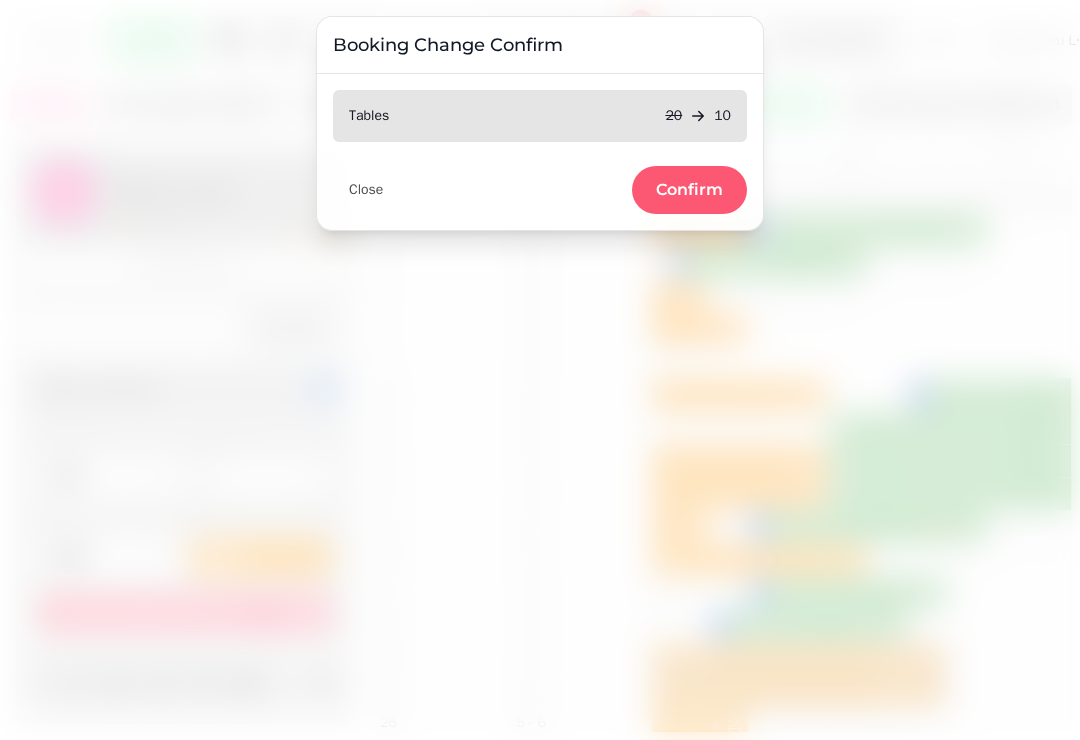 click on "Confirm" at bounding box center (689, 190) 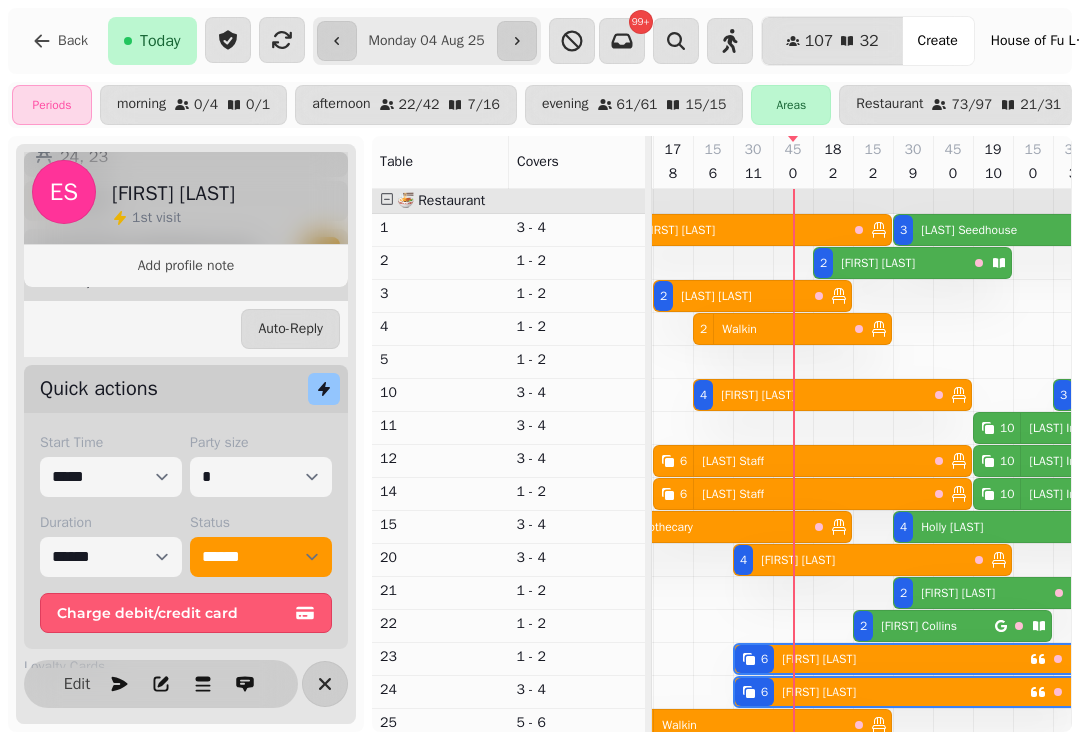 click on "2 Walkin" at bounding box center [770, 329] 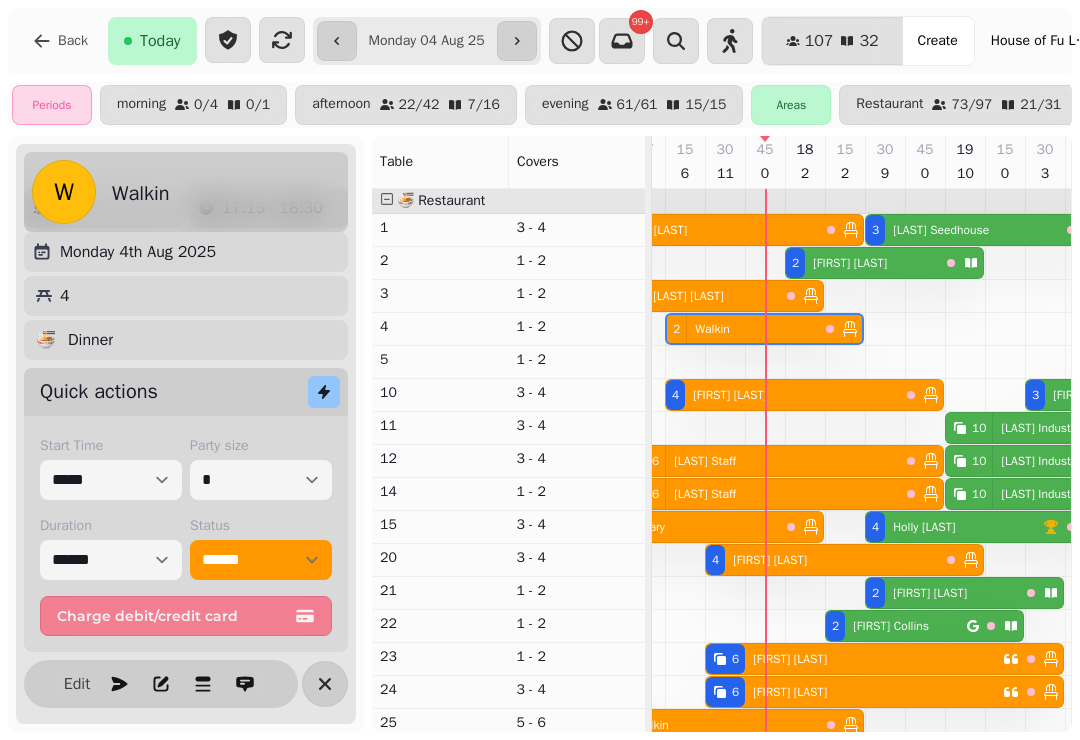 click on "[FIRST]   [LAST]" at bounding box center (850, 263) 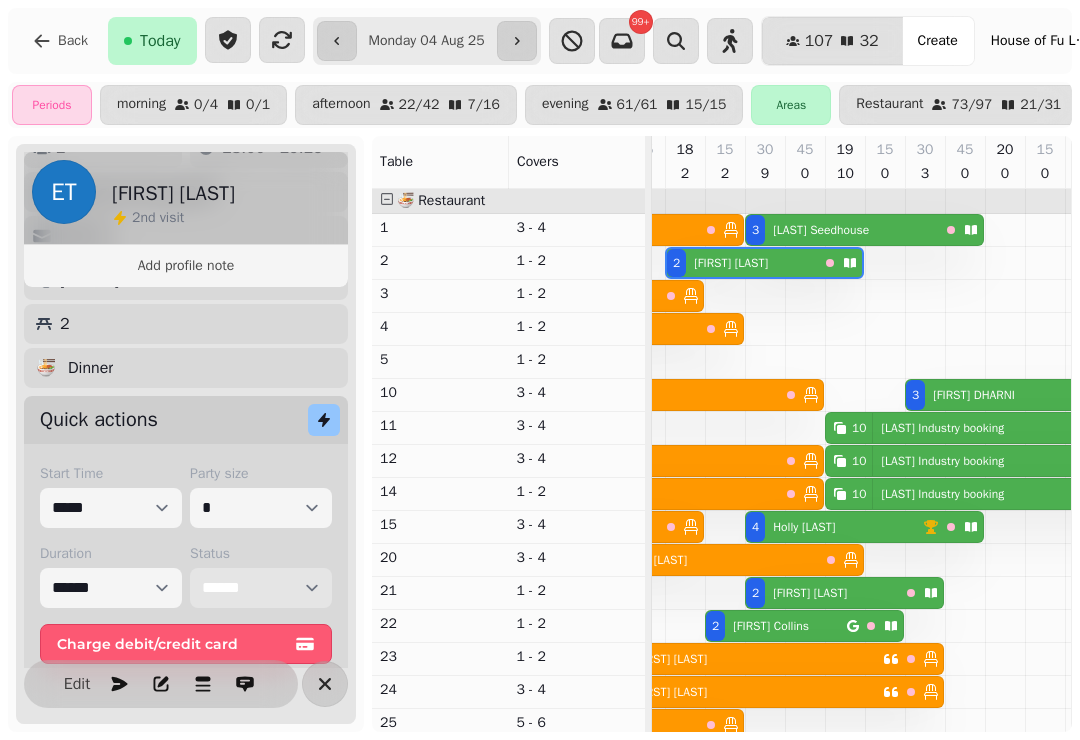 click on "**********" at bounding box center [261, 588] 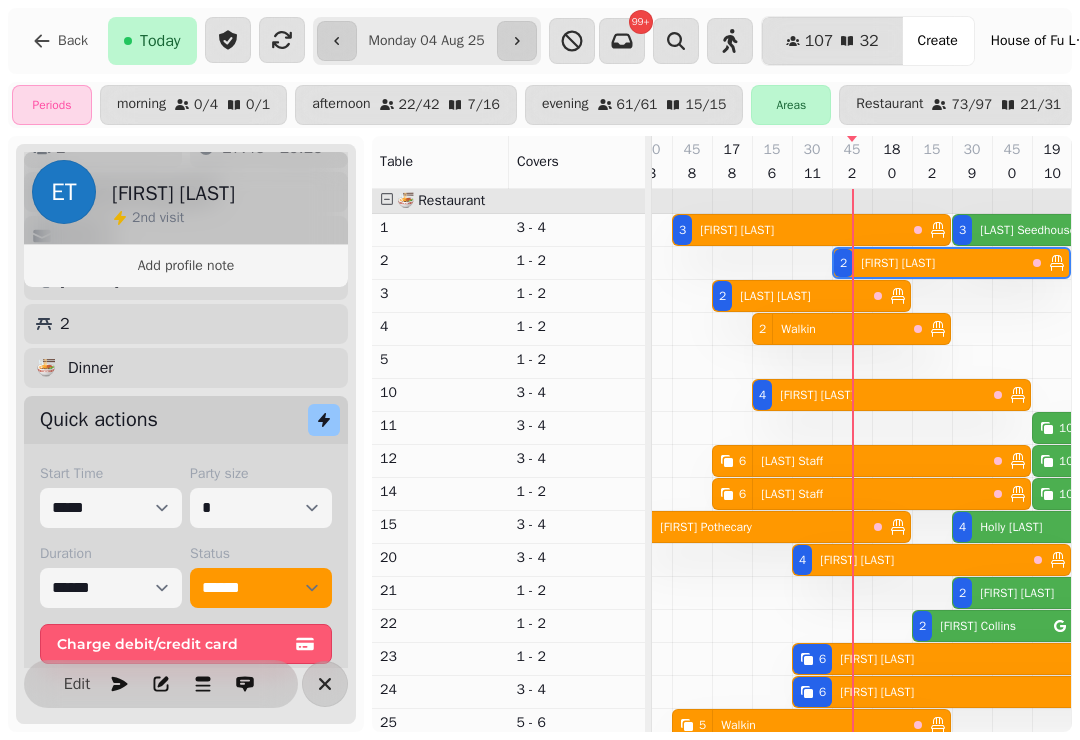 click on "2 Walkin" at bounding box center [829, 329] 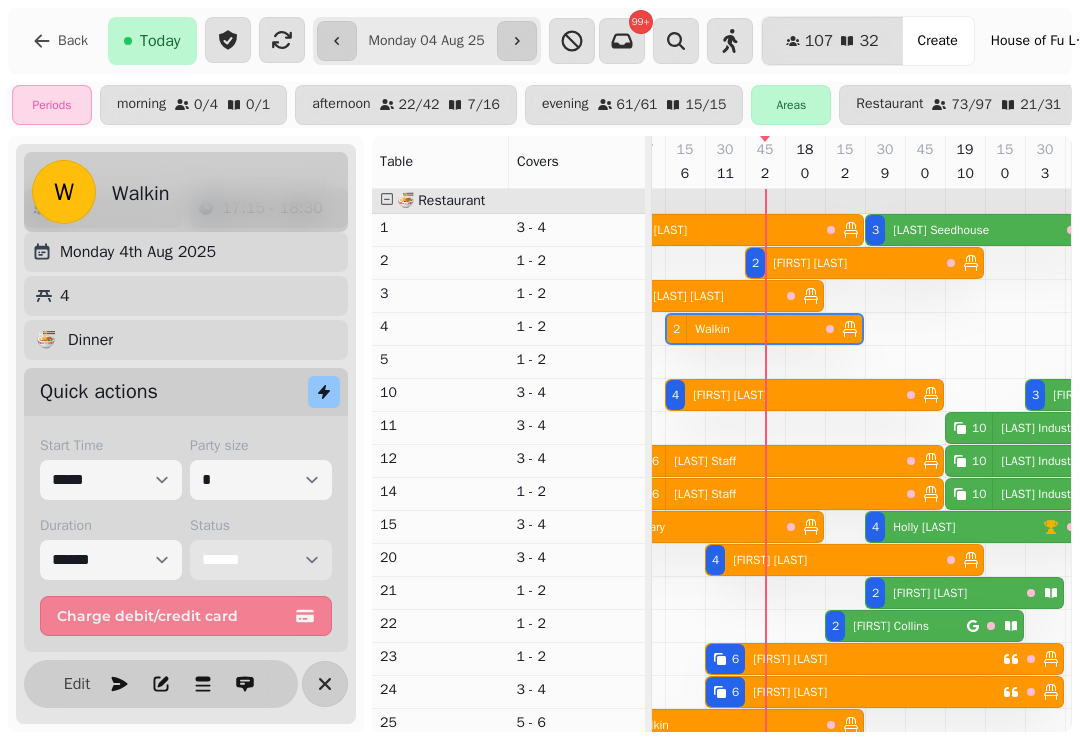 click on "**********" at bounding box center (261, 560) 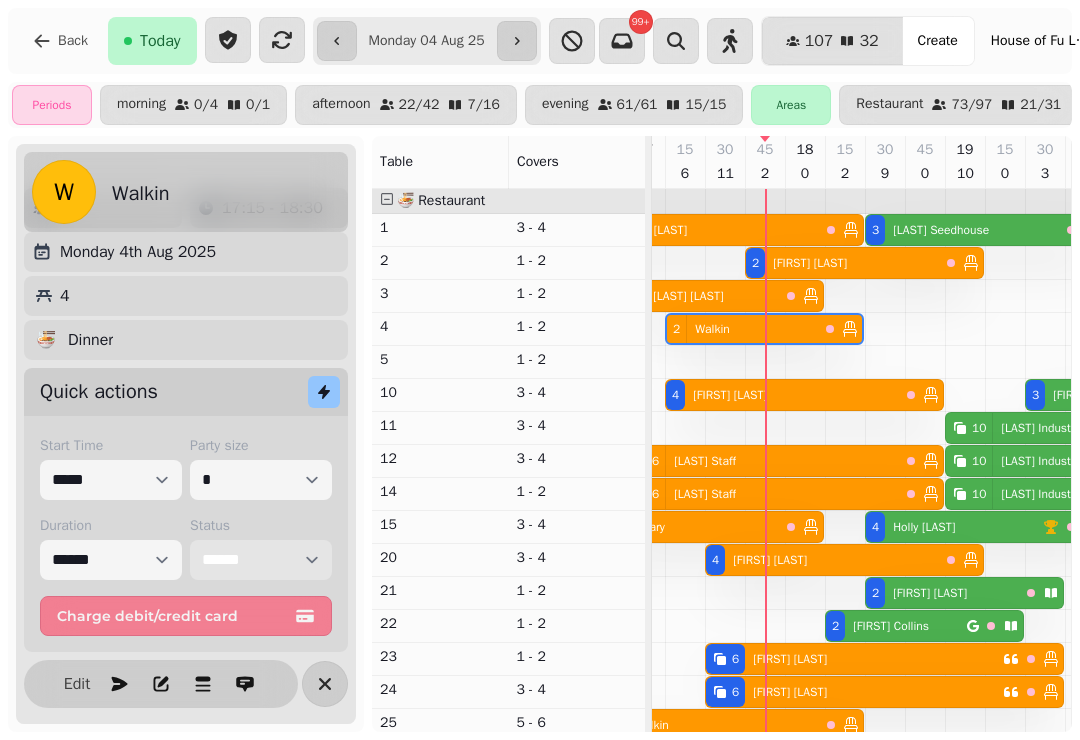 select on "********" 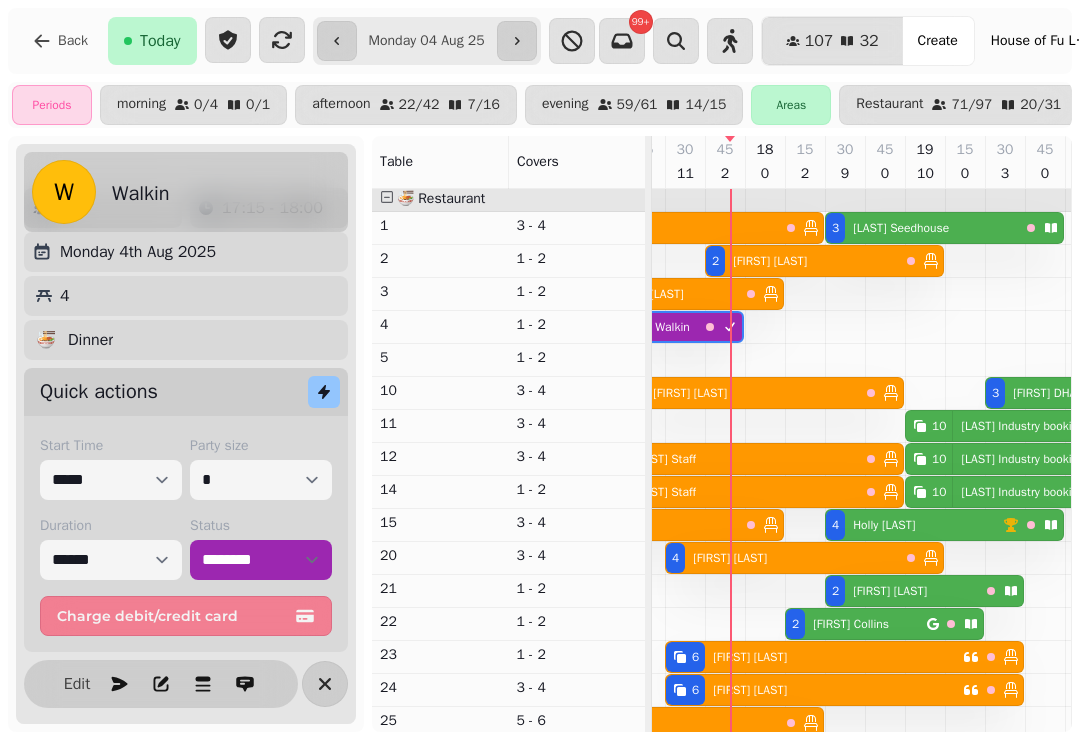 select on "**********" 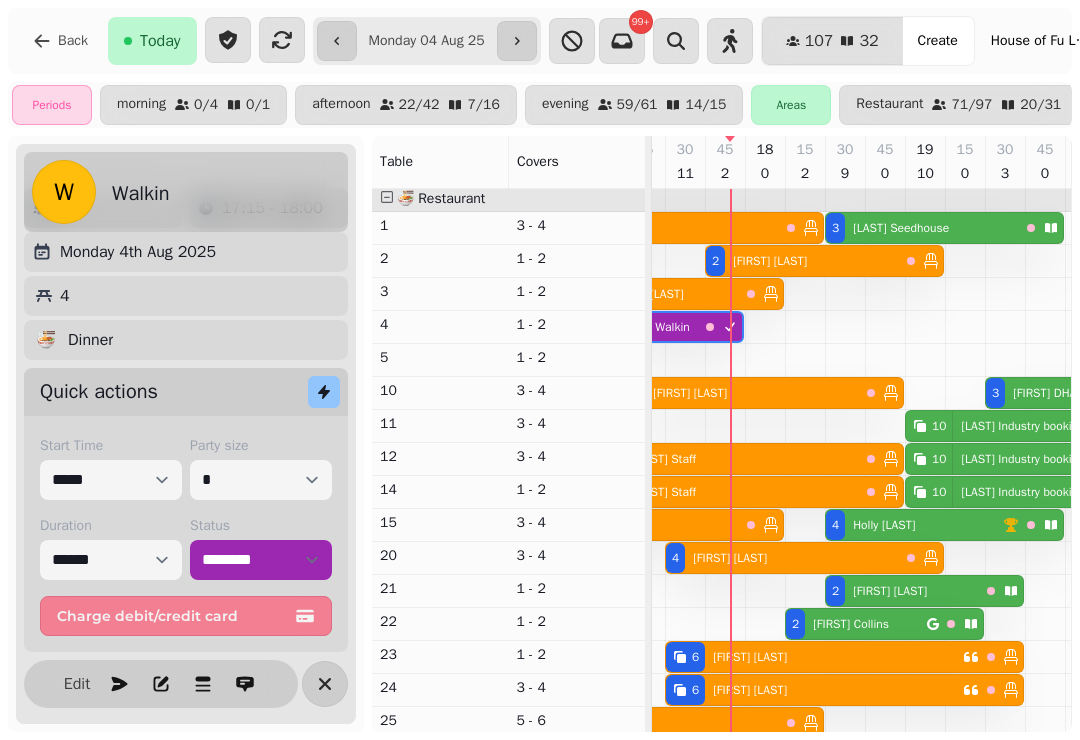 select on "****" 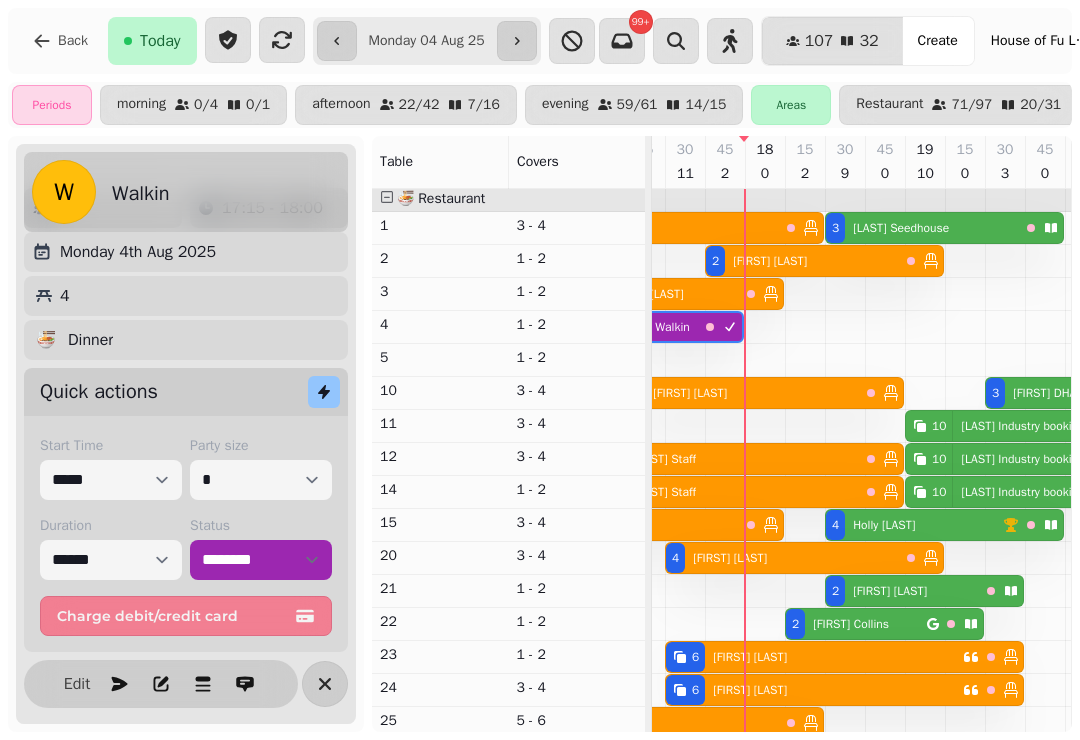 select on "**********" 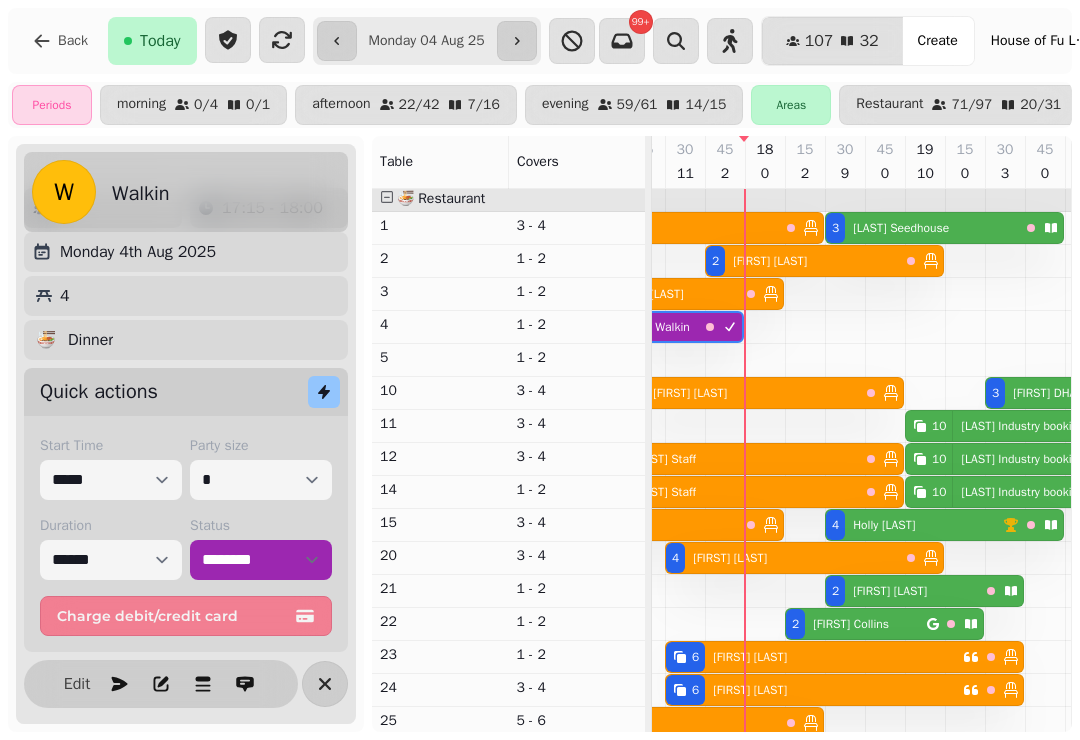 select on "*" 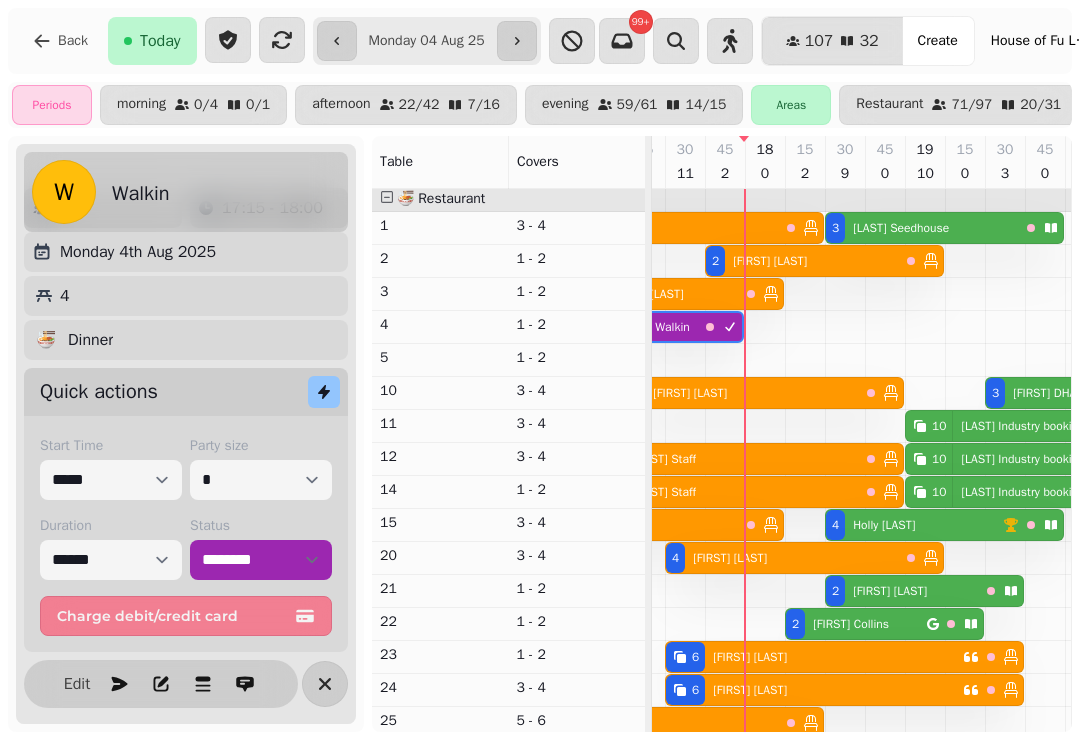 select on "****" 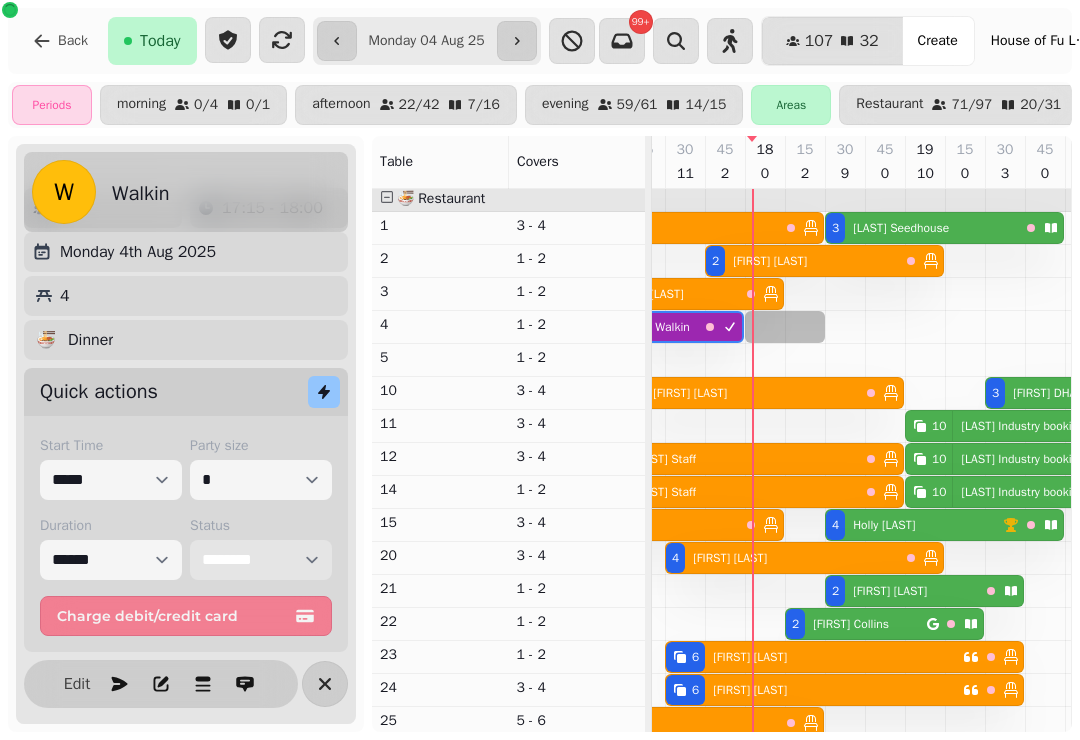 scroll, scrollTop: 8, scrollLeft: 829, axis: both 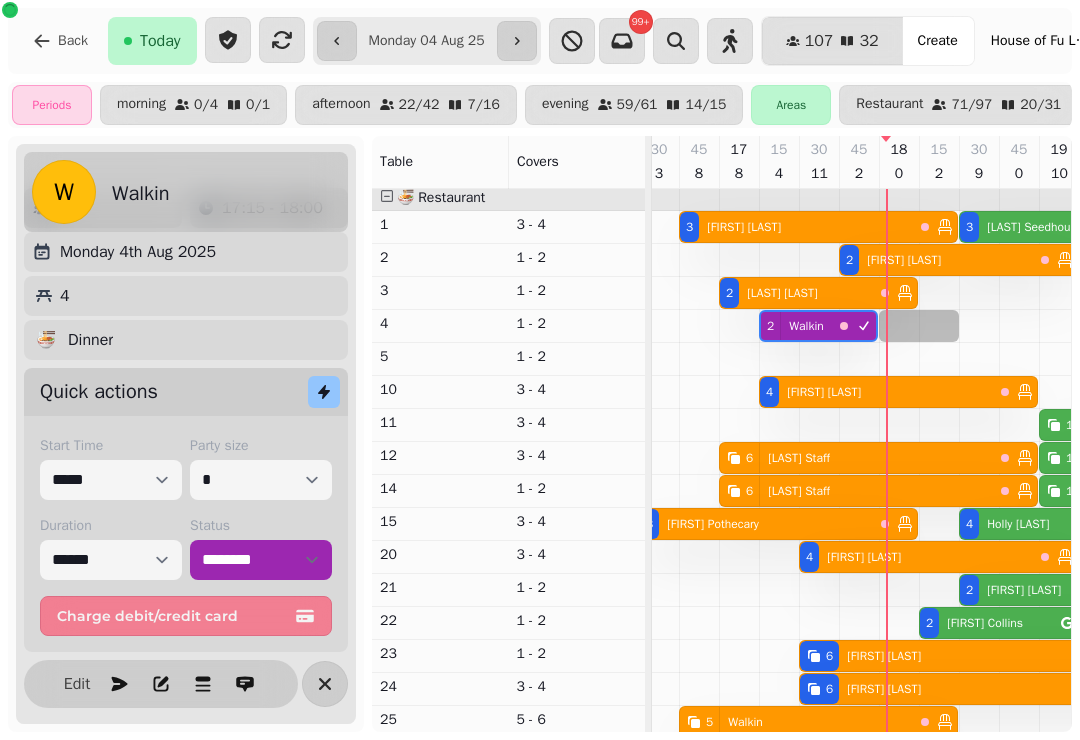select on "**********" 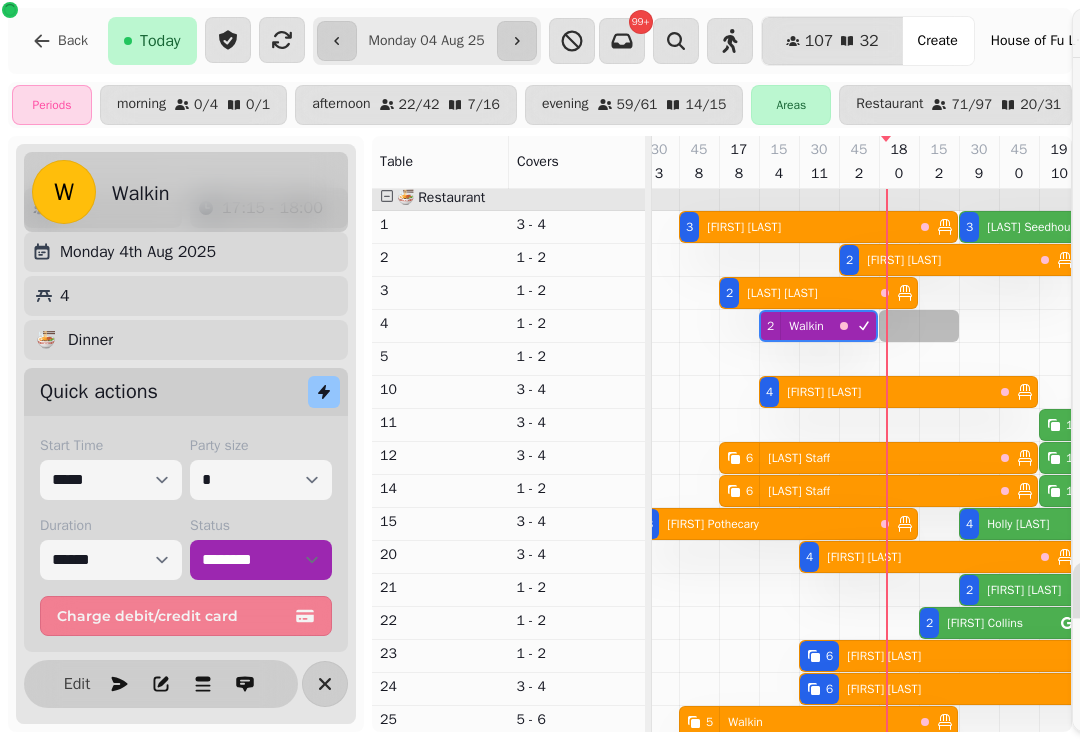 scroll, scrollTop: 3, scrollLeft: 811, axis: both 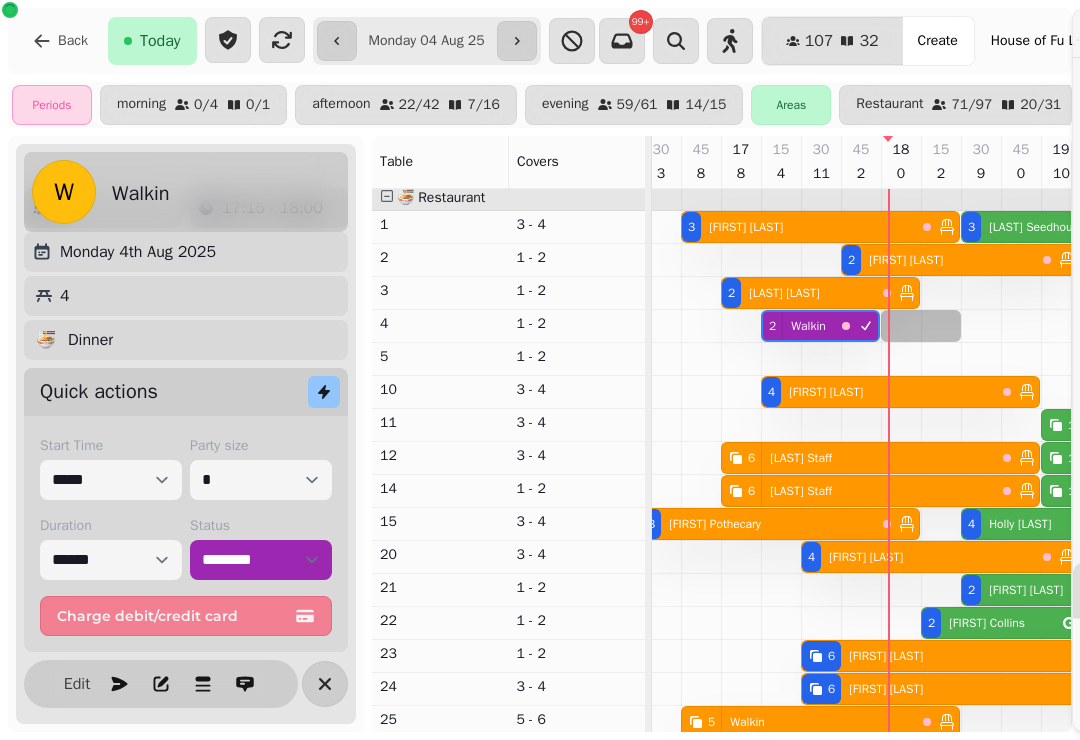 select on "****" 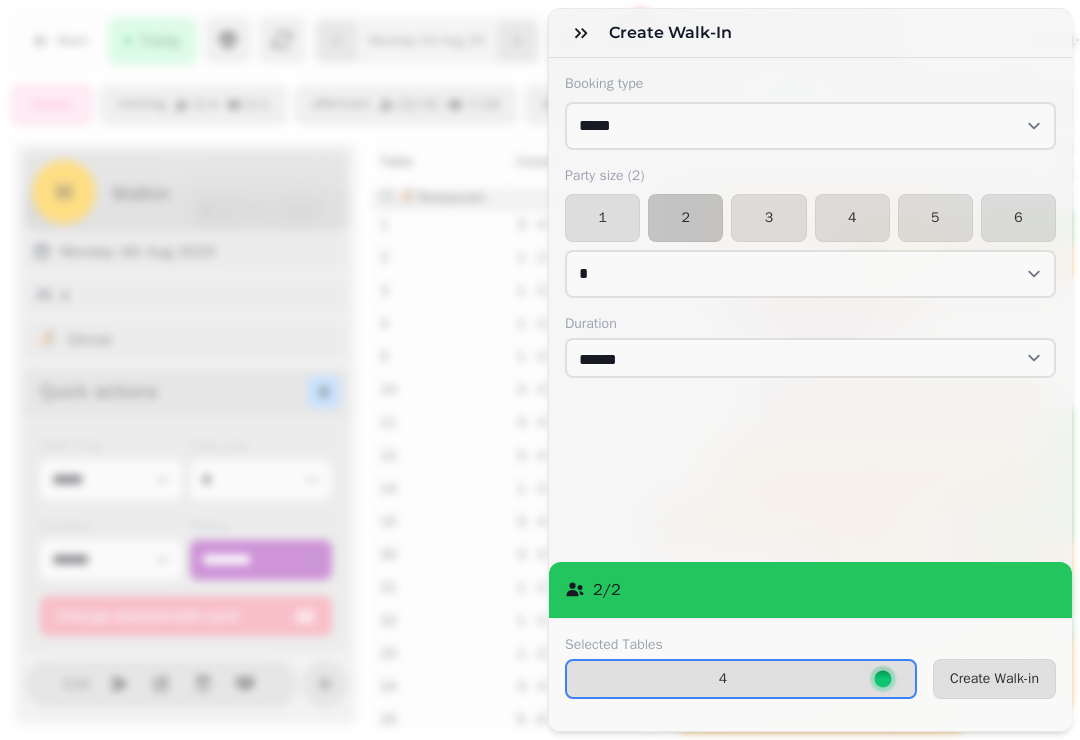 click on "Selected Tables 4   Create Walk-in" at bounding box center (810, 674) 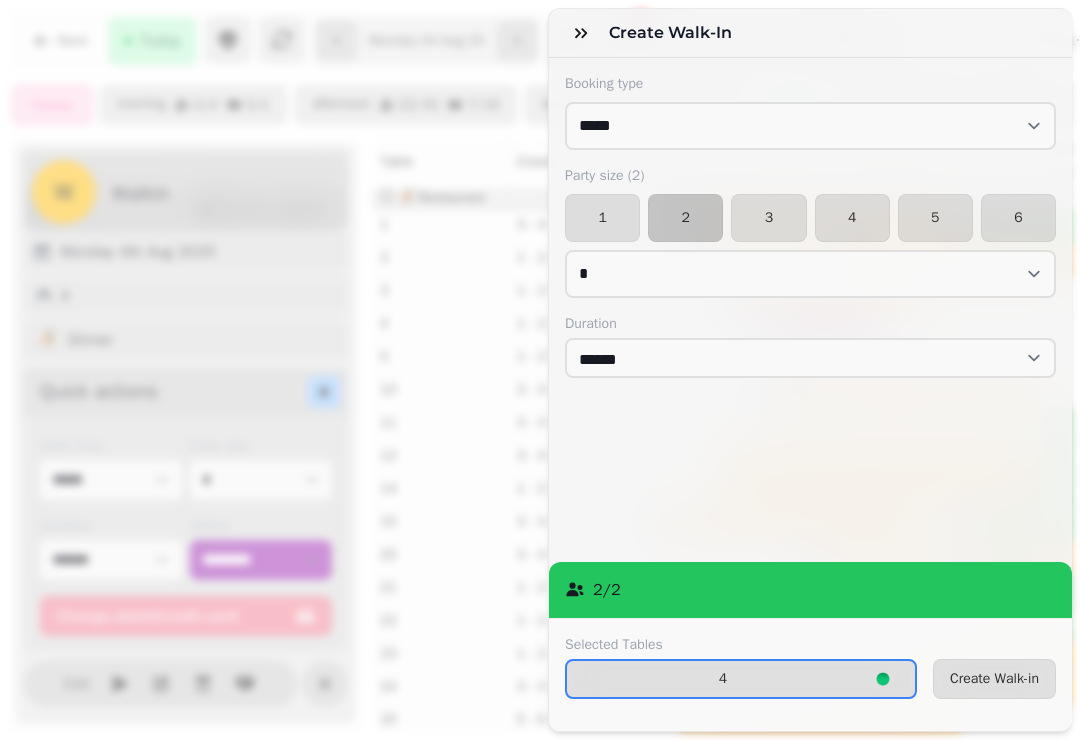 click on "Create Walk-in" at bounding box center (994, 679) 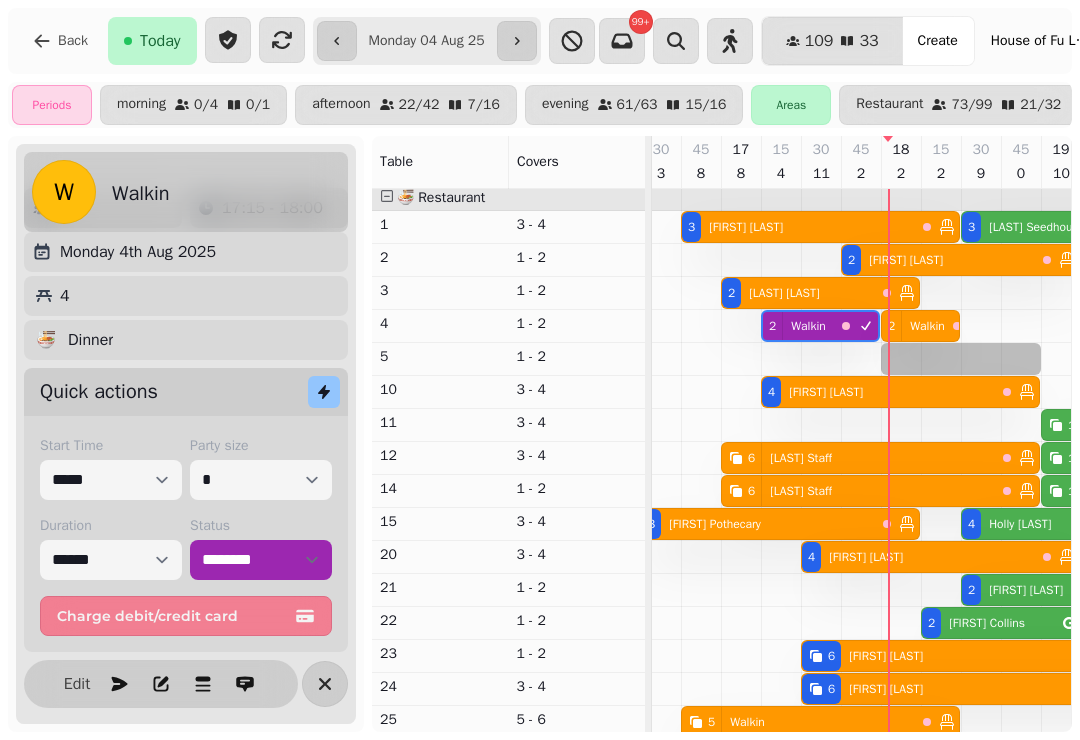 select on "**********" 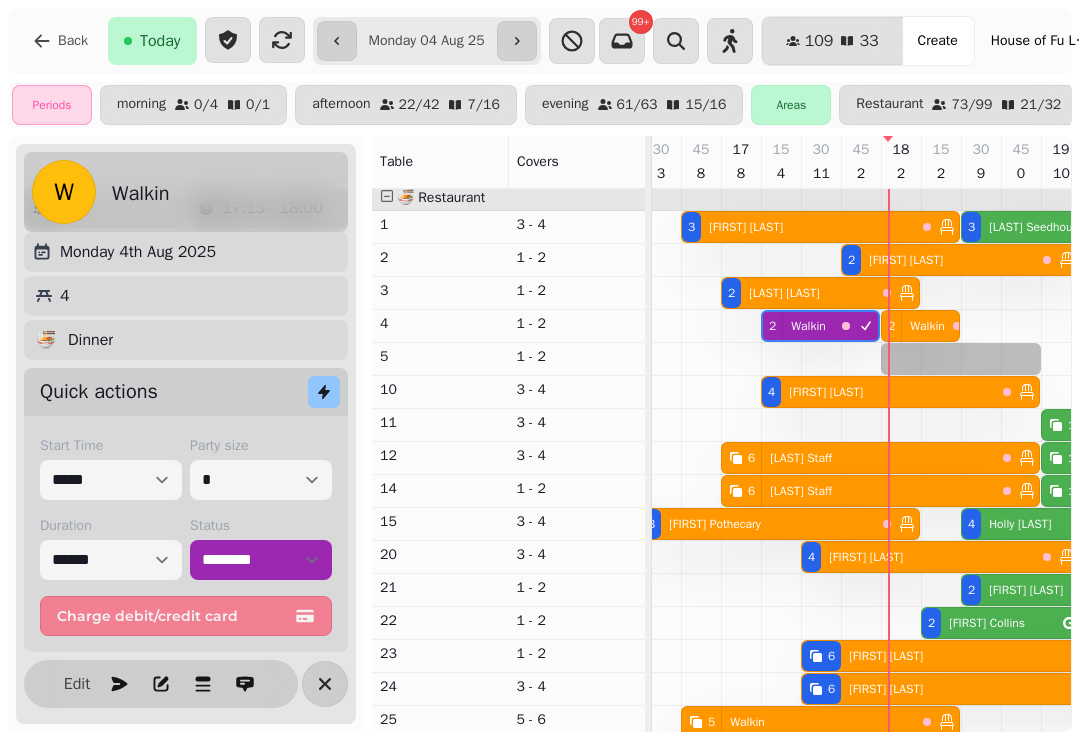 select on "*" 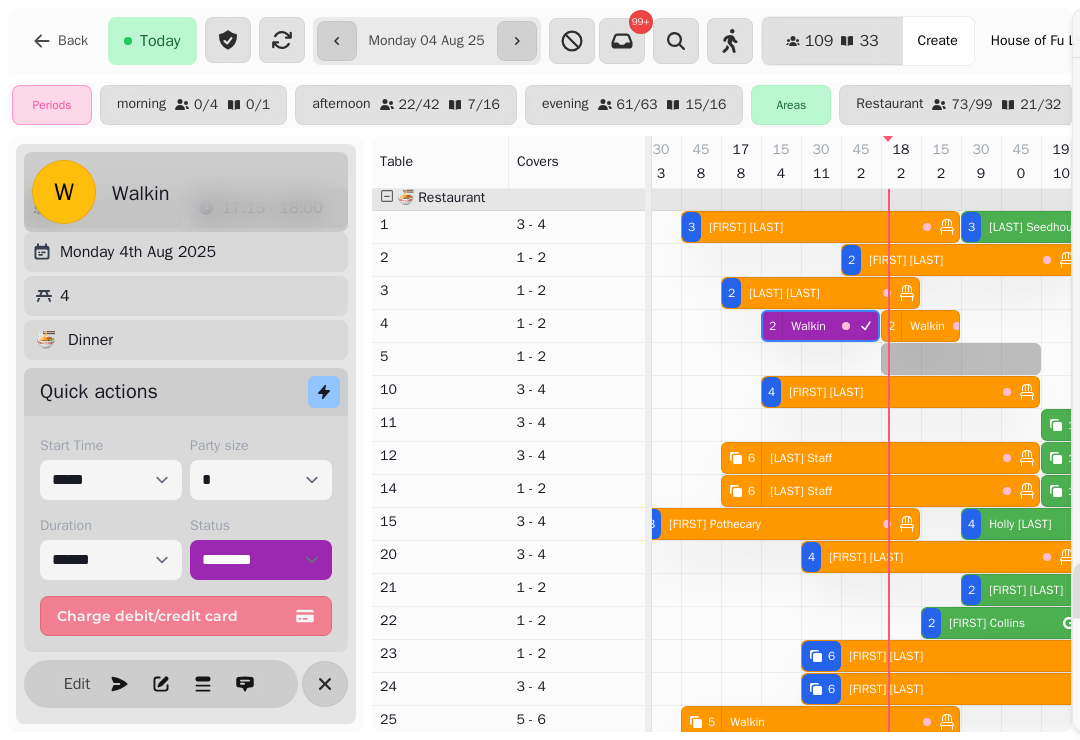 select on "****" 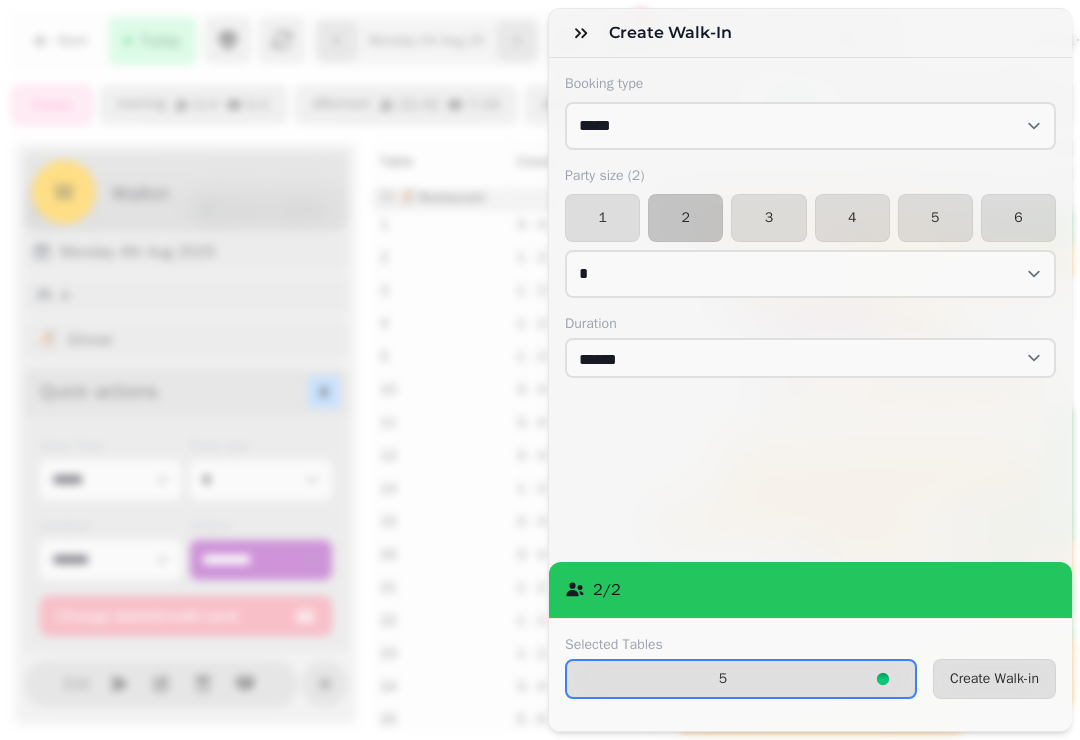 click on "Create Walk-in" at bounding box center [994, 679] 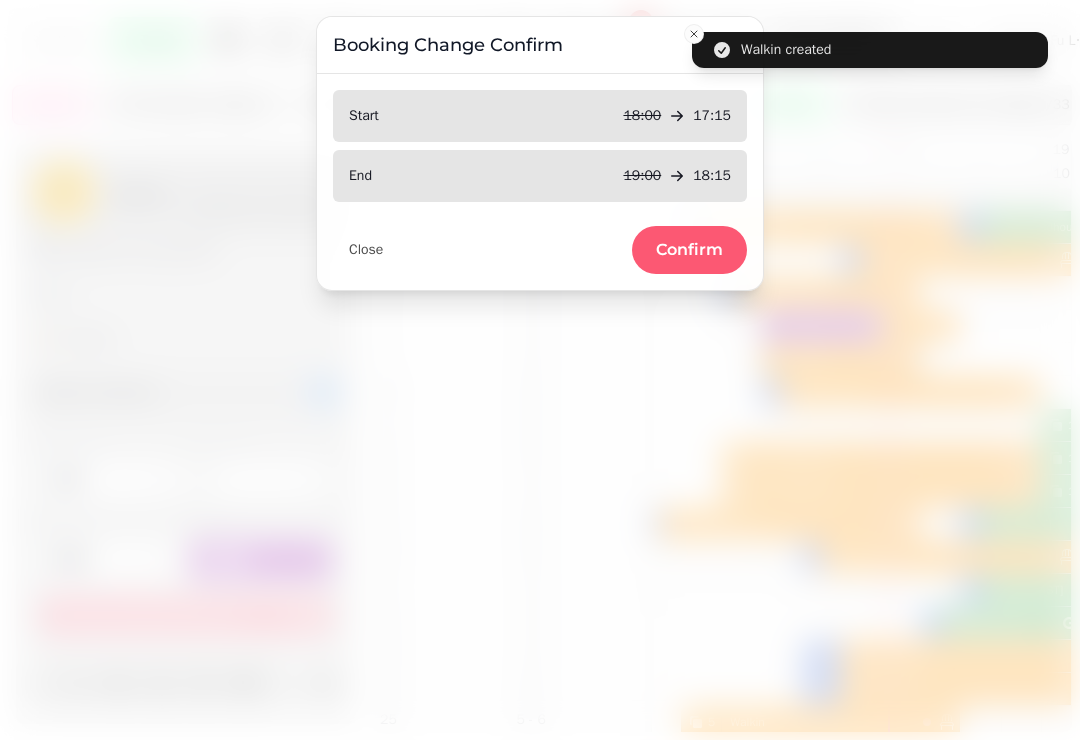 click on "Confirm" at bounding box center [689, 250] 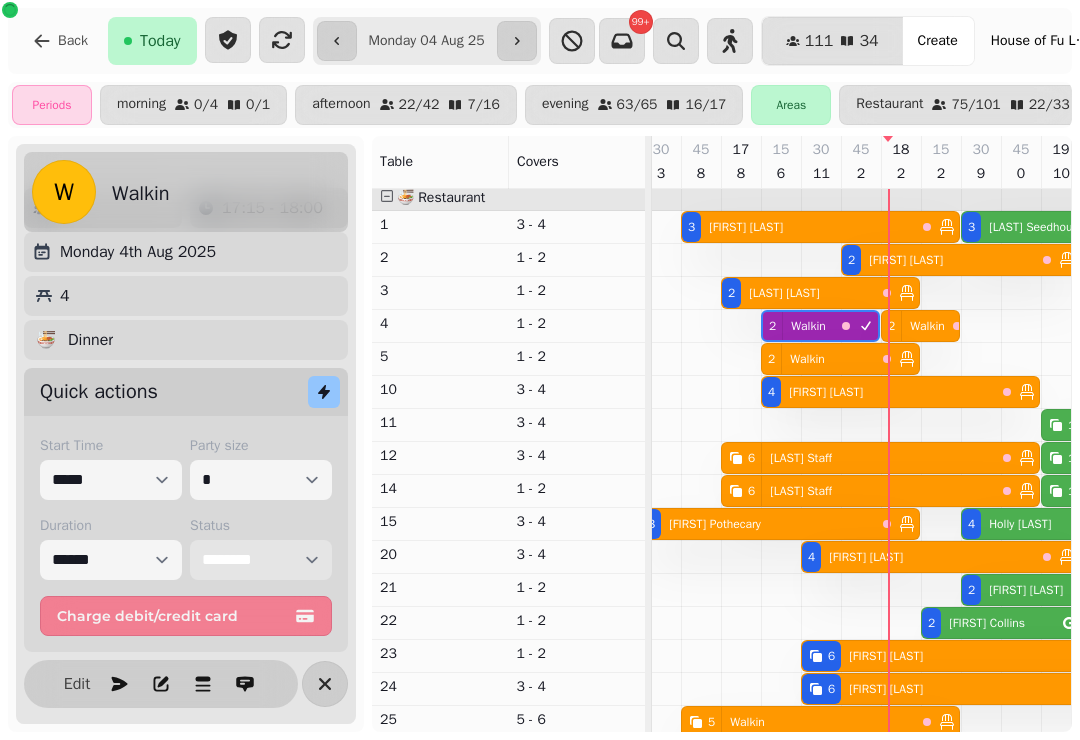 scroll, scrollTop: 90, scrollLeft: 803, axis: both 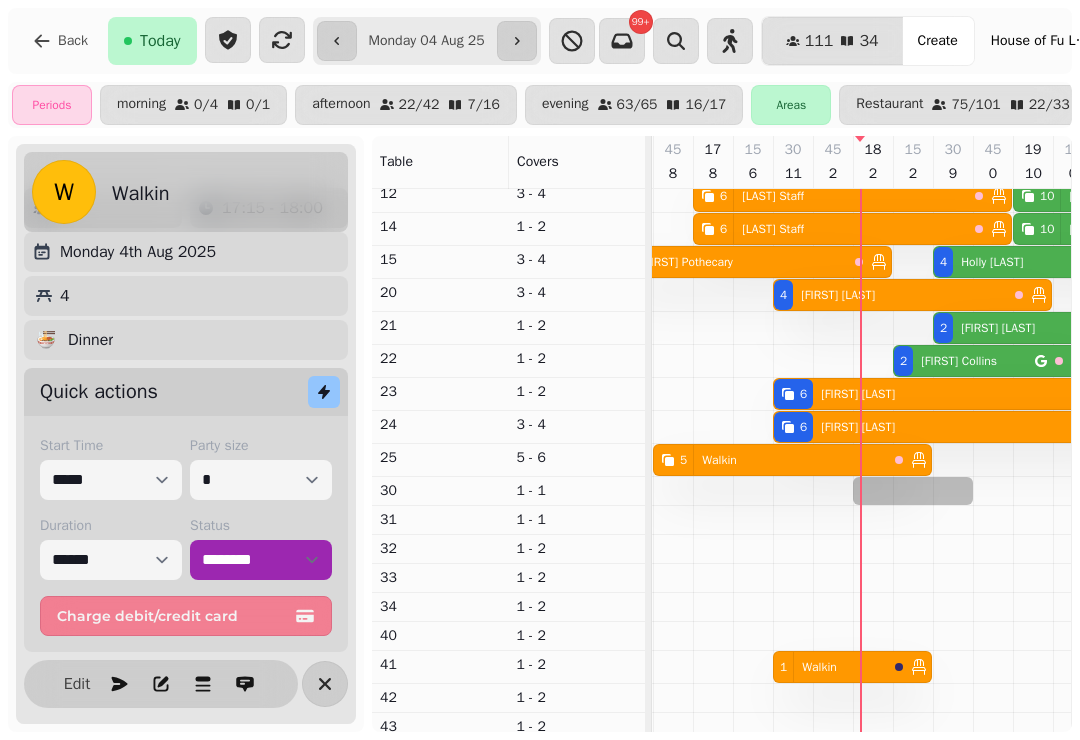 select on "**********" 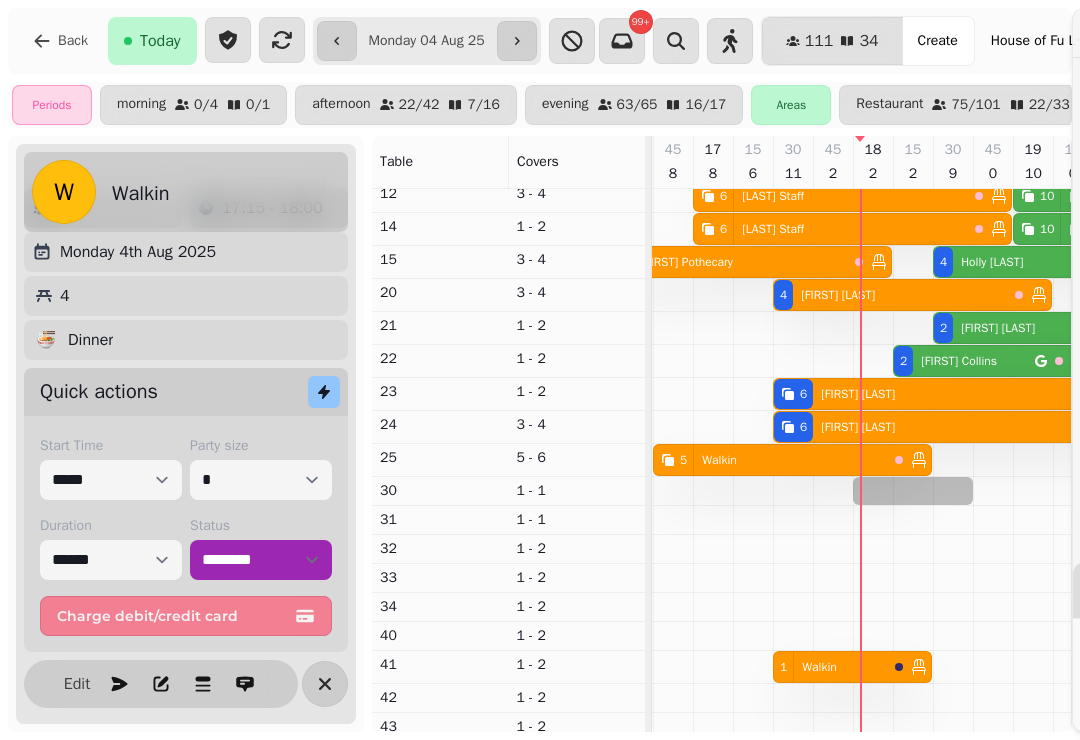 select on "****" 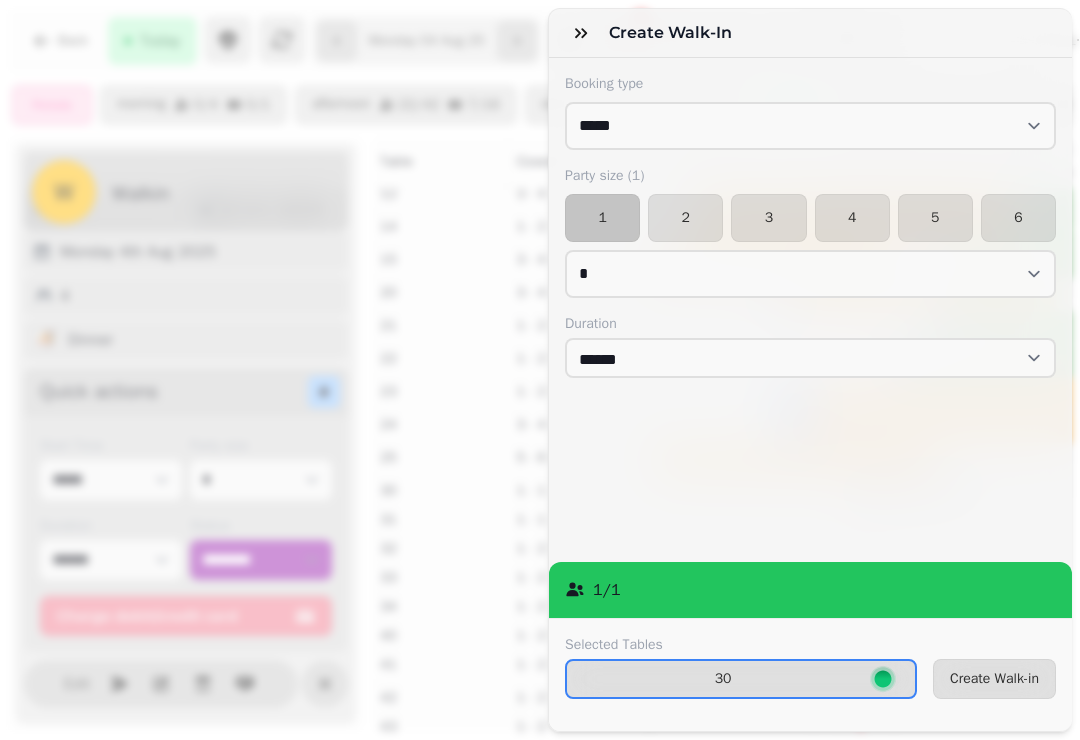click on "Create Walk-in" at bounding box center [994, 679] 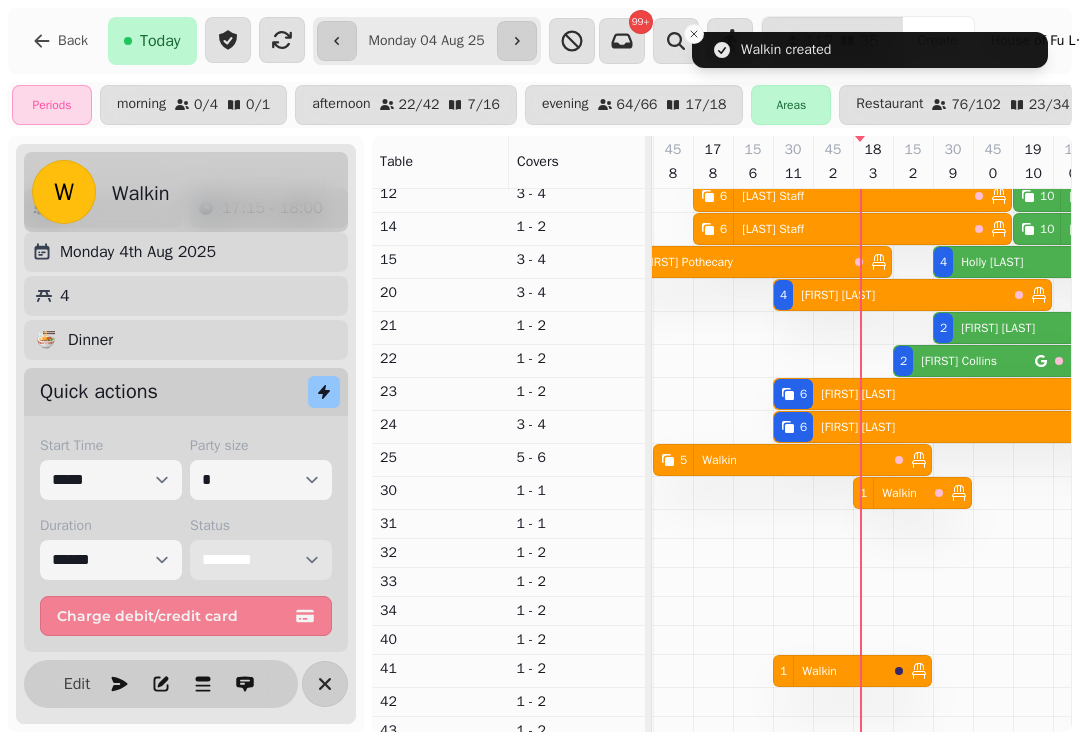 scroll, scrollTop: 337, scrollLeft: 835, axis: both 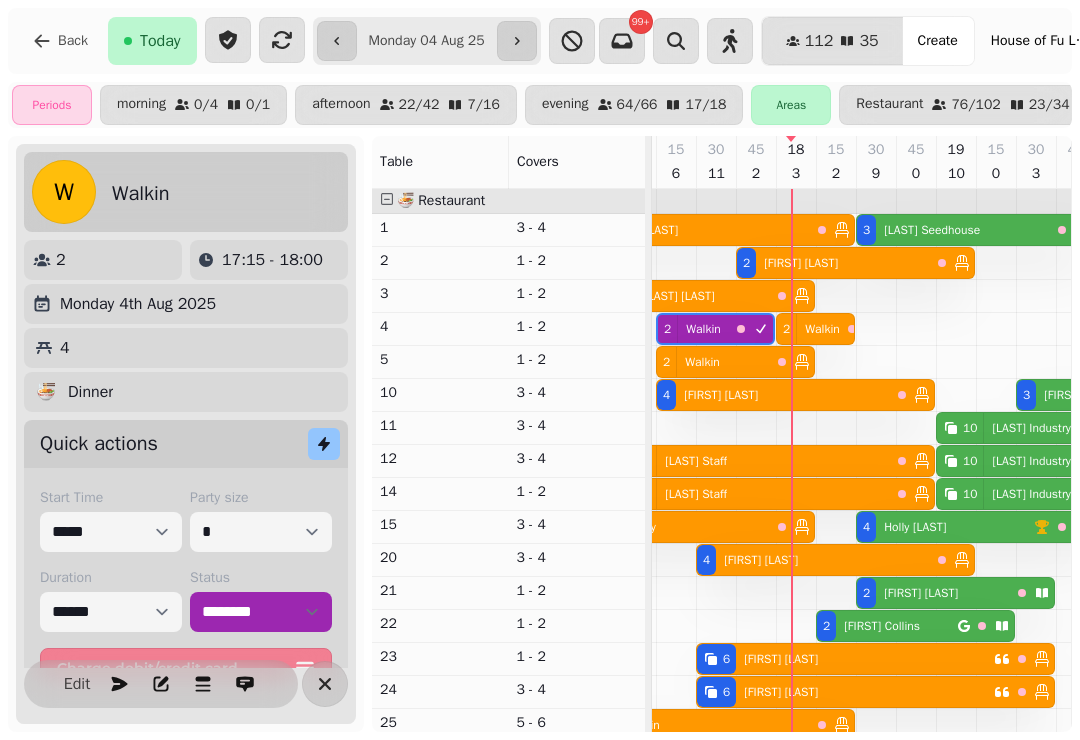 select on "**********" 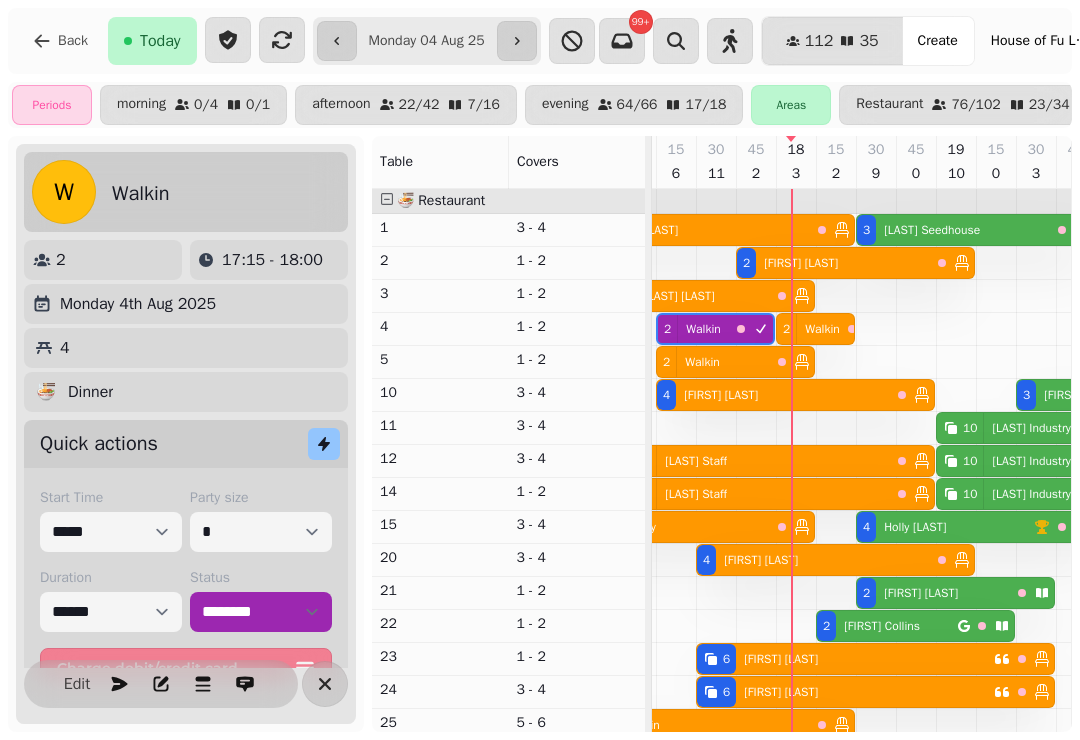 select on "*" 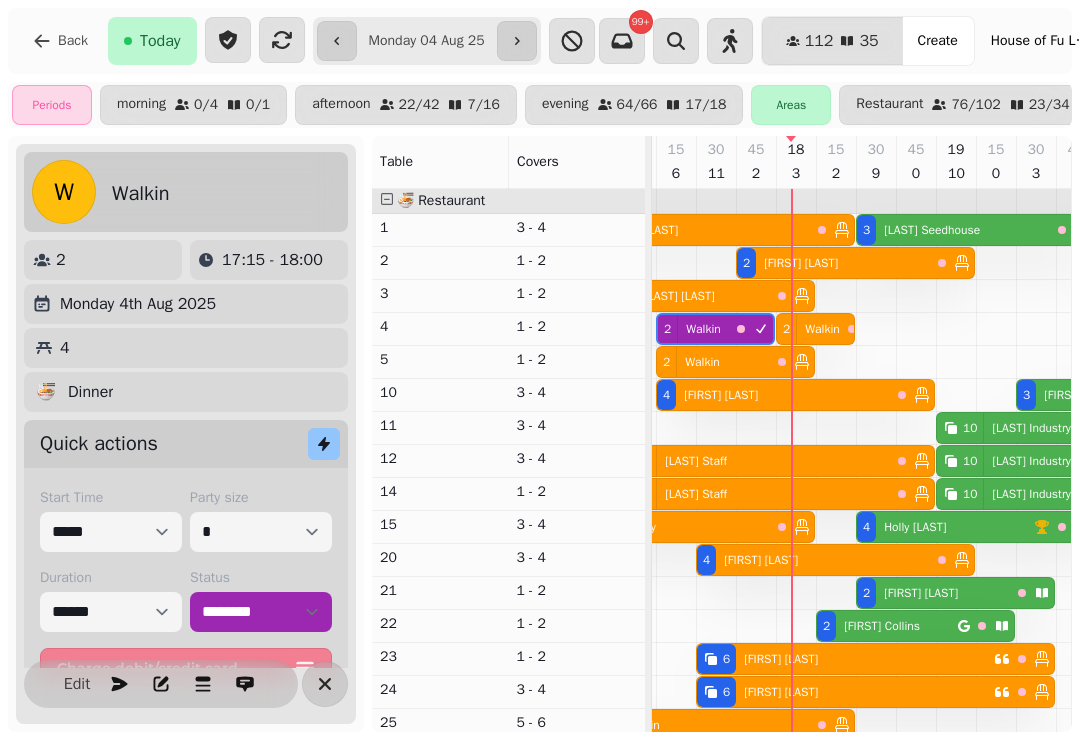 select on "****" 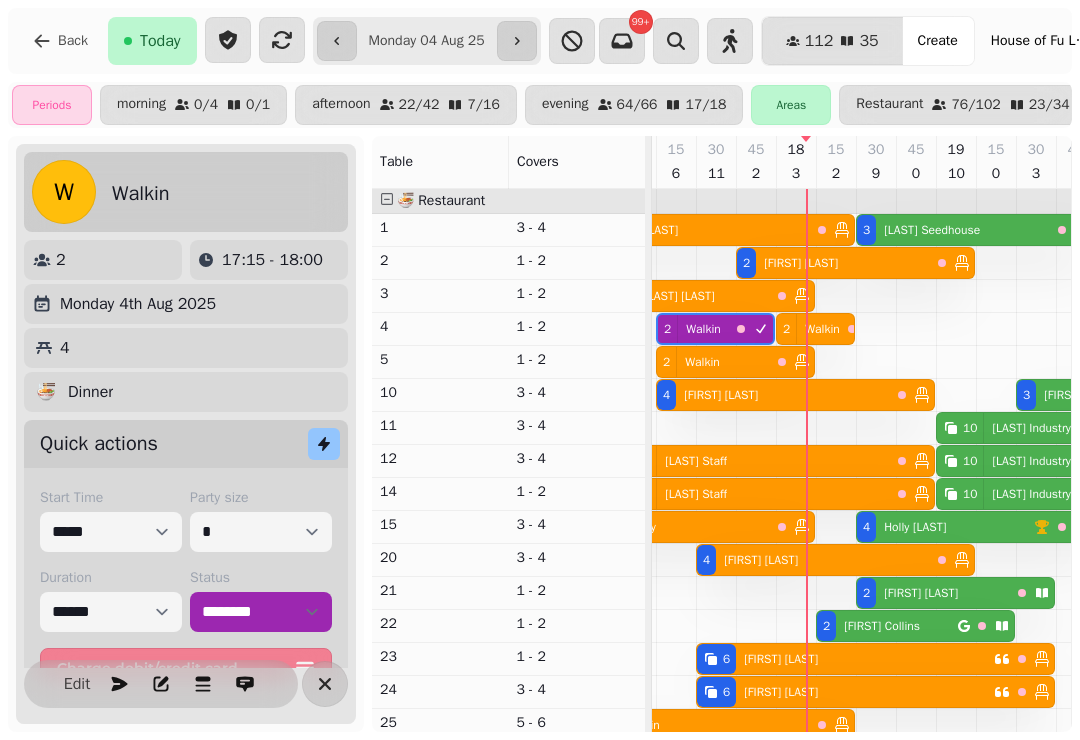 click on "[NUMBER] [FIRST] [LAST]" at bounding box center (693, 296) 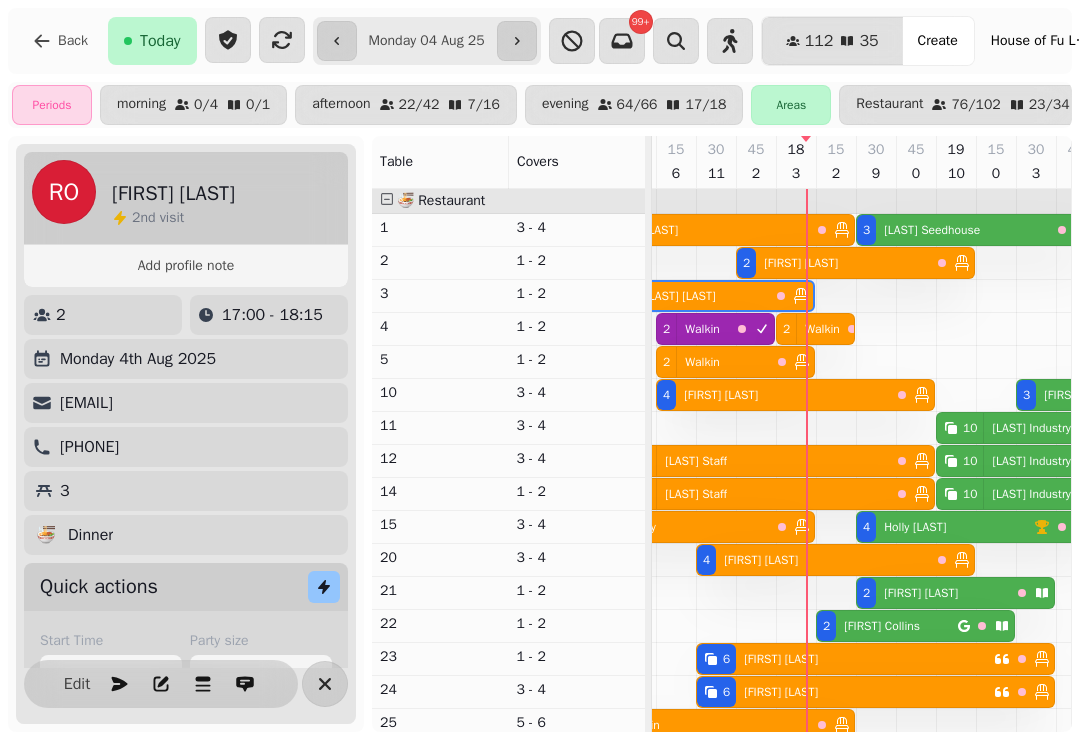 scroll, scrollTop: 0, scrollLeft: 867, axis: horizontal 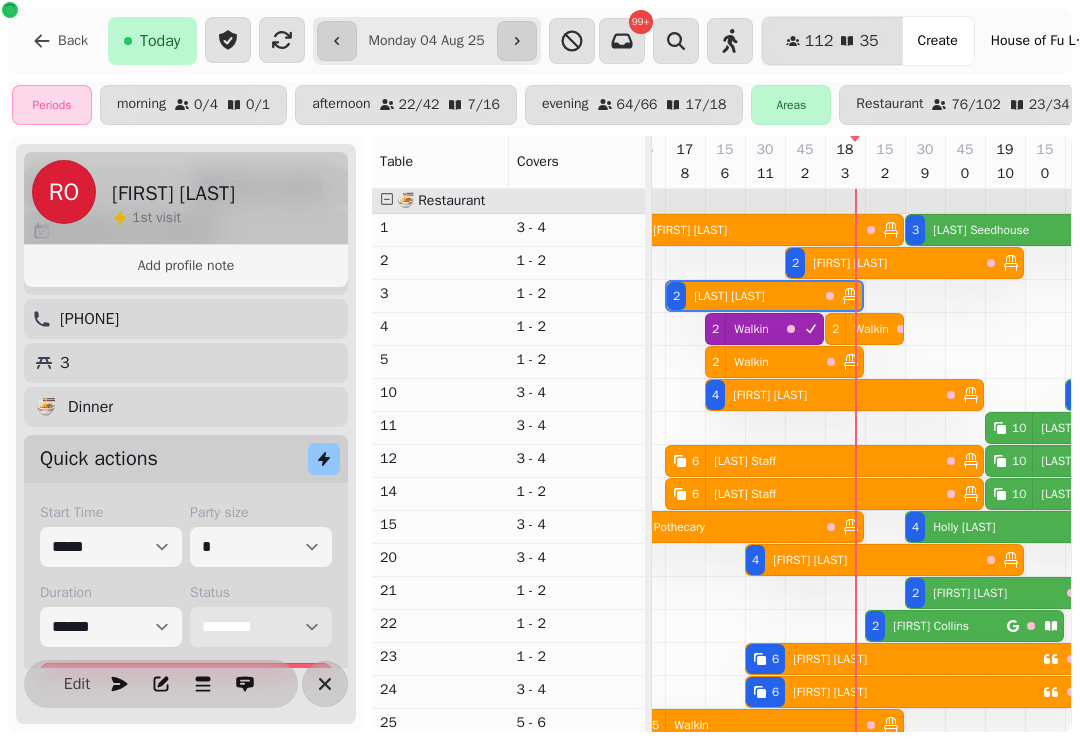 click on "**********" at bounding box center (261, 627) 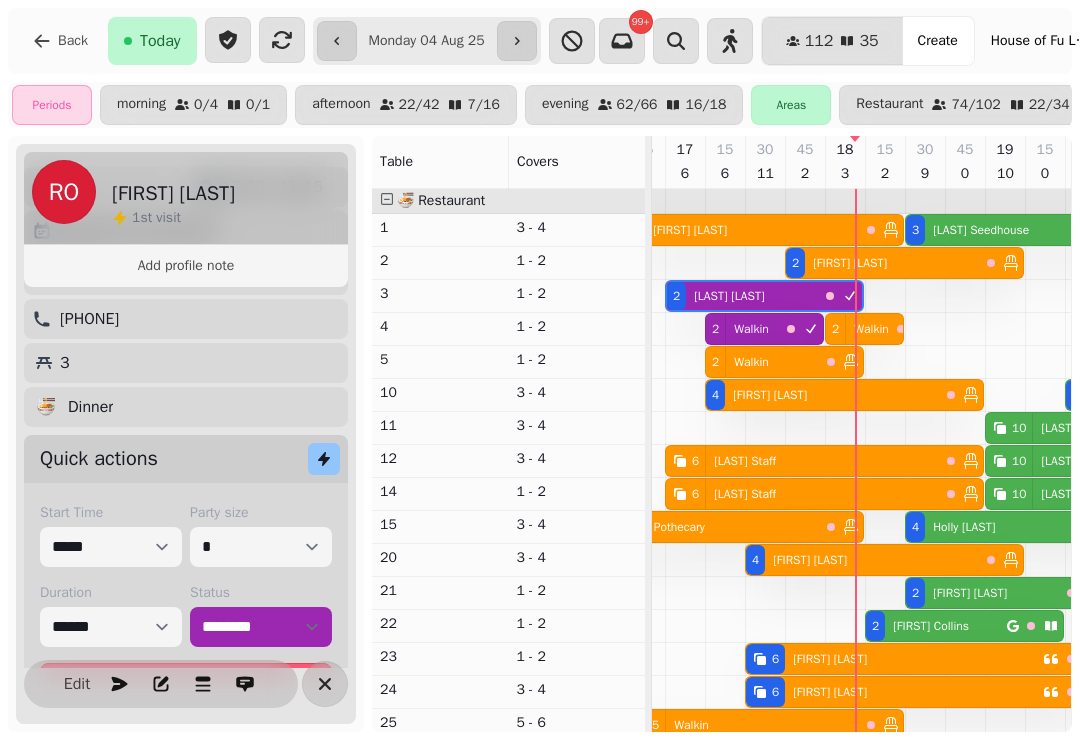 click at bounding box center (823, 362) 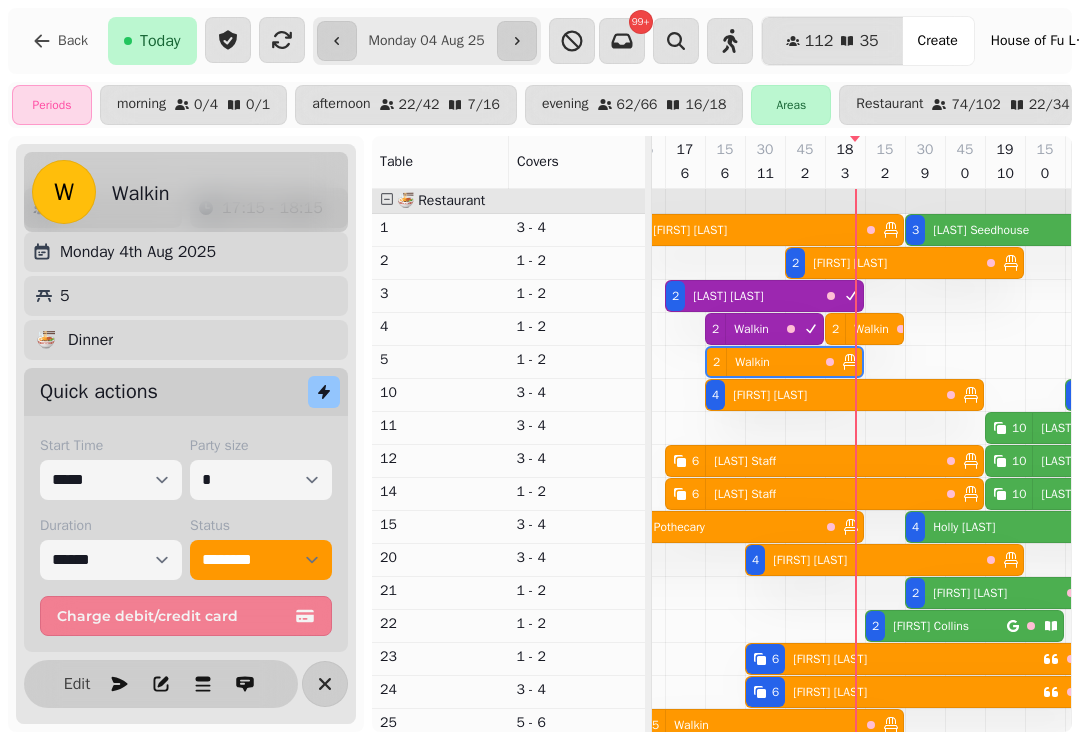 scroll, scrollTop: 52, scrollLeft: 0, axis: vertical 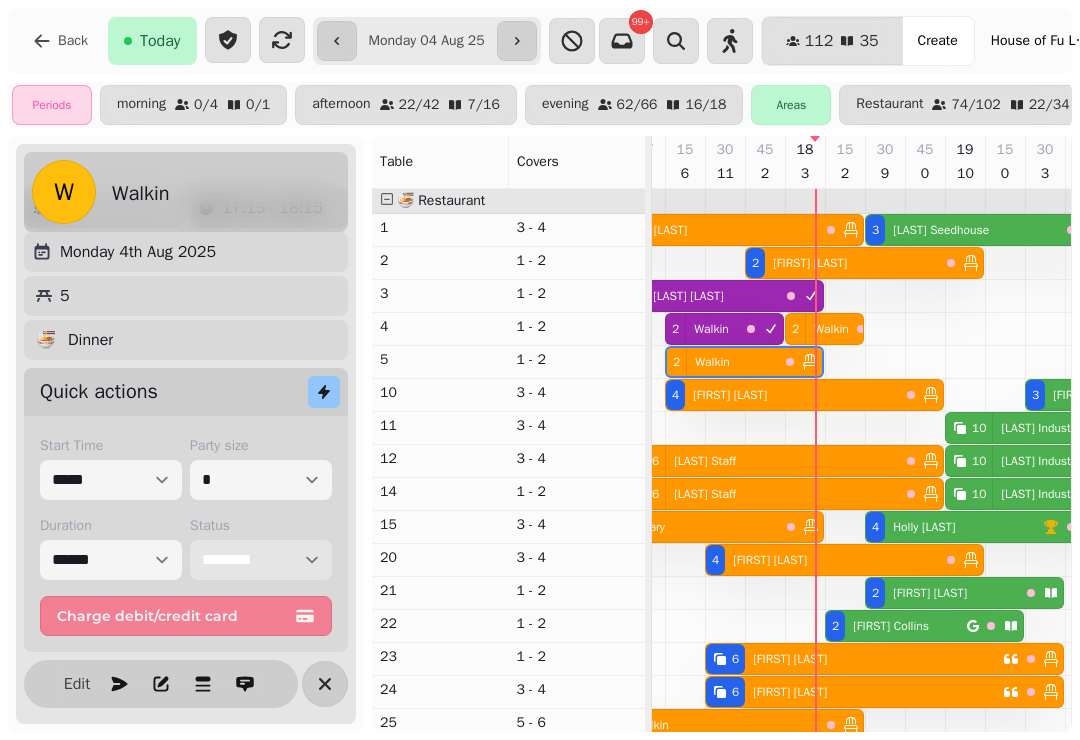 click on "**********" at bounding box center (261, 560) 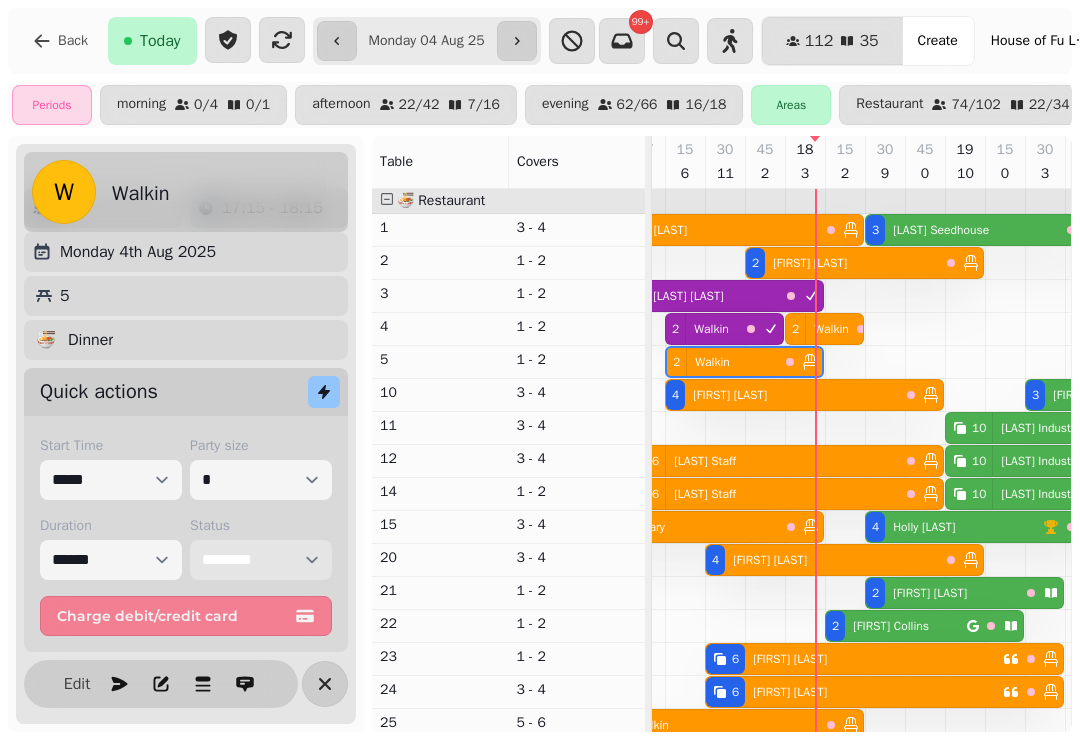 select on "********" 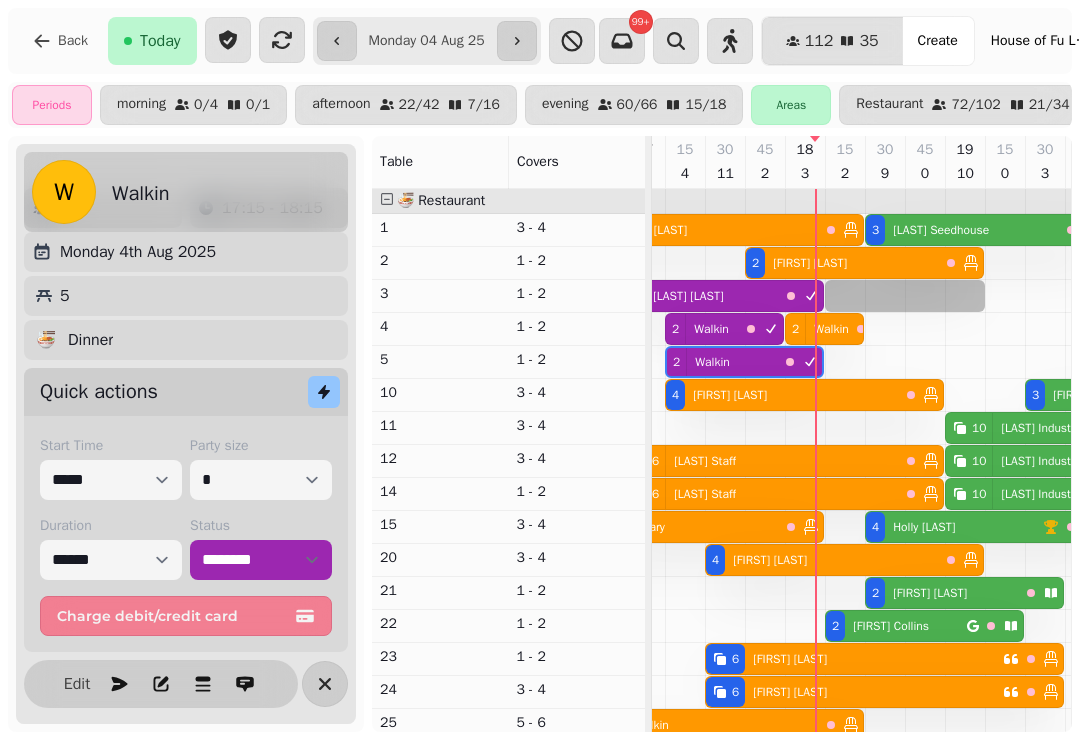 select on "**********" 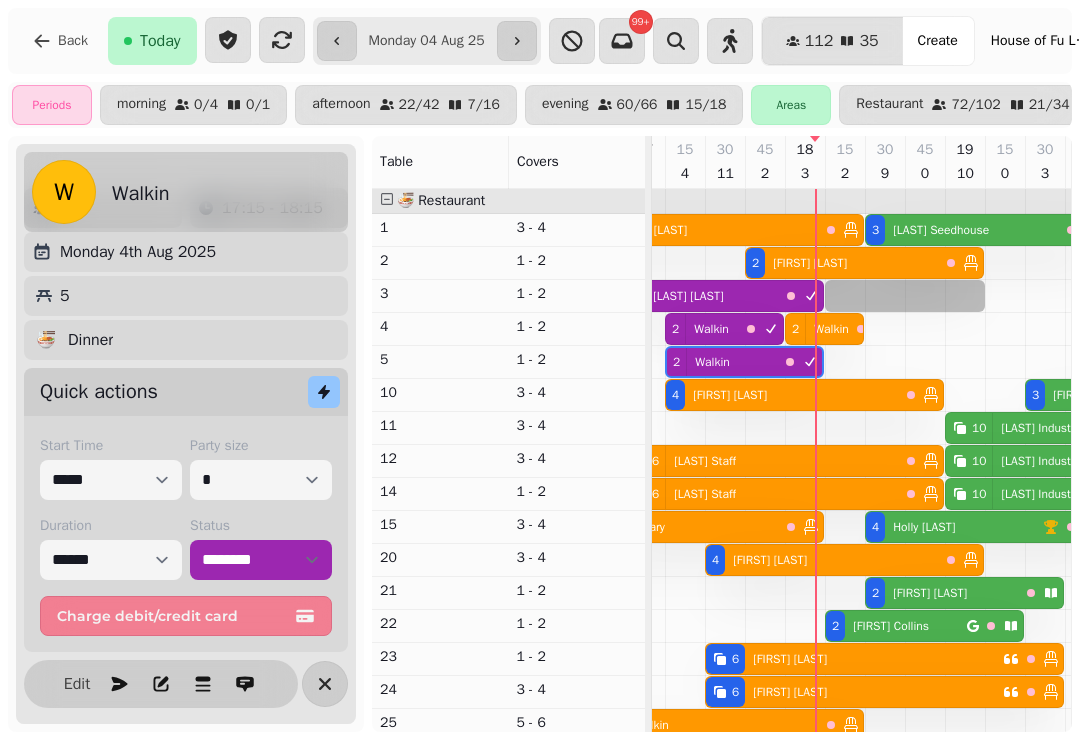 select on "*" 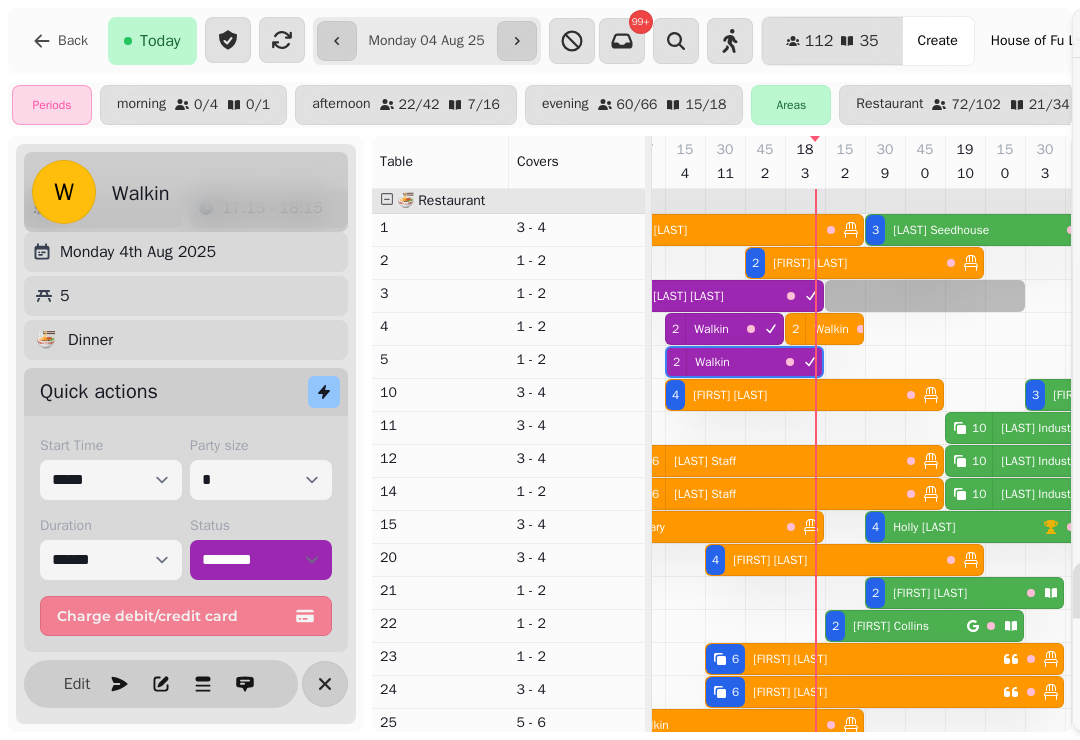 select on "****" 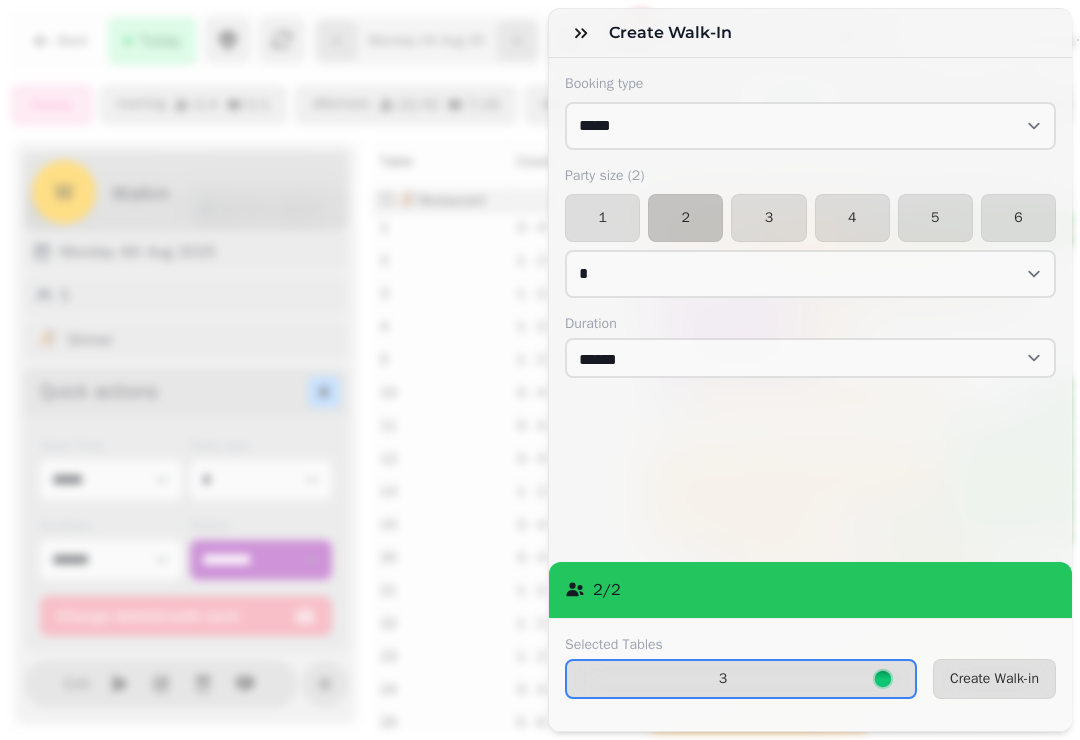 click on "Create Walk-in" at bounding box center (994, 679) 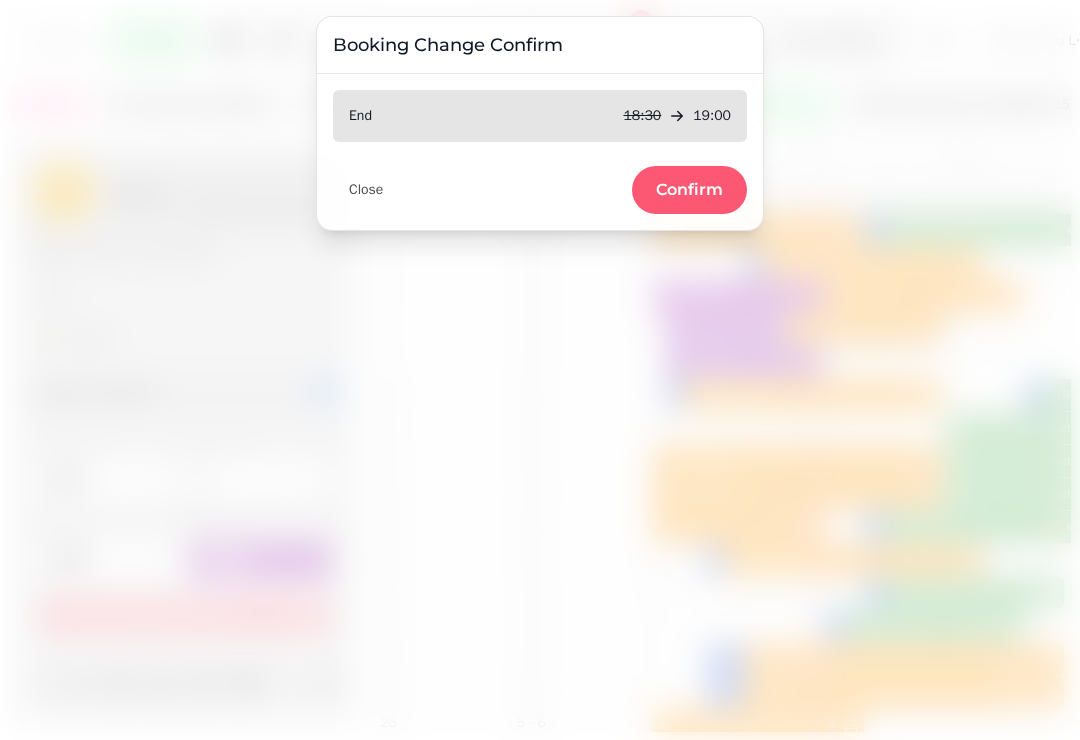 click on "Confirm" at bounding box center (689, 190) 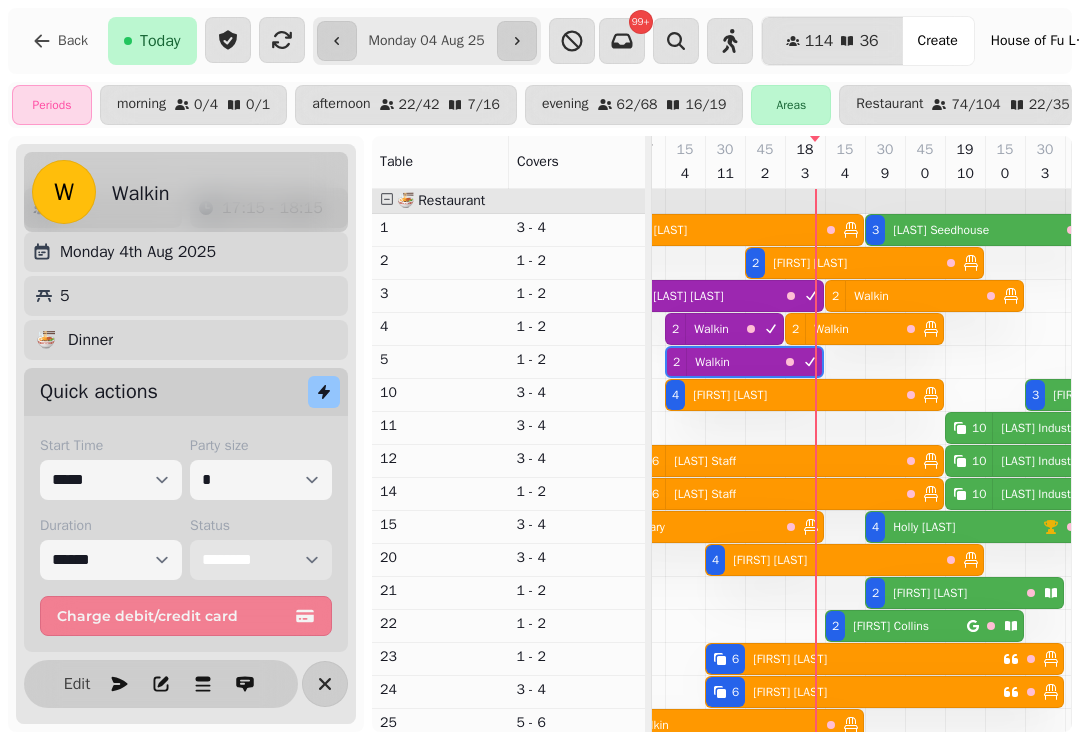 scroll, scrollTop: 0, scrollLeft: 1026, axis: horizontal 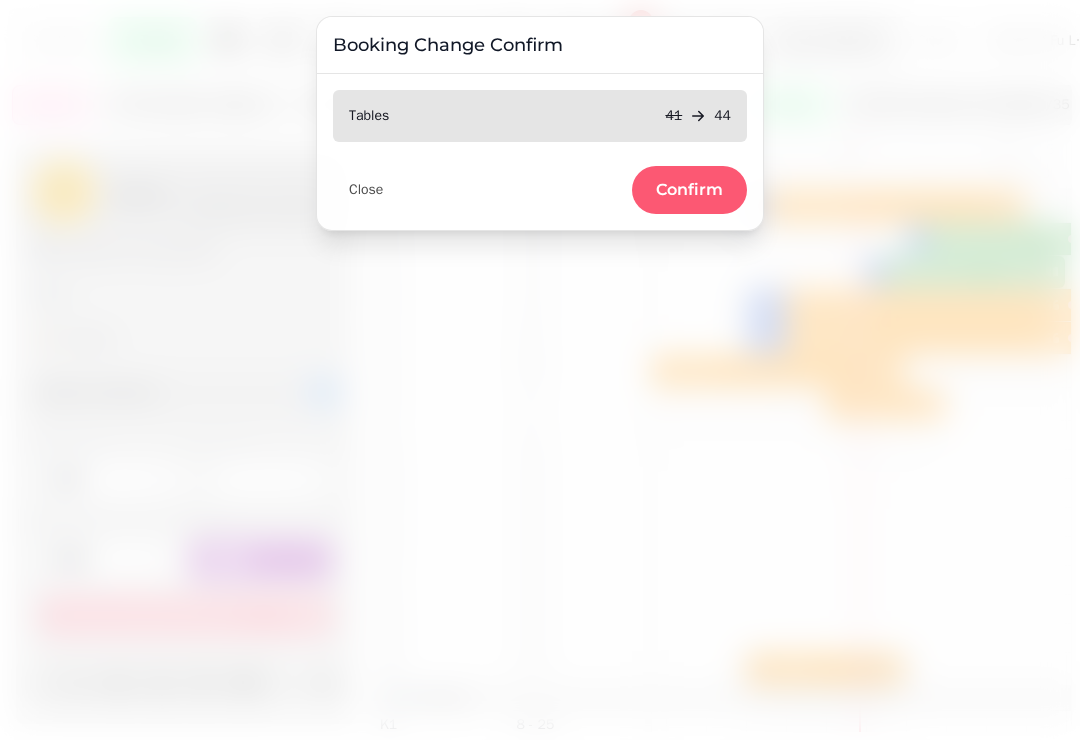 click on "Confirm" at bounding box center [689, 190] 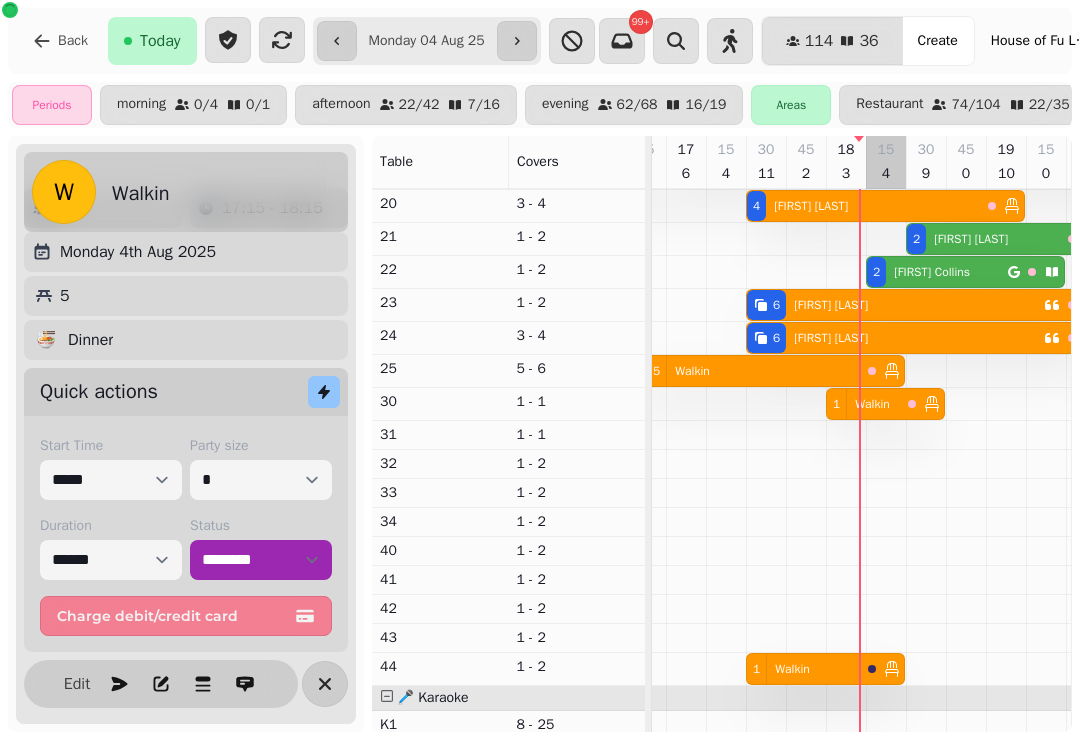 click at bounding box center (886, 388) 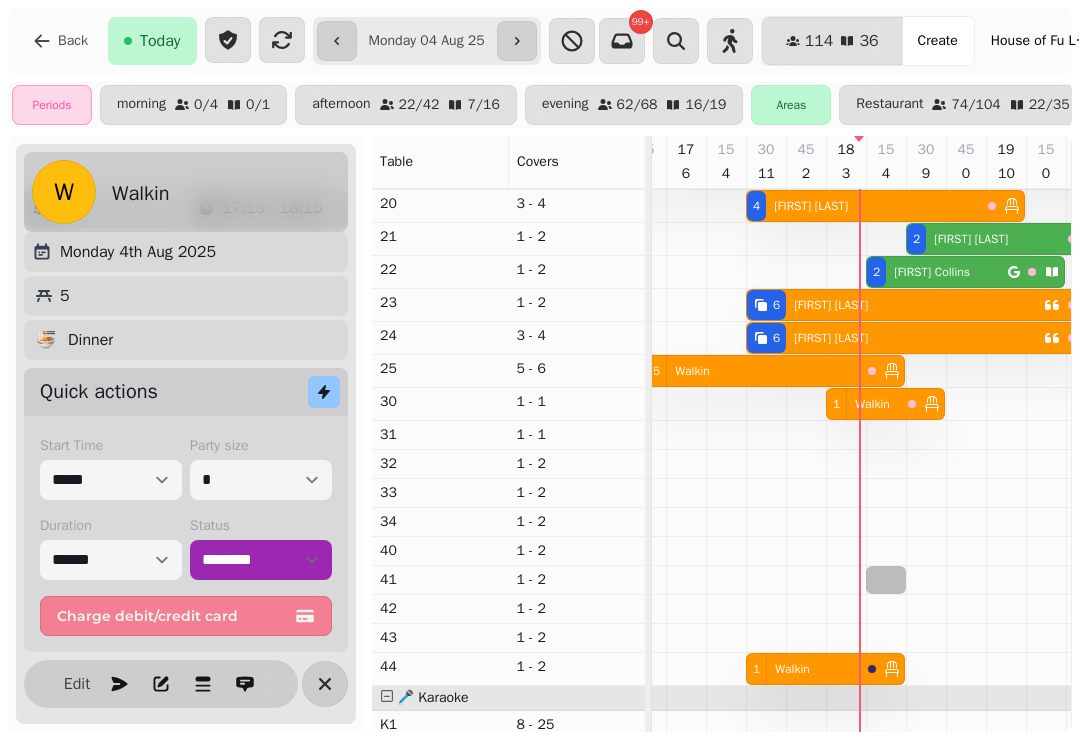 select on "**********" 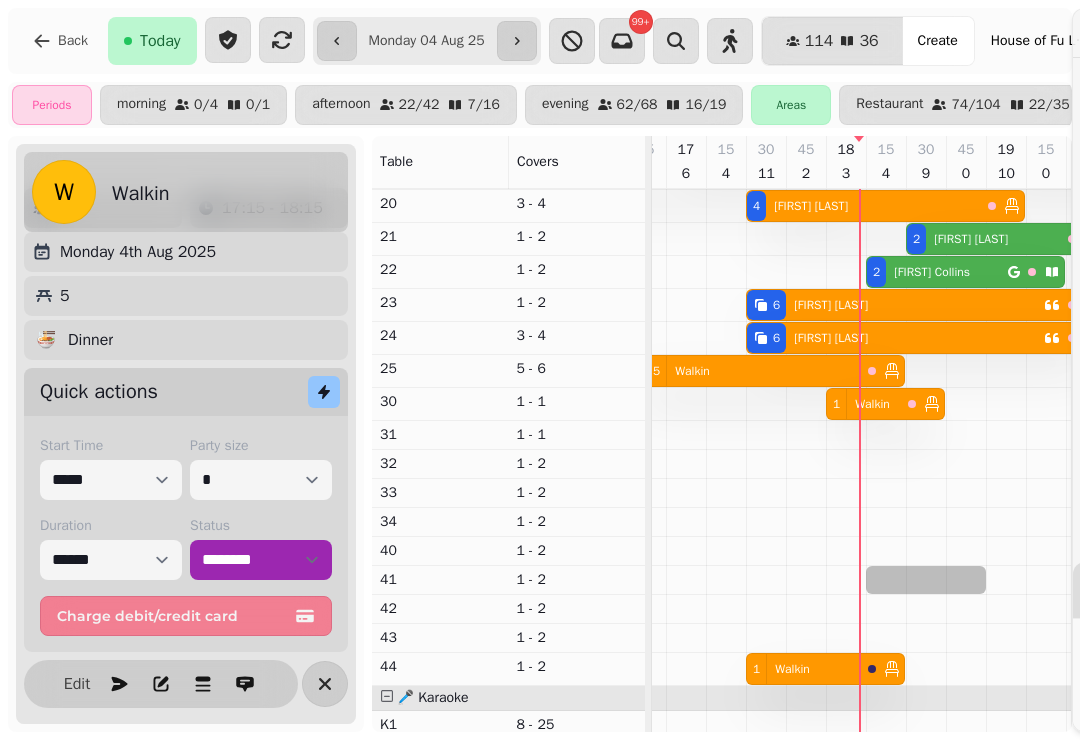 select on "****" 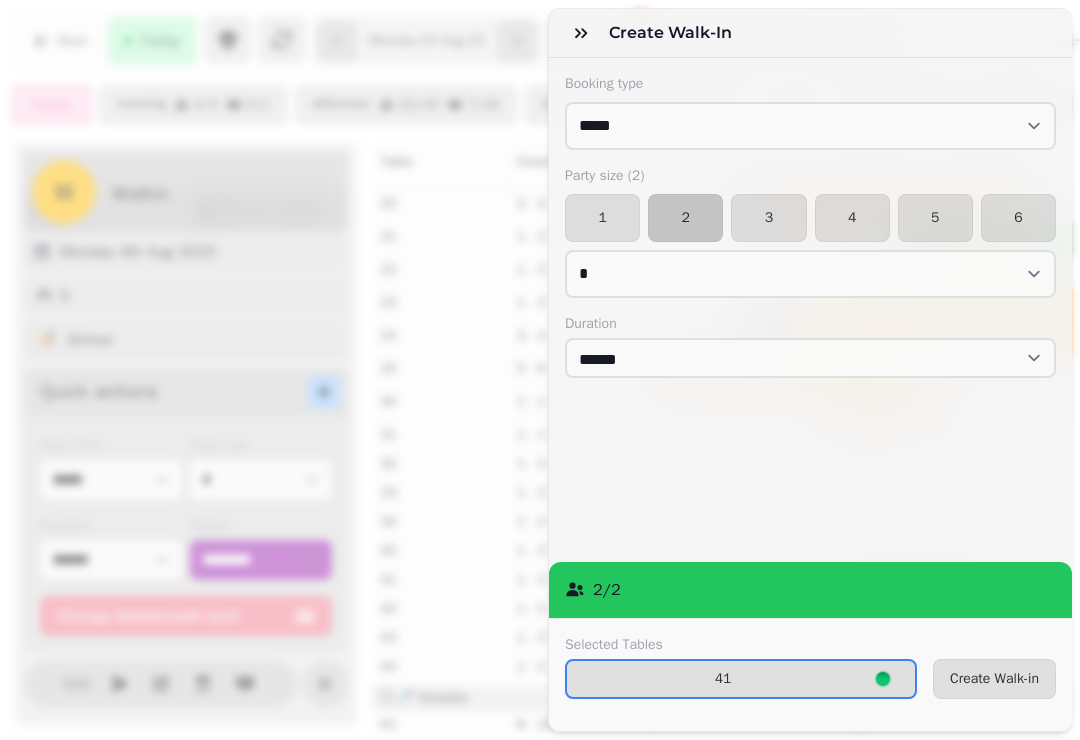 click on "1" at bounding box center (602, 218) 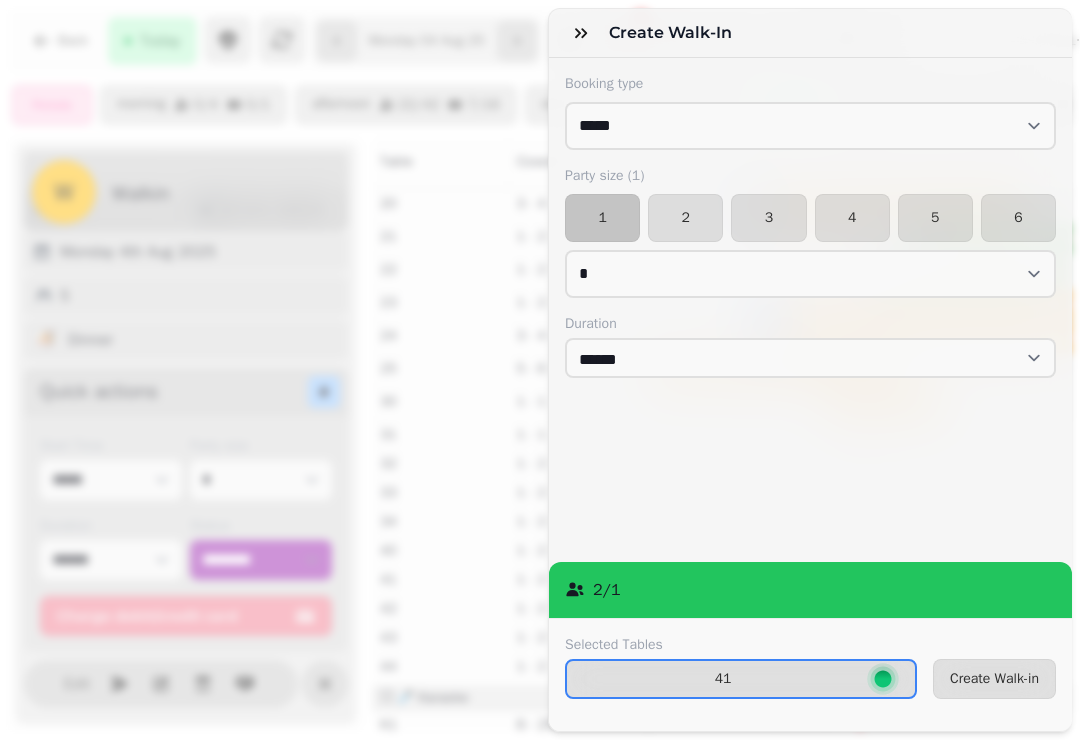 click on "Create Walk-in" at bounding box center (994, 679) 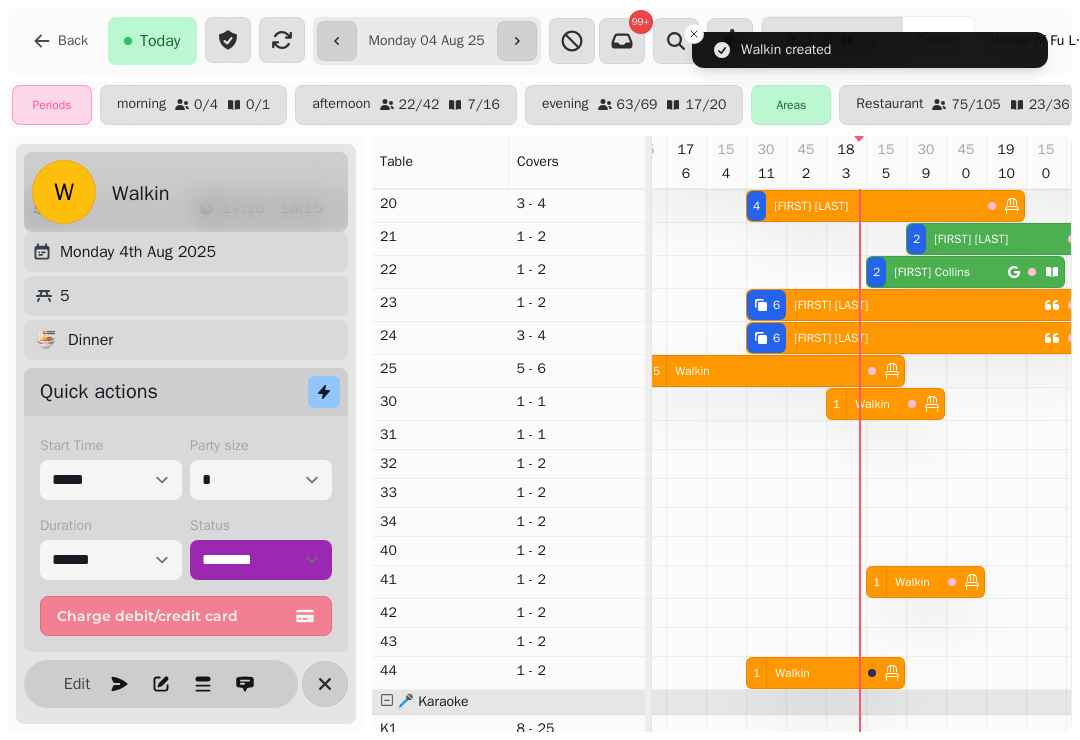 click on "Walkin" at bounding box center (792, 673) 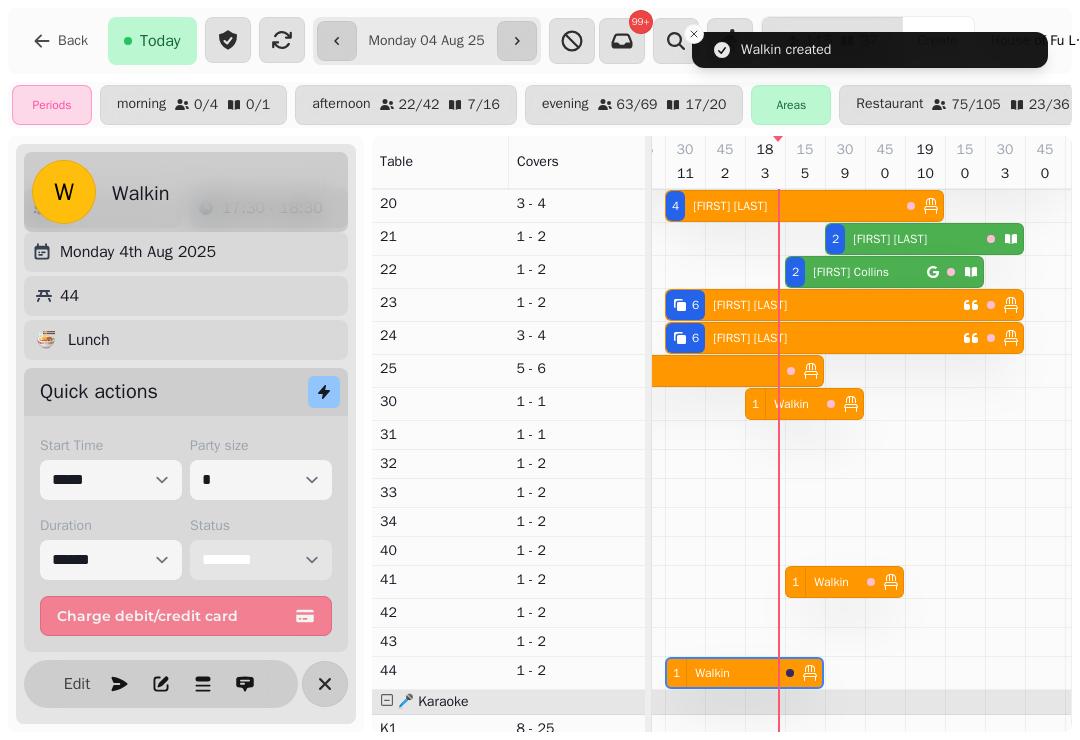 click on "**********" at bounding box center (261, 560) 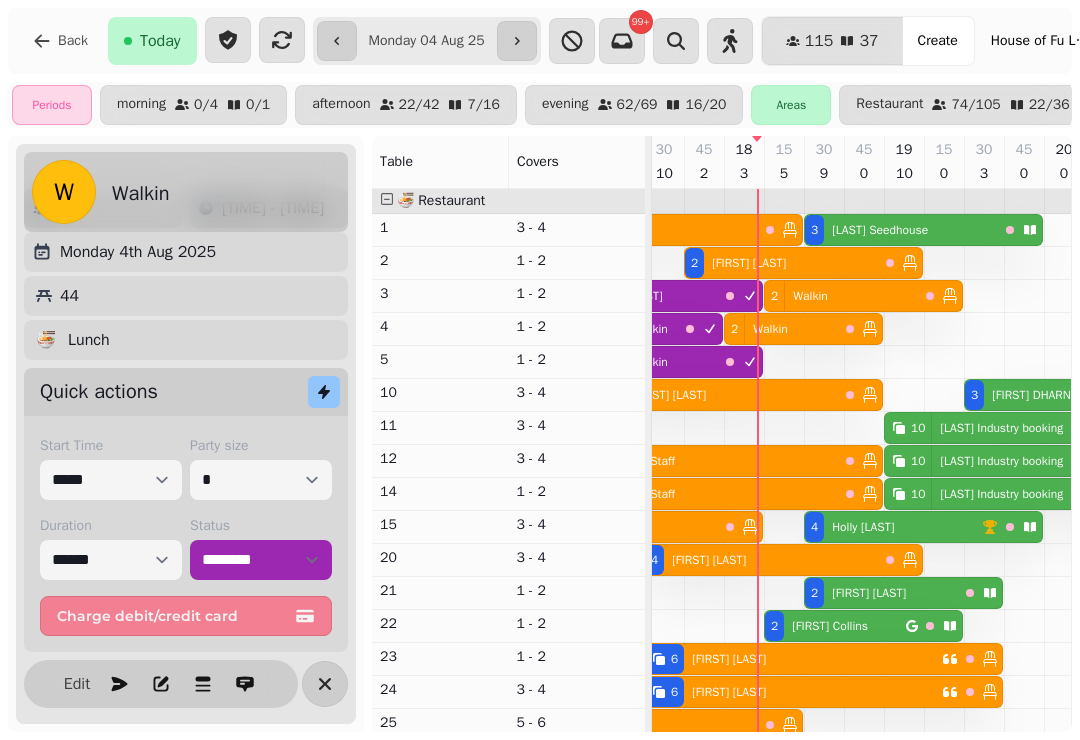 select on "**********" 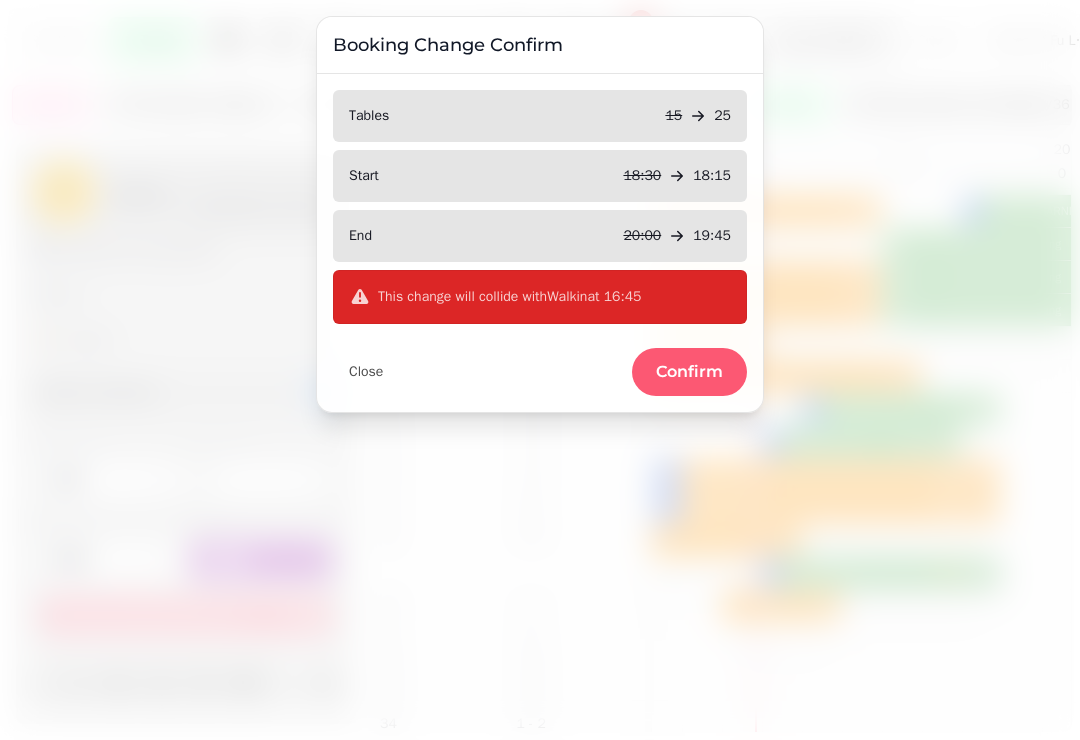 click on "Close" at bounding box center [366, 372] 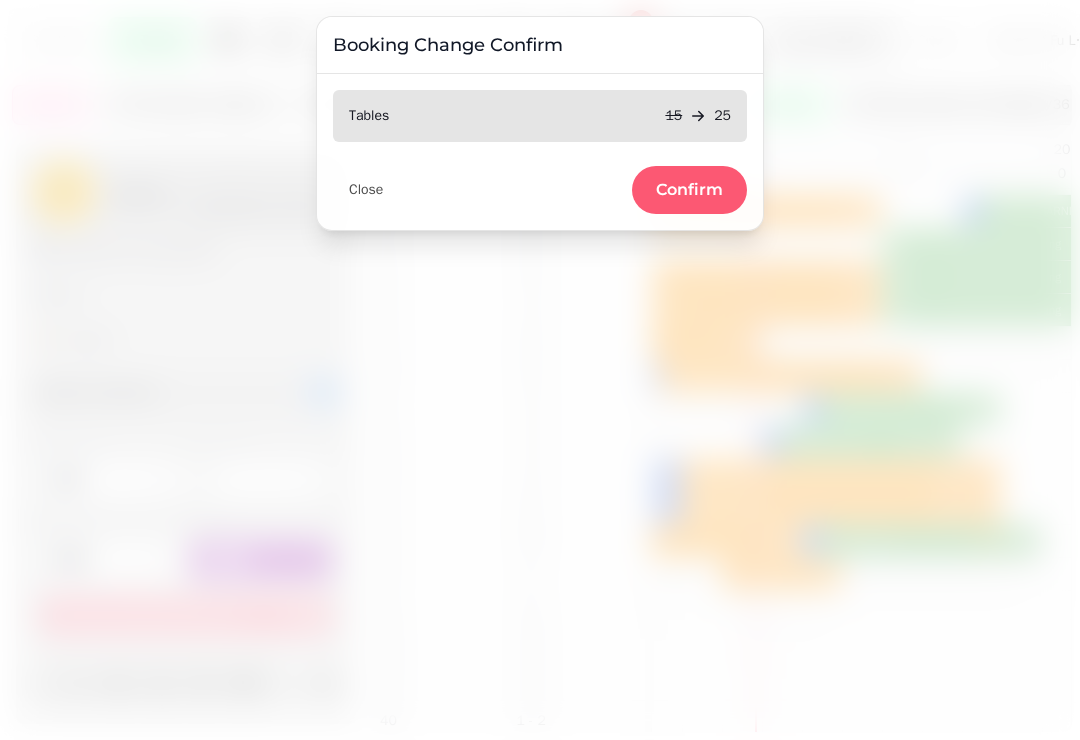 click on "Confirm" at bounding box center [689, 190] 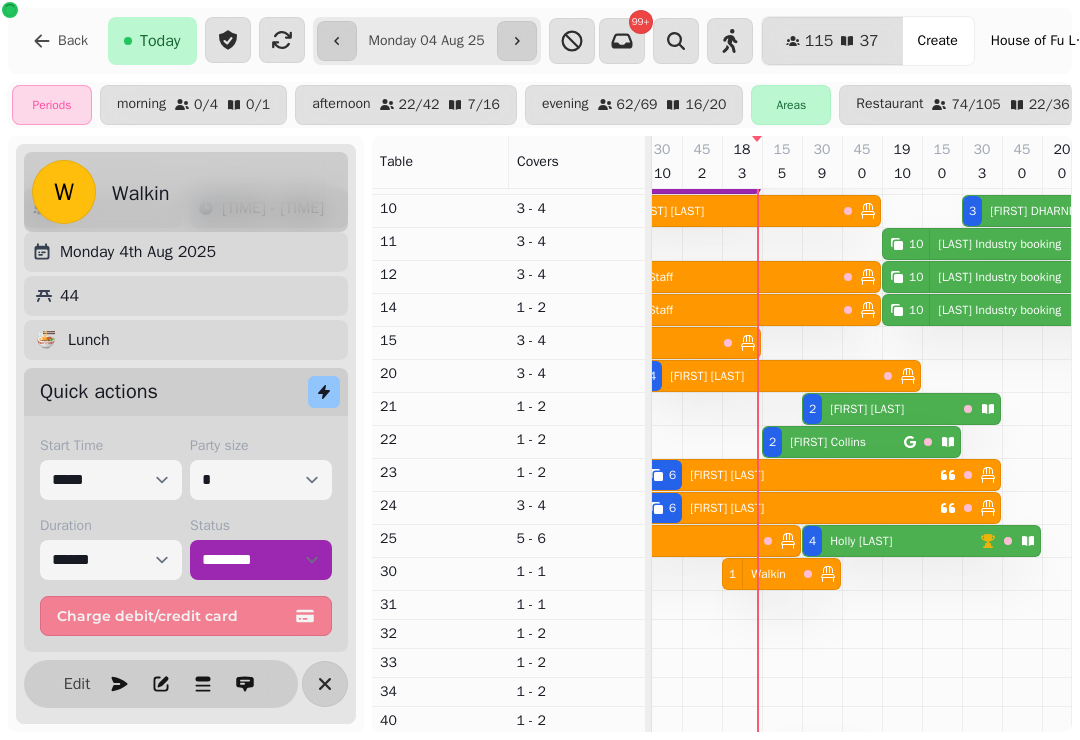 click on "3 [FIRST]   [LAST]" at bounding box center [599, 343] 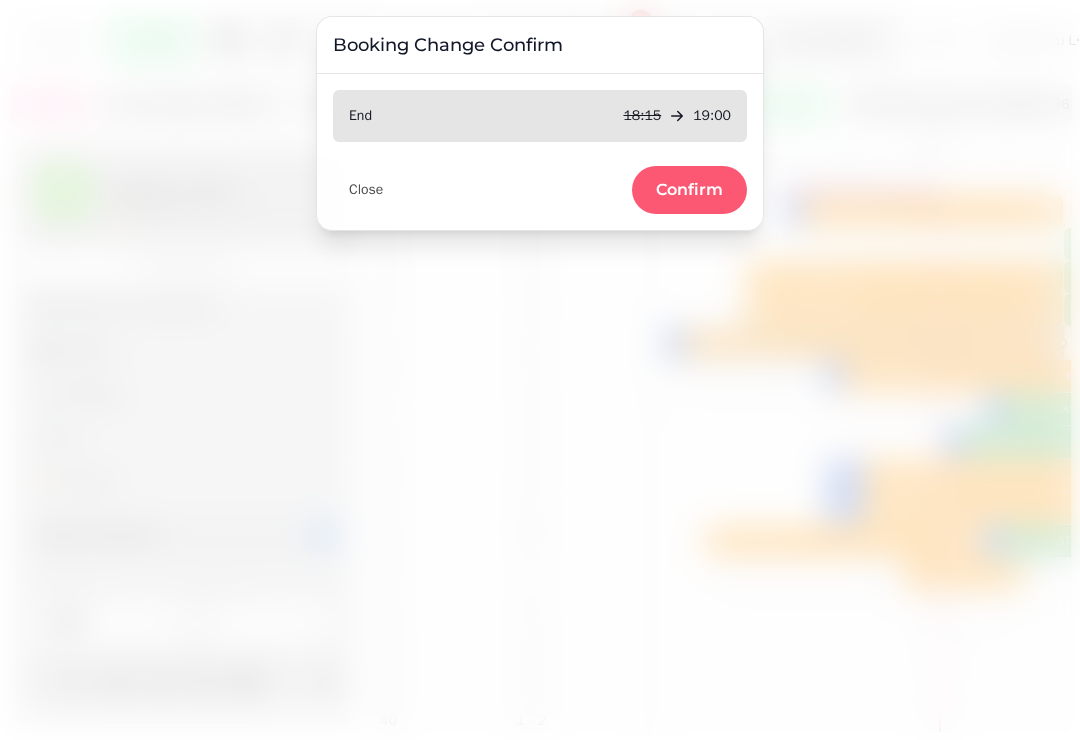 click on "Confirm" at bounding box center (689, 190) 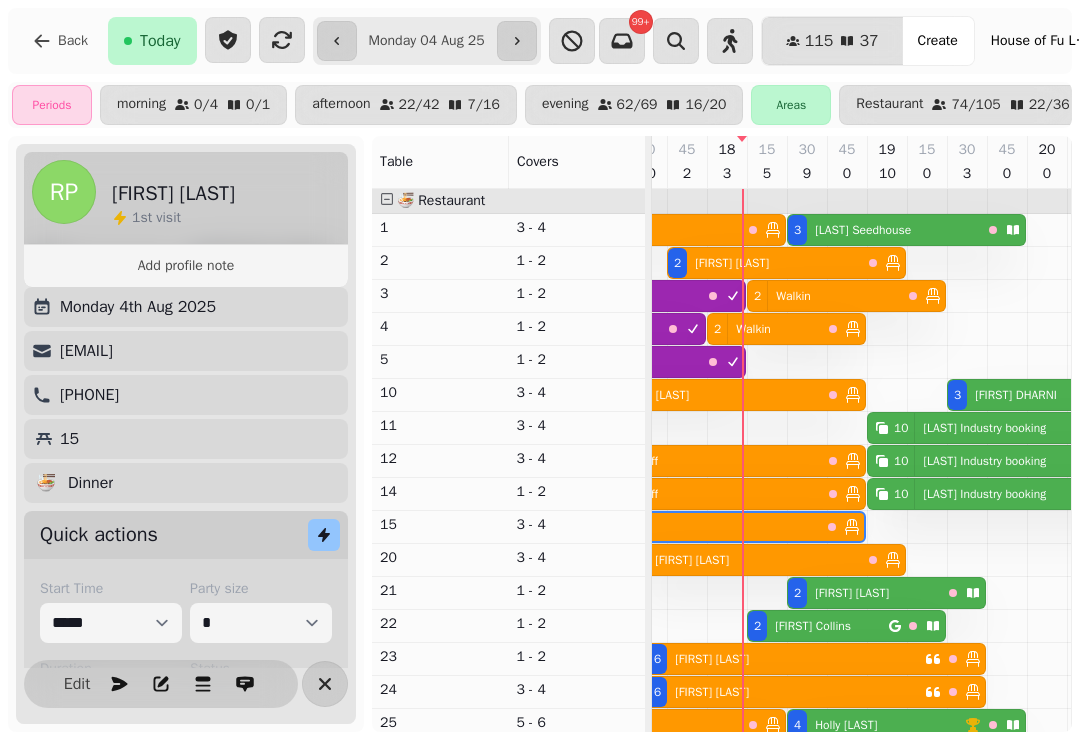 select on "**********" 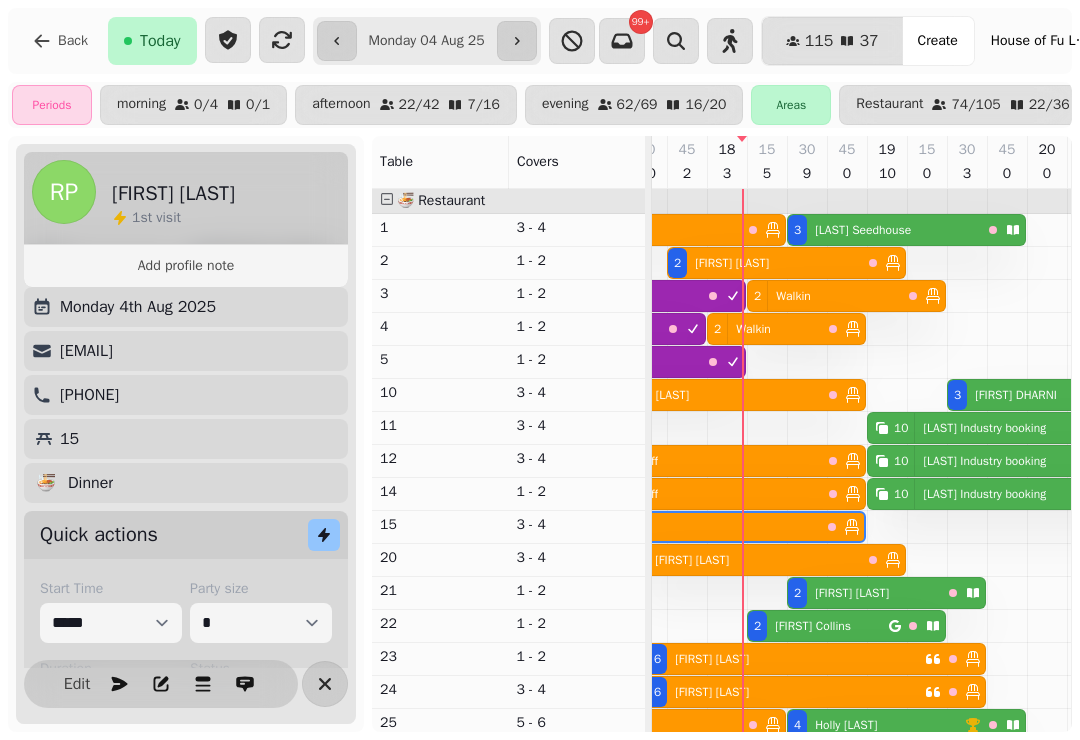 select on "*" 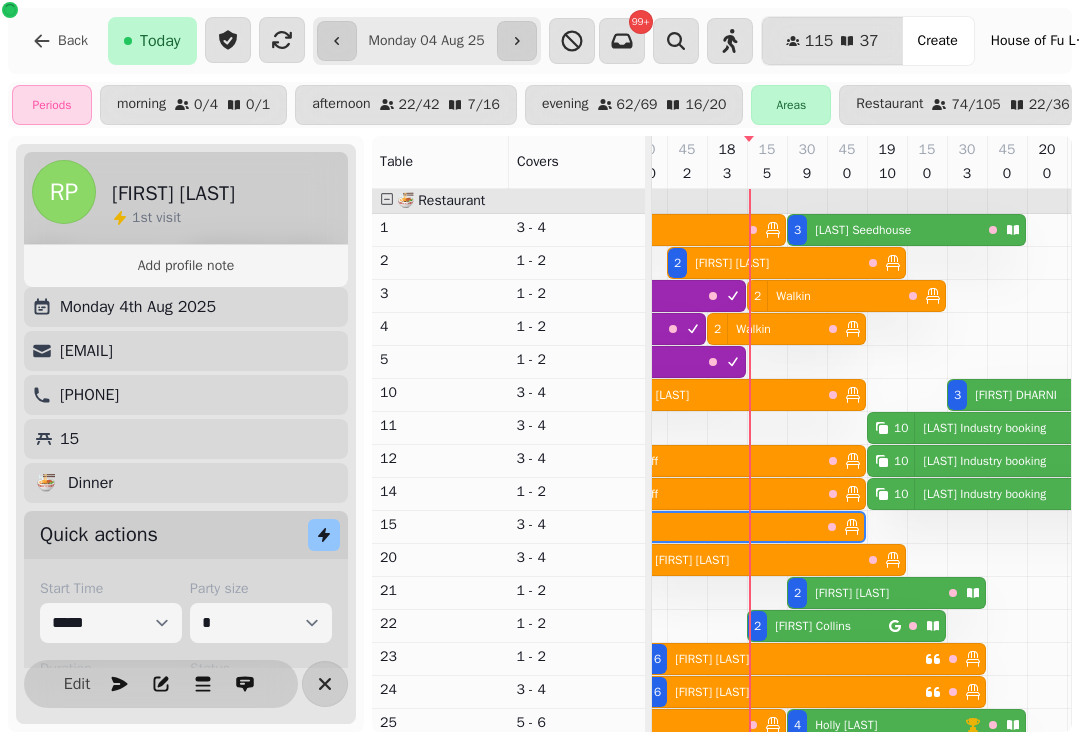 select on "**********" 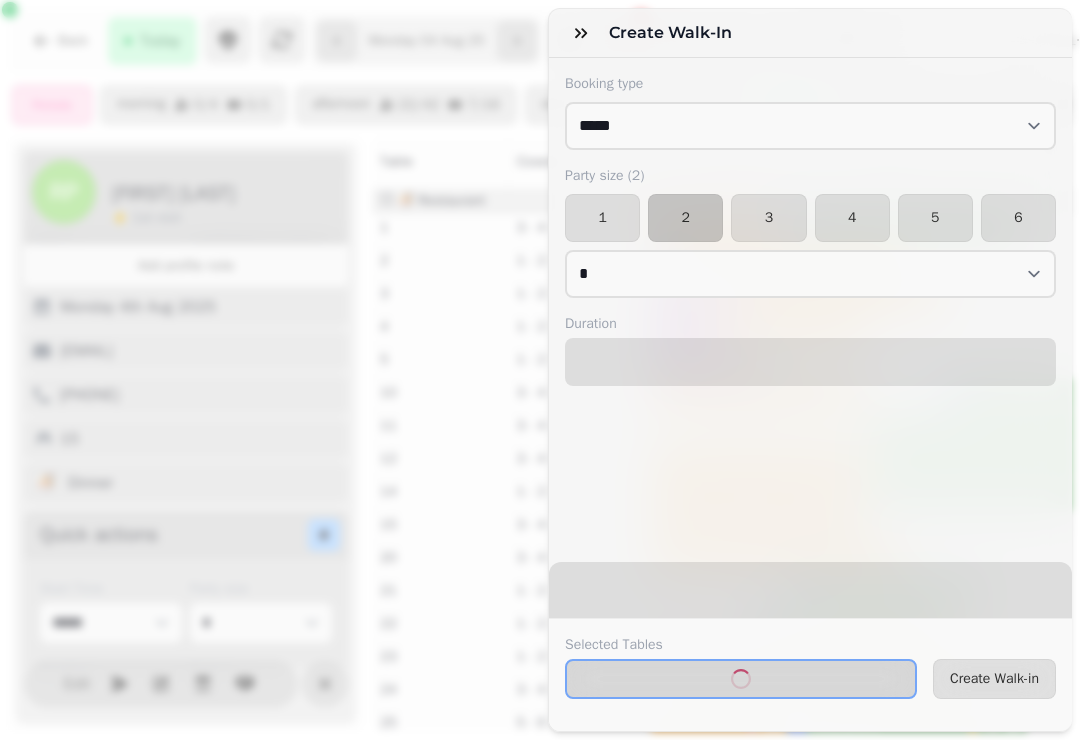 select on "****" 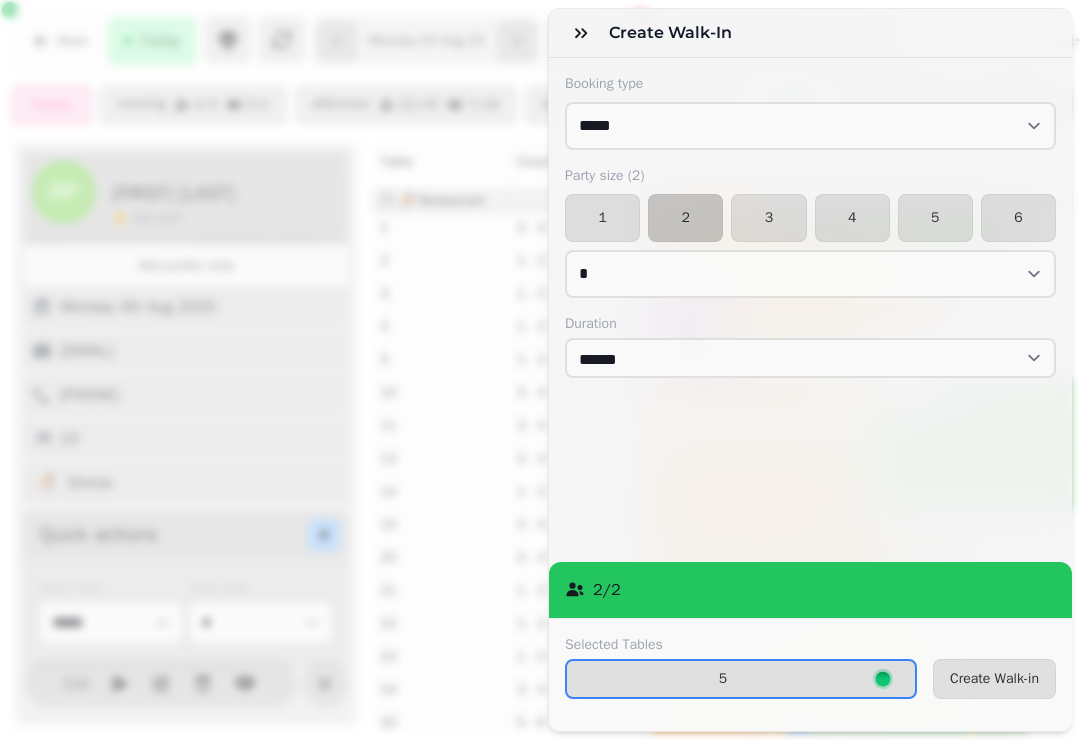 click on "2" at bounding box center (685, 218) 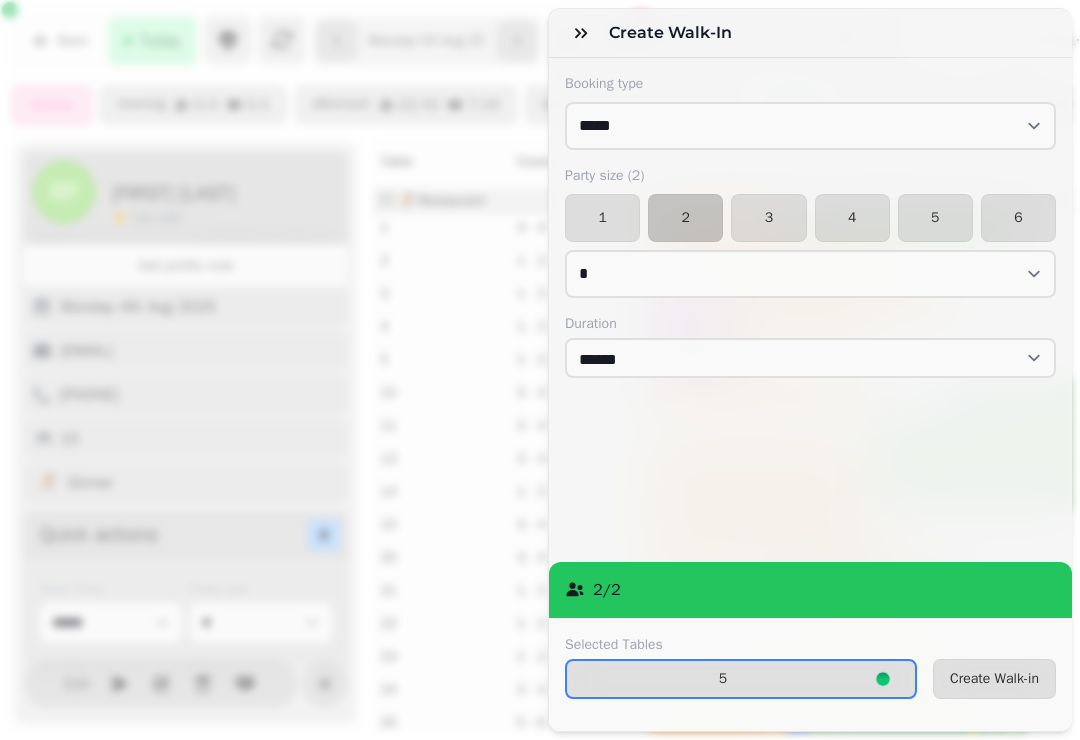 click on "Create Walk-in" at bounding box center (994, 679) 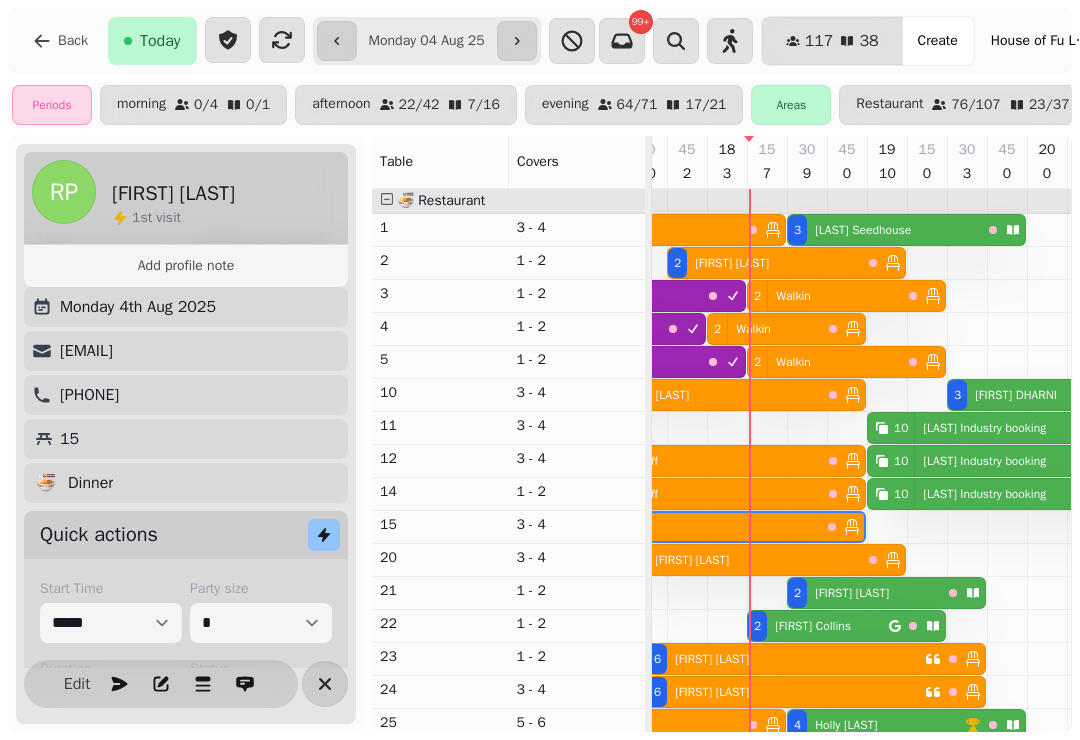 select on "**********" 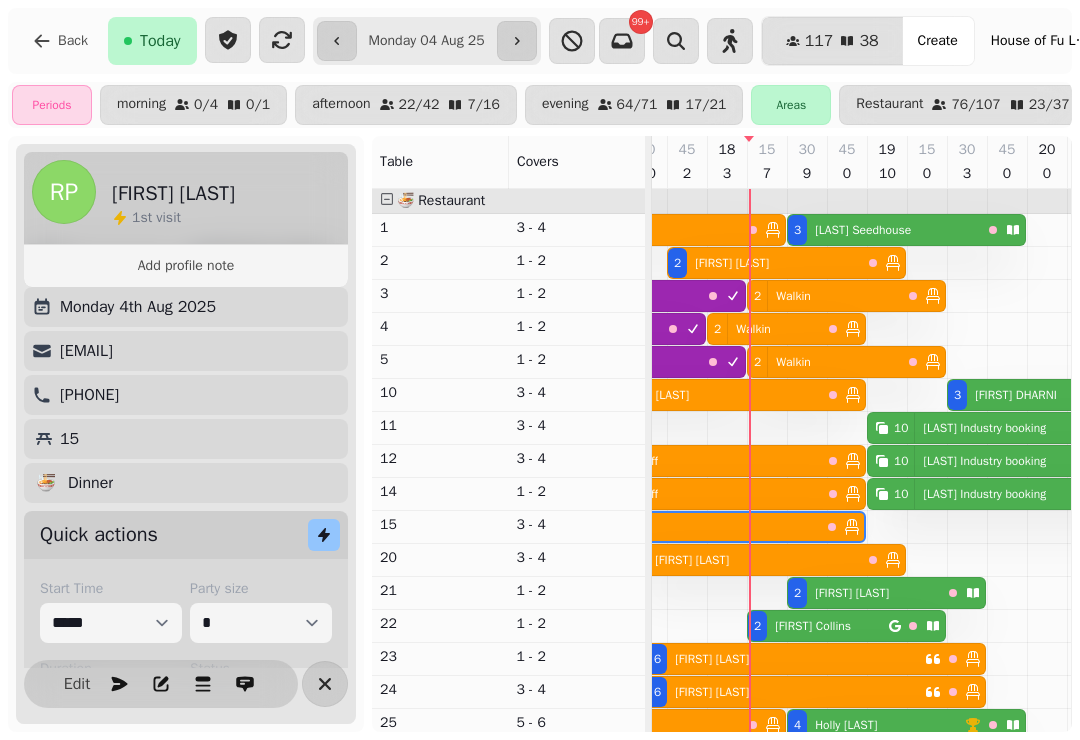 select on "*" 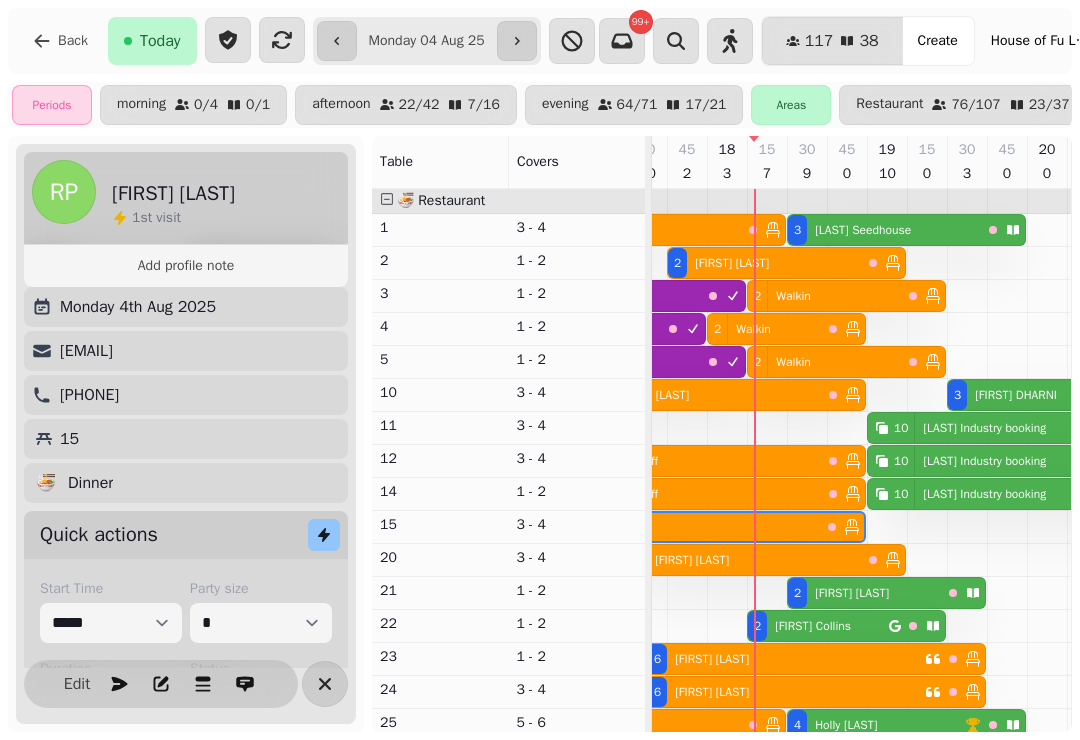 click on "[FIRST]   [LAST]" at bounding box center [813, 626] 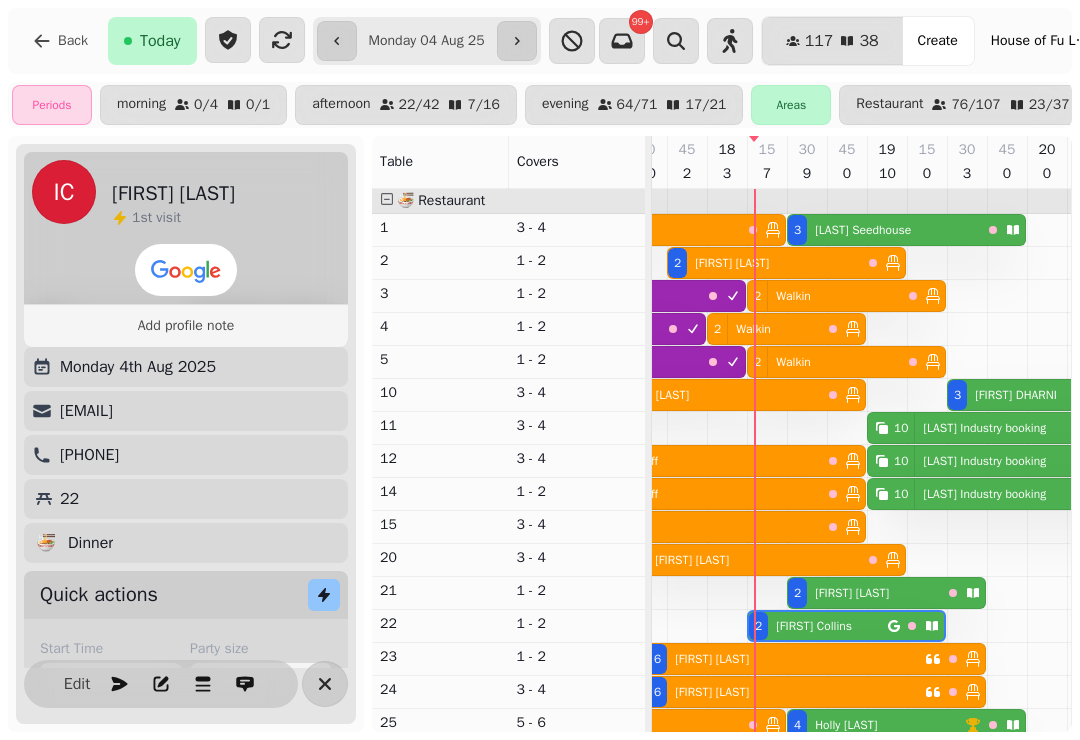 scroll, scrollTop: 0, scrollLeft: 1067, axis: horizontal 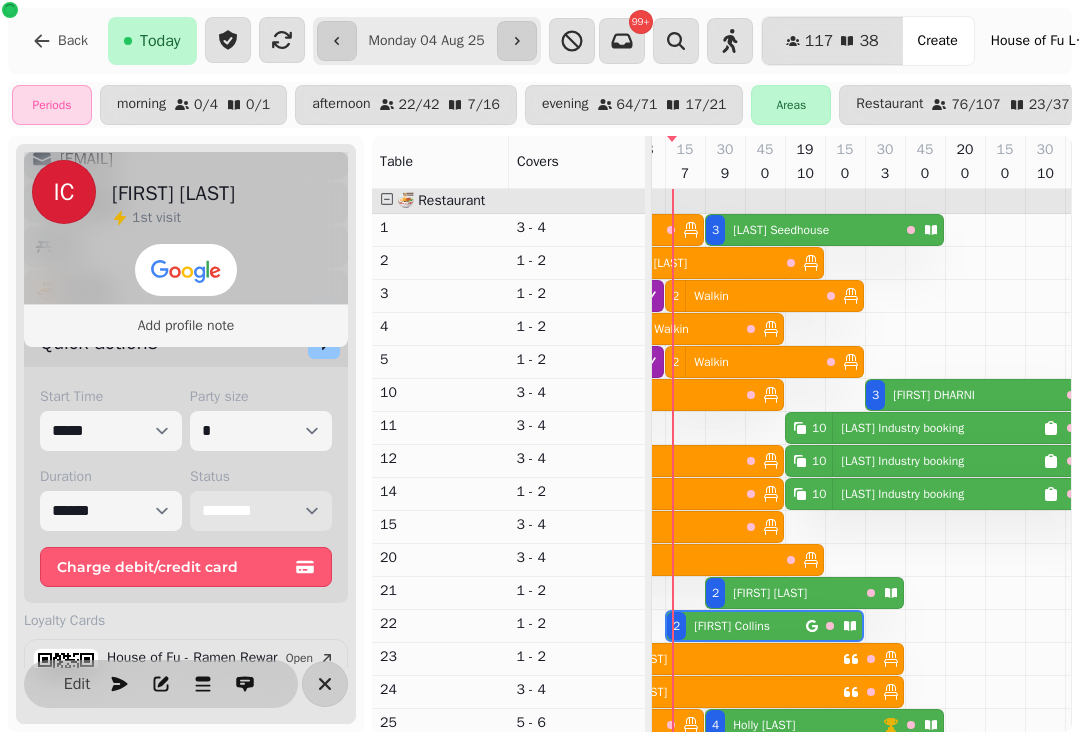 click on "**********" at bounding box center [261, 511] 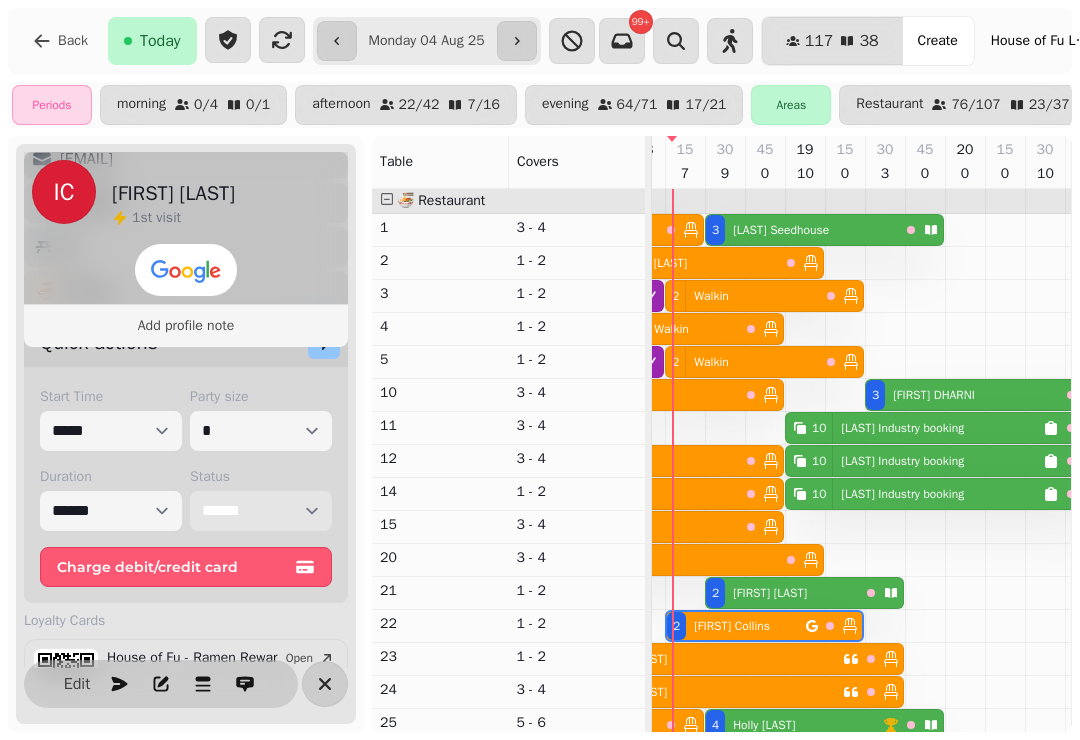 scroll, scrollTop: 129, scrollLeft: 1011, axis: both 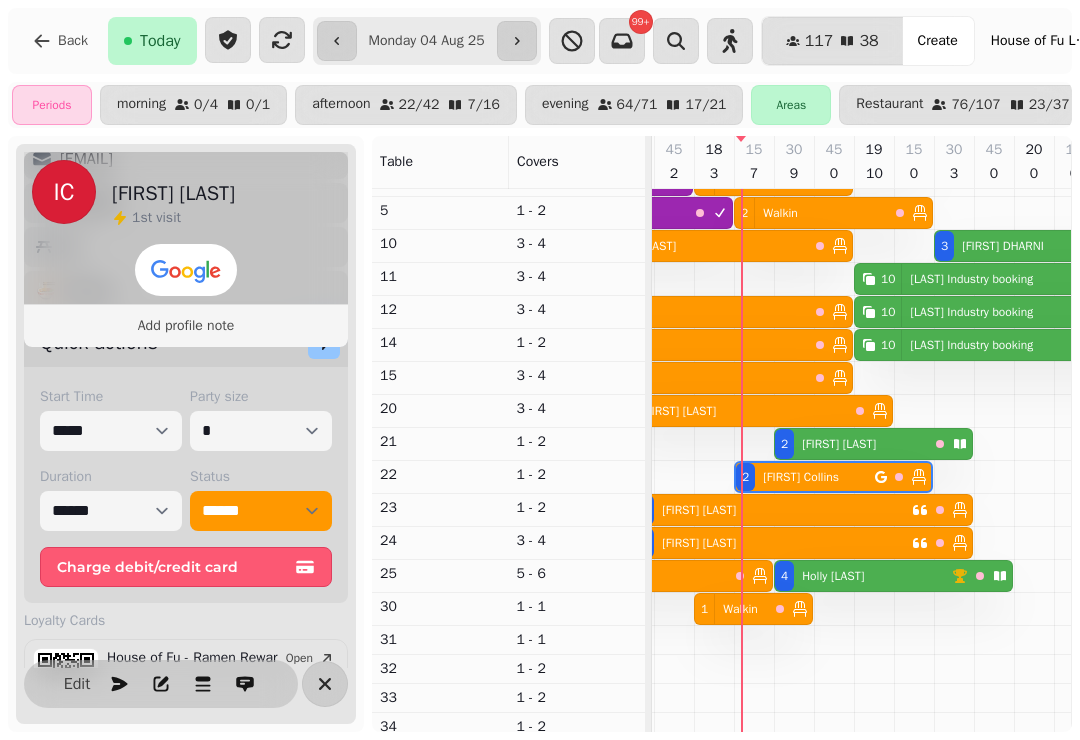 click on "5 Walkin" at bounding box center [611, 576] 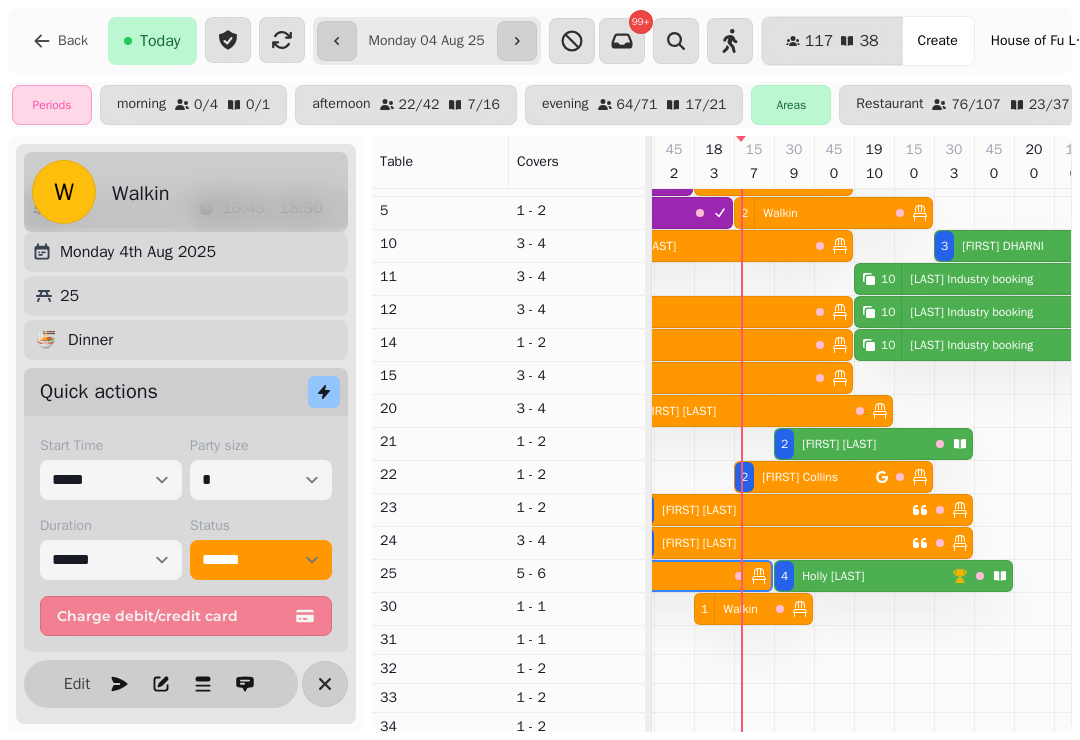 scroll, scrollTop: 52, scrollLeft: 0, axis: vertical 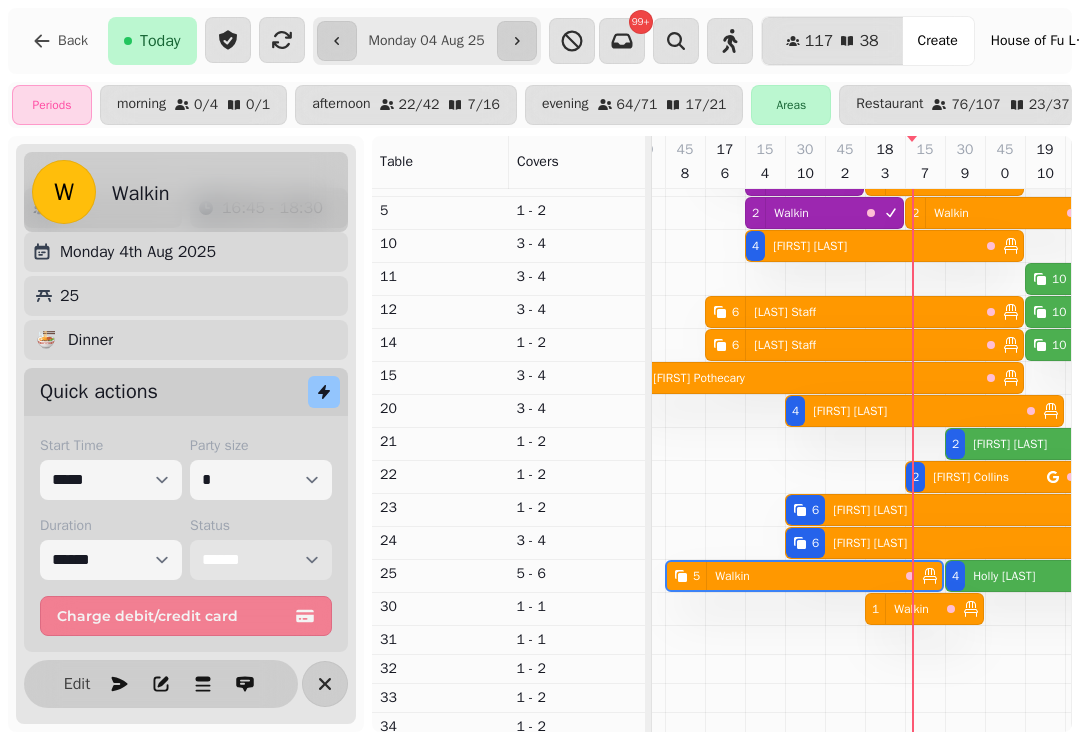 click on "**********" at bounding box center [261, 560] 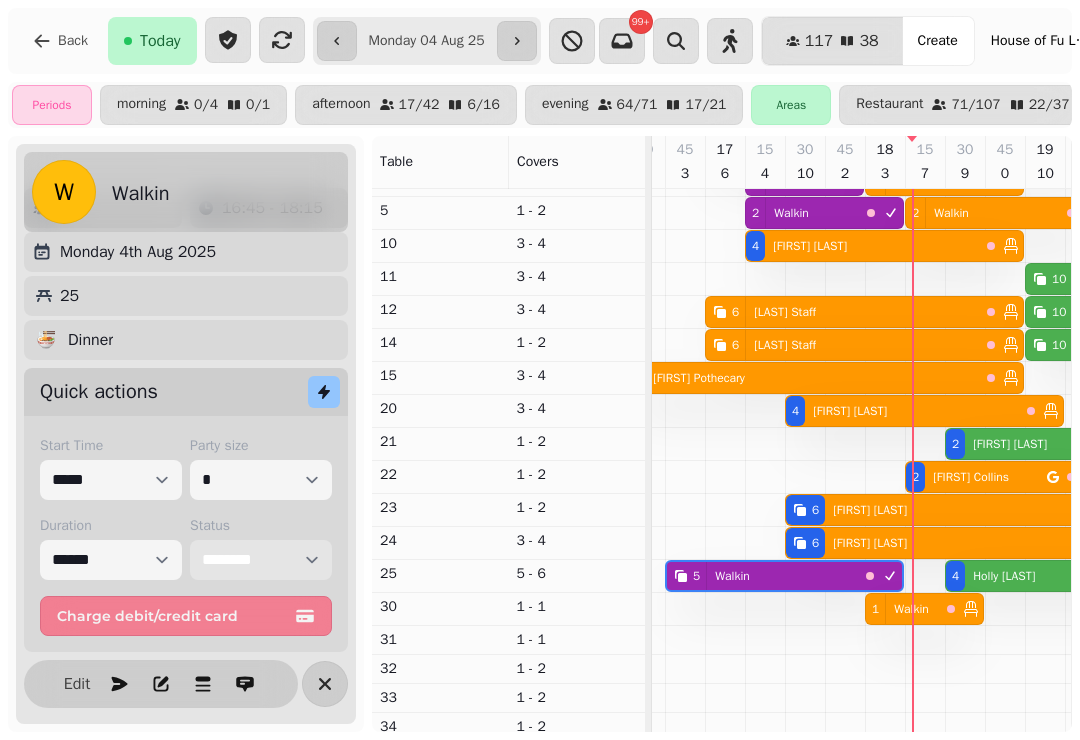 scroll, scrollTop: 130, scrollLeft: 1011, axis: both 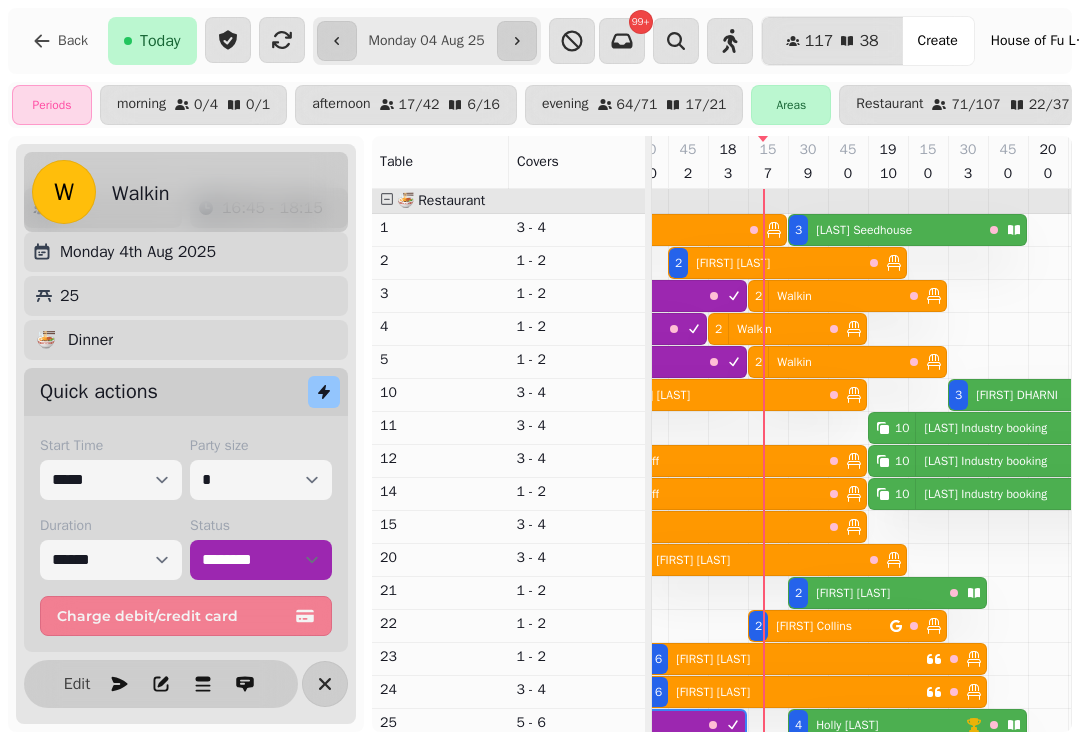 click on "[FIRST]   [LAST]" at bounding box center [853, 593] 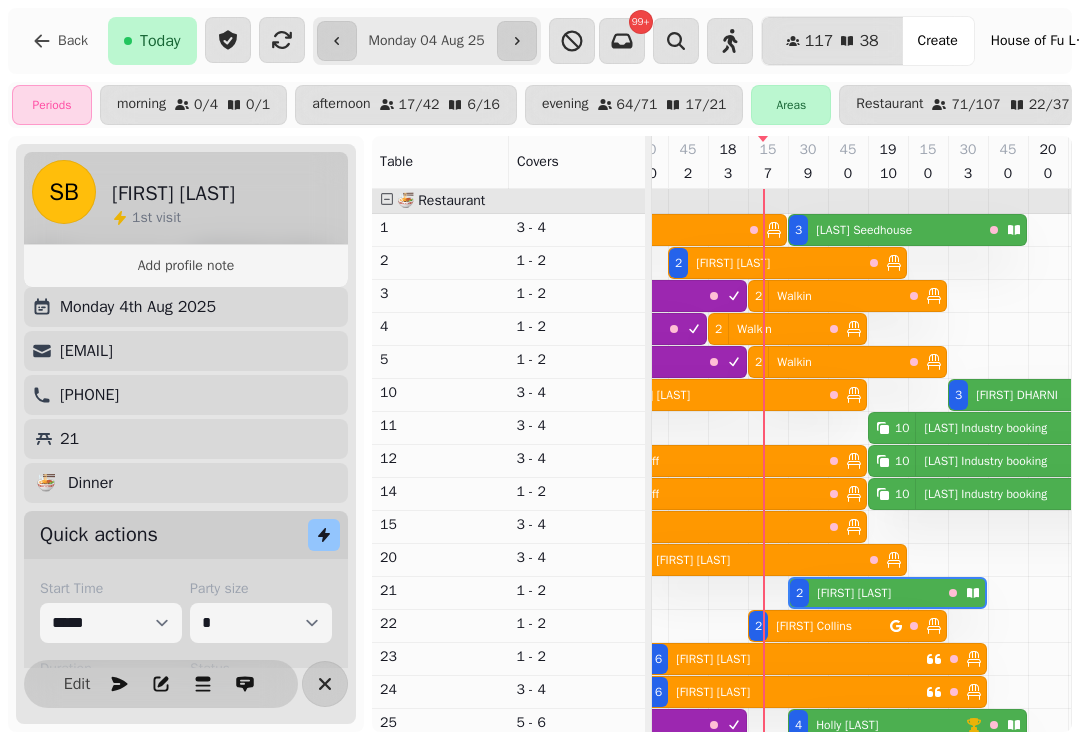 scroll, scrollTop: 0, scrollLeft: 1107, axis: horizontal 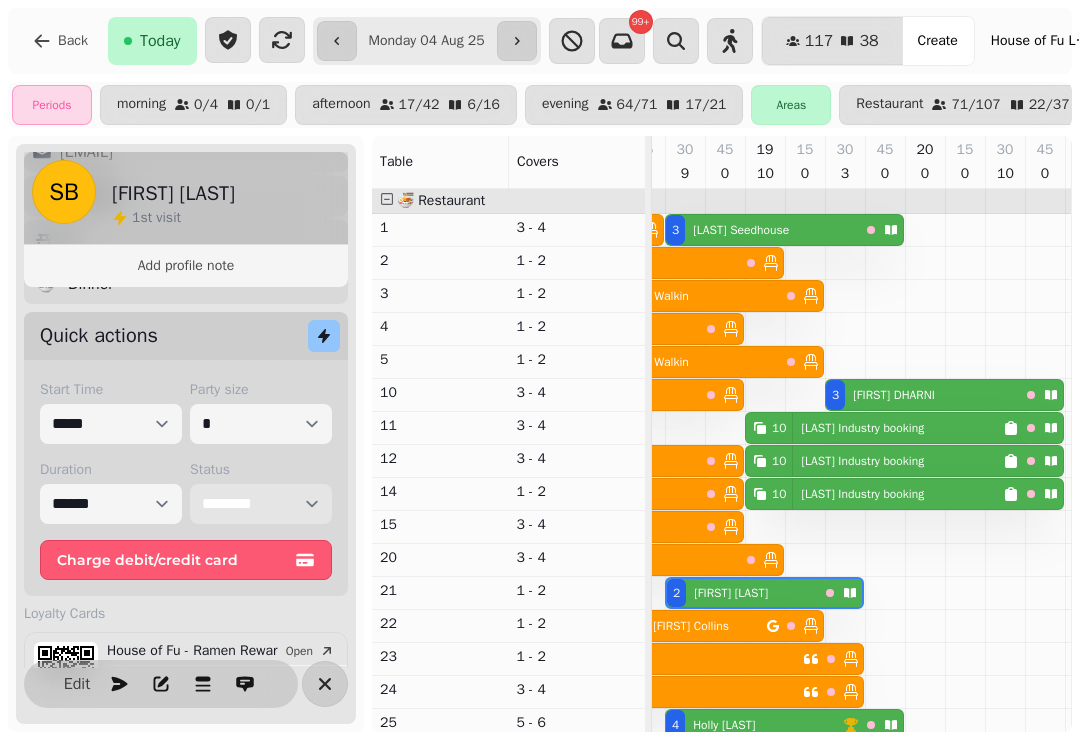 click on "**********" at bounding box center (261, 504) 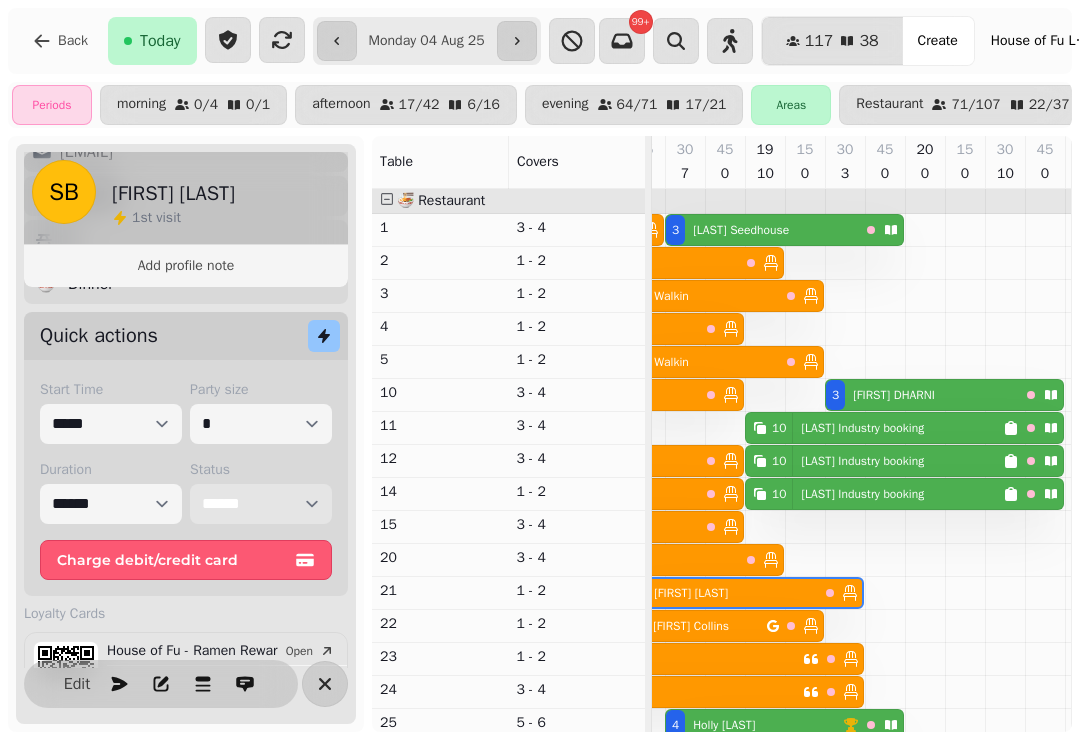 scroll, scrollTop: 51, scrollLeft: 906, axis: both 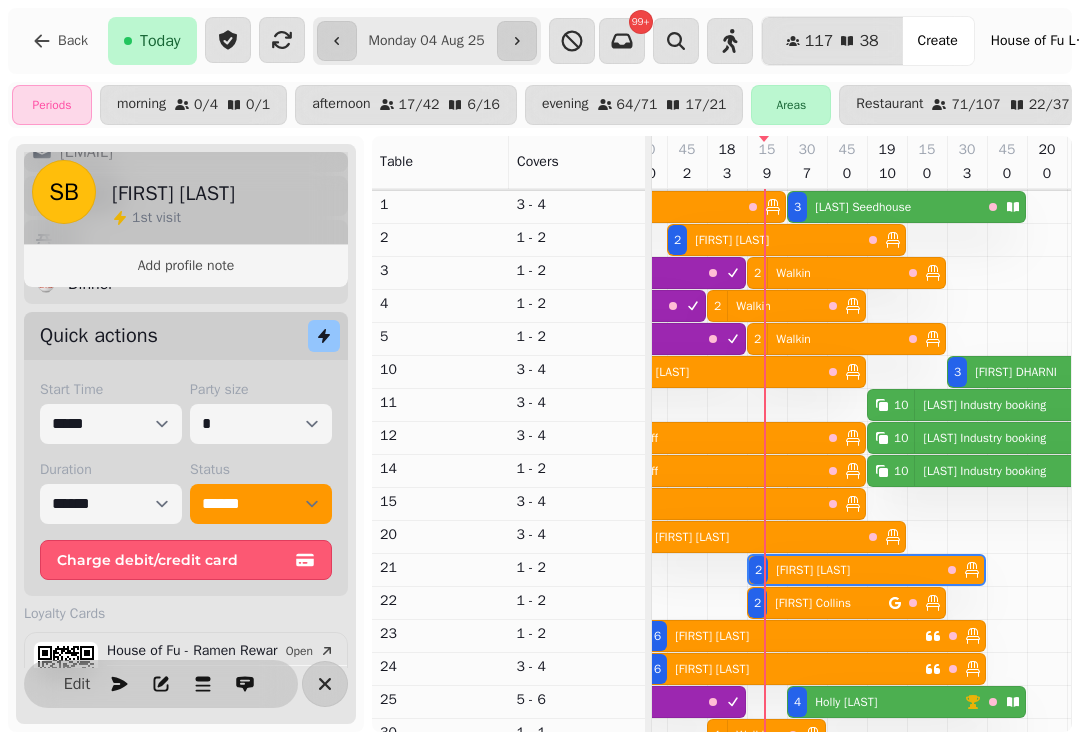 click on "[FIRST]   [LAST]" at bounding box center [846, 702] 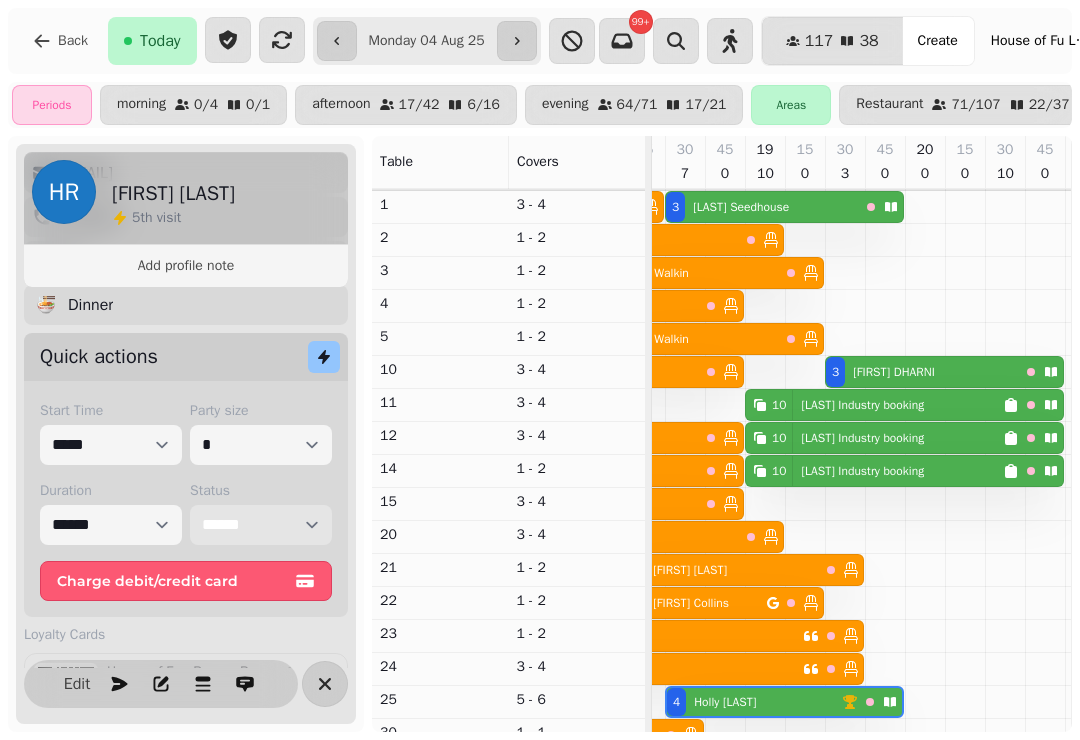 click on "**********" at bounding box center (261, 525) 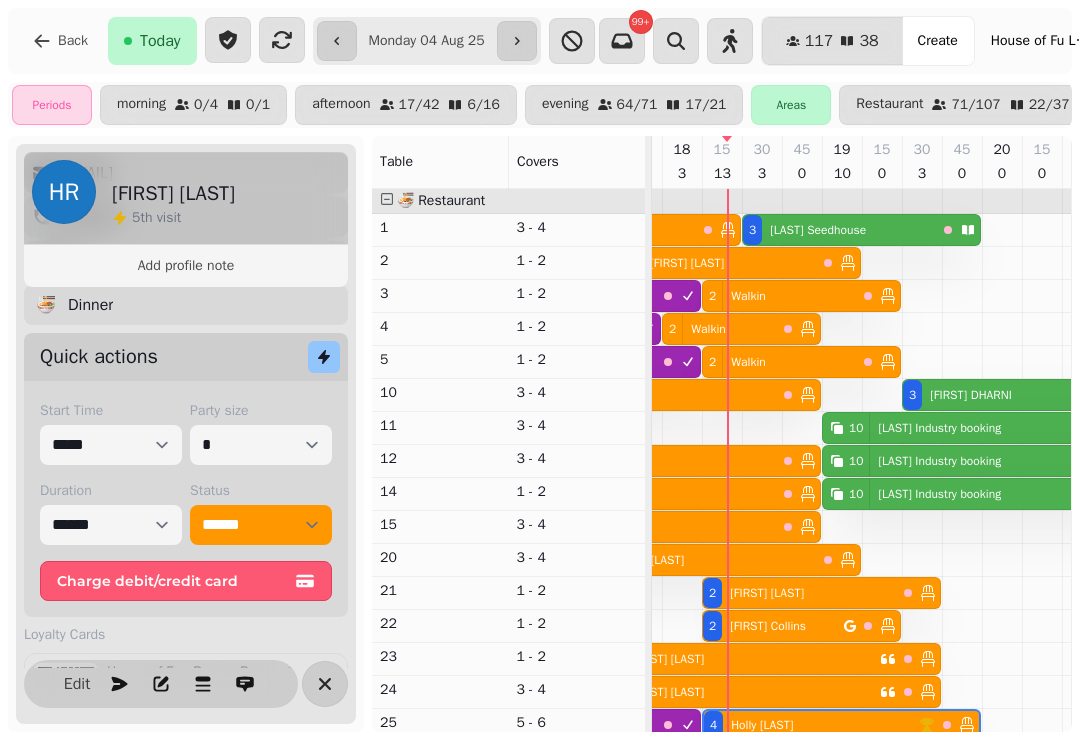 click 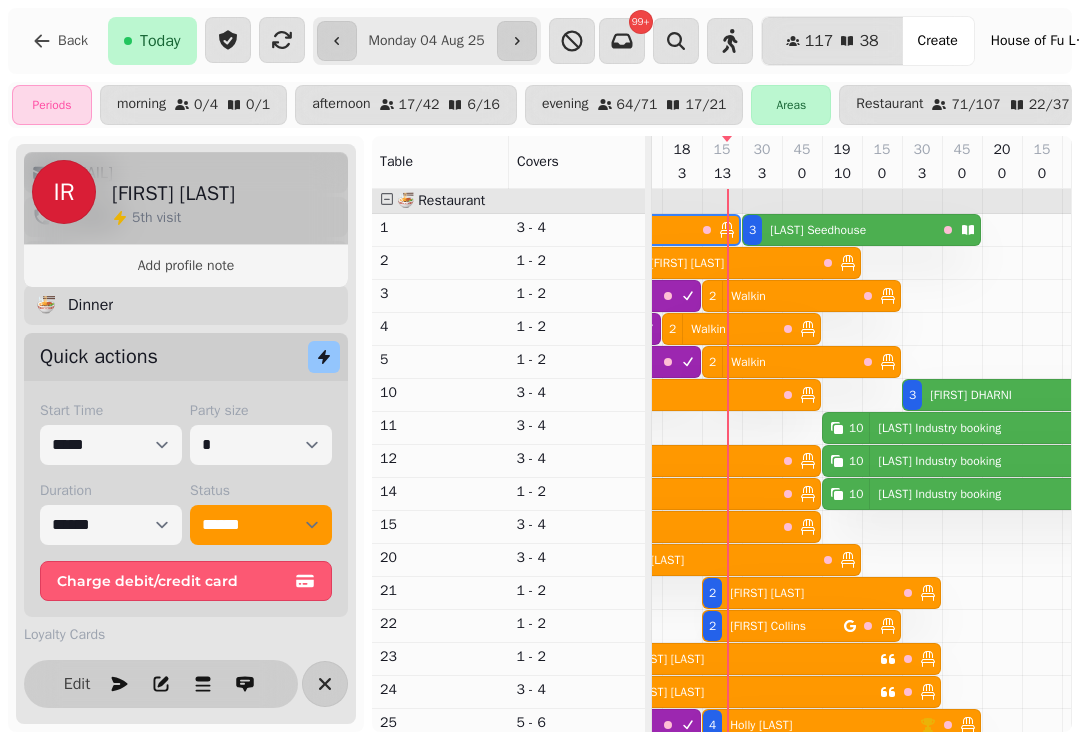 scroll, scrollTop: 0, scrollLeft: 827, axis: horizontal 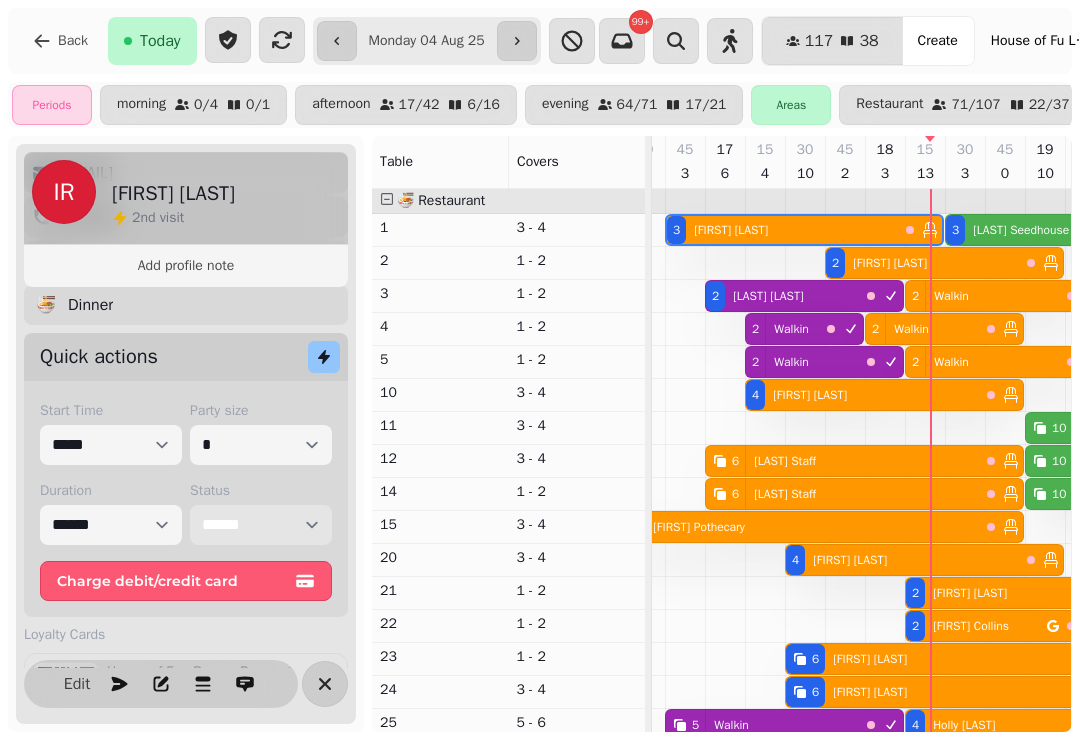 click on "**********" at bounding box center (261, 525) 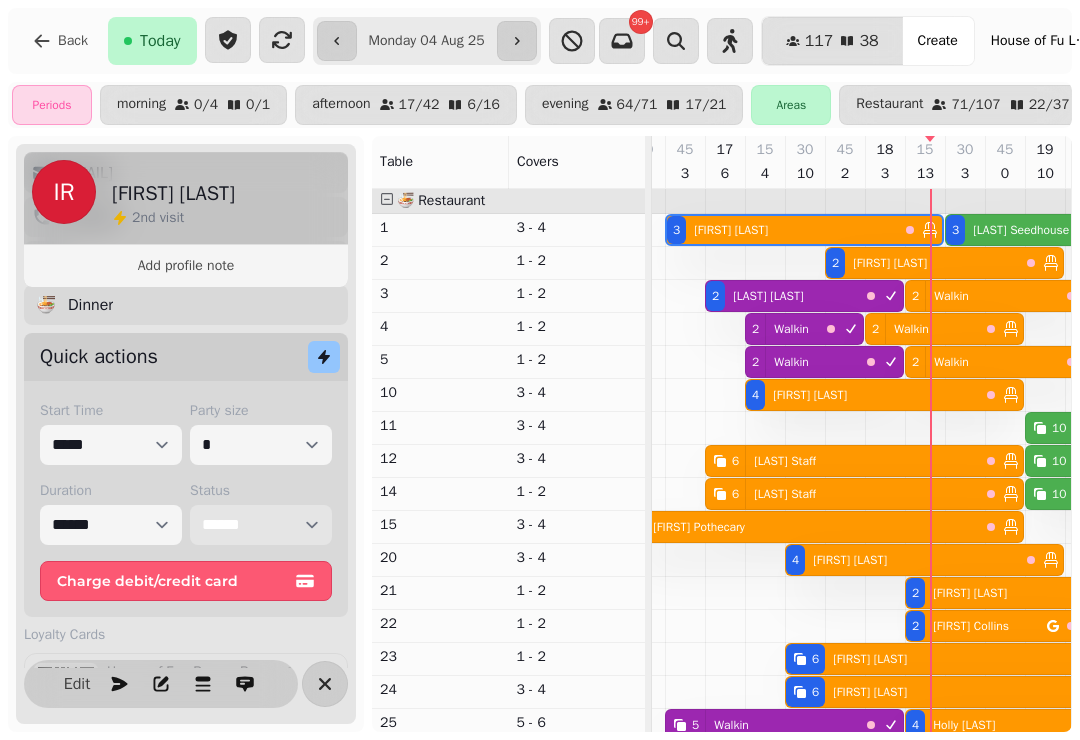 select on "********" 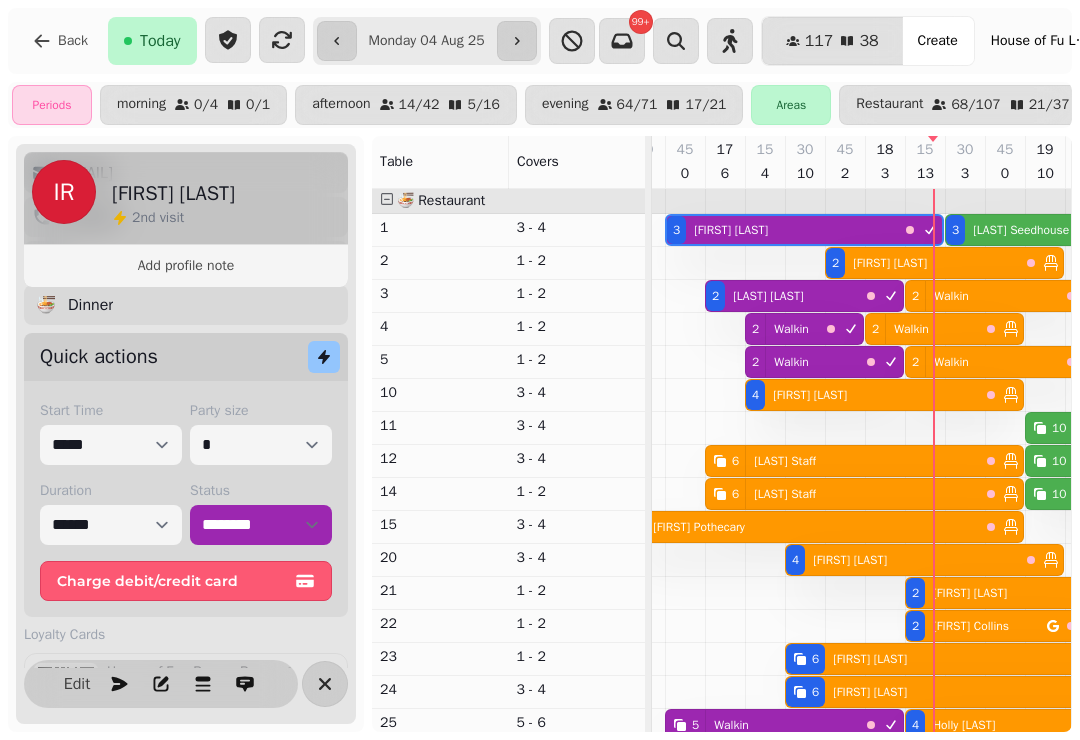 select on "**********" 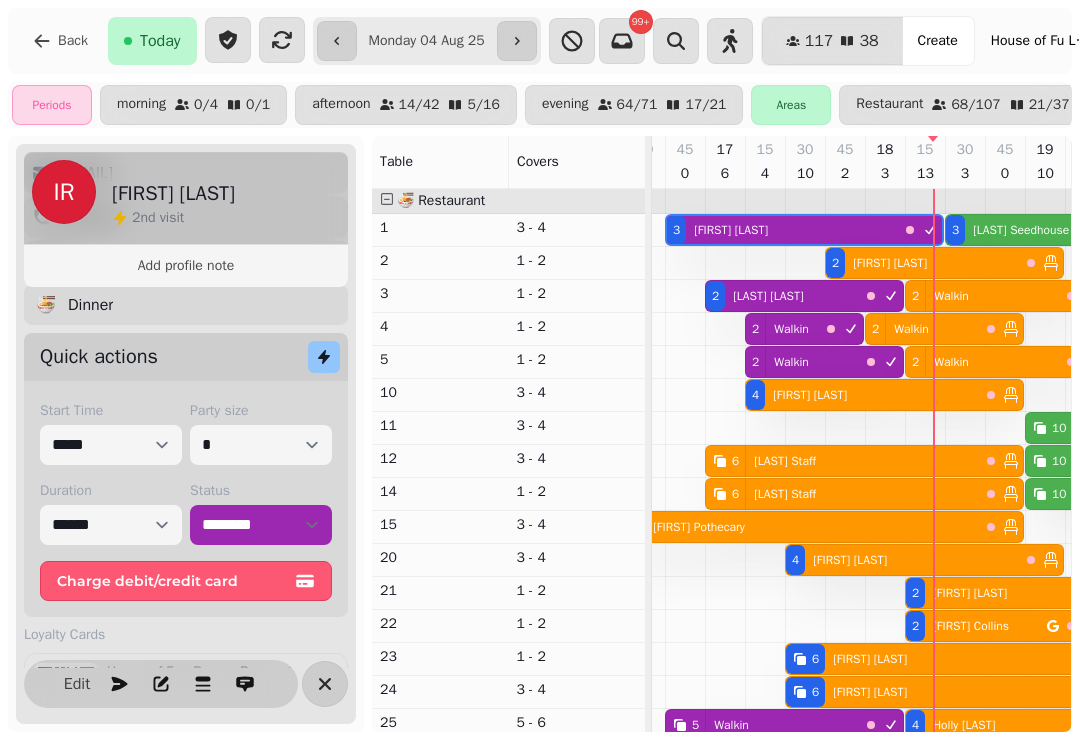 select on "*" 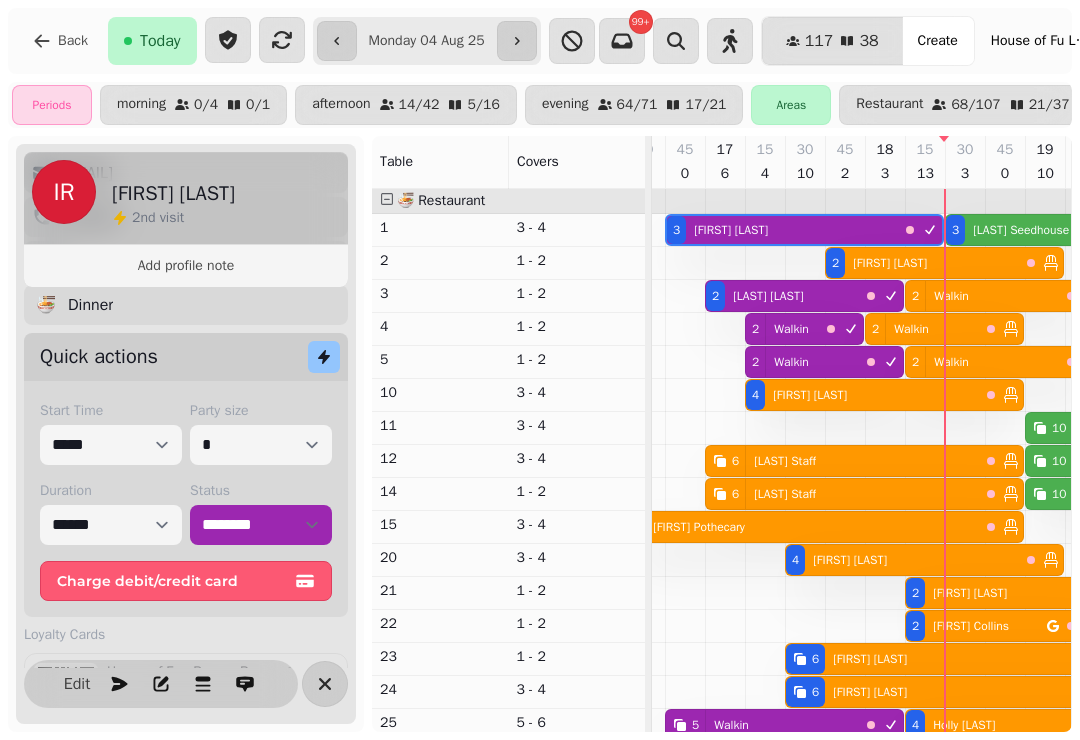 click on "[FIRST]   [LAST]" at bounding box center [1021, 230] 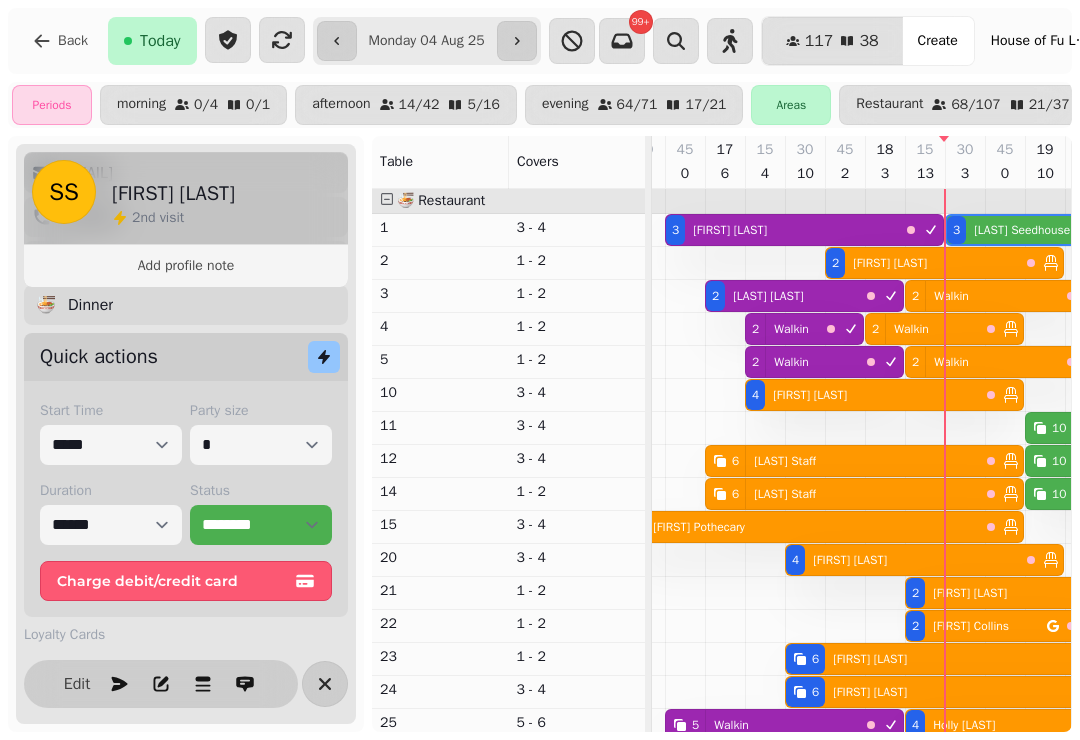 scroll, scrollTop: 0, scrollLeft: 1107, axis: horizontal 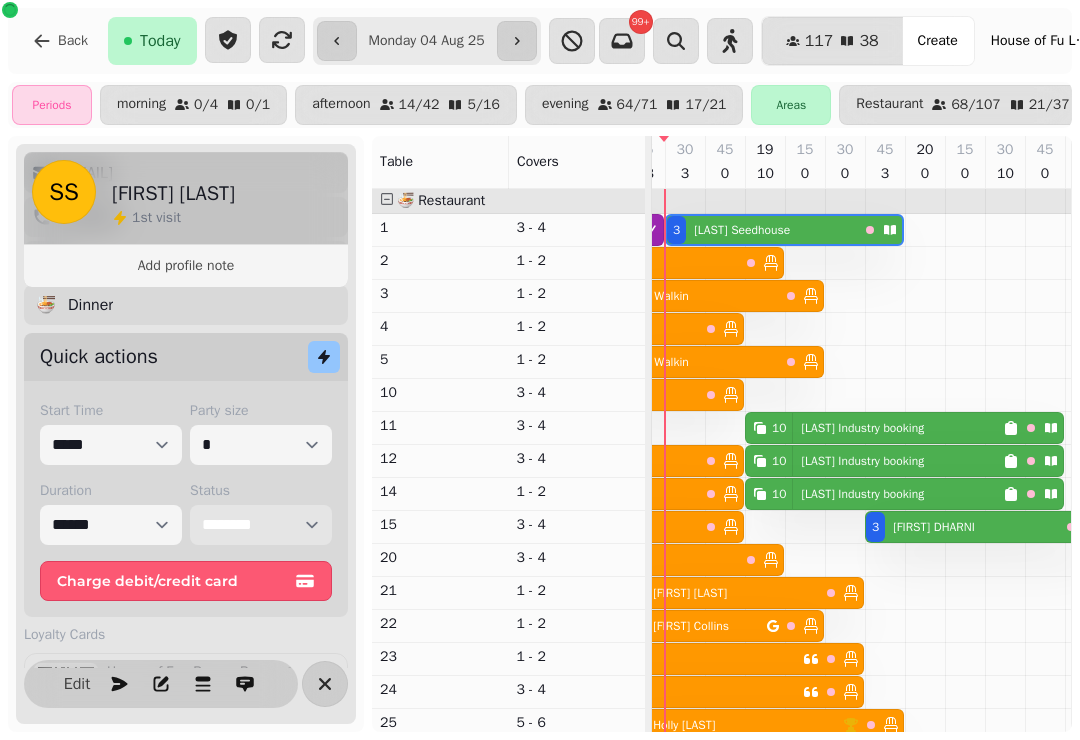 click on "**********" at bounding box center (261, 525) 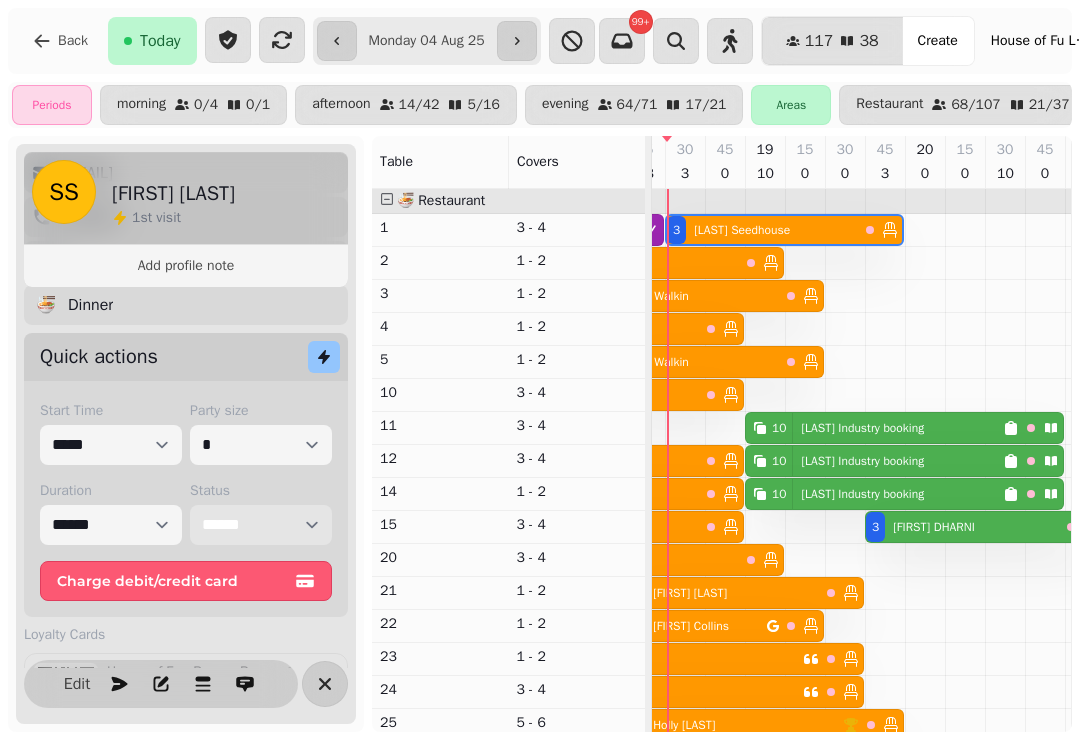 scroll, scrollTop: 120, scrollLeft: 1077, axis: both 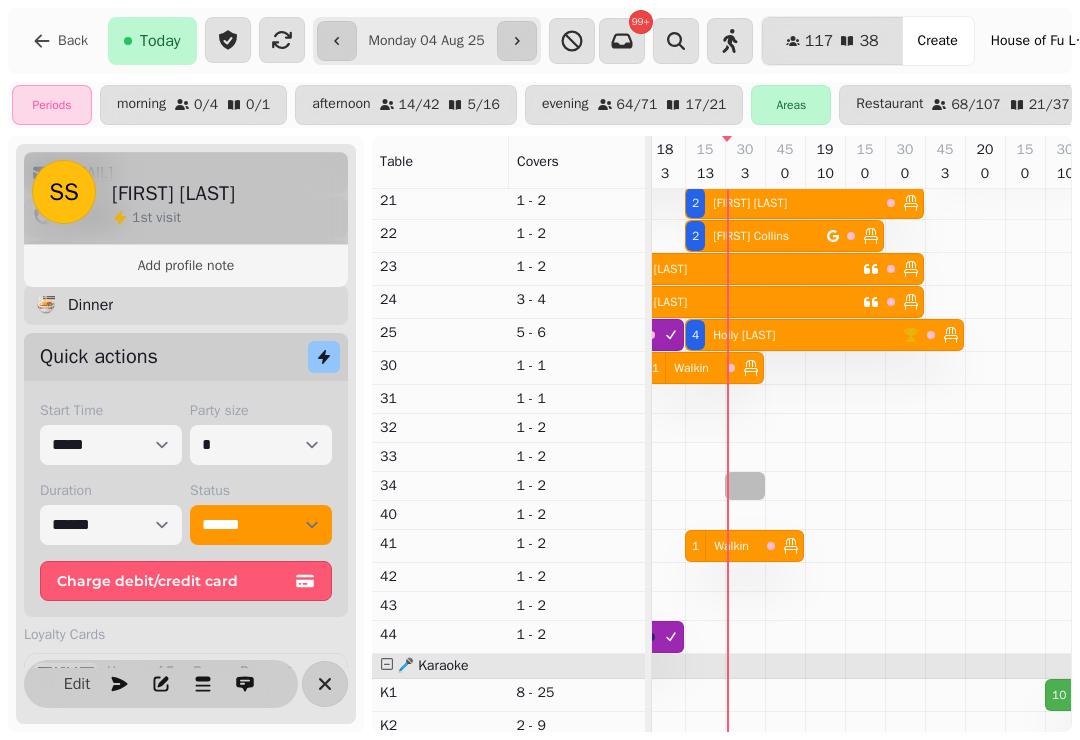 select on "**********" 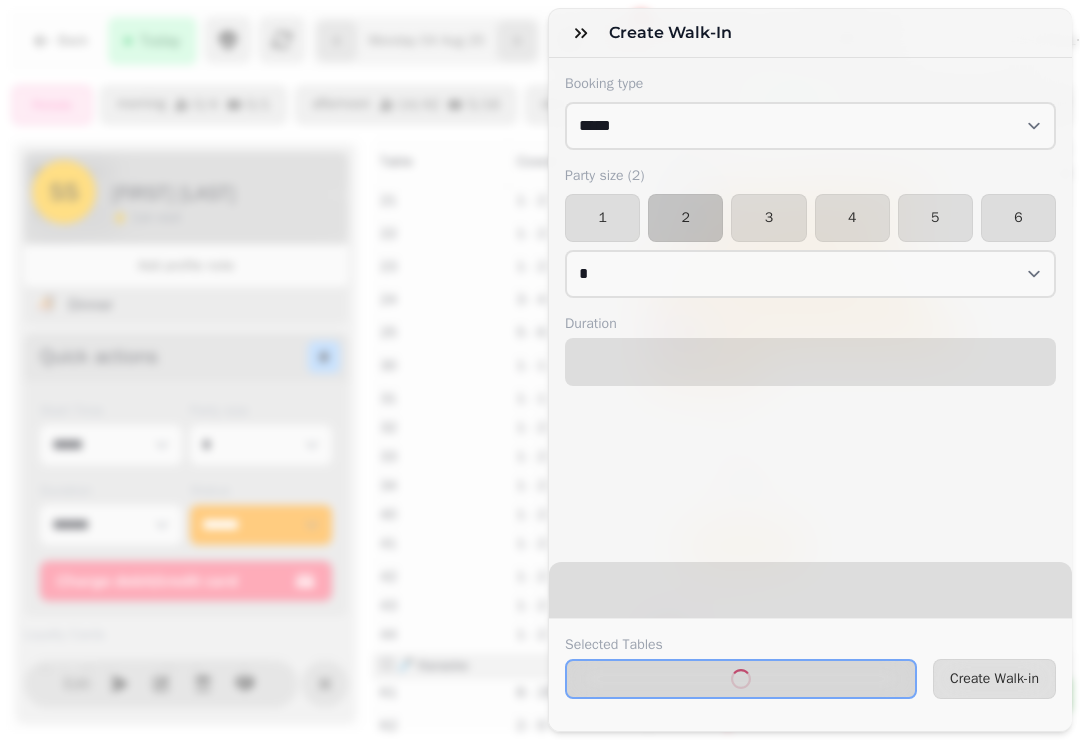 select on "****" 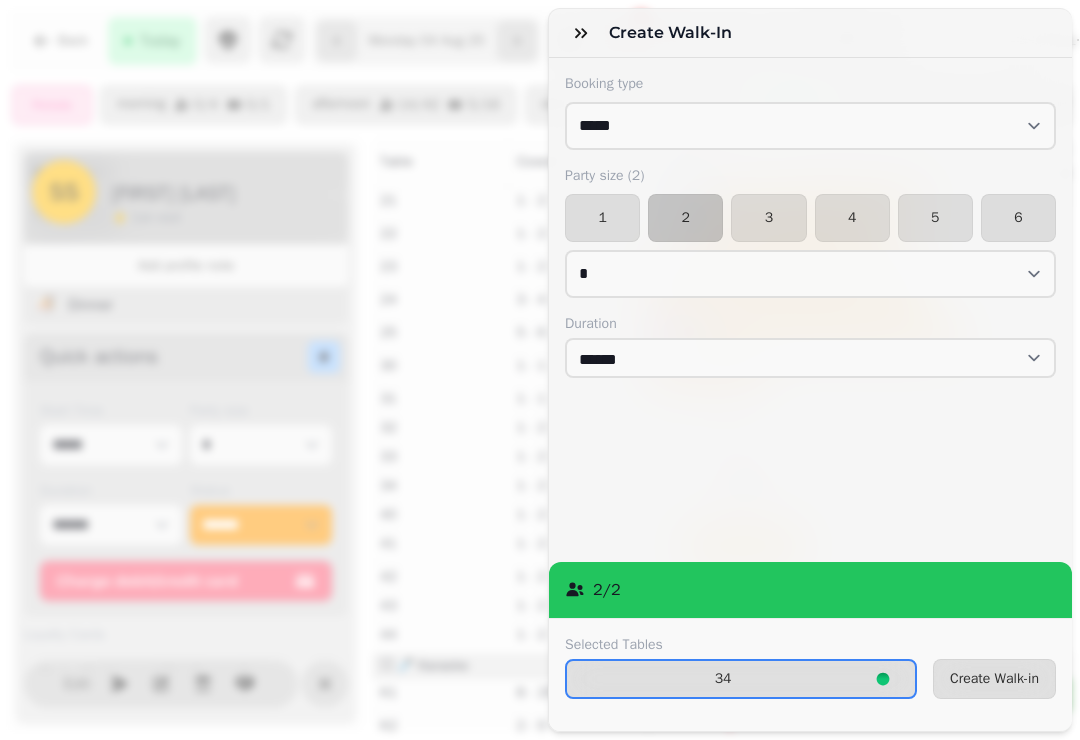click on "Create Walk-in" at bounding box center (994, 679) 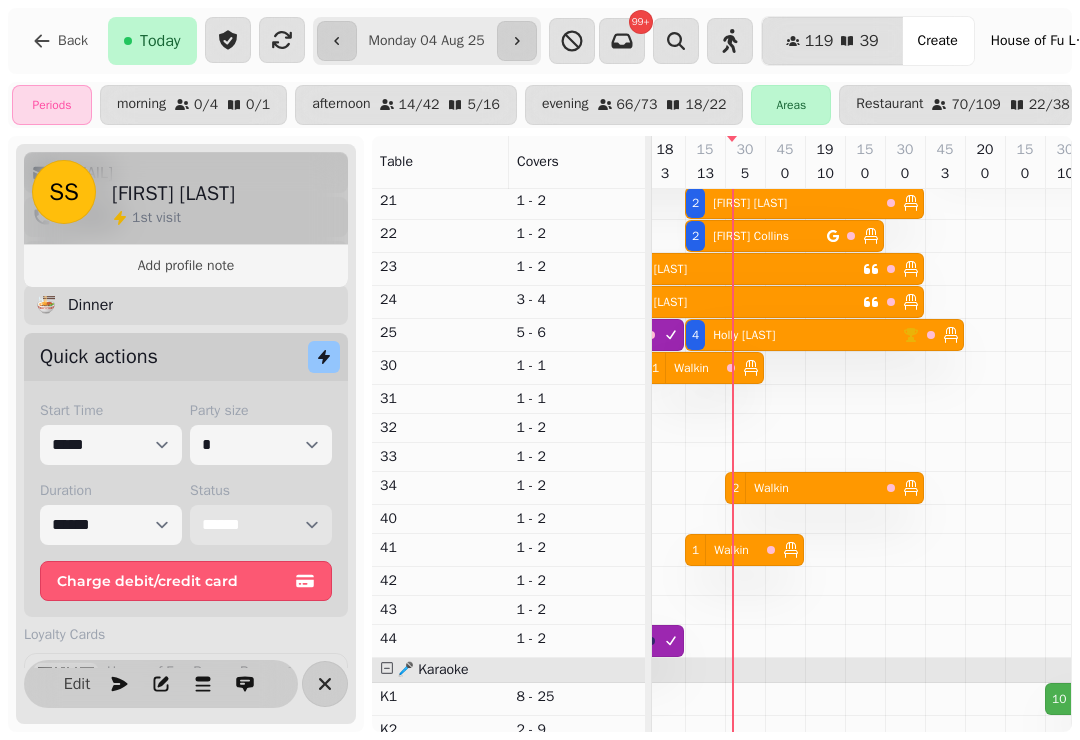 scroll, scrollTop: 339, scrollLeft: 1055, axis: both 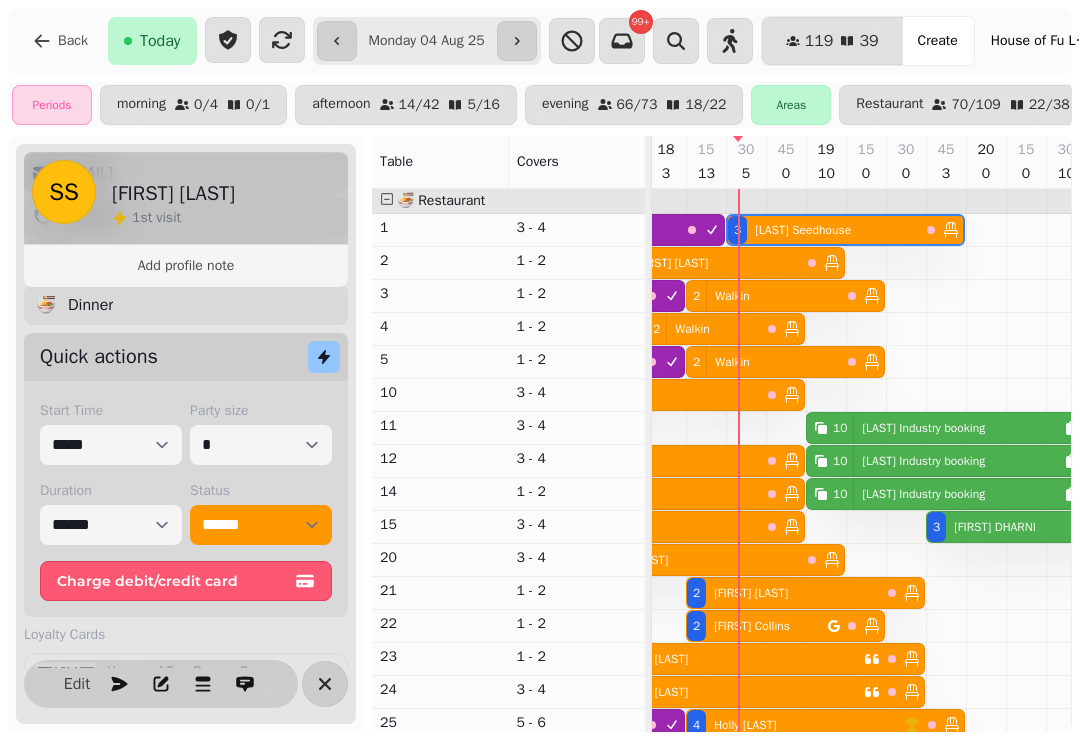 click on "[NUMBER] [FIRST] [LAST]" at bounding box center (683, 560) 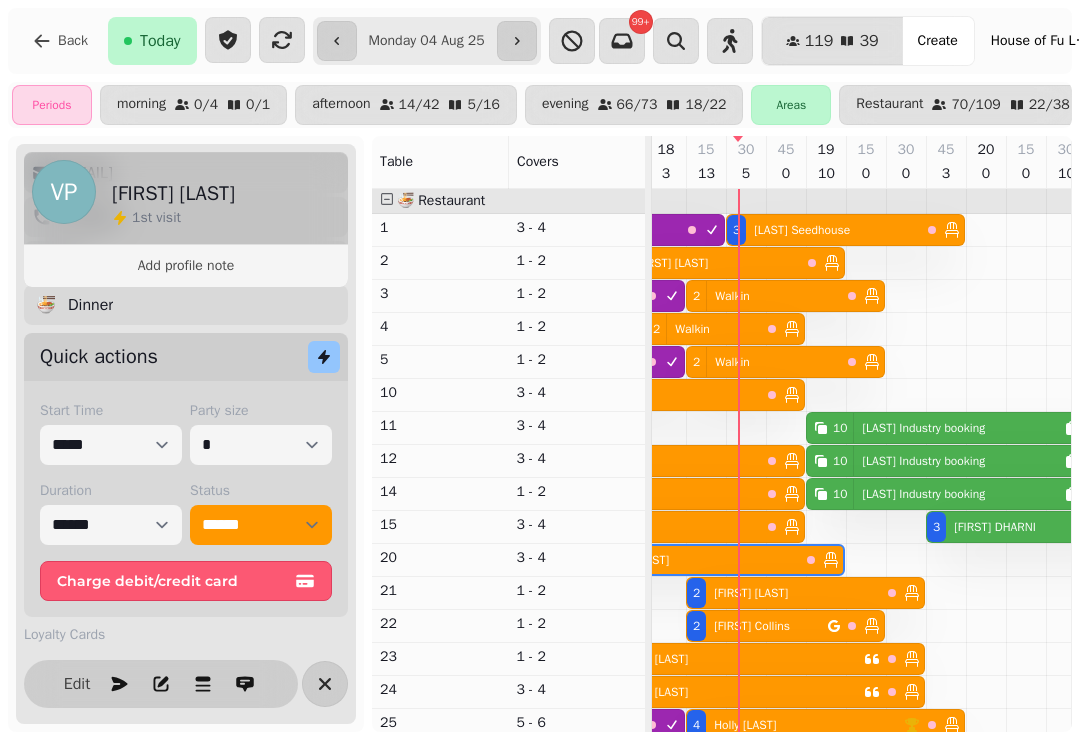 scroll, scrollTop: 0, scrollLeft: 947, axis: horizontal 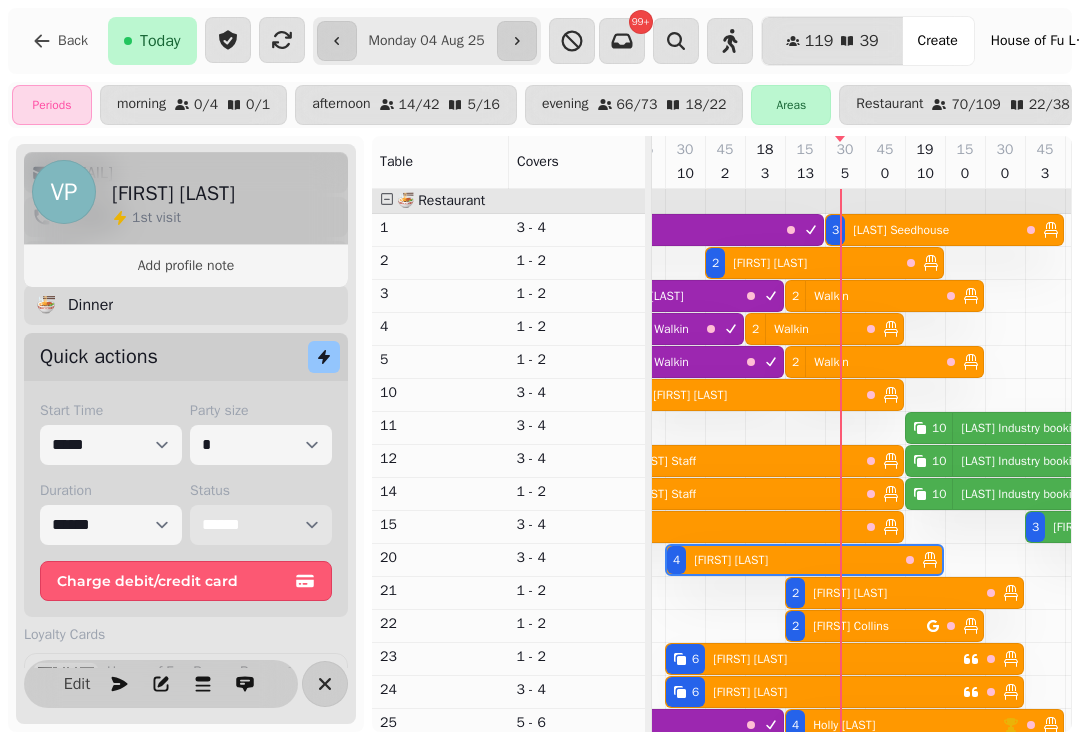 click on "**********" at bounding box center [261, 525] 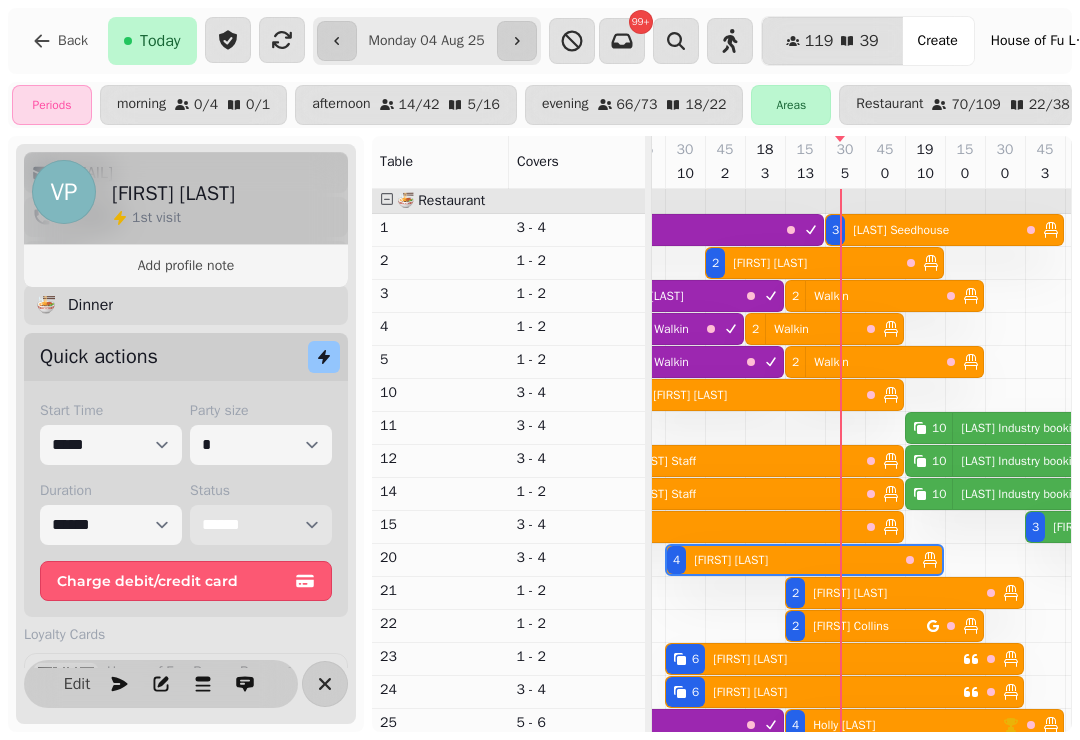 select on "********" 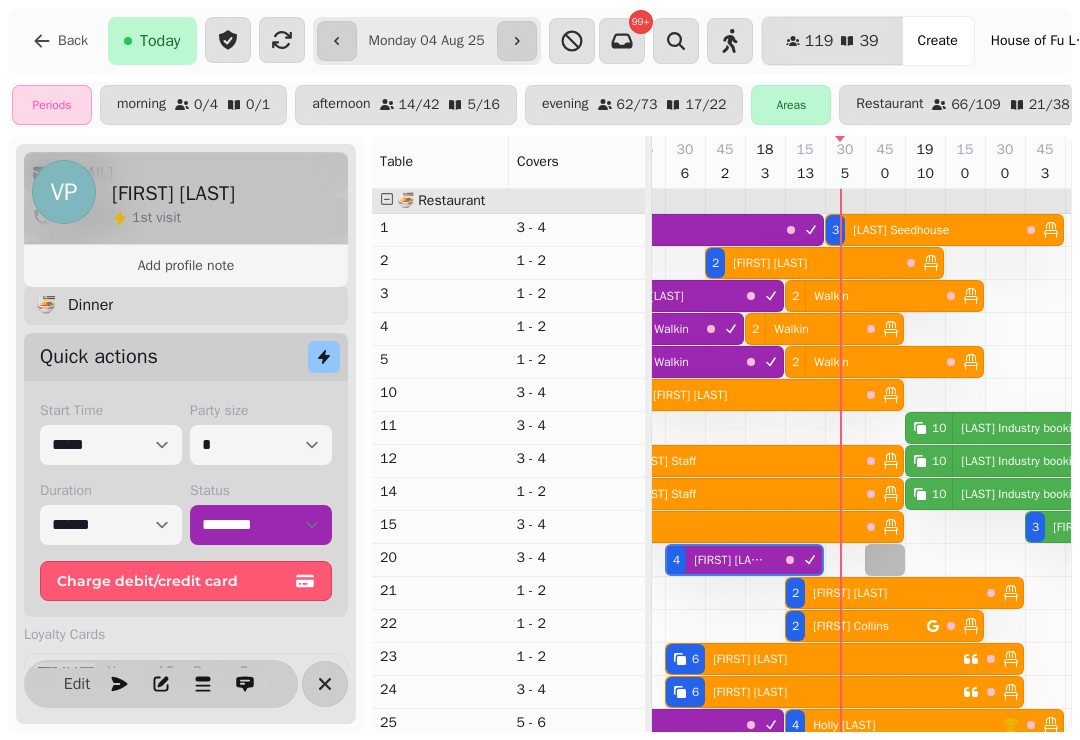 select on "**********" 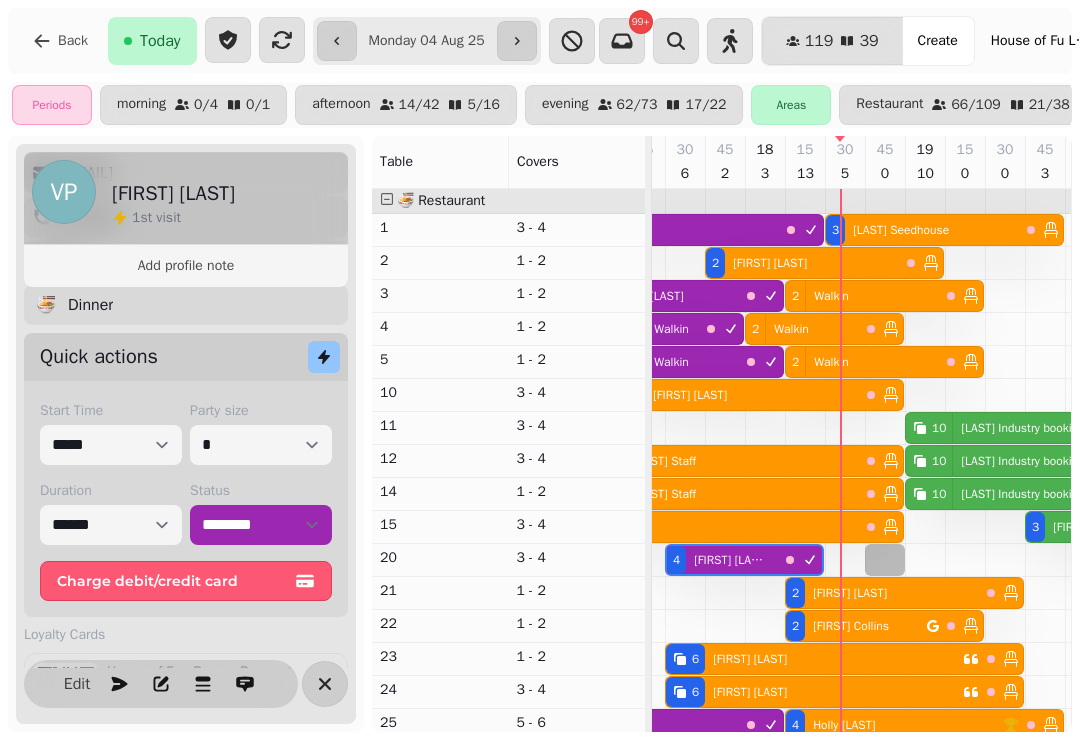 select on "*" 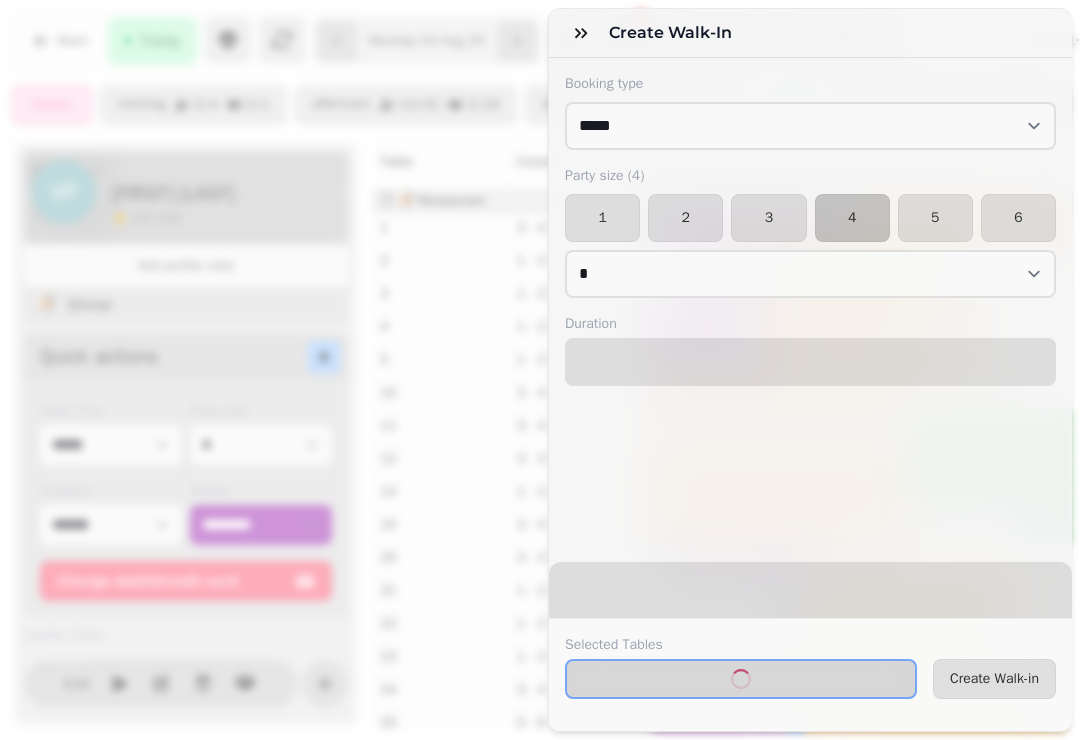 select on "****" 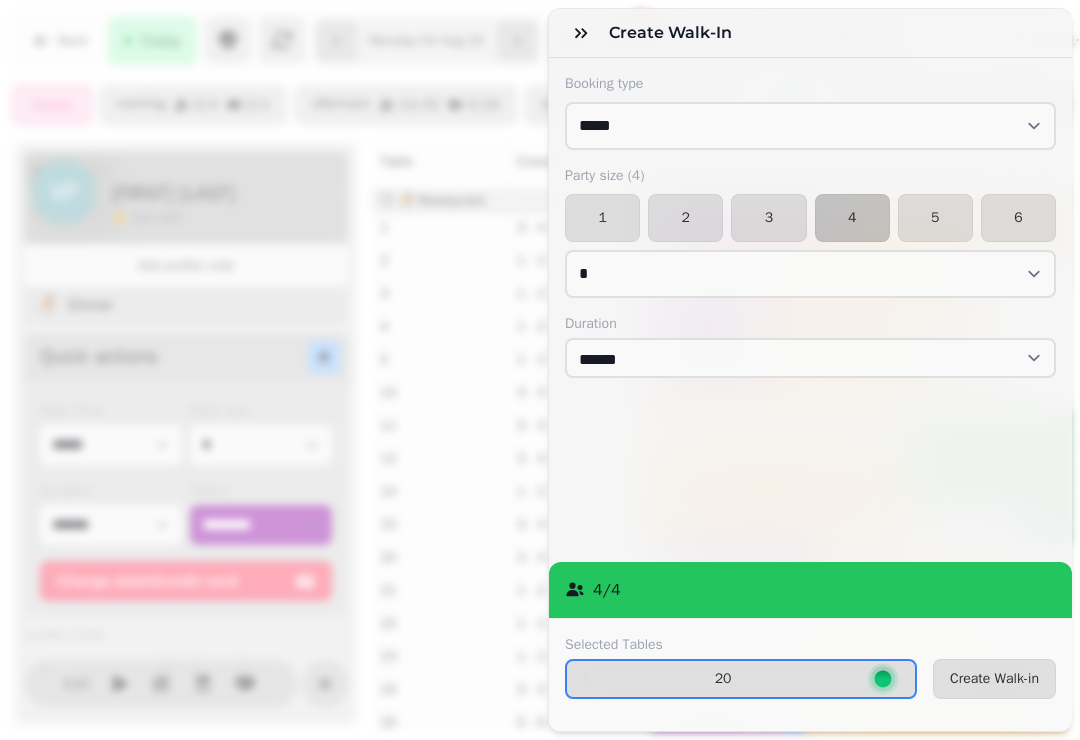 click on "Create Walk-in" at bounding box center (994, 679) 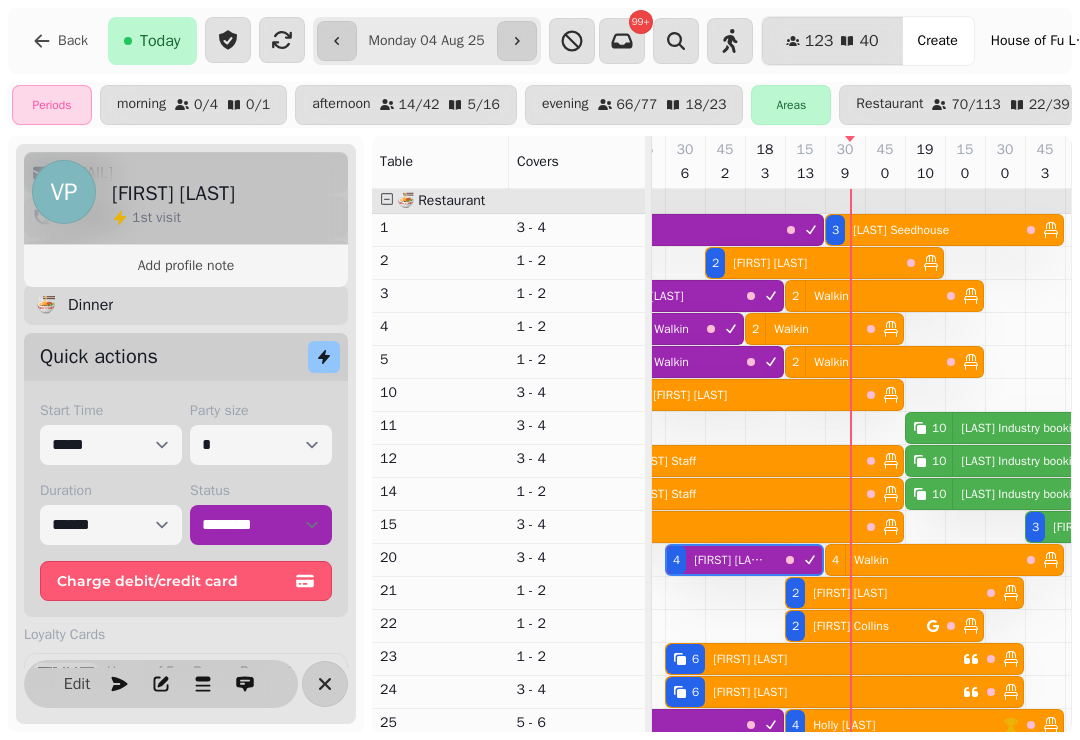 click on "Walkin" at bounding box center [871, 560] 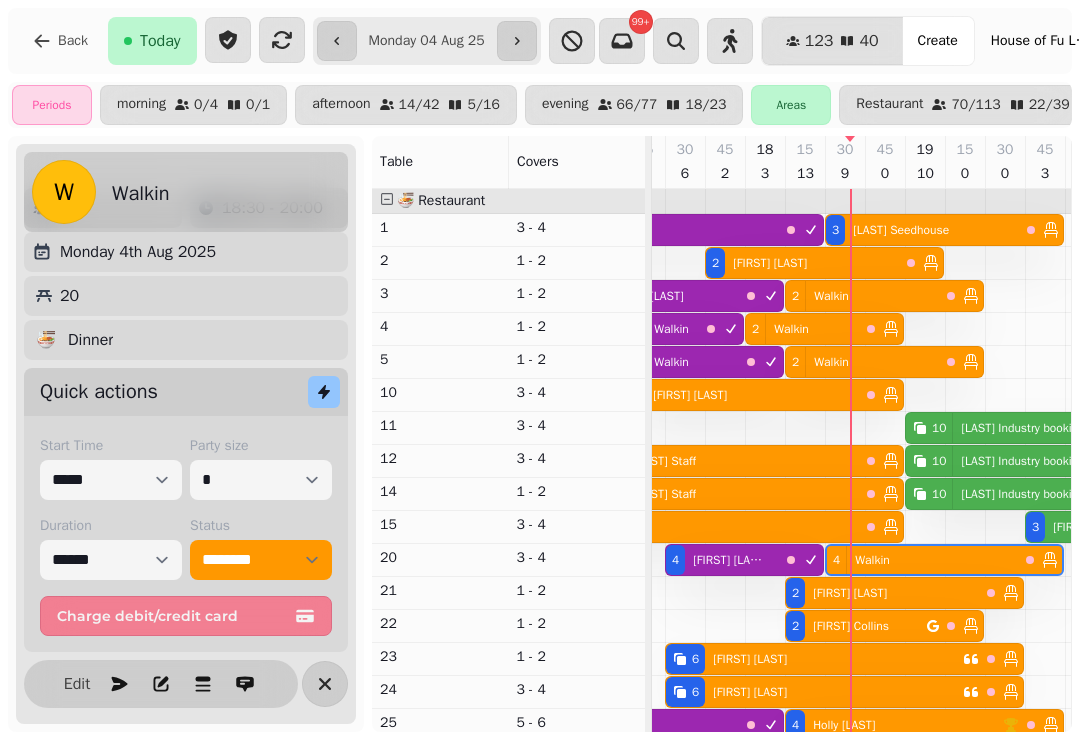 scroll, scrollTop: 52, scrollLeft: 0, axis: vertical 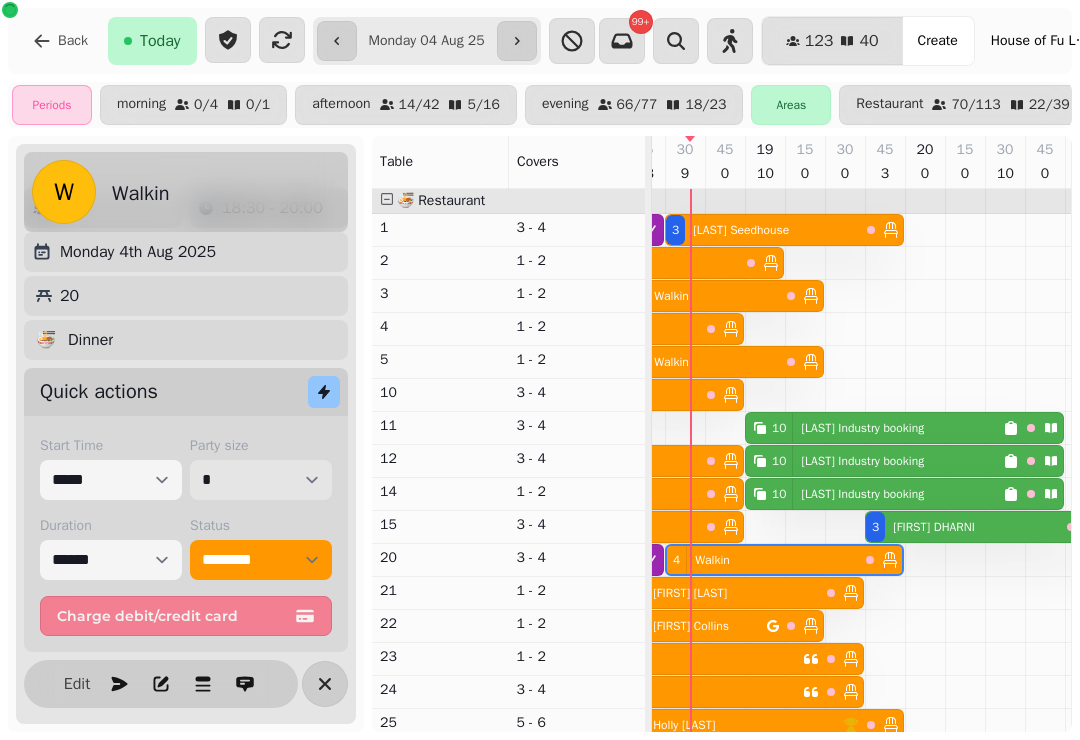 click on "* * * * * * * * * ** ** ** ** ** ** ** ** ** ** ** ** ** ** ** ** ** ** ** ** ** ** ** ** ** ** ** ** ** ** ** ** ** ** ** ** ** ** ** ** ** ** ** ** ** ** ** ** ** ** ** ** ** ** ** ** ** ** ** ** ** ** ** ** ** ** ** ** ** ** ** ** ** ** ** ** ** ** ** ** ** ** ** ** ** ** ** ** ** ** *** *** *** *** *** *** *** *** *** *** *** *** *** *** *** *** *** *** *** *** *** *** *** *** *** *** *** *** *** *** *** *** *** *** *** *** *** *** *** *** *** *** *** *** *** *** *** *** *** *** *** *** *** *** *** *** *** *** *** *** *** *** *** *** *** *** *** *** *** *** *** *** *** *** *** *** *** *** *** *** *** *** *** *** *** *** *** *** *** *** *** *** *** *** *** *** *** *** *** *** *** *** *** *** *** *** *** *** *** *** *** *** *** *** *** *** *** *** *** *** *** *** *** *** *** *** *** *** *** *** *** *** *** *** *** *** *** *** *** *** *** *** *** *** *** *** *** *** *** *** ***" at bounding box center (261, 480) 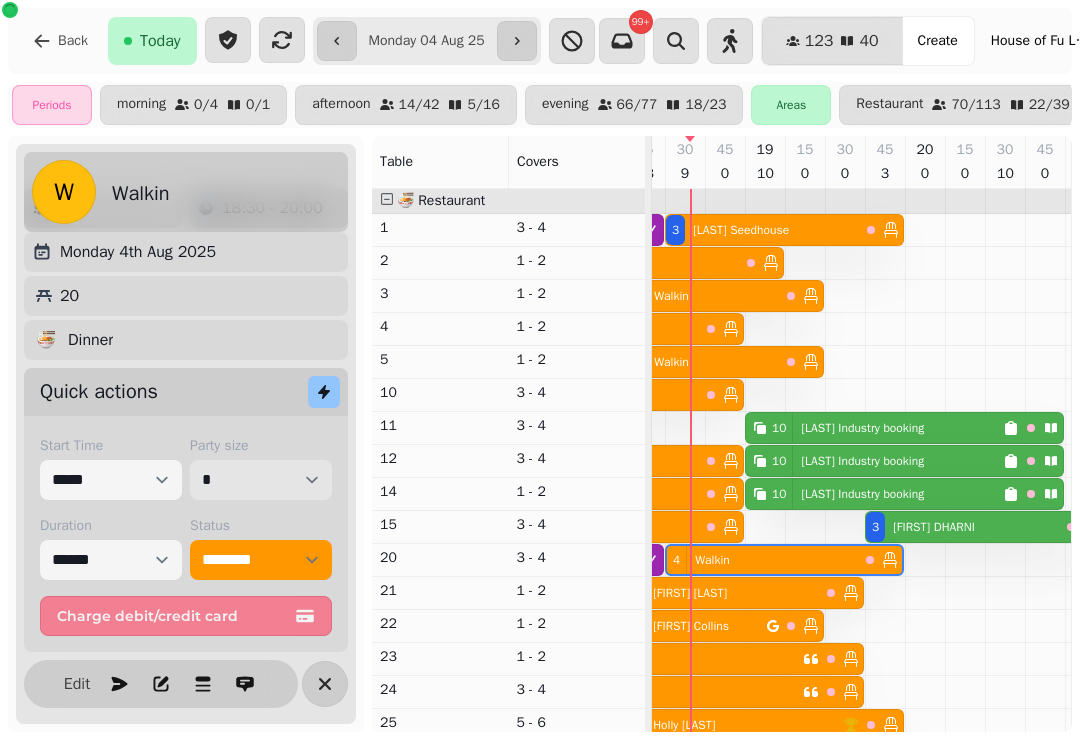 select on "*" 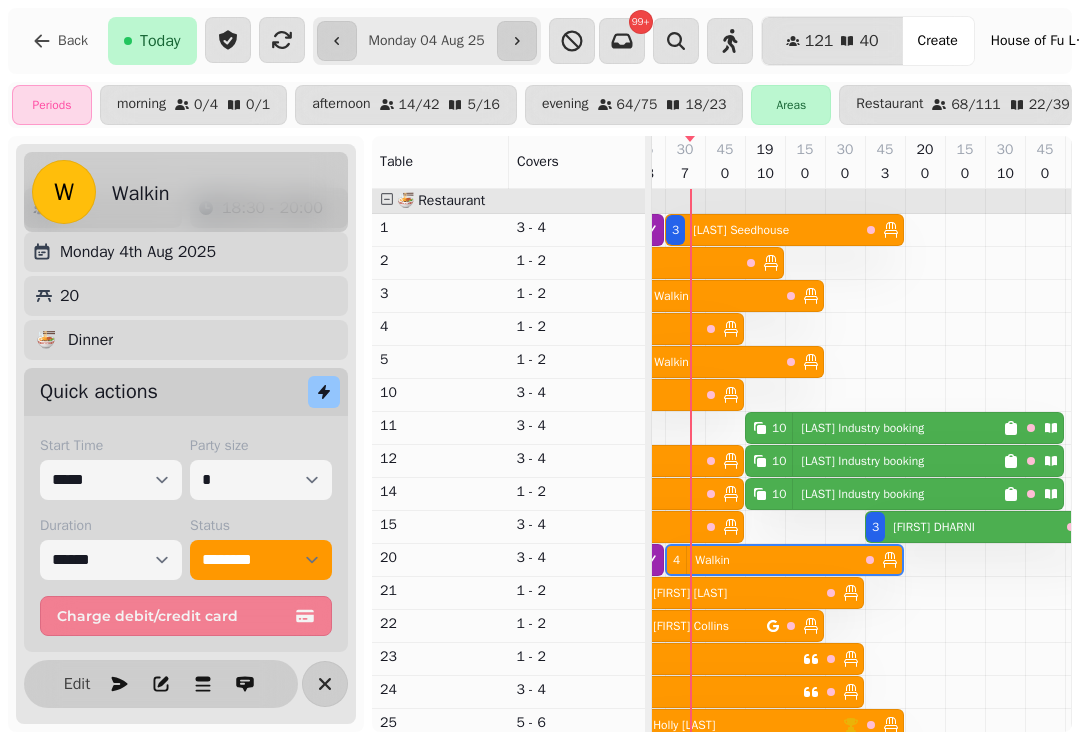 select on "**********" 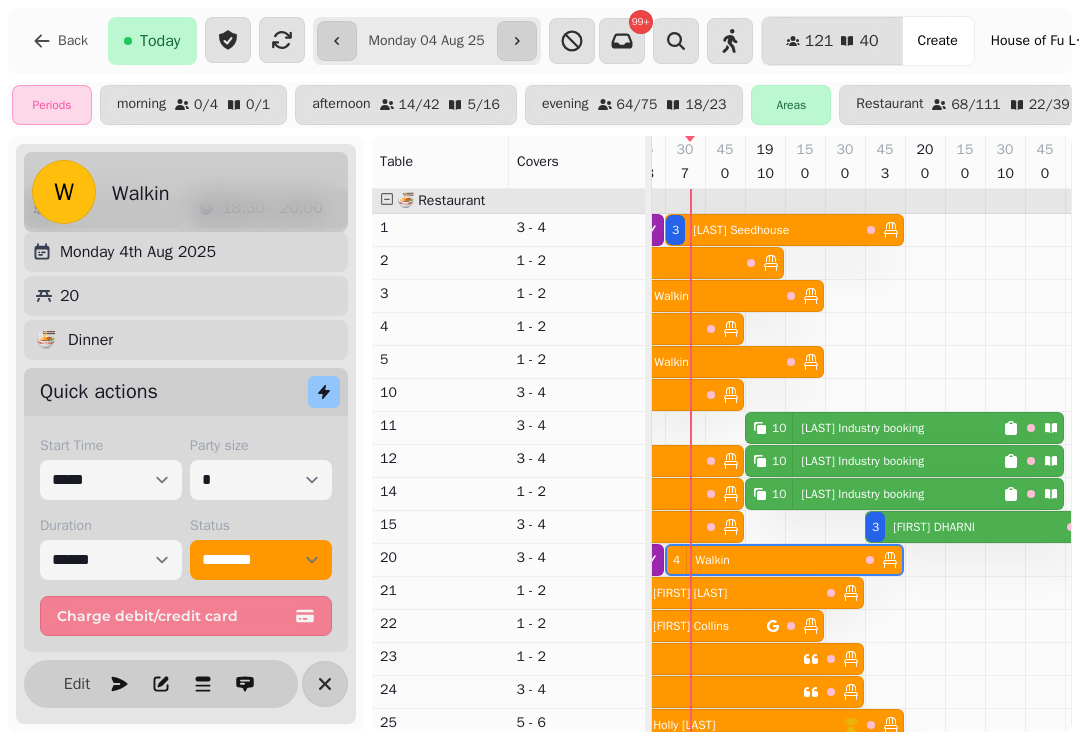 select on "*" 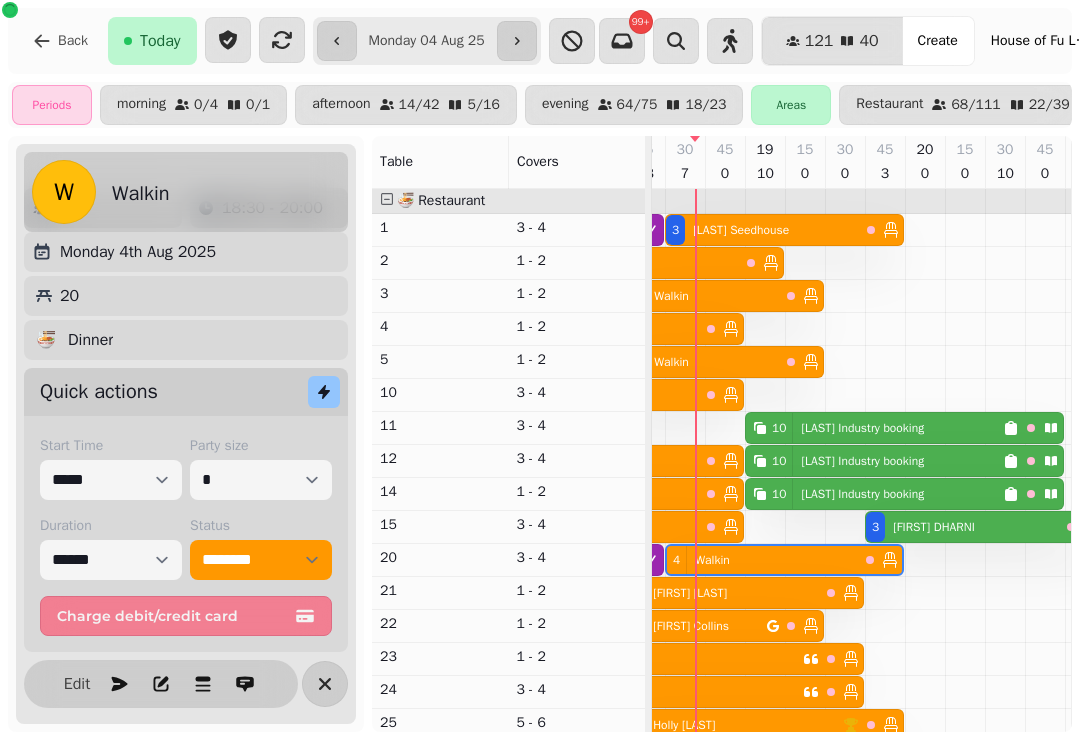 select on "**********" 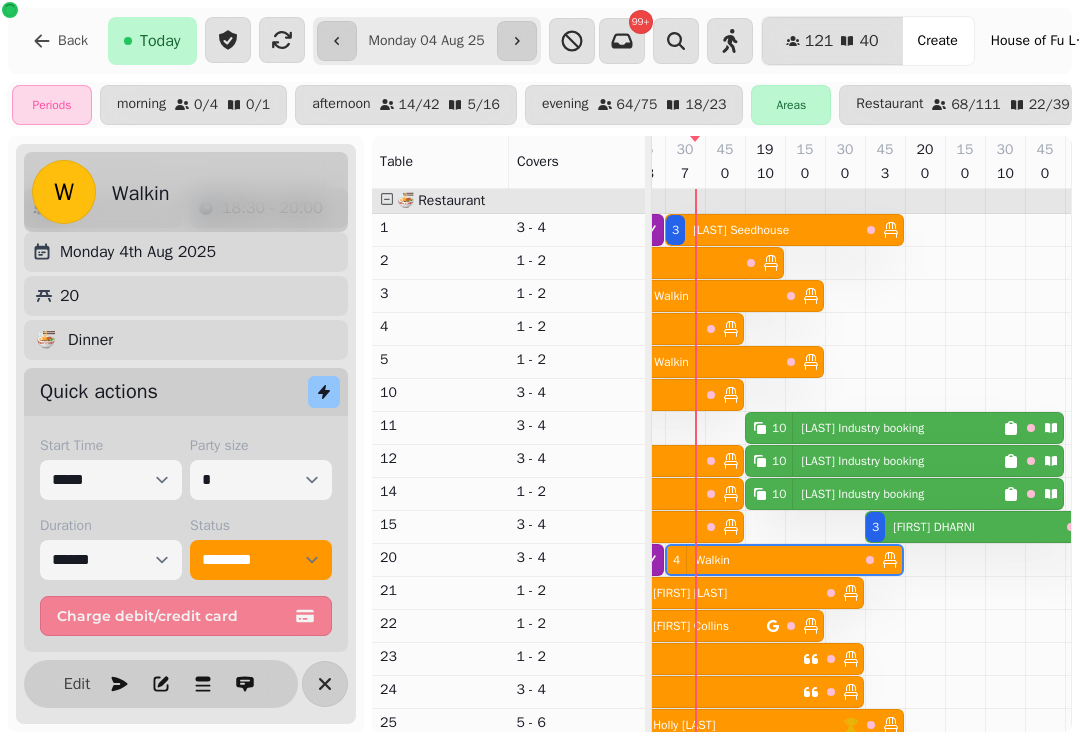 select on "*" 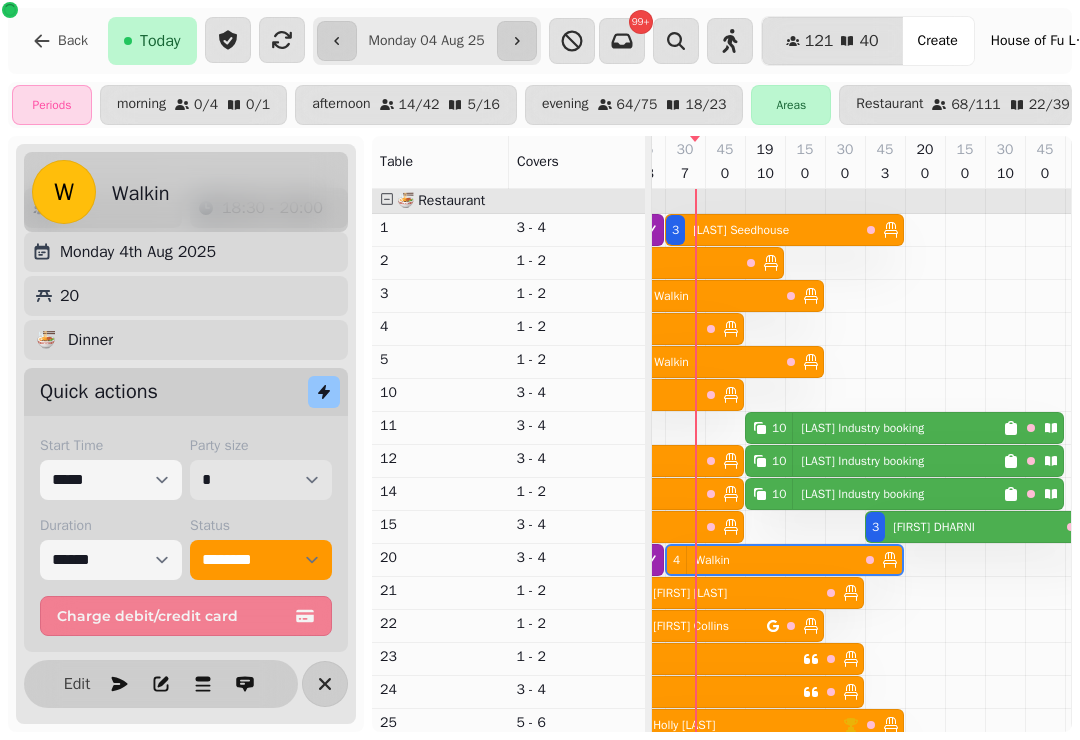 scroll, scrollTop: 229, scrollLeft: 1106, axis: both 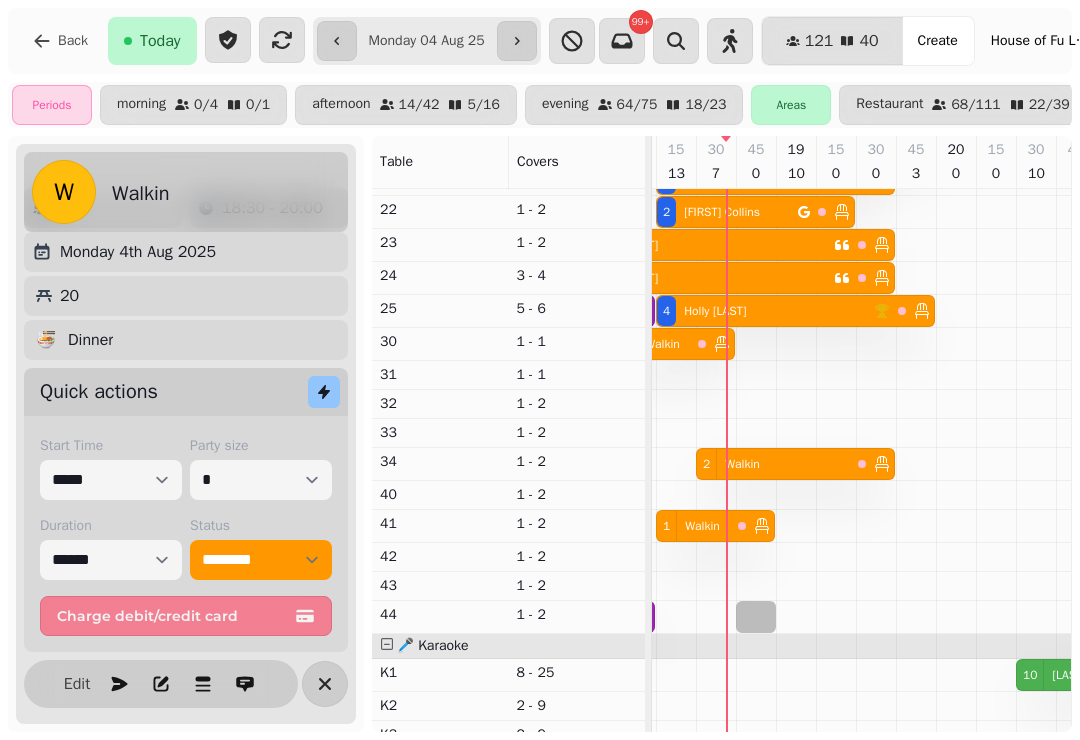 select on "**********" 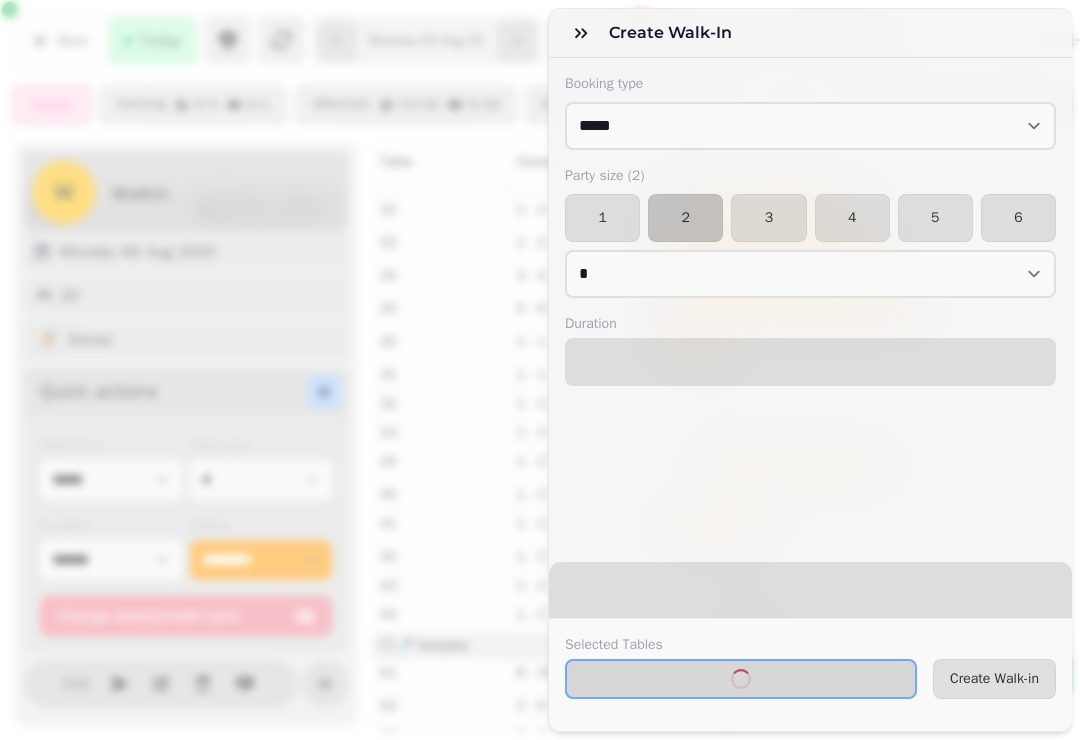 click on "Create Walk-in" at bounding box center [994, 679] 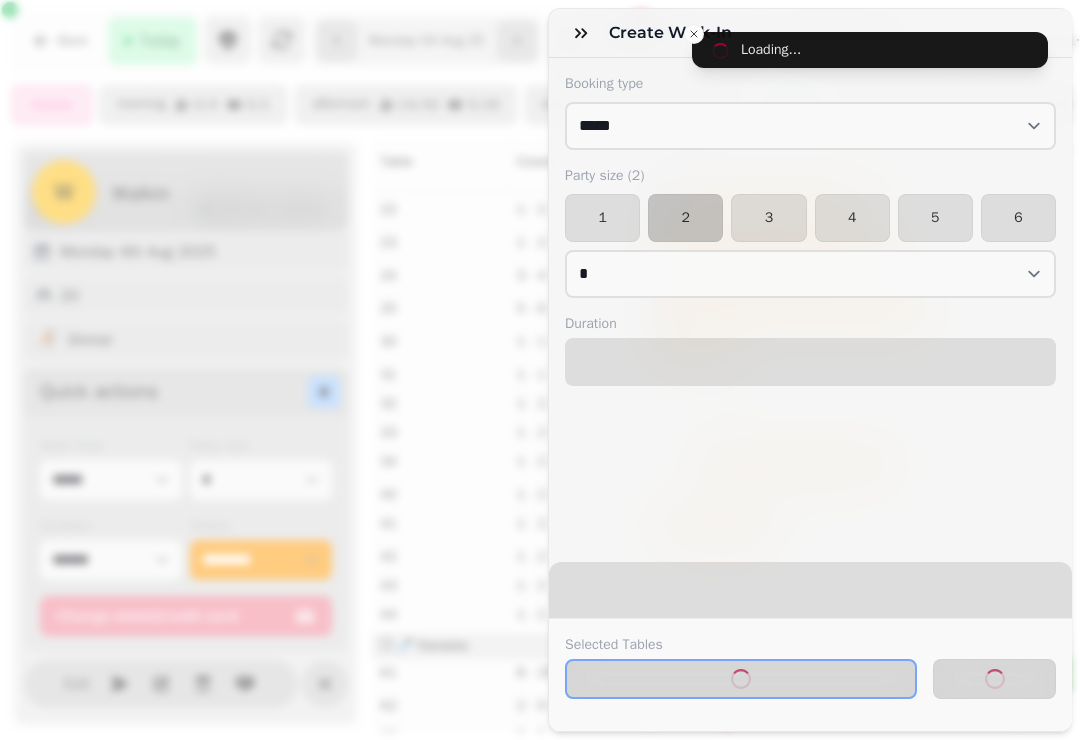 select on "****" 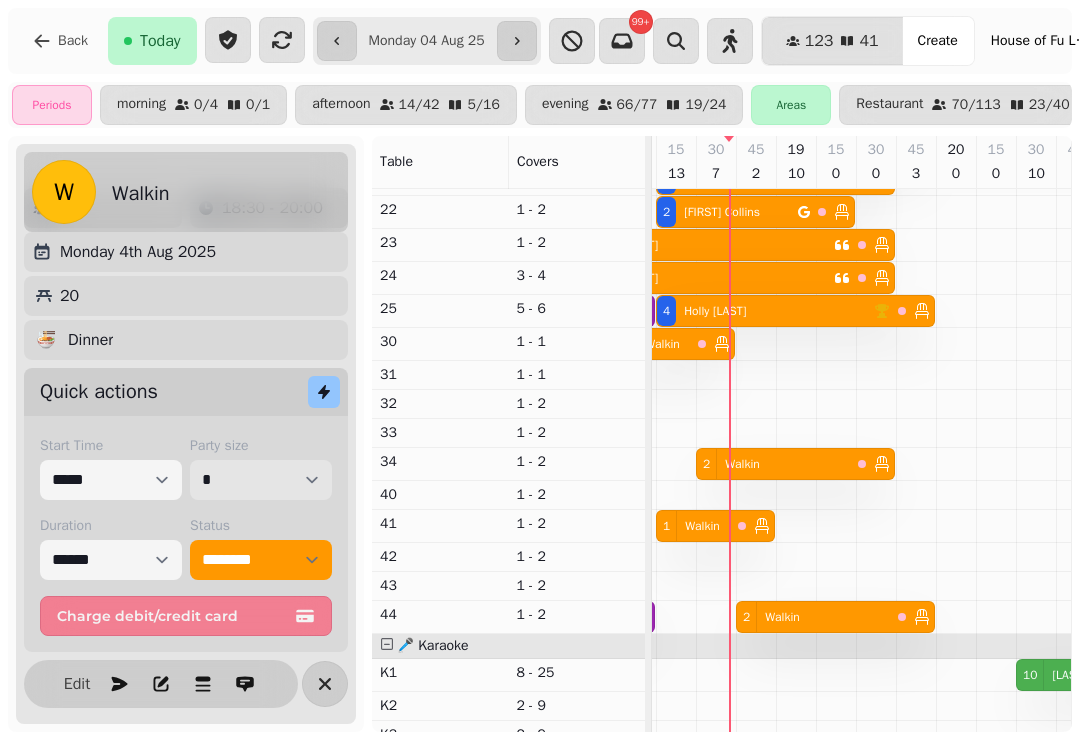 scroll, scrollTop: 0, scrollLeft: 1090, axis: horizontal 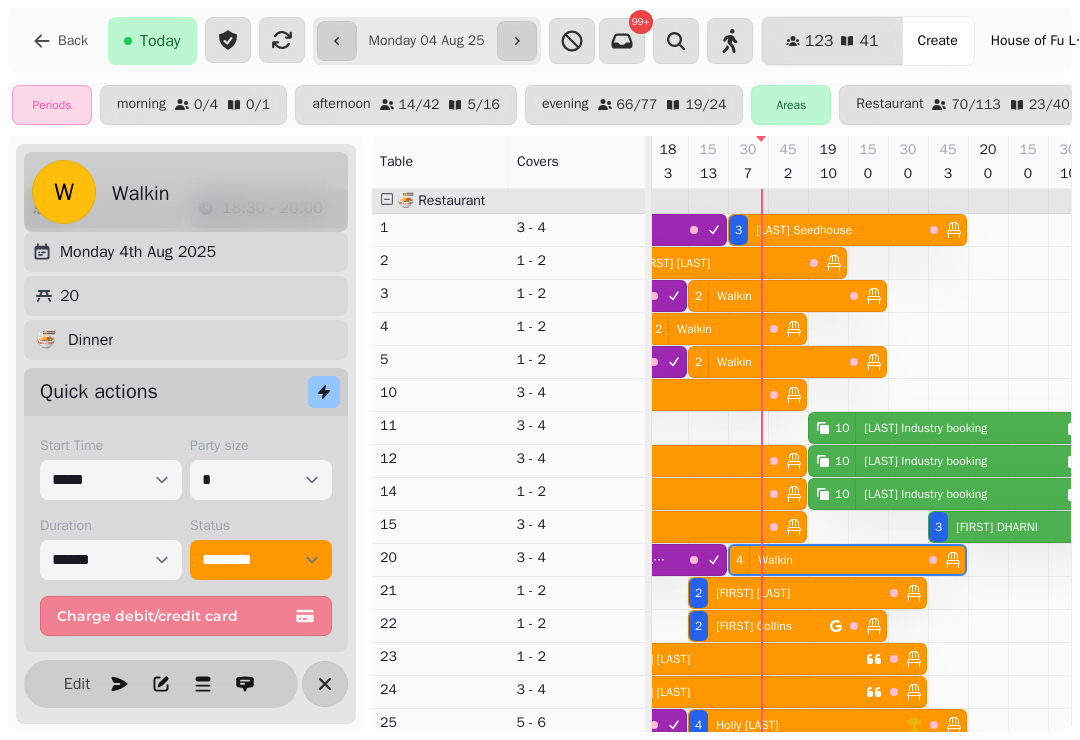 click on "2 [FIRST]   [LAST]" at bounding box center [705, 263] 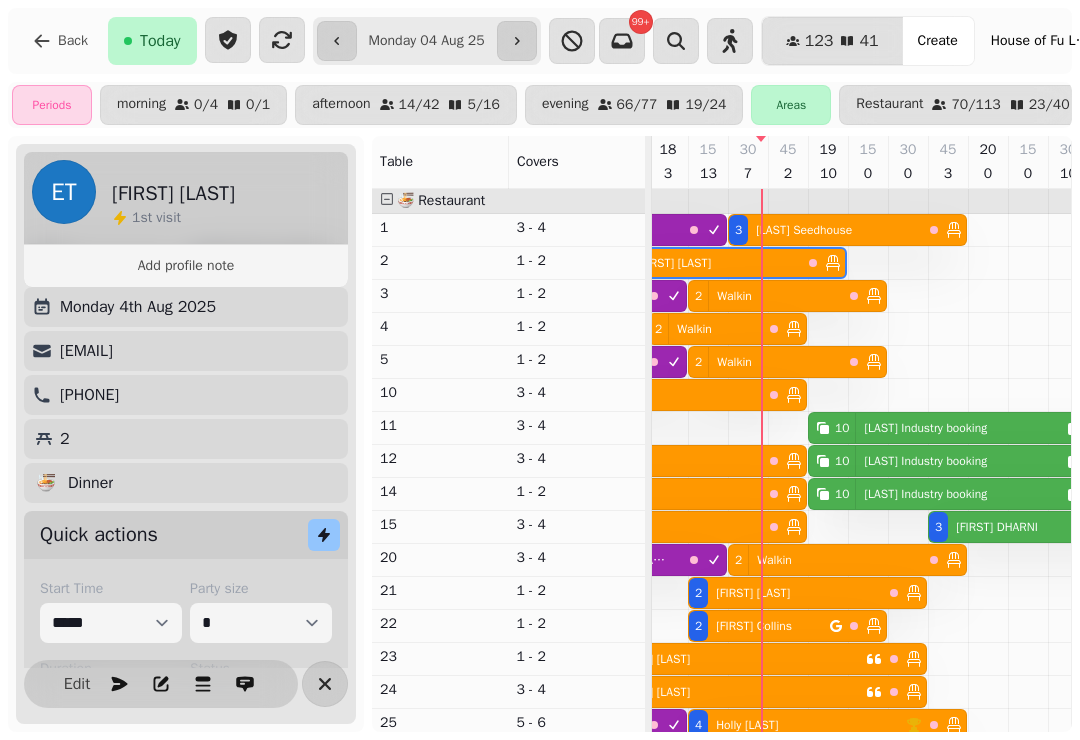 scroll, scrollTop: 0, scrollLeft: 987, axis: horizontal 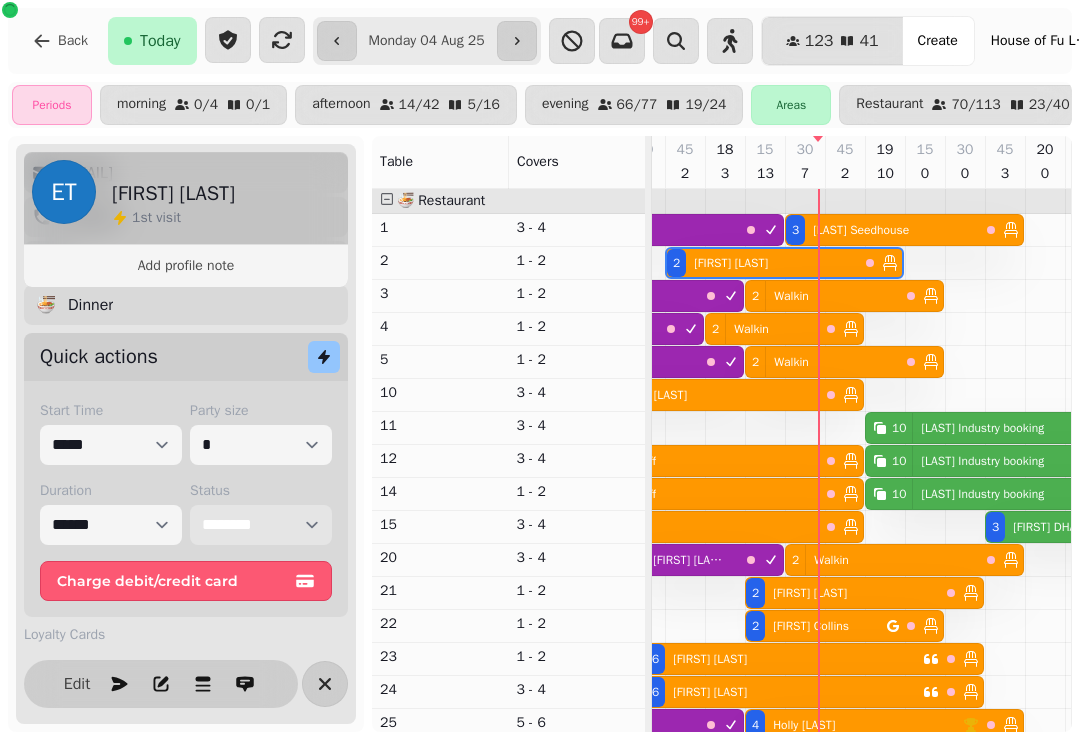 click on "**********" at bounding box center [261, 525] 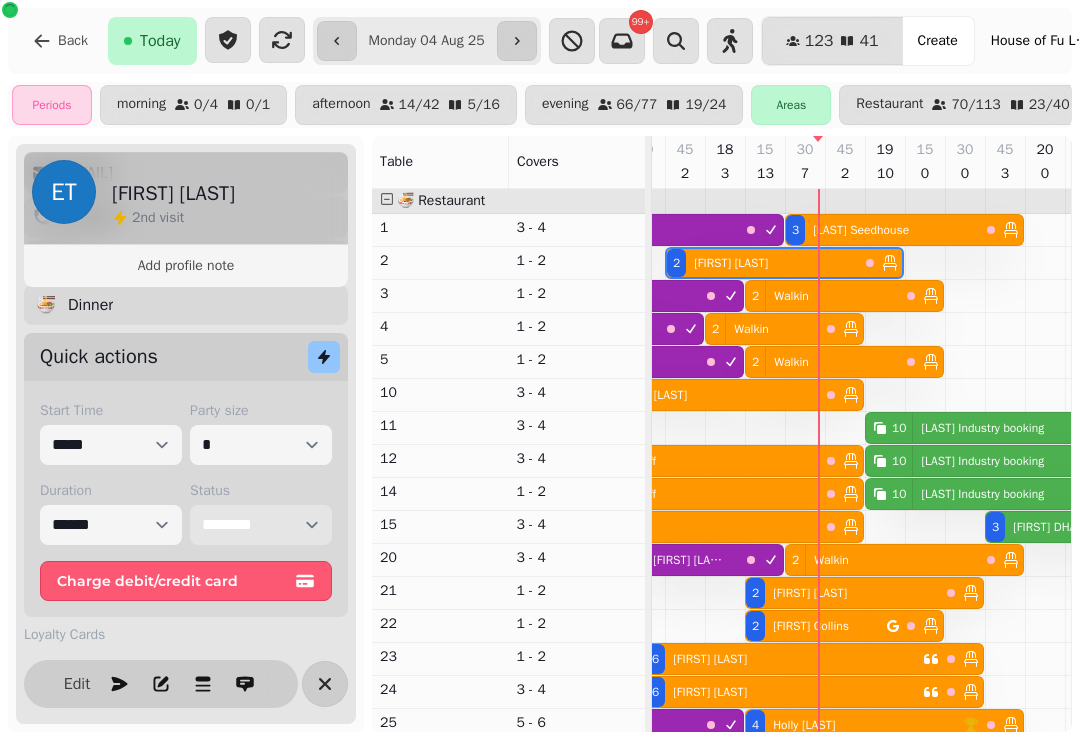 select on "********" 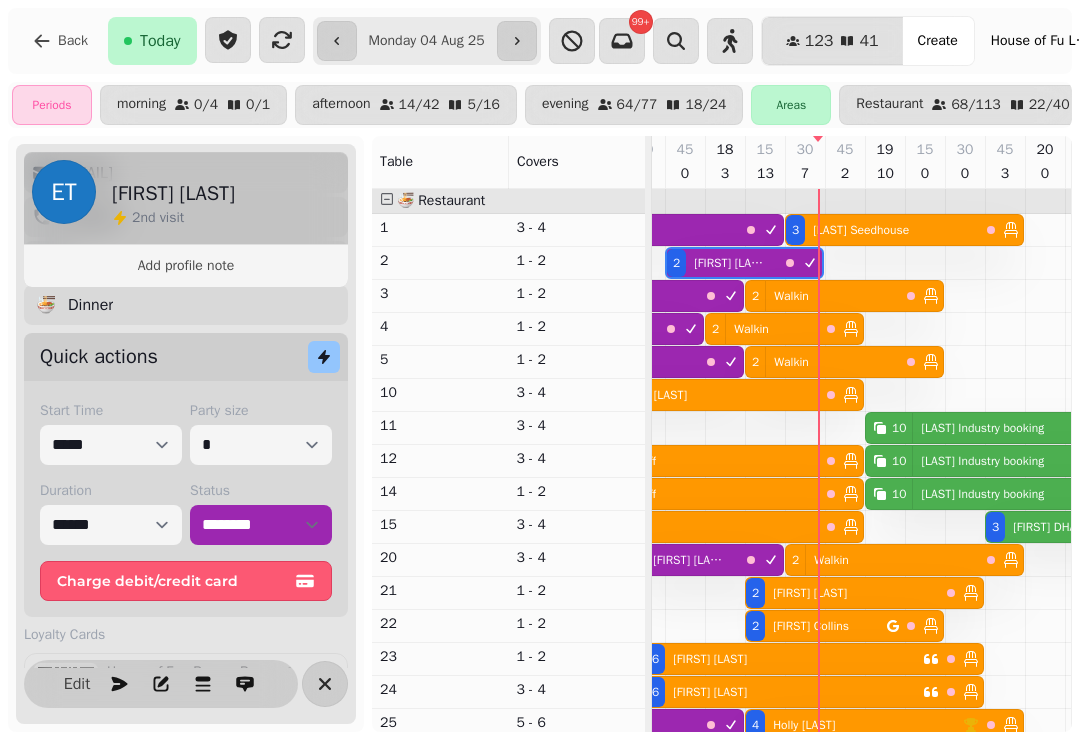 select on "**********" 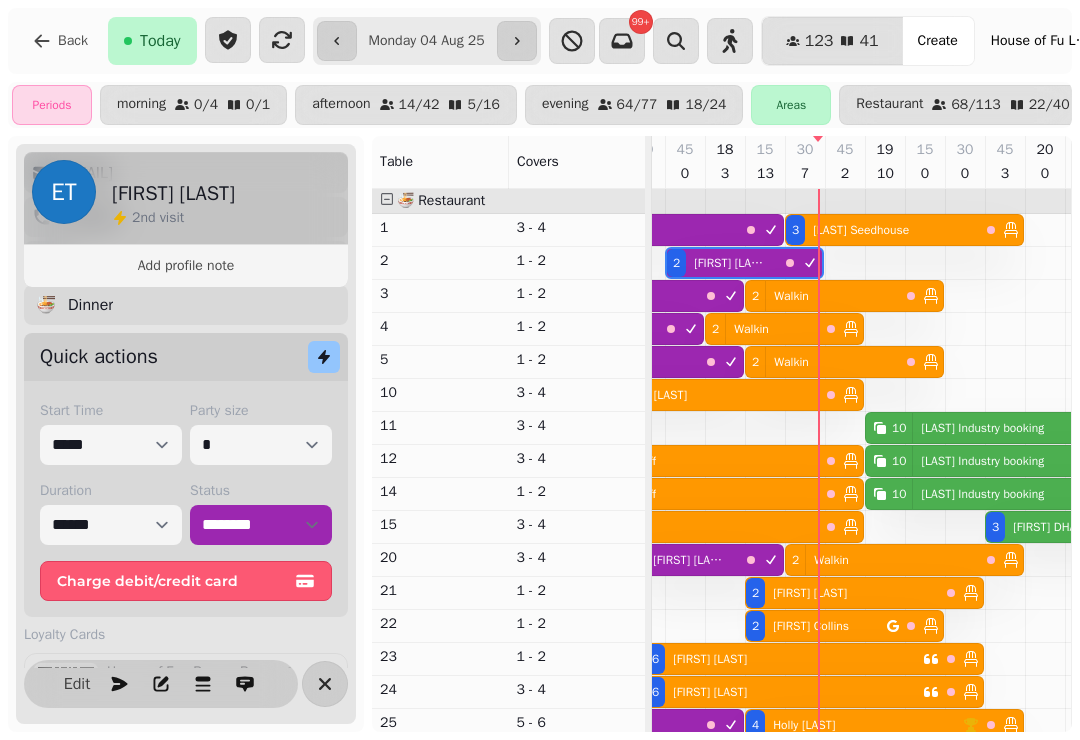 select on "*" 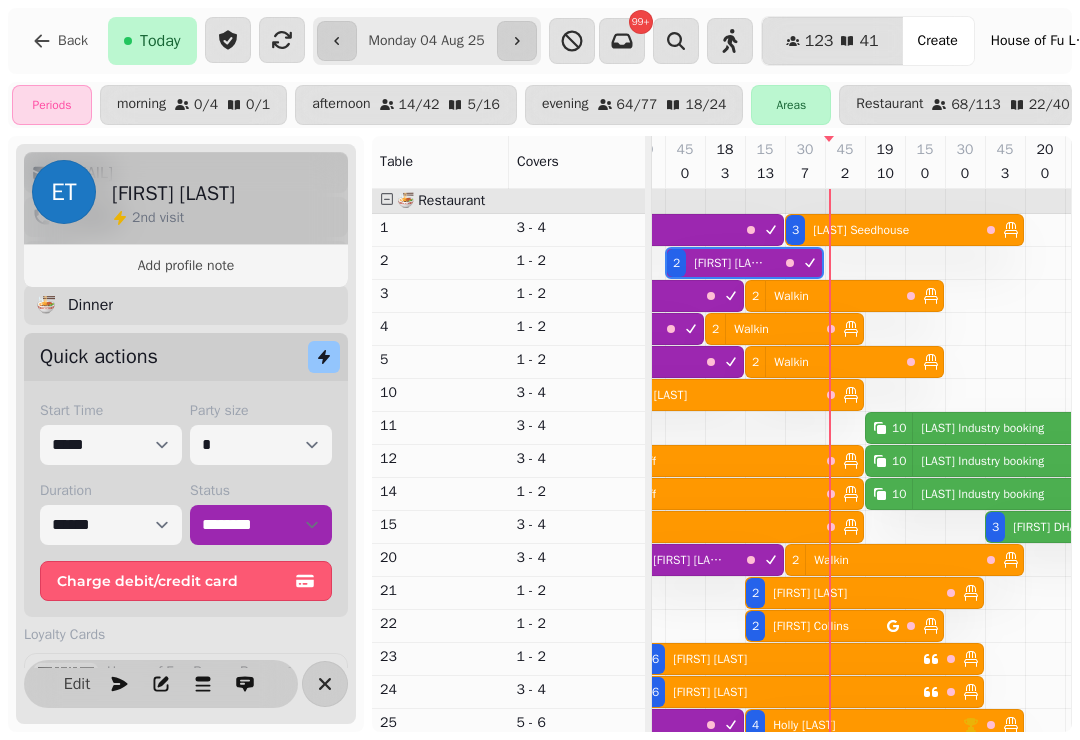 select on "**********" 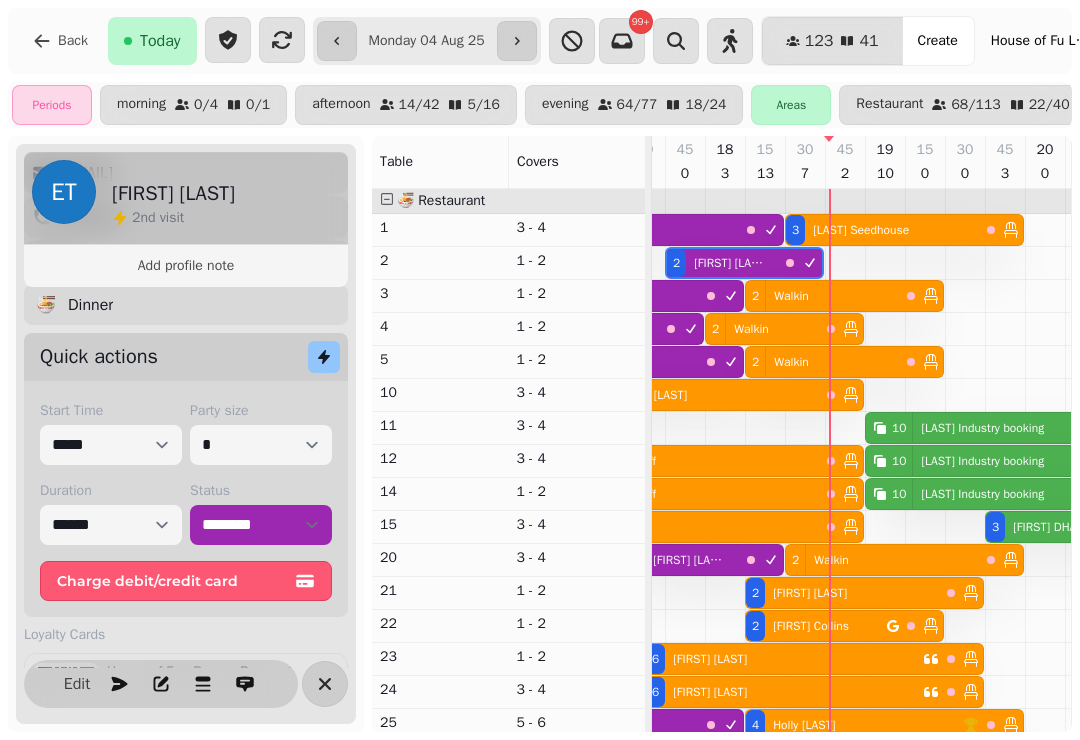select on "*" 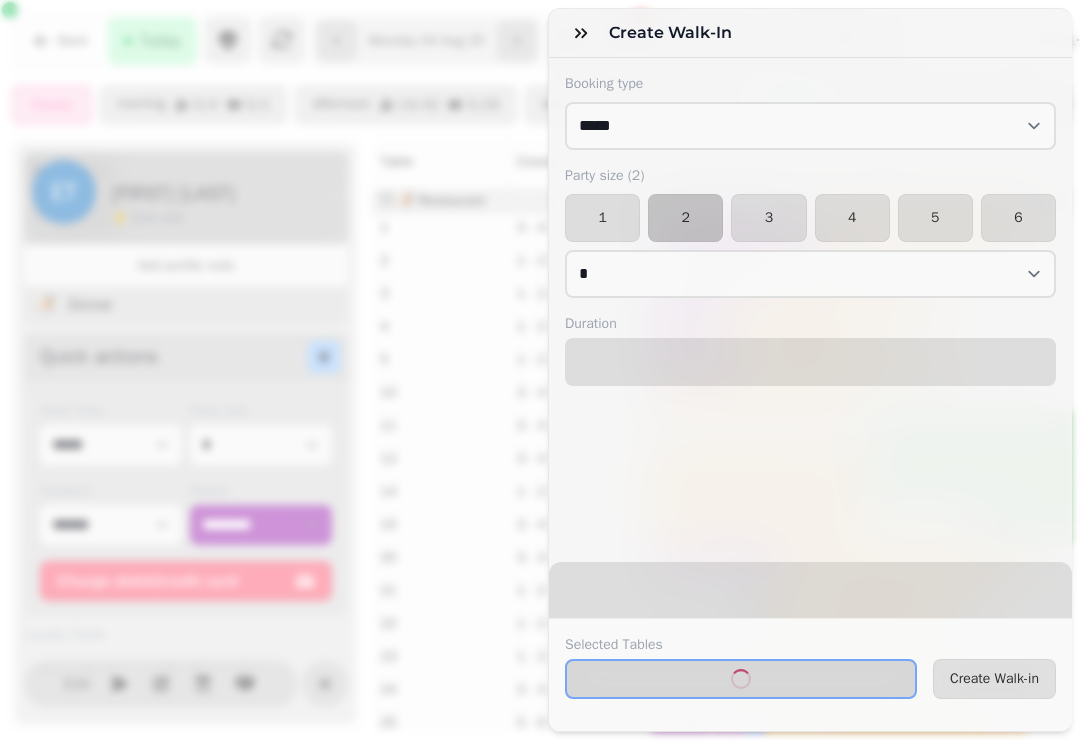 click on "Create Walk-in" at bounding box center (994, 679) 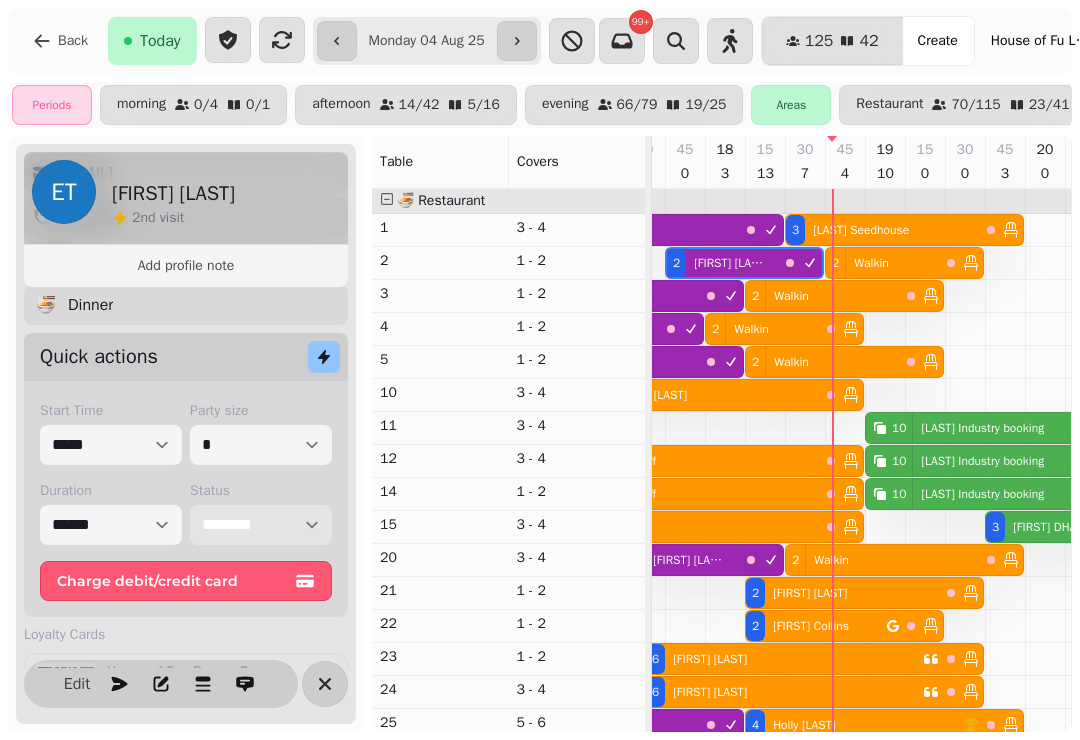 scroll, scrollTop: 270, scrollLeft: 1016, axis: both 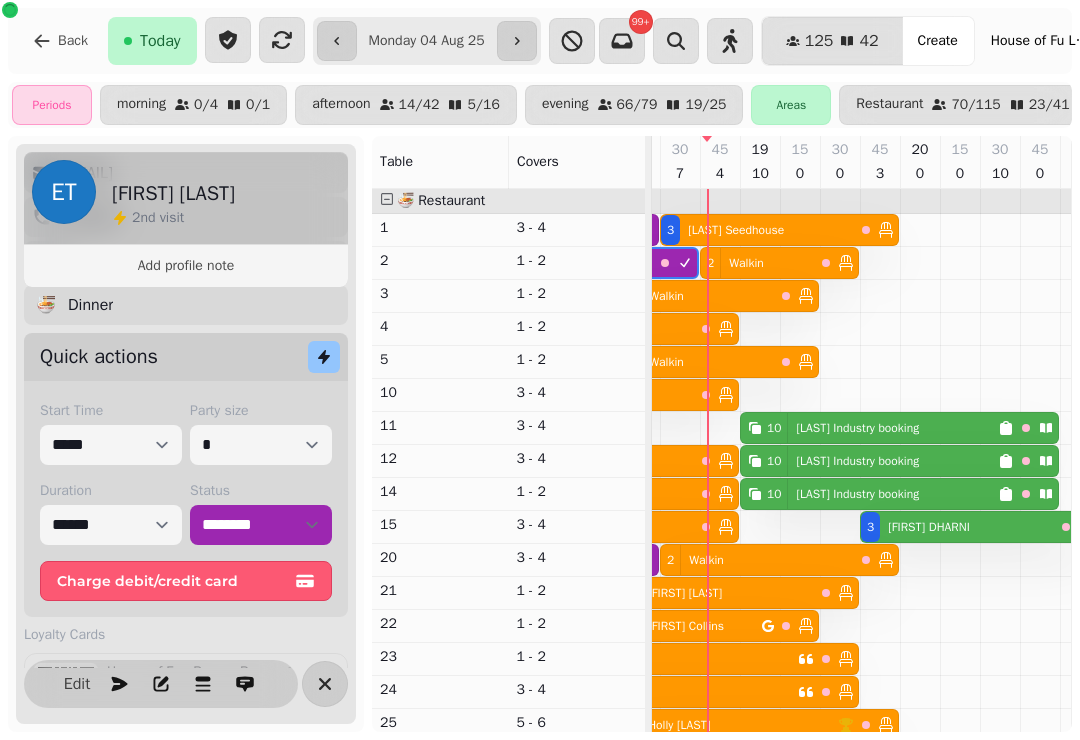 click on "[LAST] Industry booking" at bounding box center [857, 428] 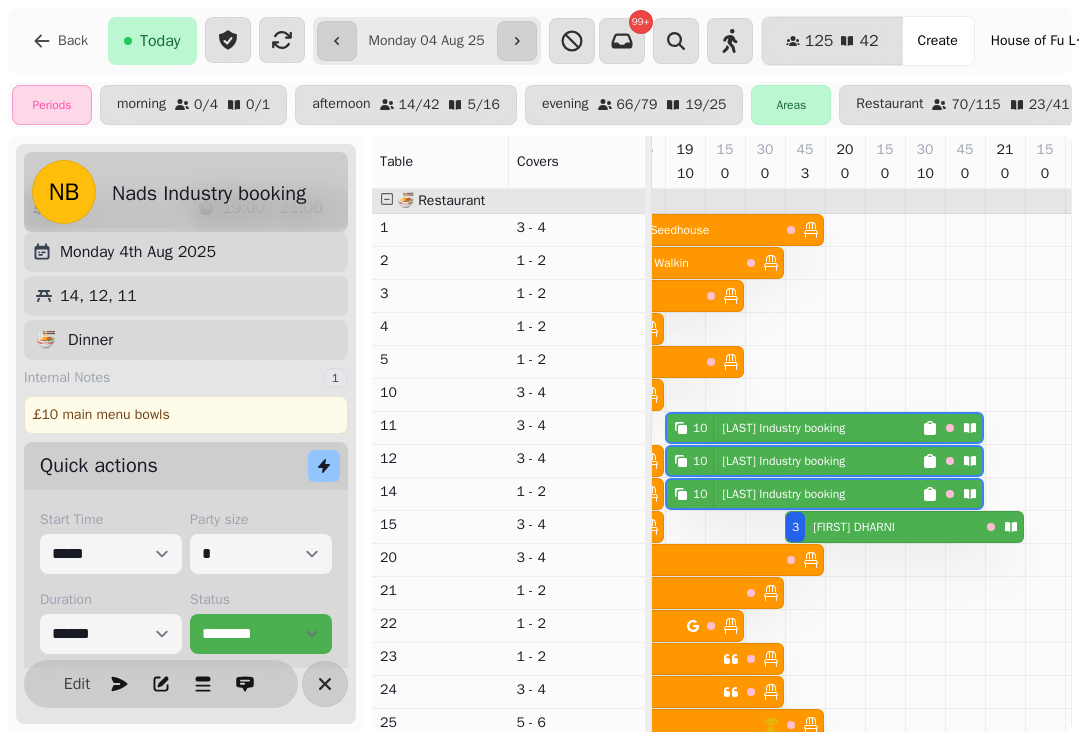 click on "[FIRST]   [LAST]" at bounding box center [850, 527] 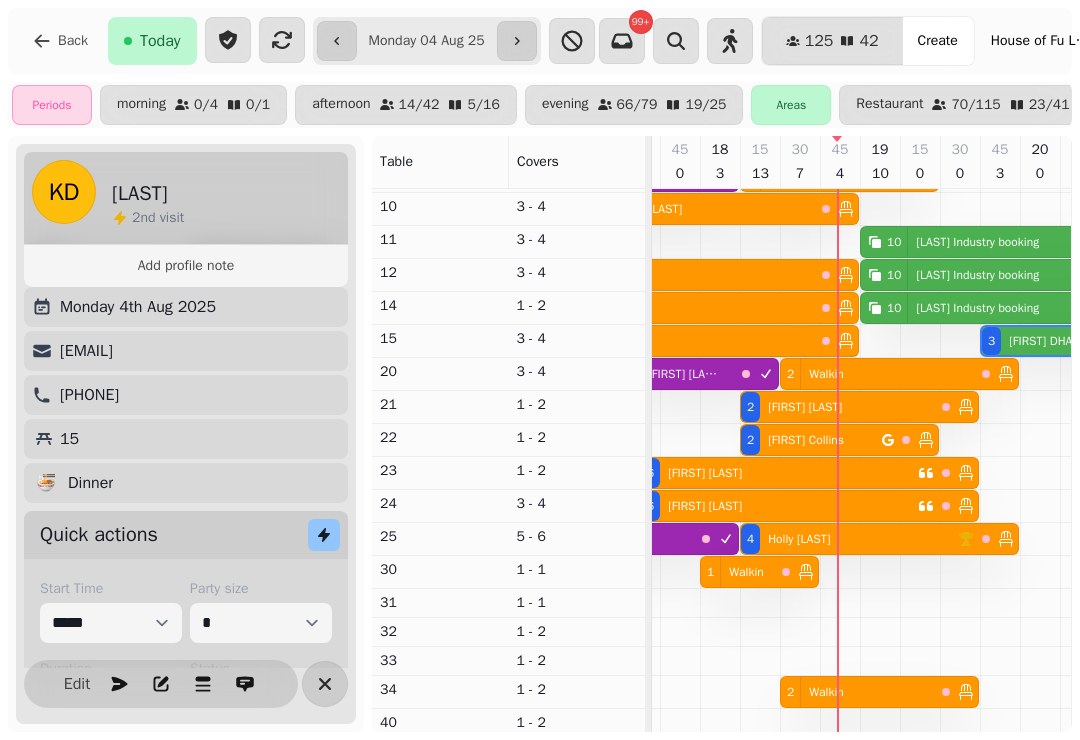 select on "**********" 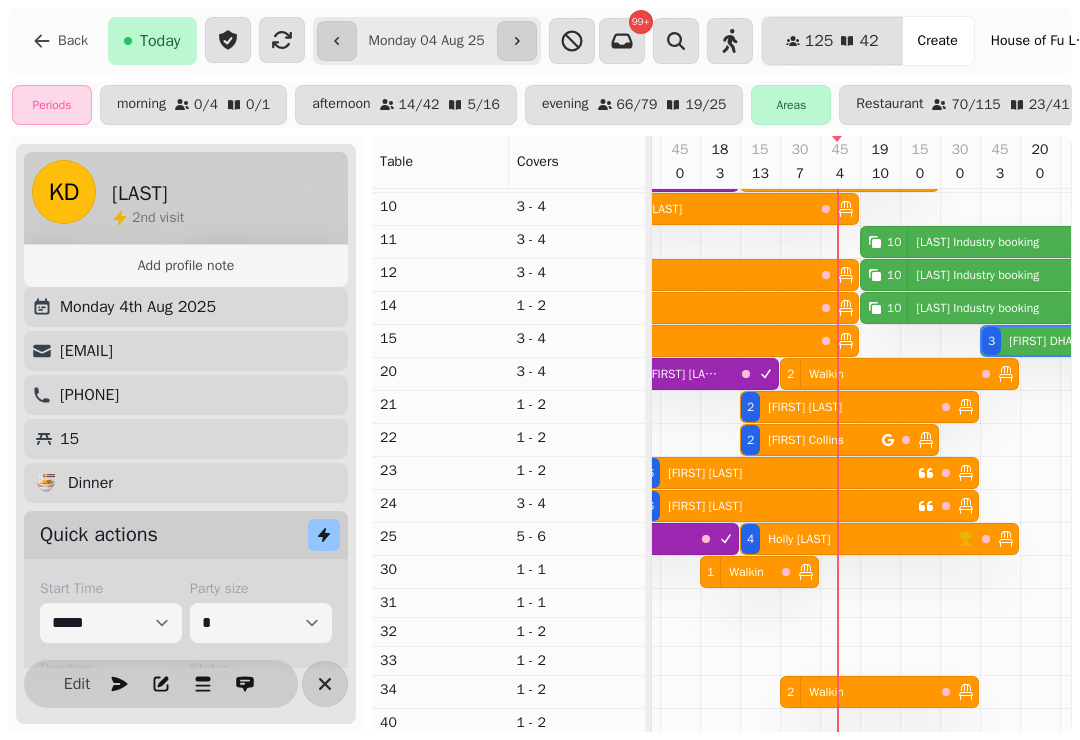select on "*" 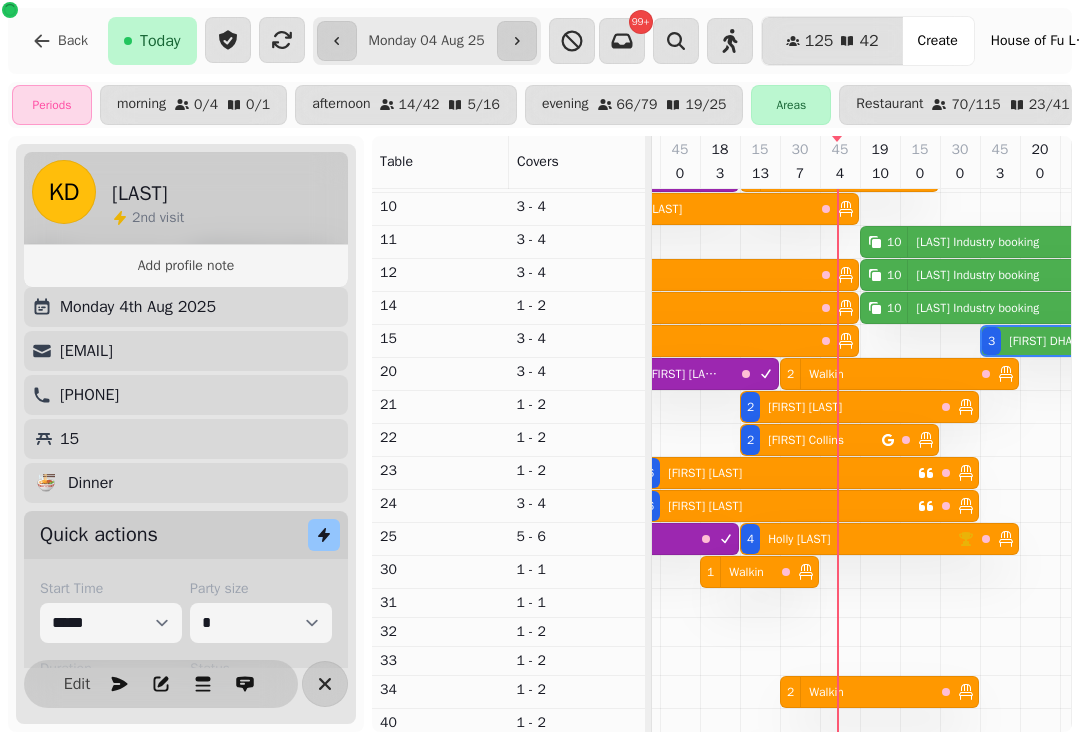 scroll, scrollTop: 63, scrollLeft: 1046, axis: both 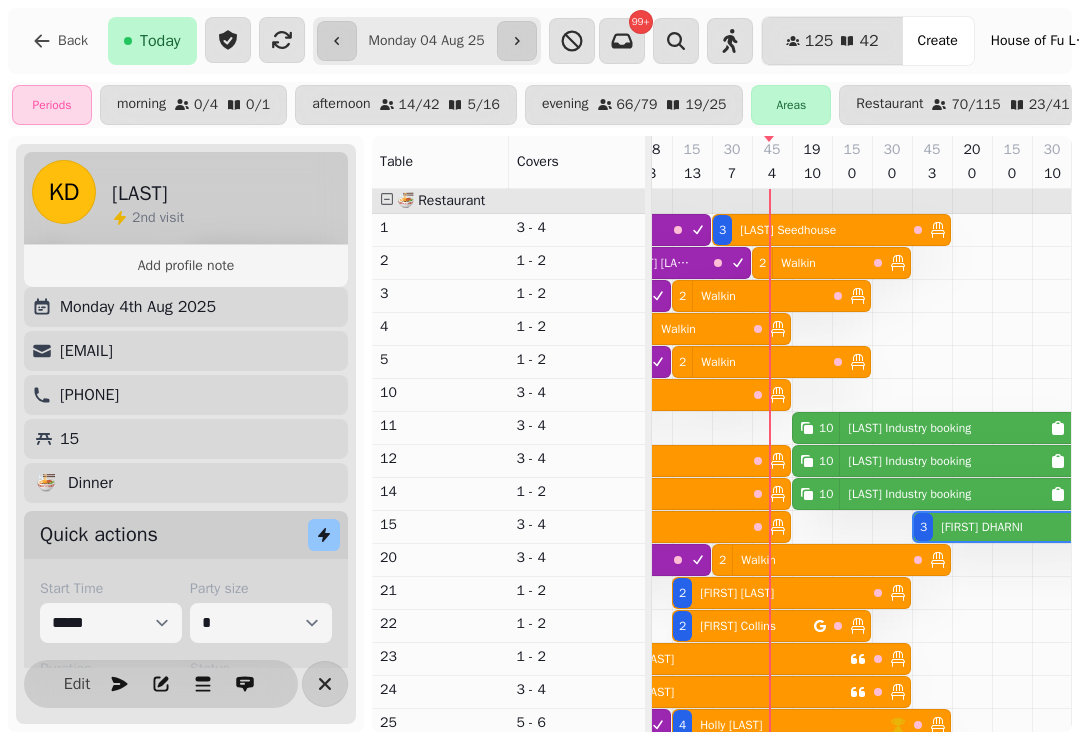 click on "2 Walkin" at bounding box center [749, 296] 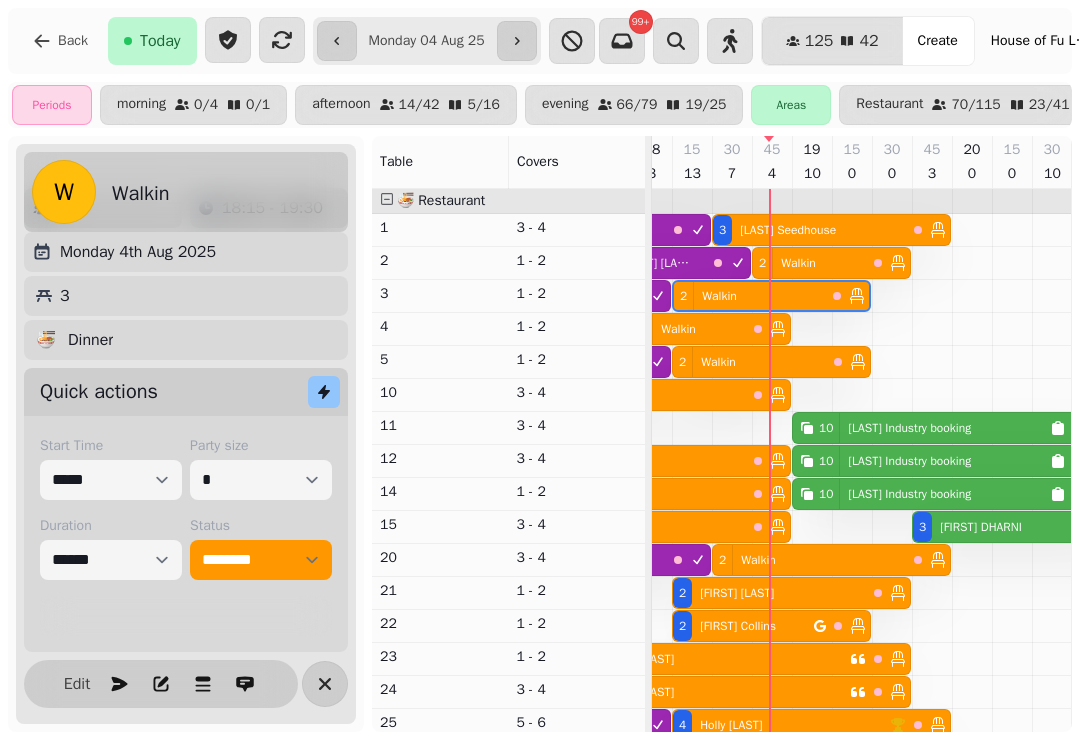 scroll, scrollTop: 0, scrollLeft: 1067, axis: horizontal 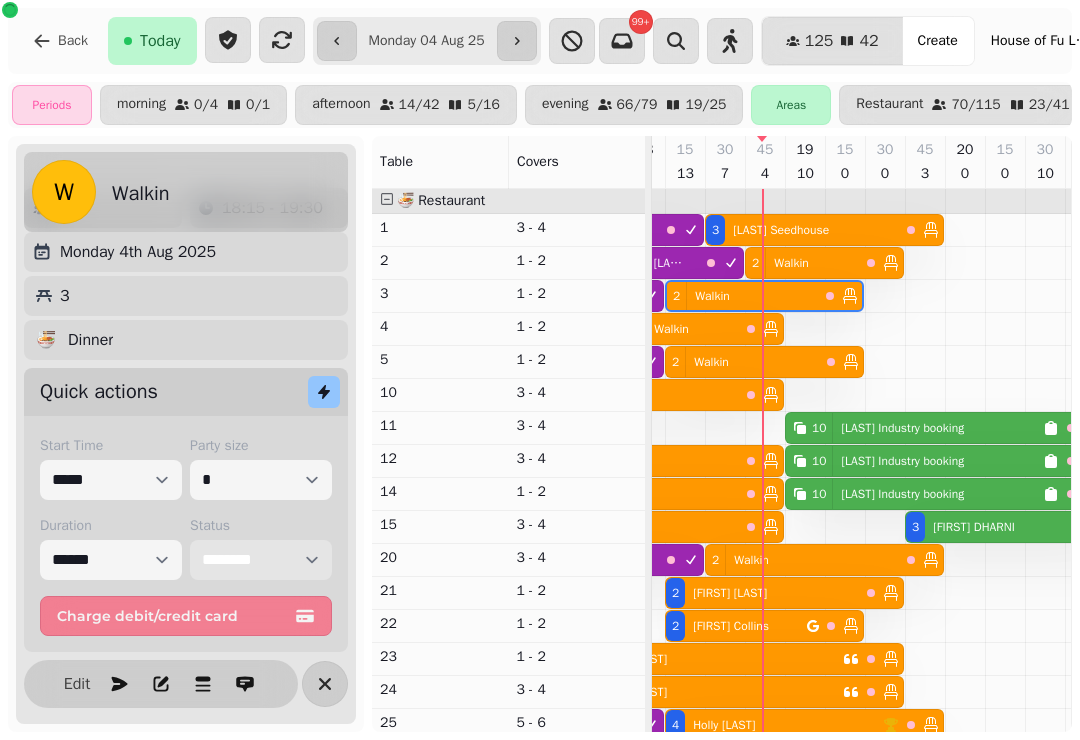 click on "**********" at bounding box center (261, 560) 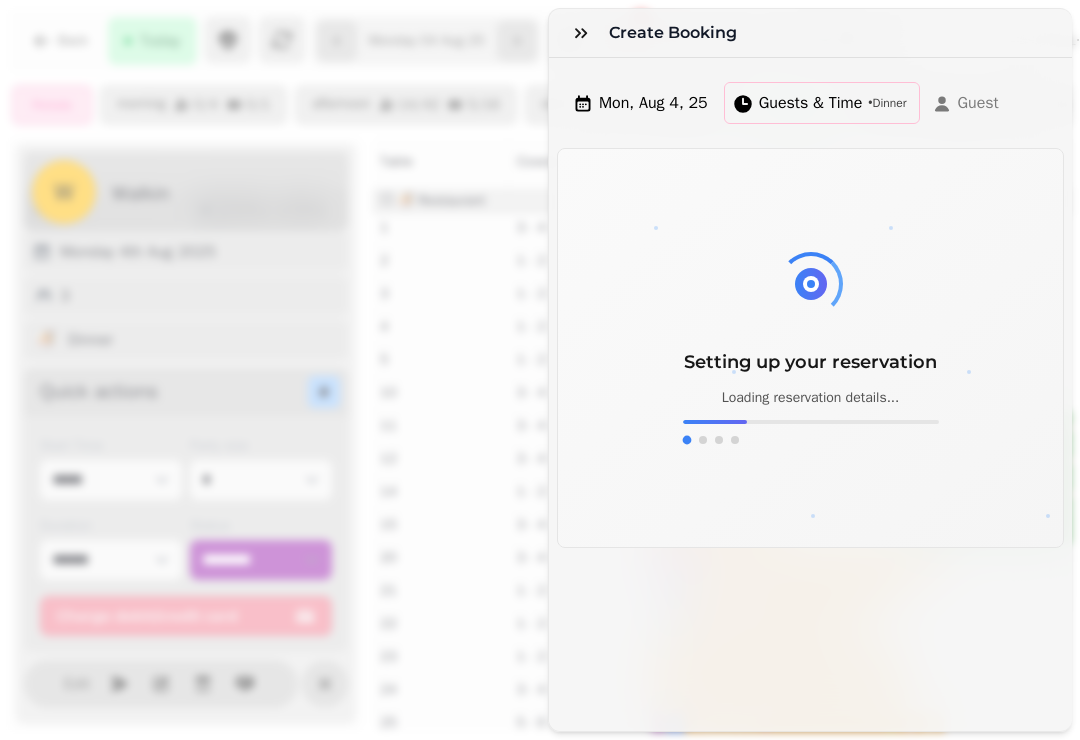 scroll, scrollTop: 169, scrollLeft: 1051, axis: both 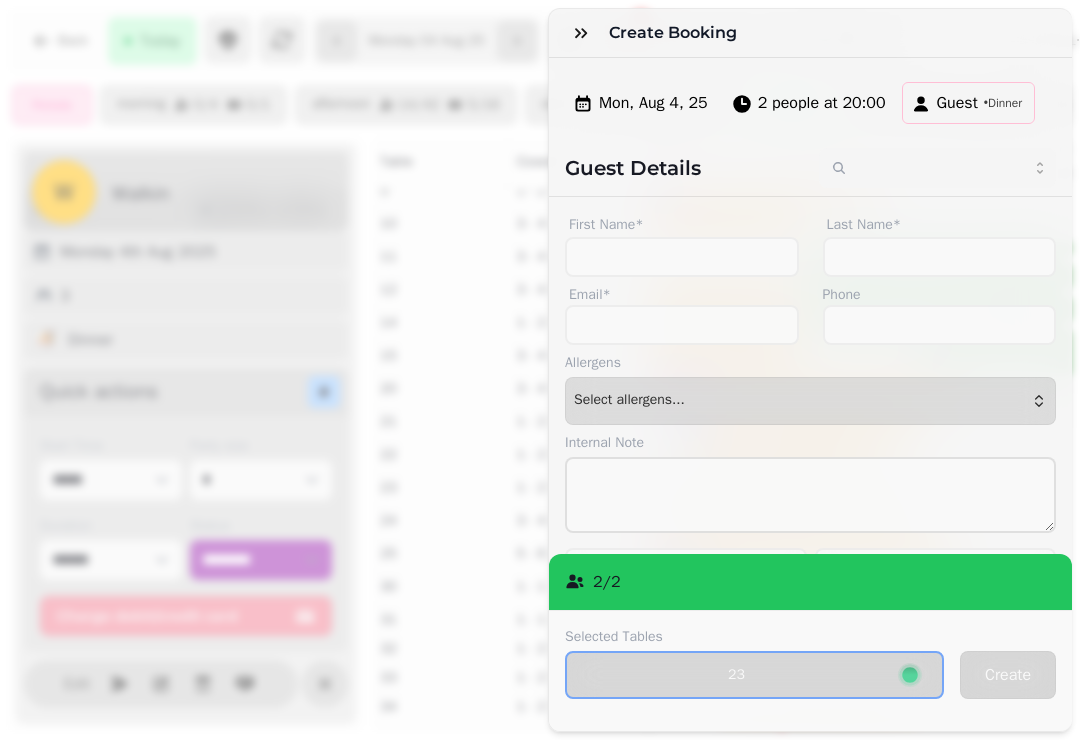 click 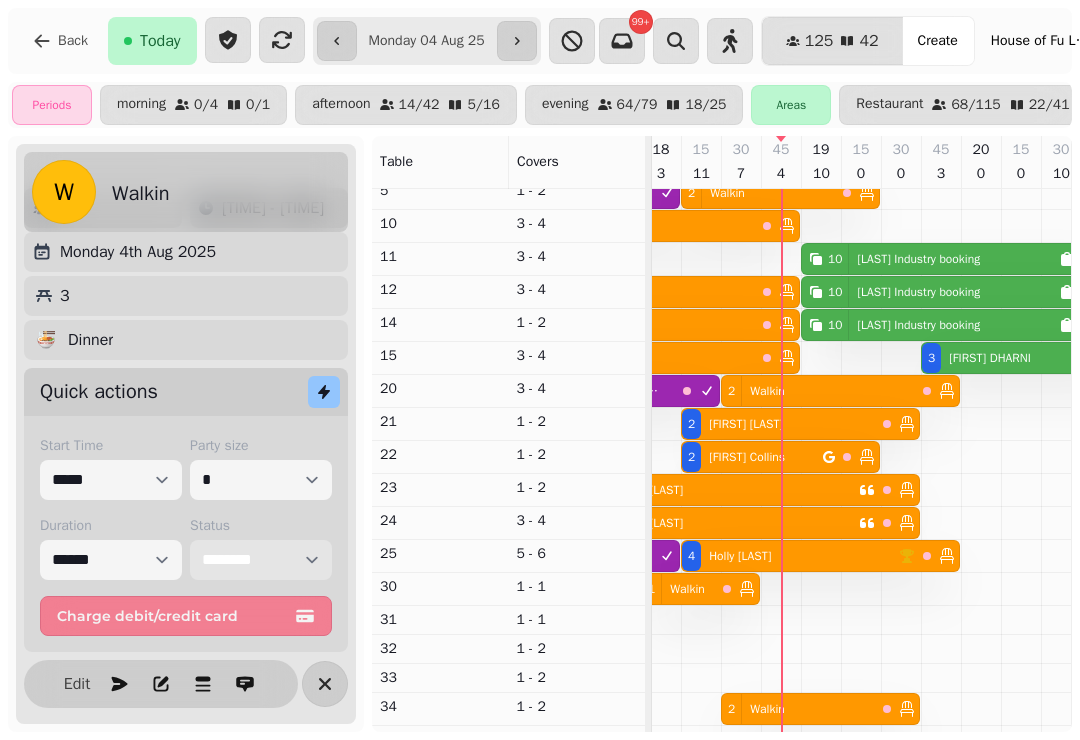 scroll, scrollTop: 573, scrollLeft: 1019, axis: both 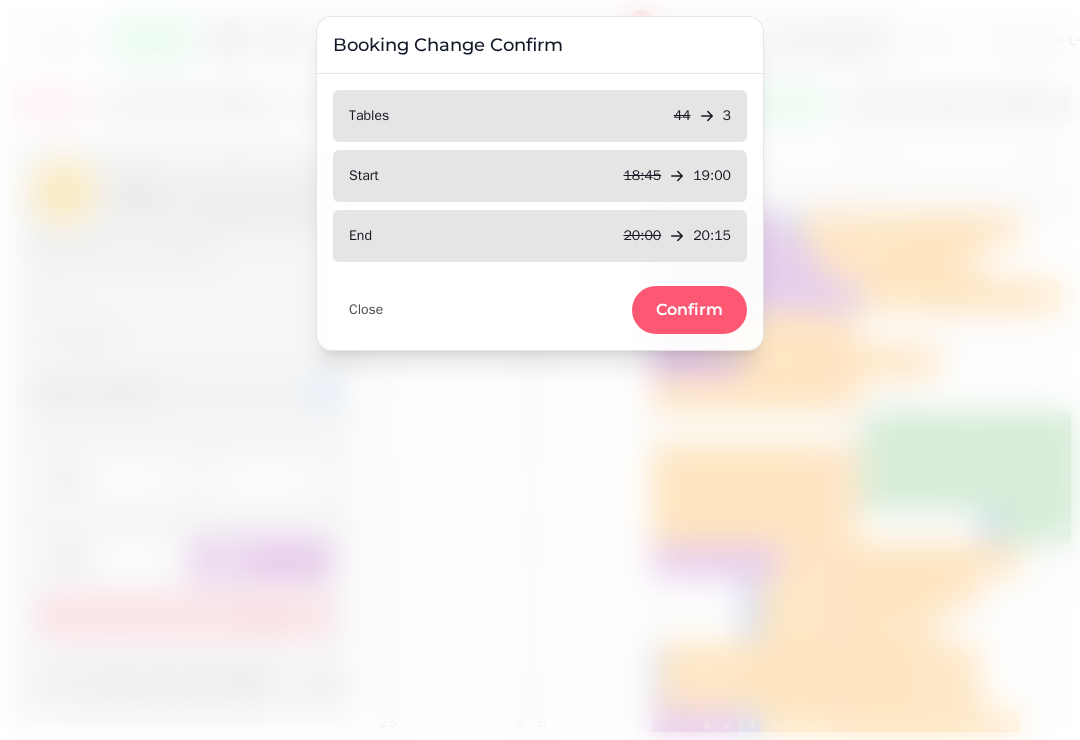 click on "Confirm" at bounding box center (689, 310) 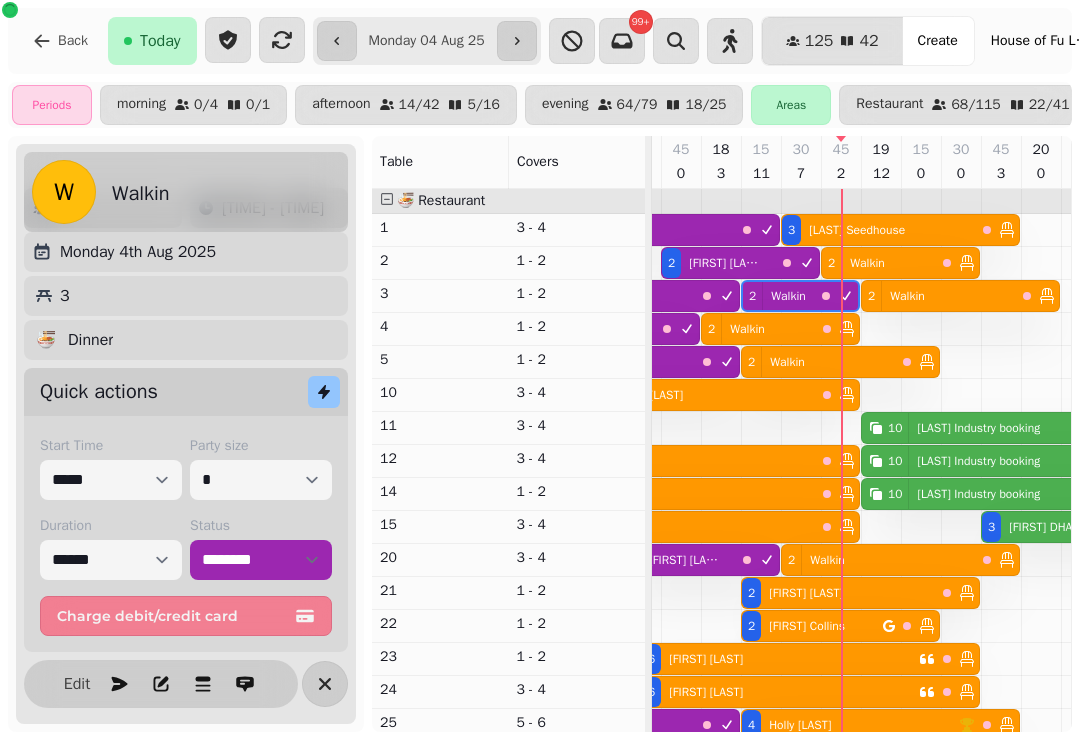click on "6 [FIRST]   [LAST]" at bounding box center [678, 461] 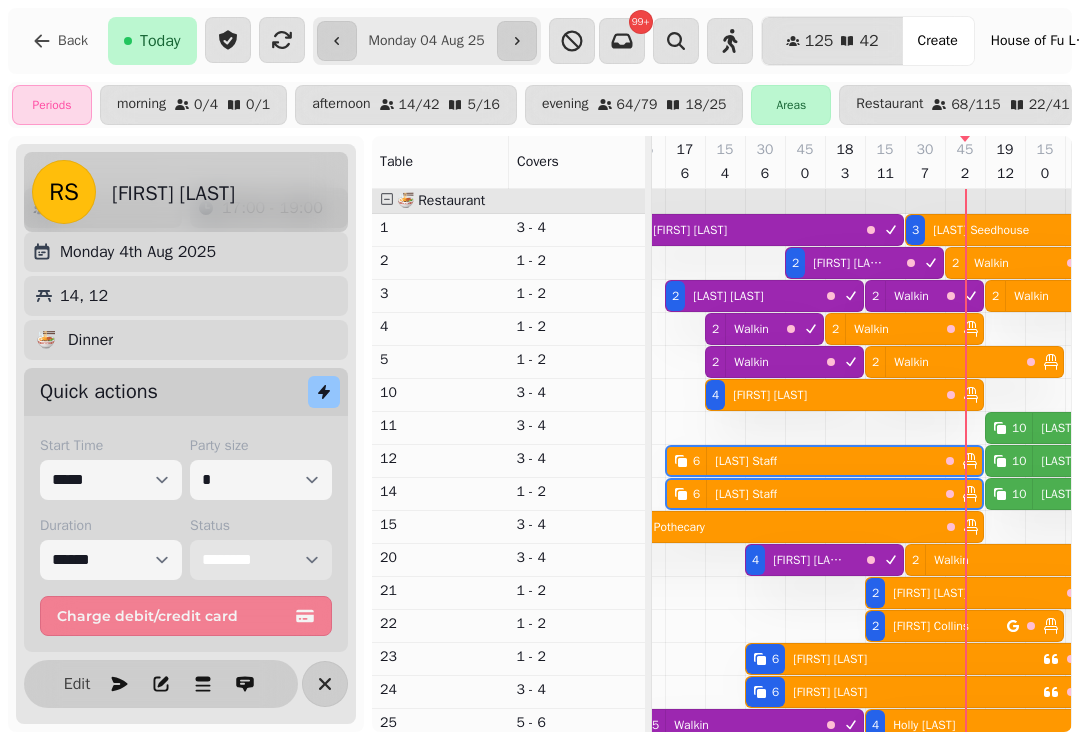 click on "**********" at bounding box center (261, 560) 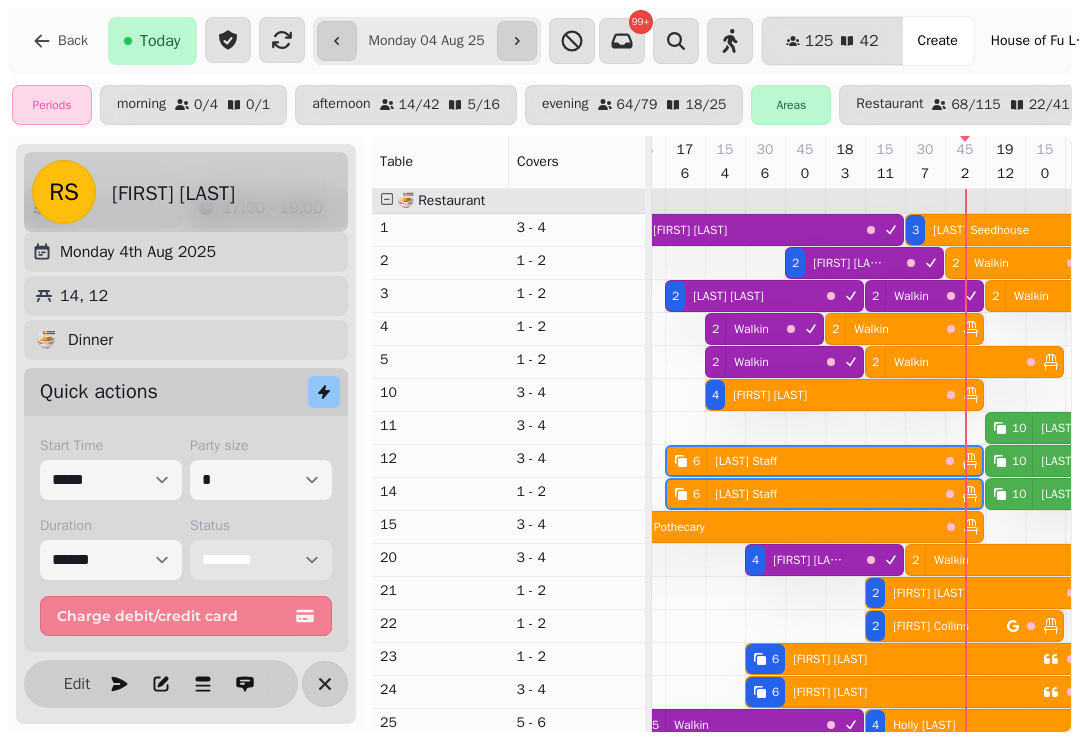 select on "********" 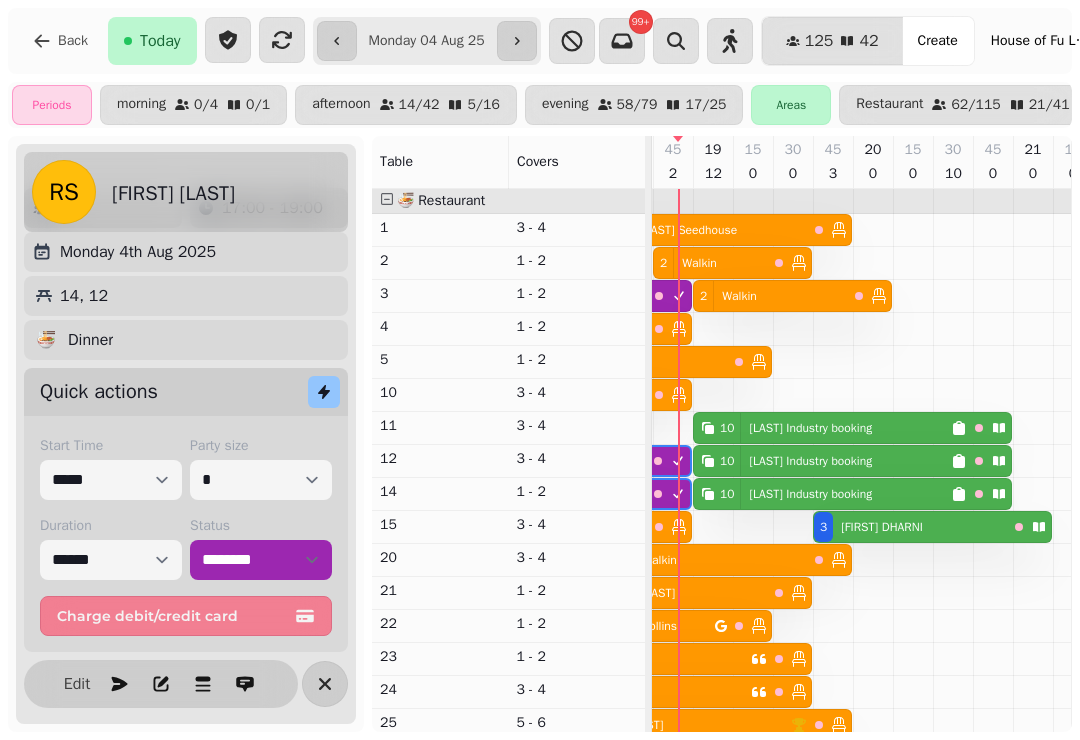 select on "**********" 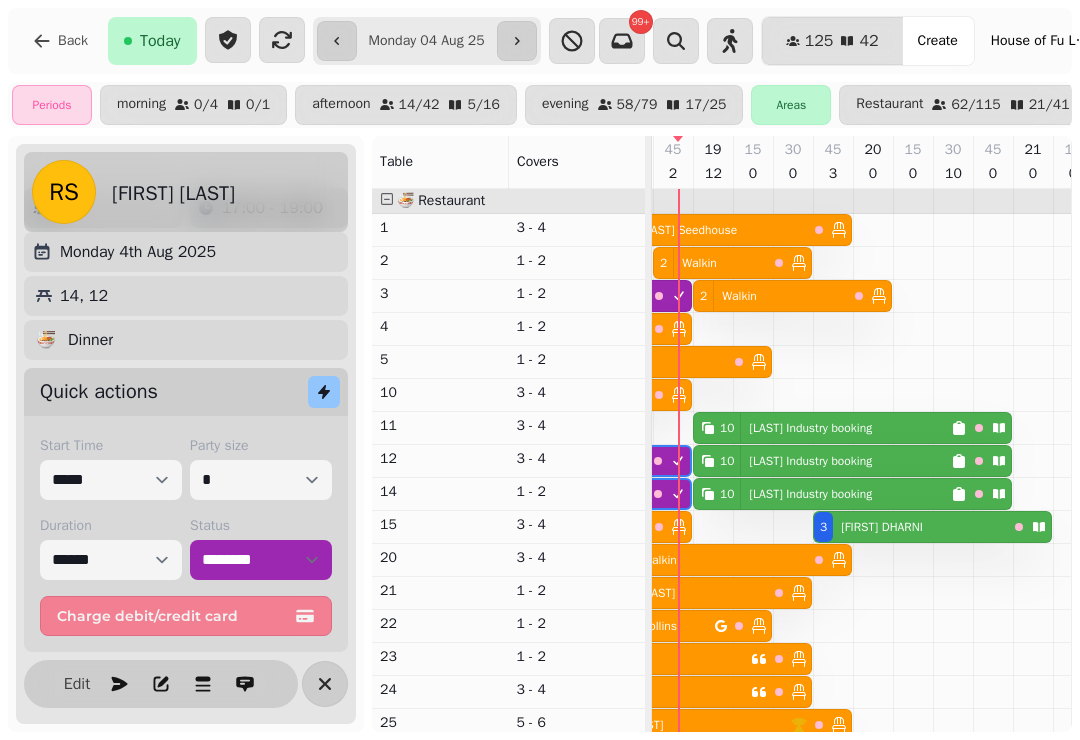 select on "*" 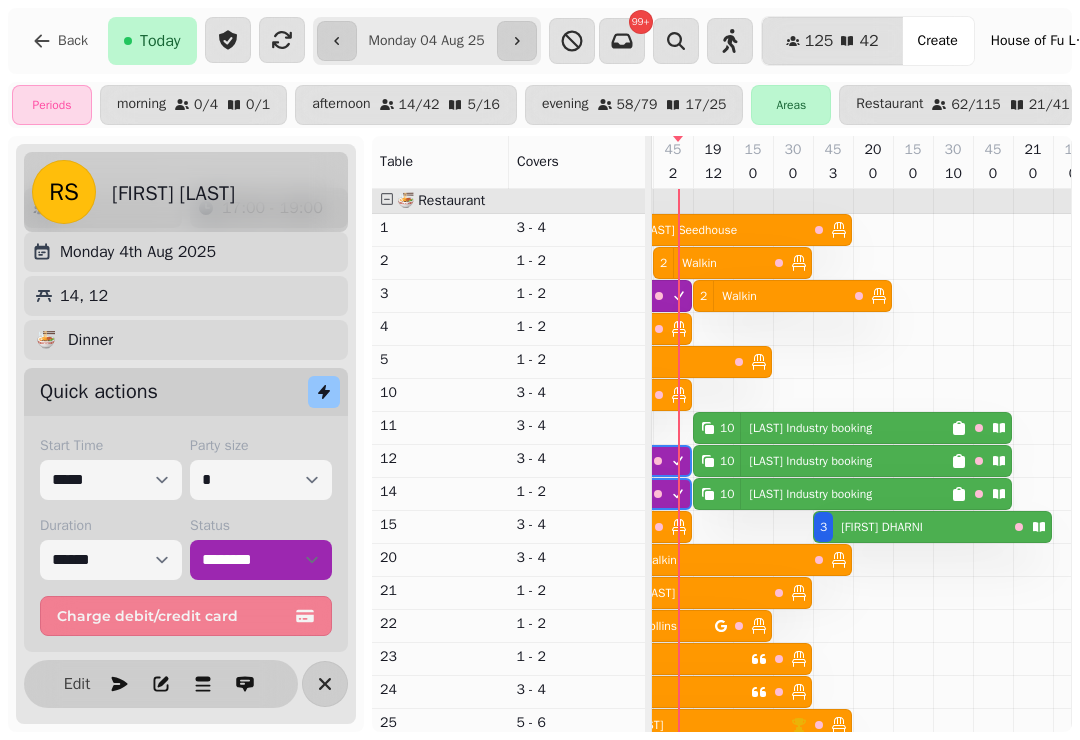 select on "****" 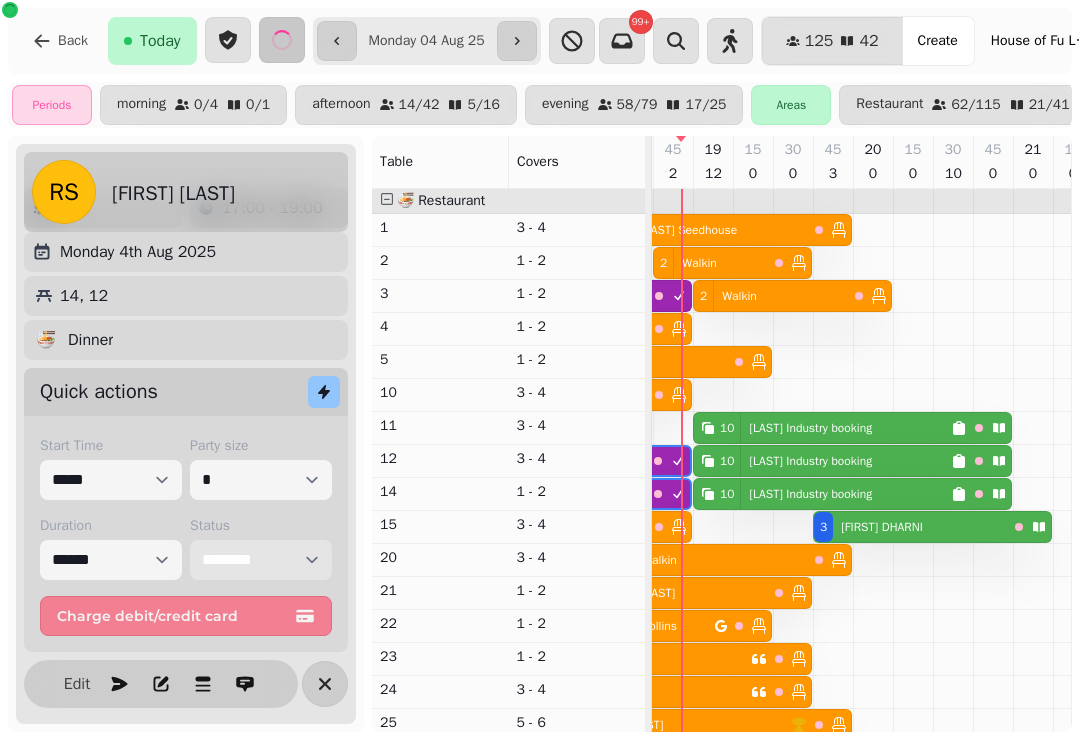 scroll, scrollTop: 261, scrollLeft: 1074, axis: both 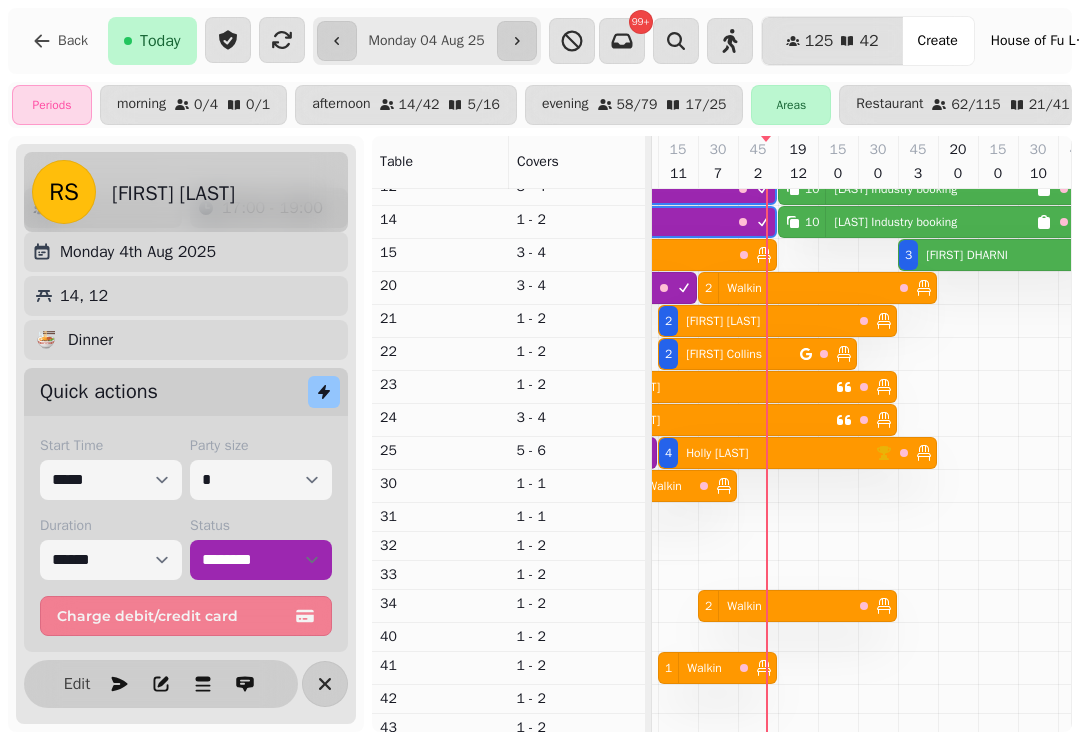 click at bounding box center (696, 486) 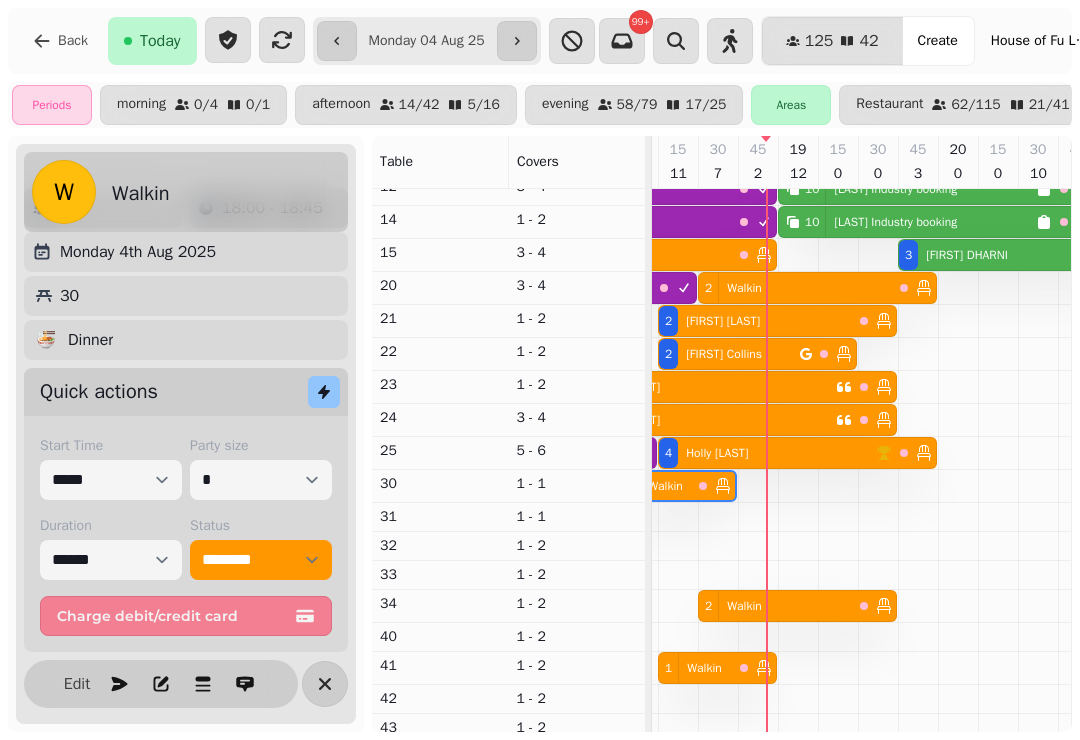 scroll, scrollTop: 0, scrollLeft: 1027, axis: horizontal 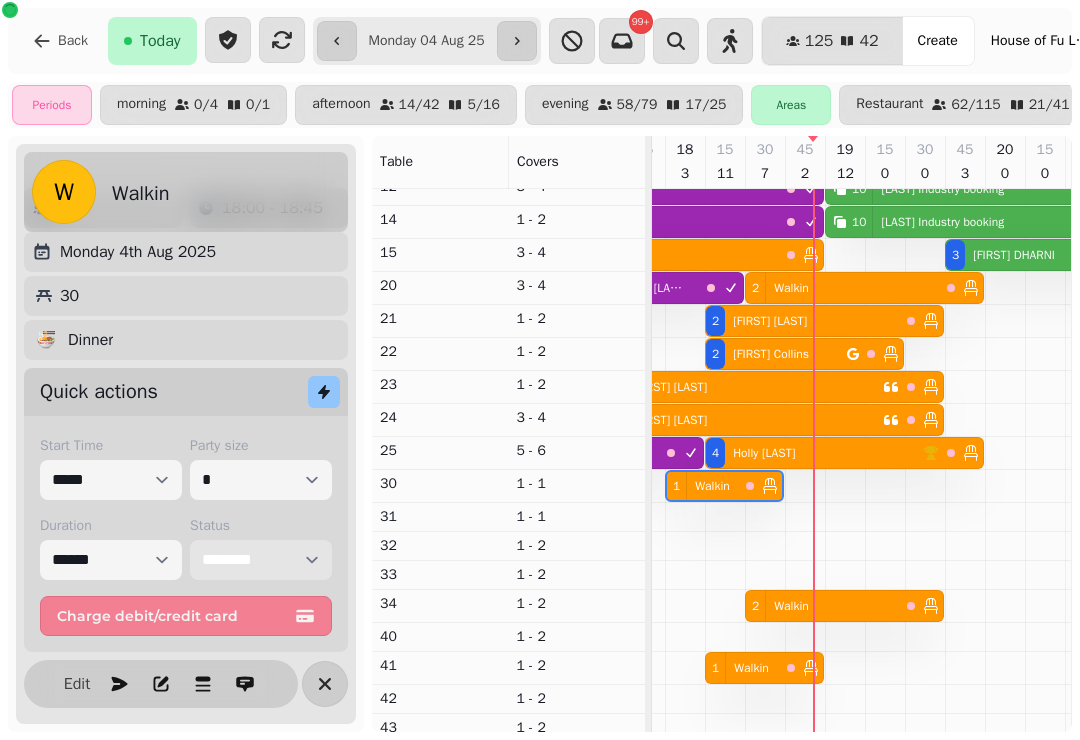 click on "**********" at bounding box center [261, 560] 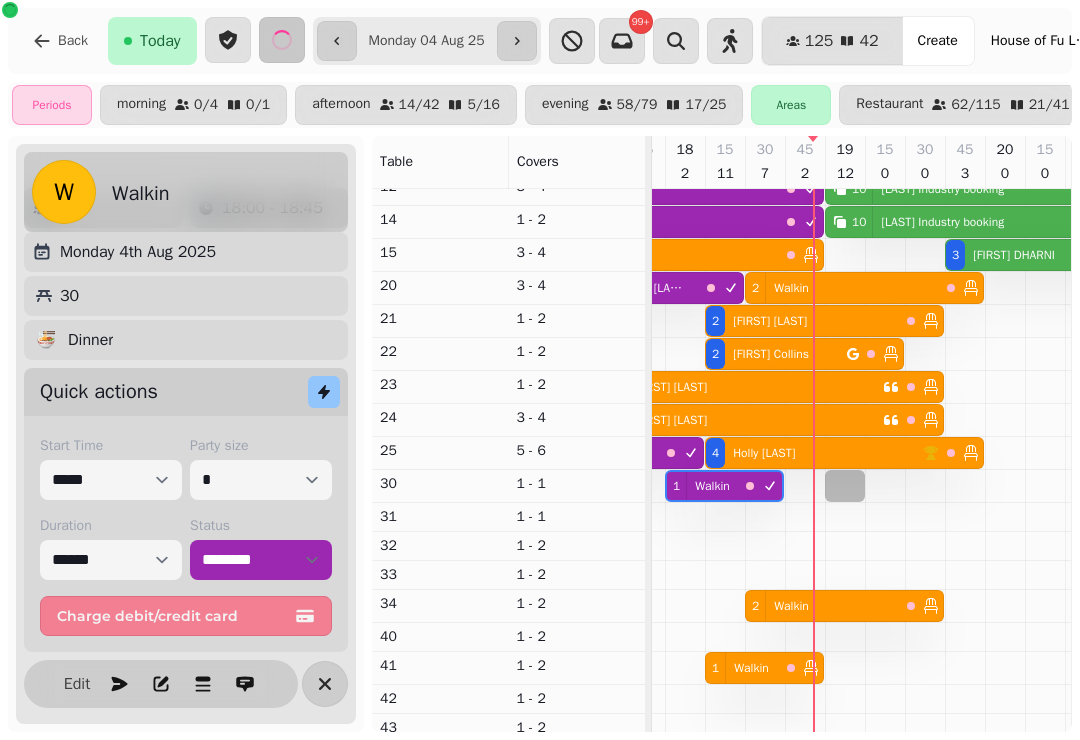 select on "**********" 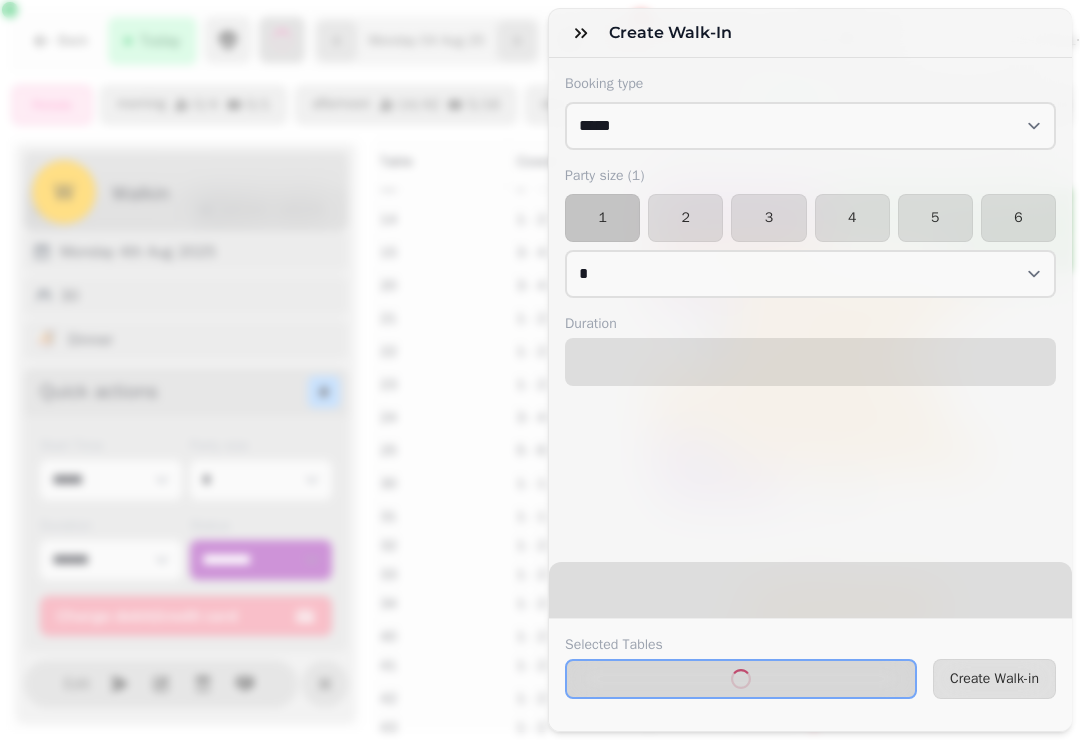 click on "1" at bounding box center (602, 218) 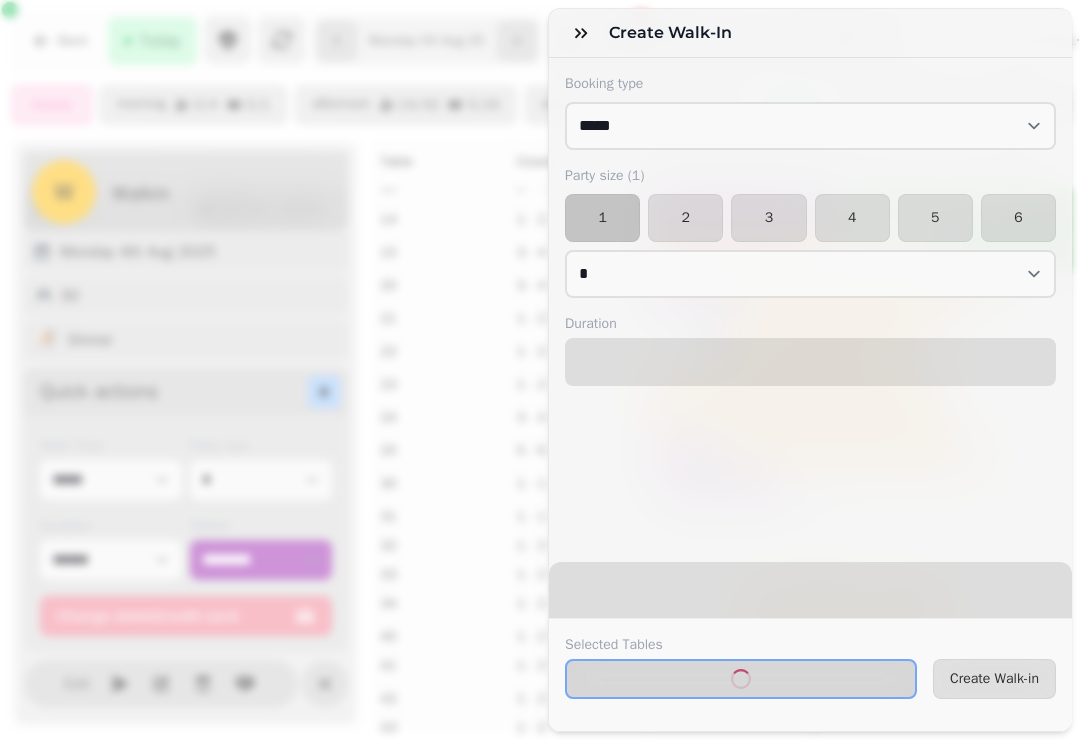 click on "Create Walk-in" at bounding box center [994, 679] 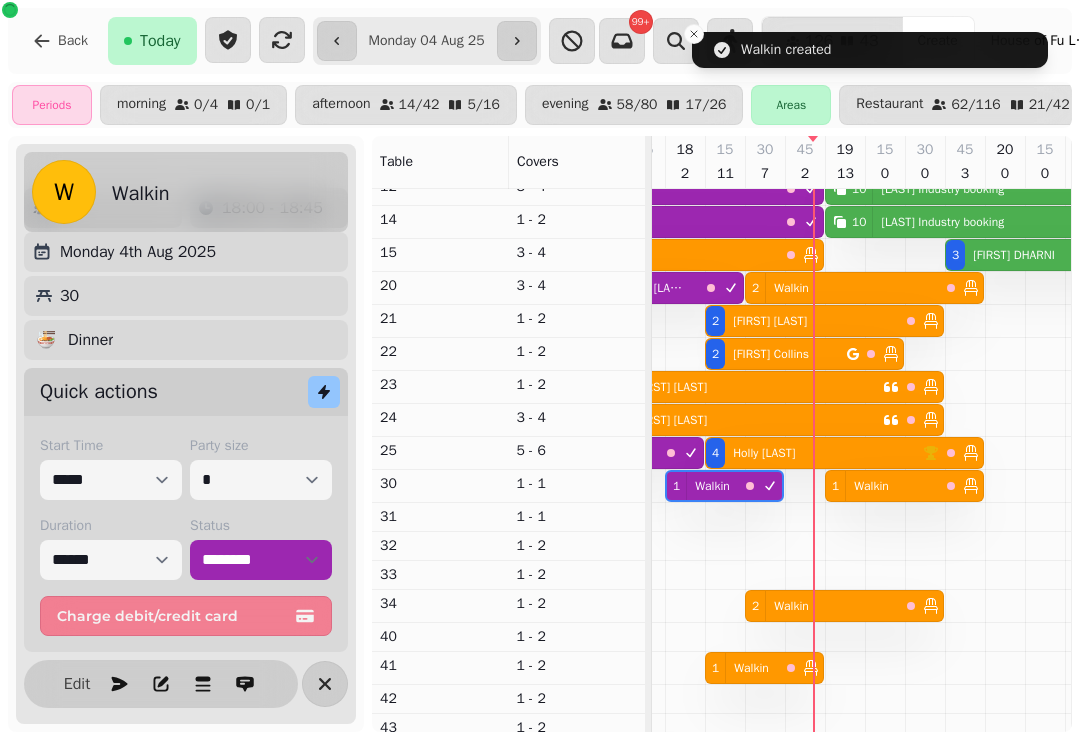 select on "**********" 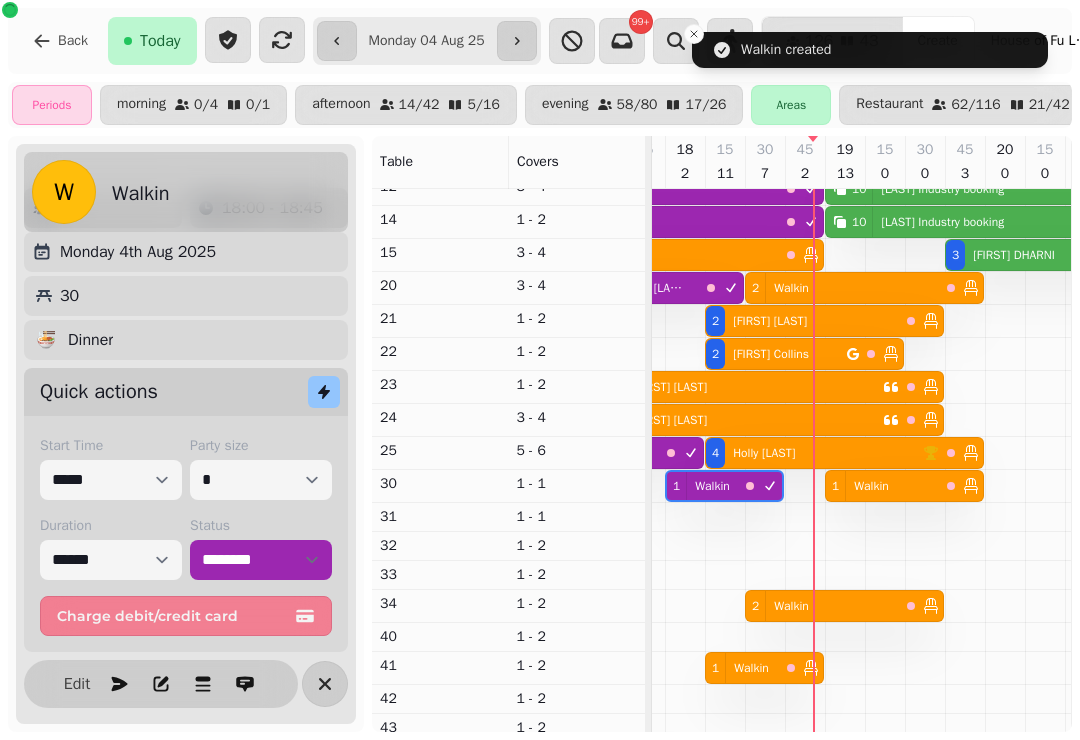 select on "****" 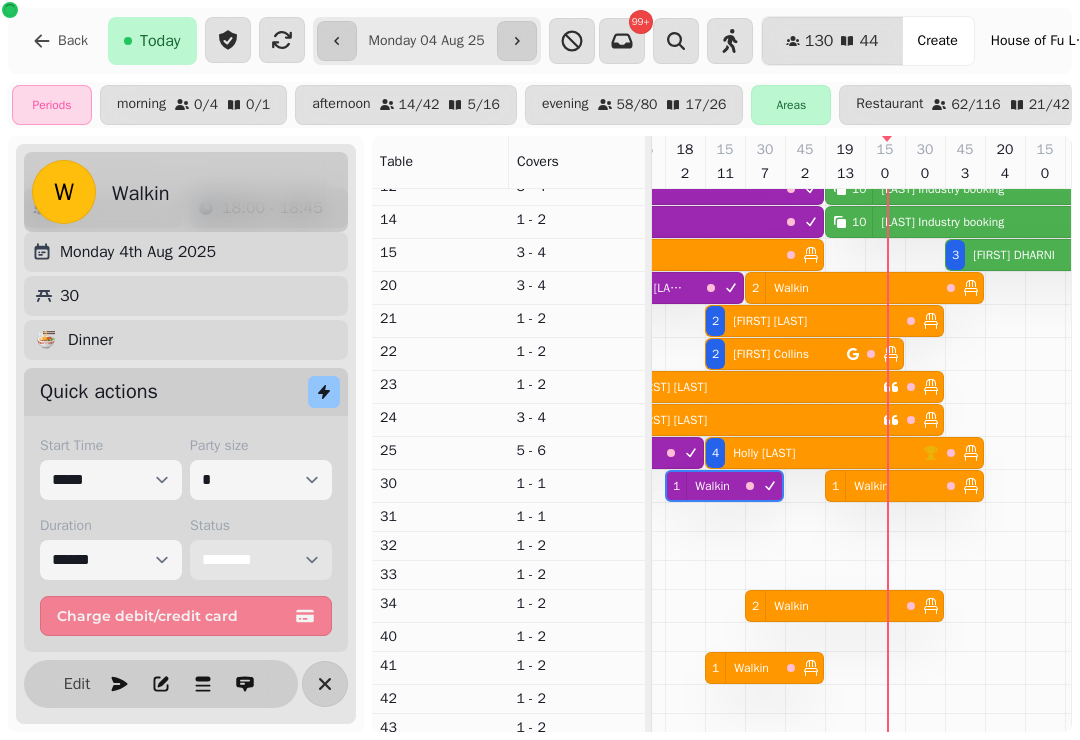 scroll, scrollTop: 157, scrollLeft: 1073, axis: both 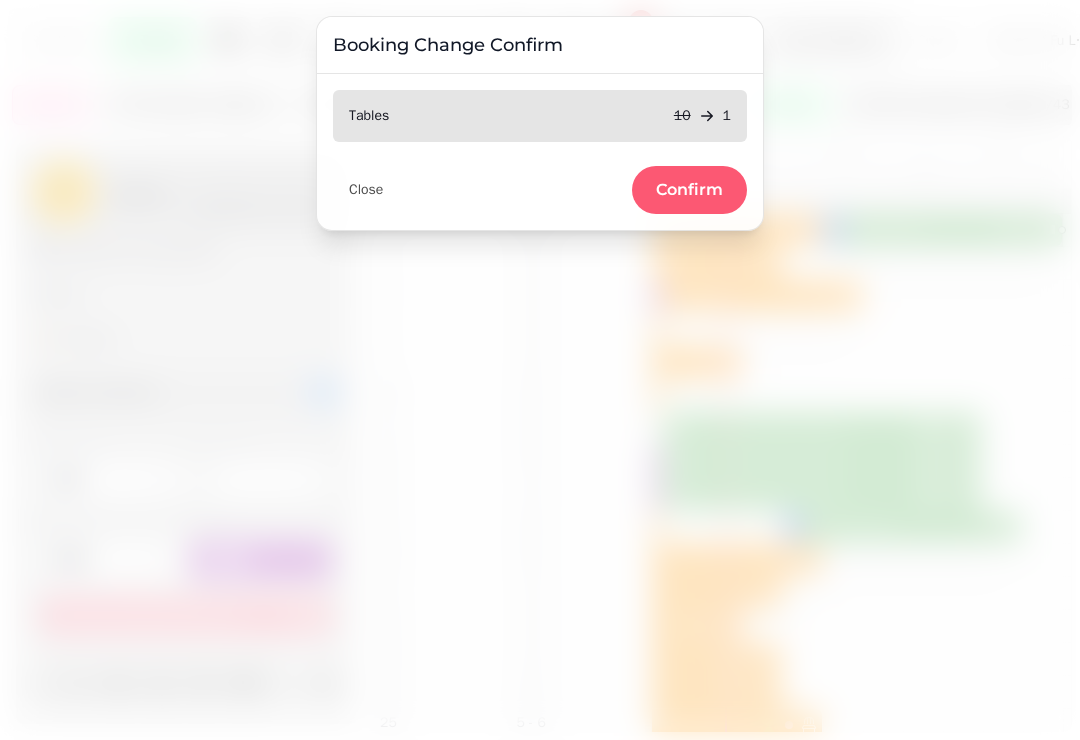 click on "Confirm" at bounding box center [689, 190] 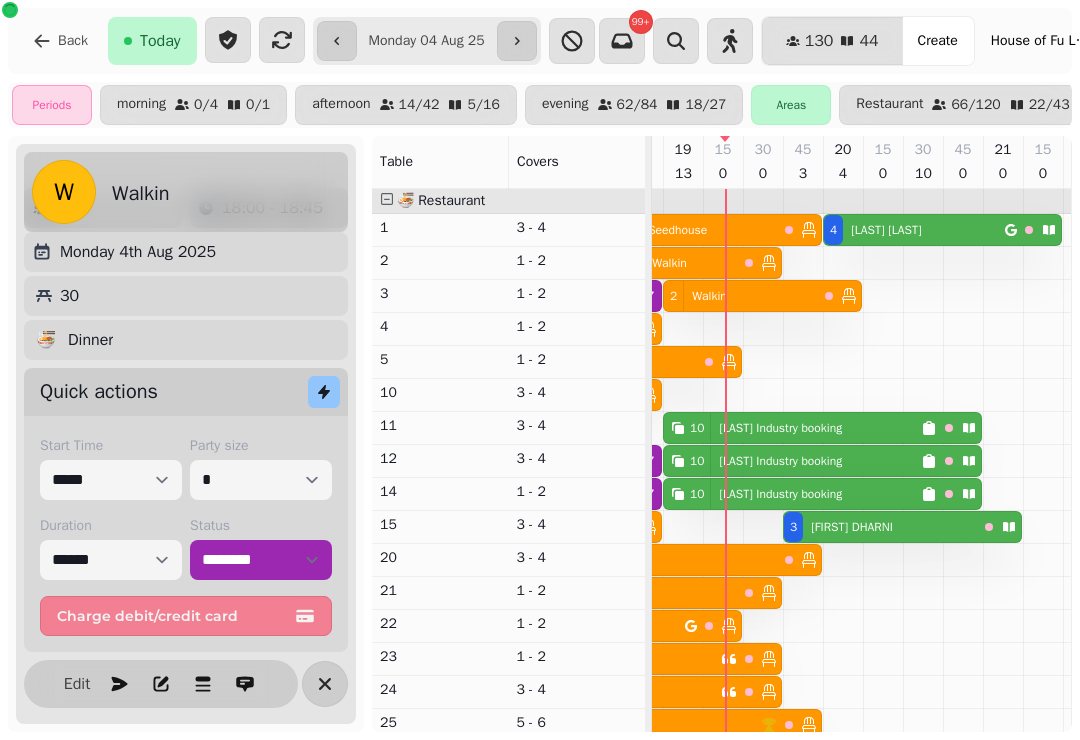 select on "**********" 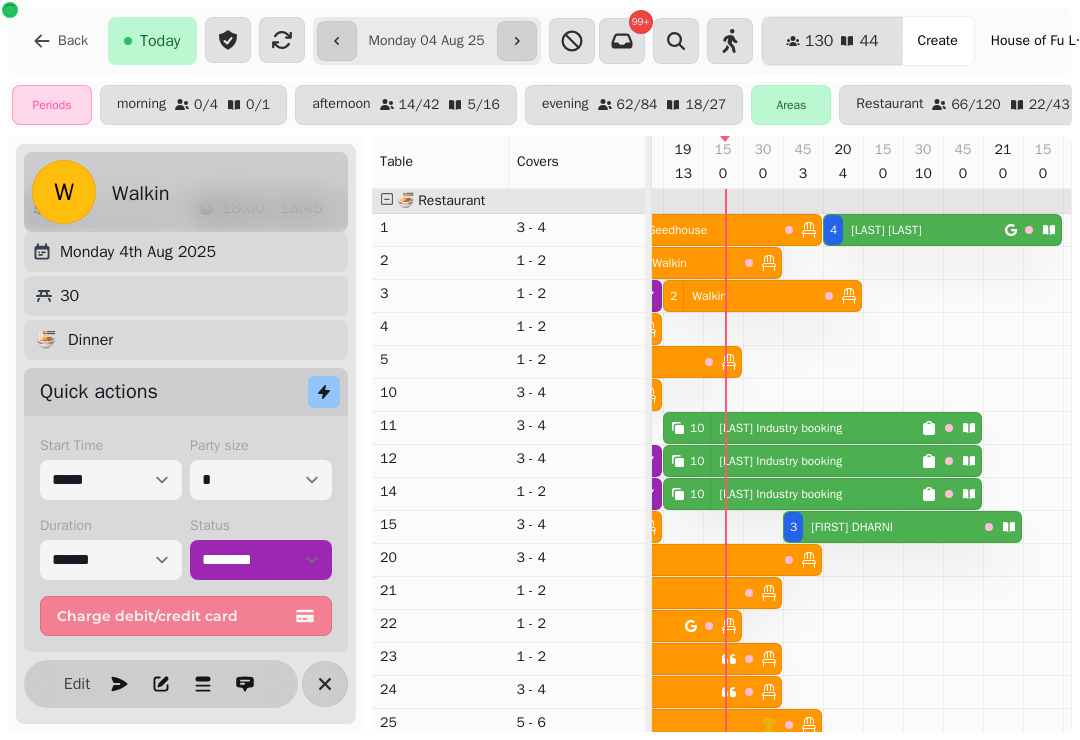 select on "*" 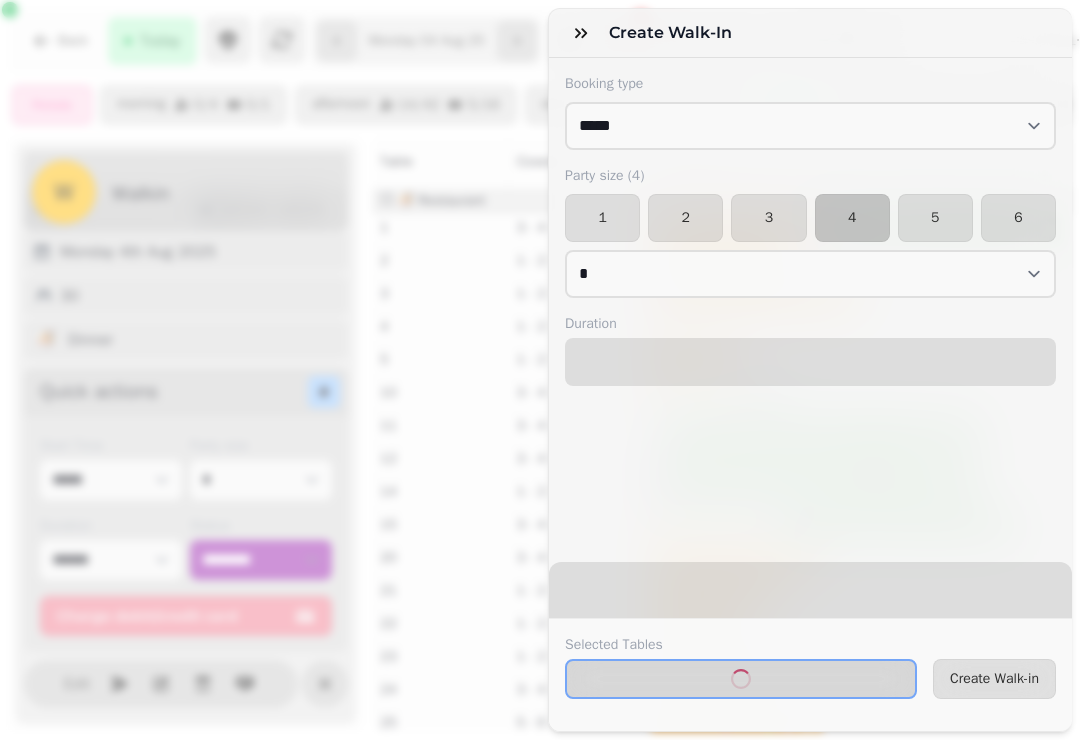 select on "****" 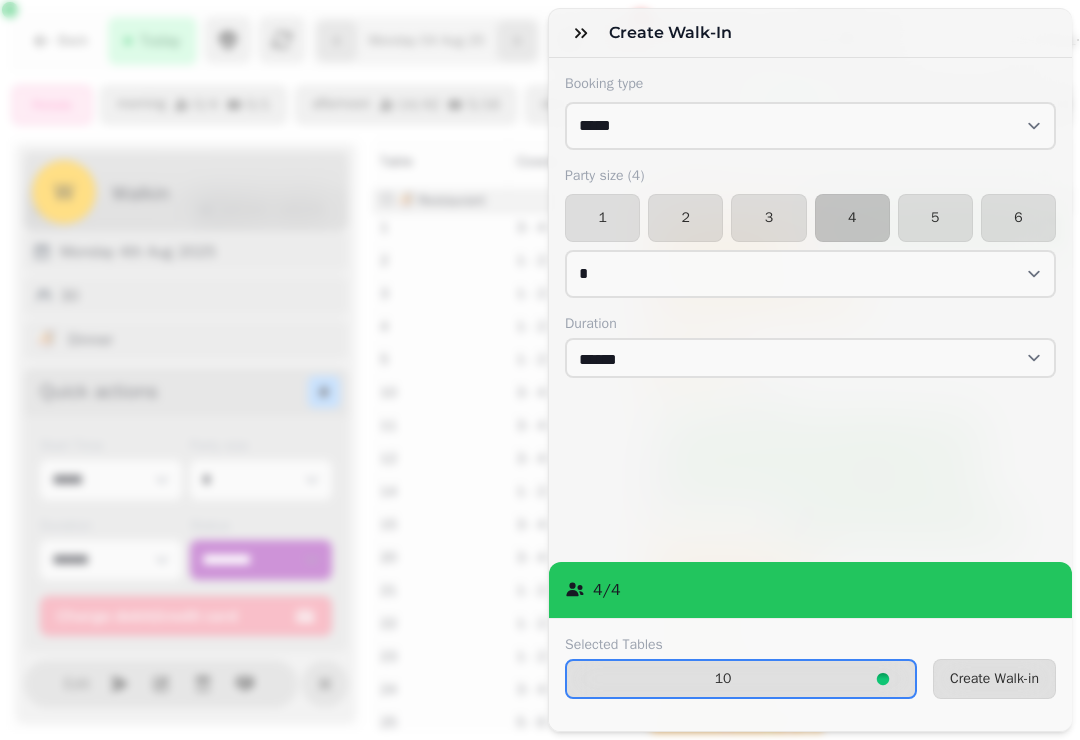 click on "2" at bounding box center [685, 218] 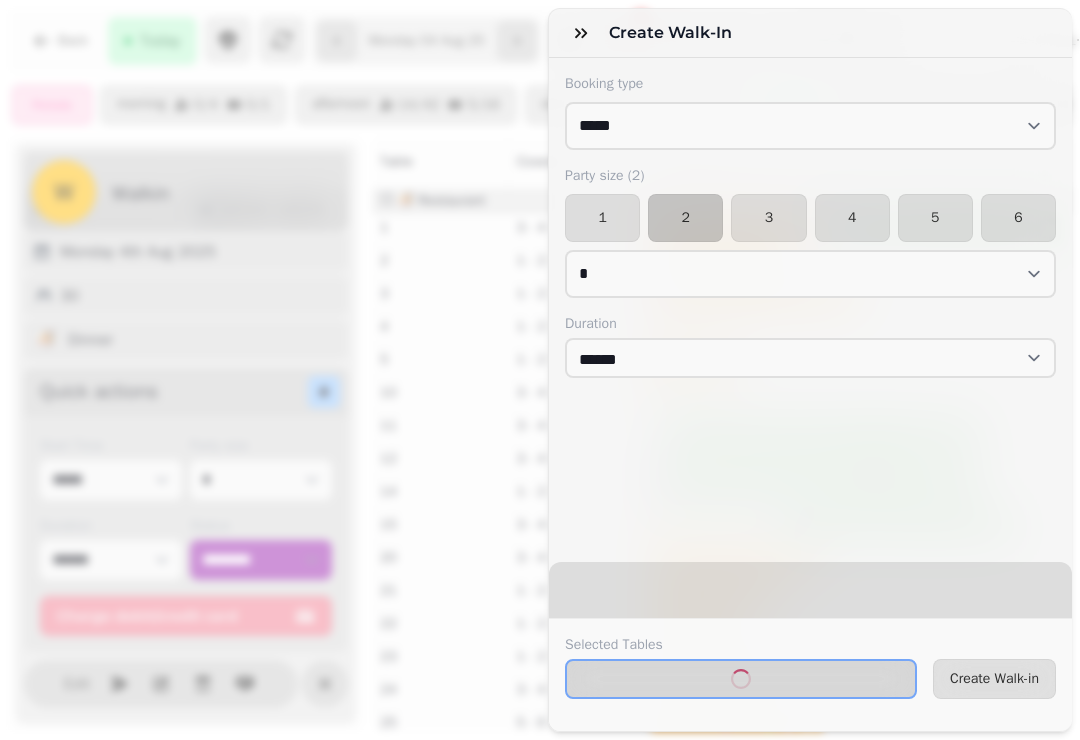 click on "Create Walk-in" at bounding box center (994, 679) 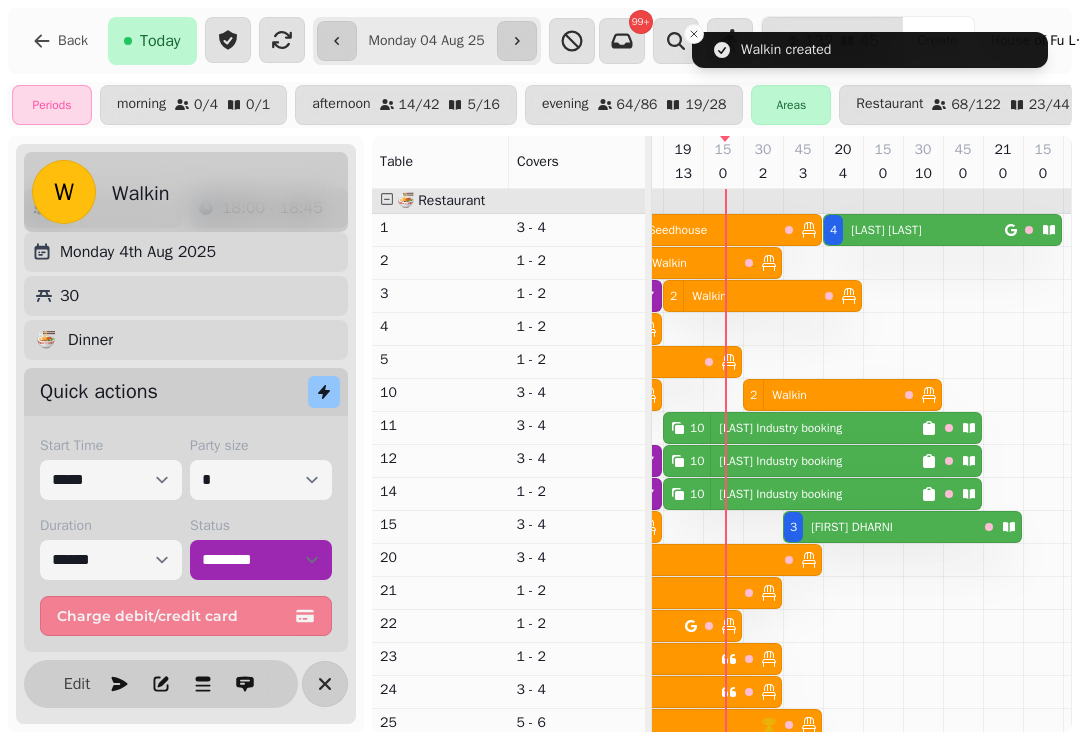 click on "[LAST] Industry booking" at bounding box center (780, 428) 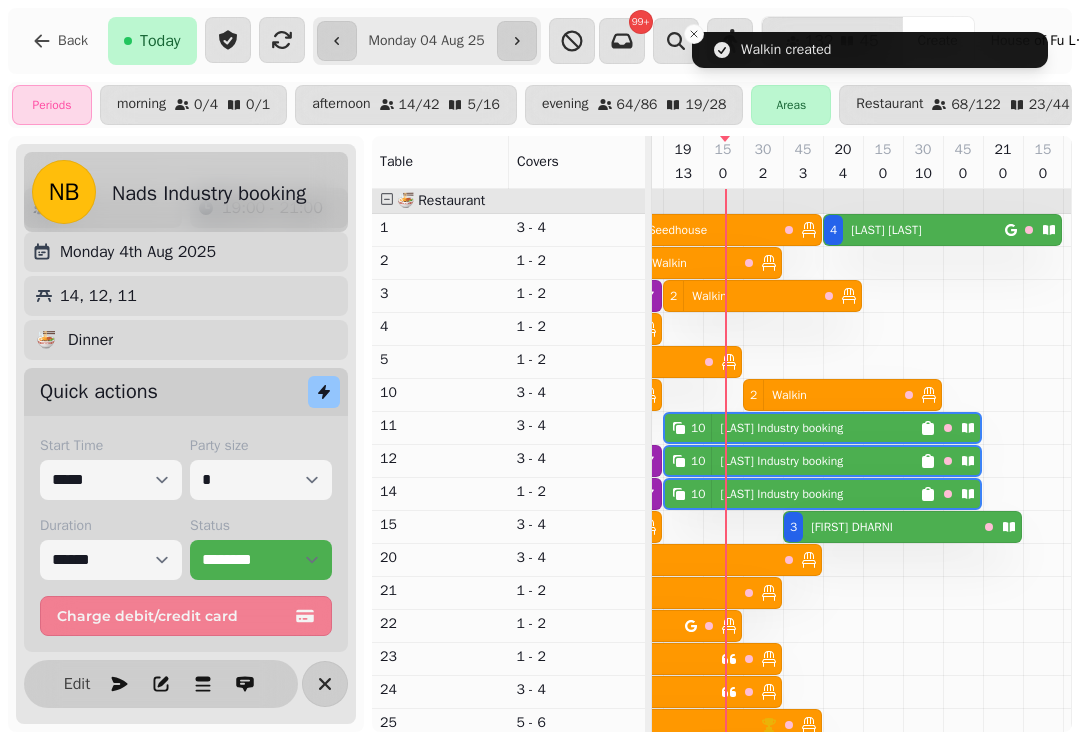 scroll, scrollTop: 0, scrollLeft: 1187, axis: horizontal 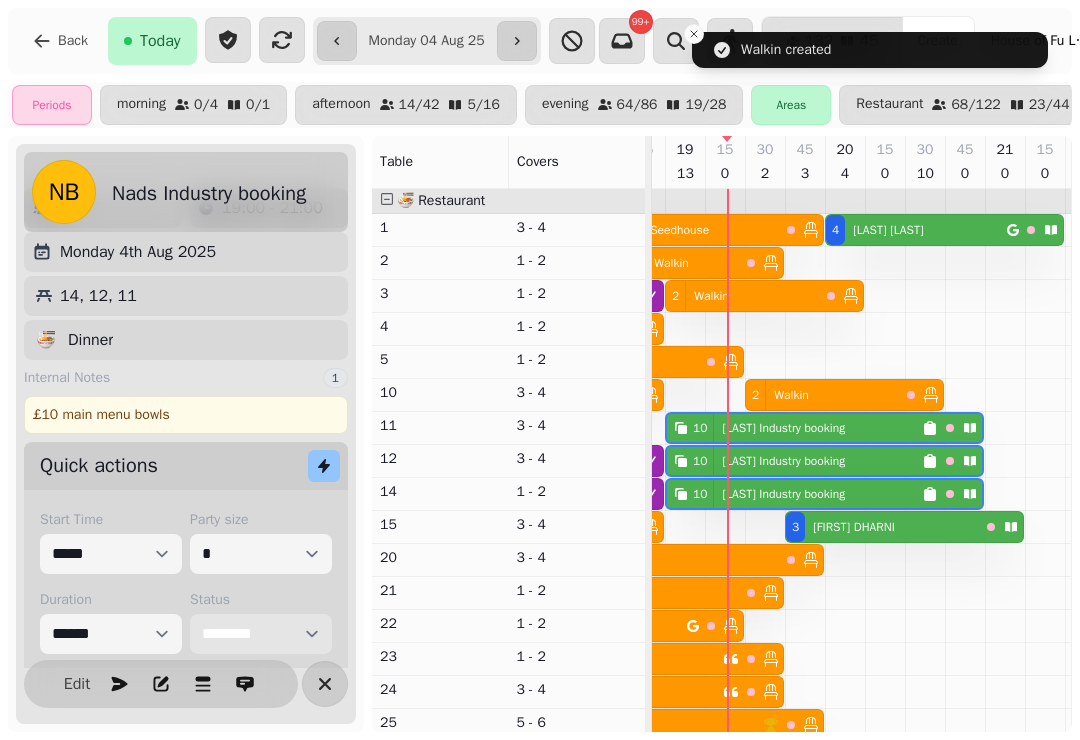 click on "**********" at bounding box center [261, 634] 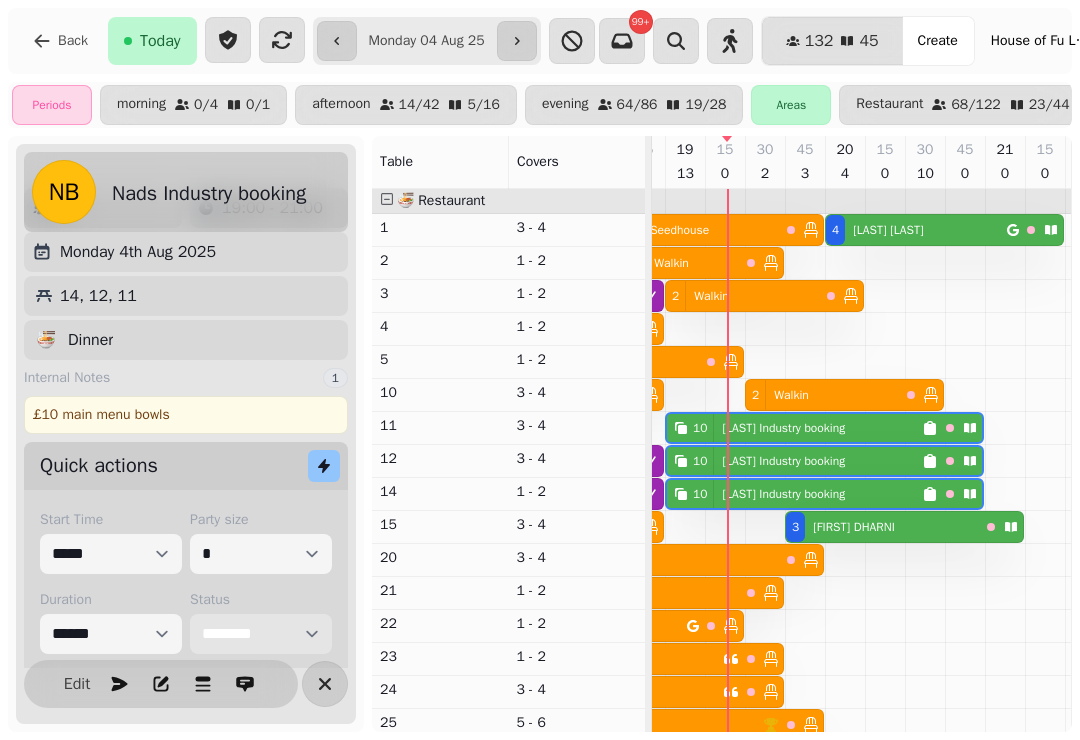 select on "******" 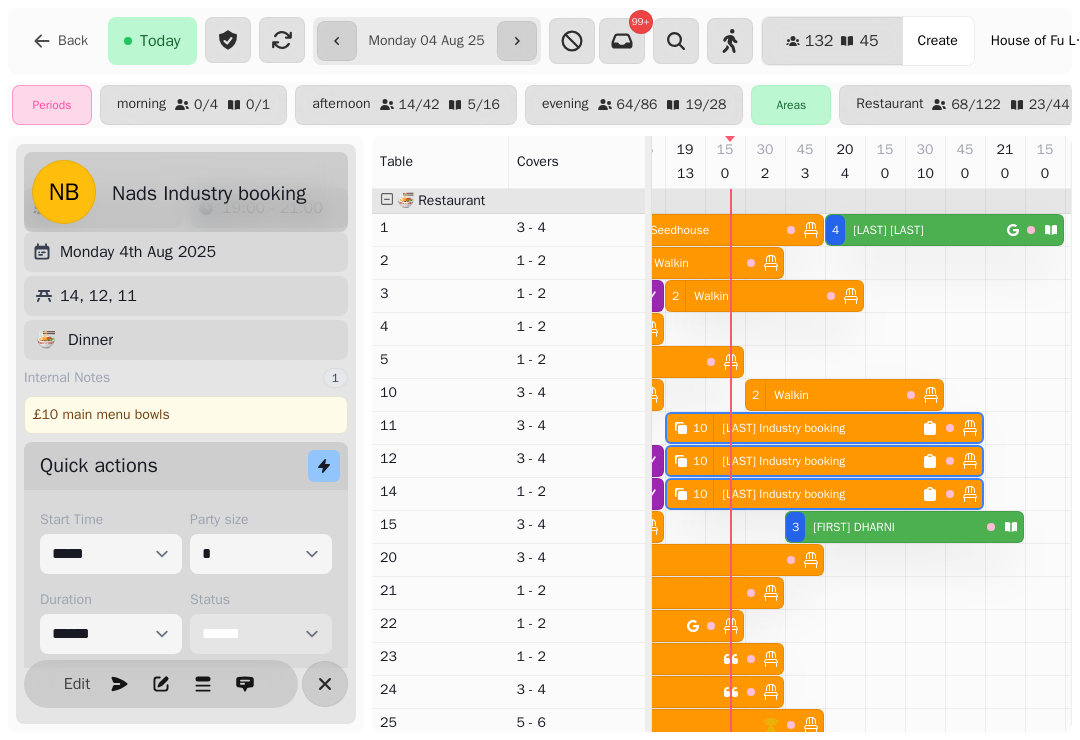 scroll, scrollTop: 254, scrollLeft: 1187, axis: both 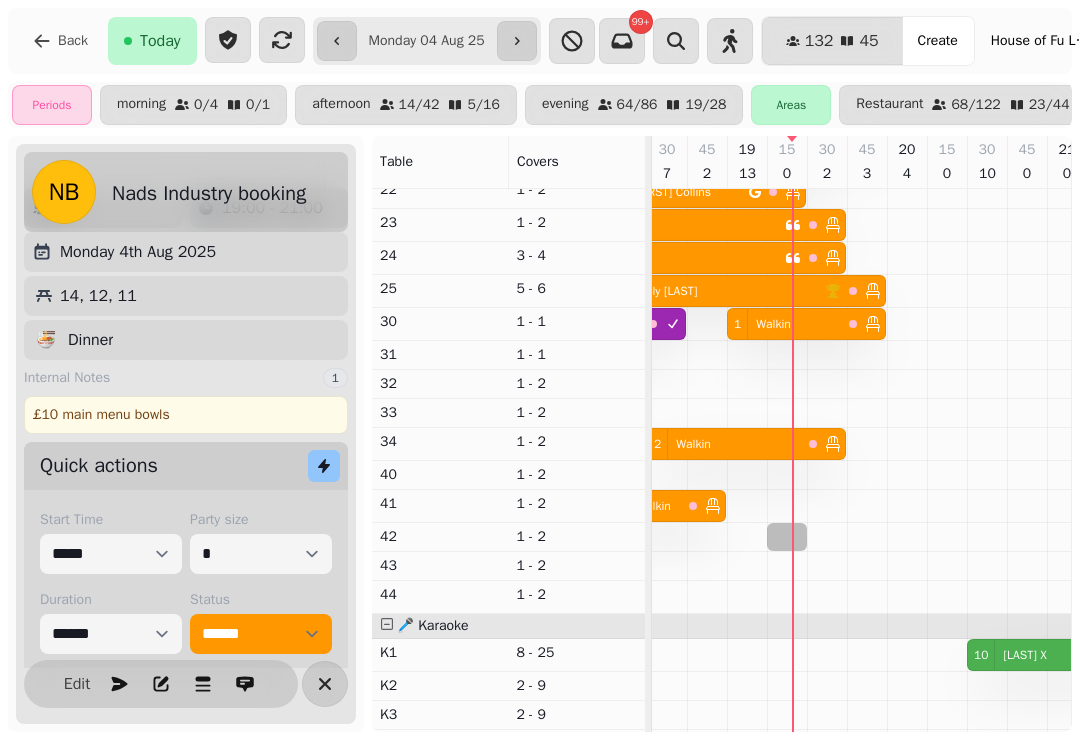 select on "**********" 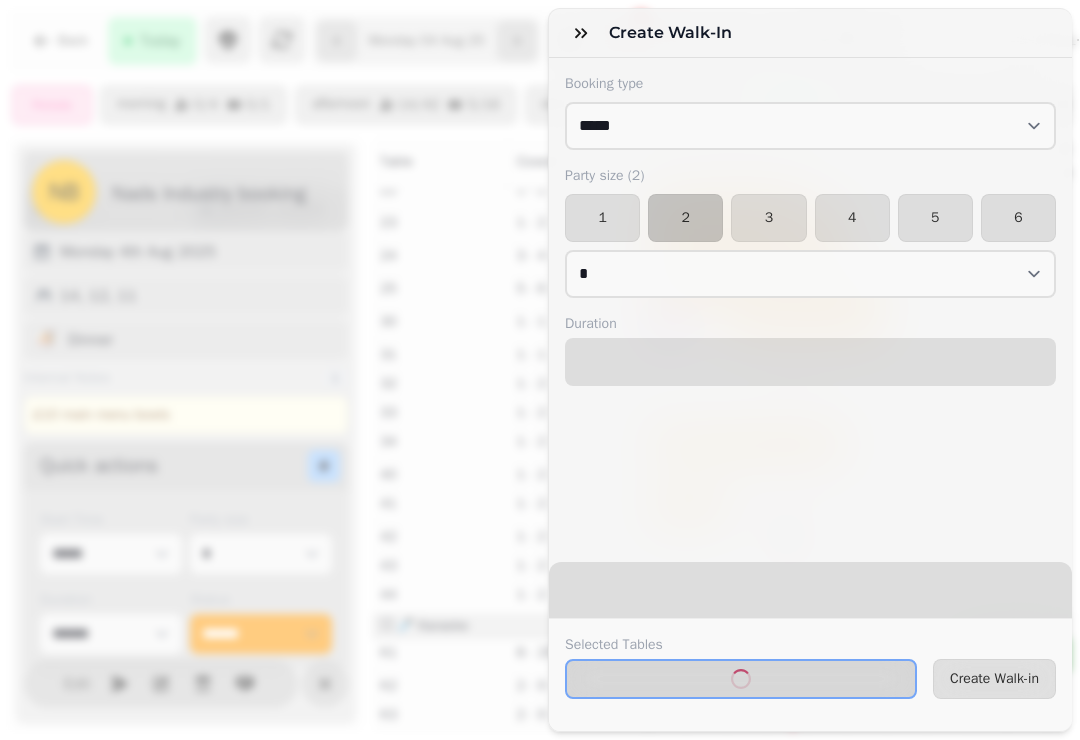 select on "****" 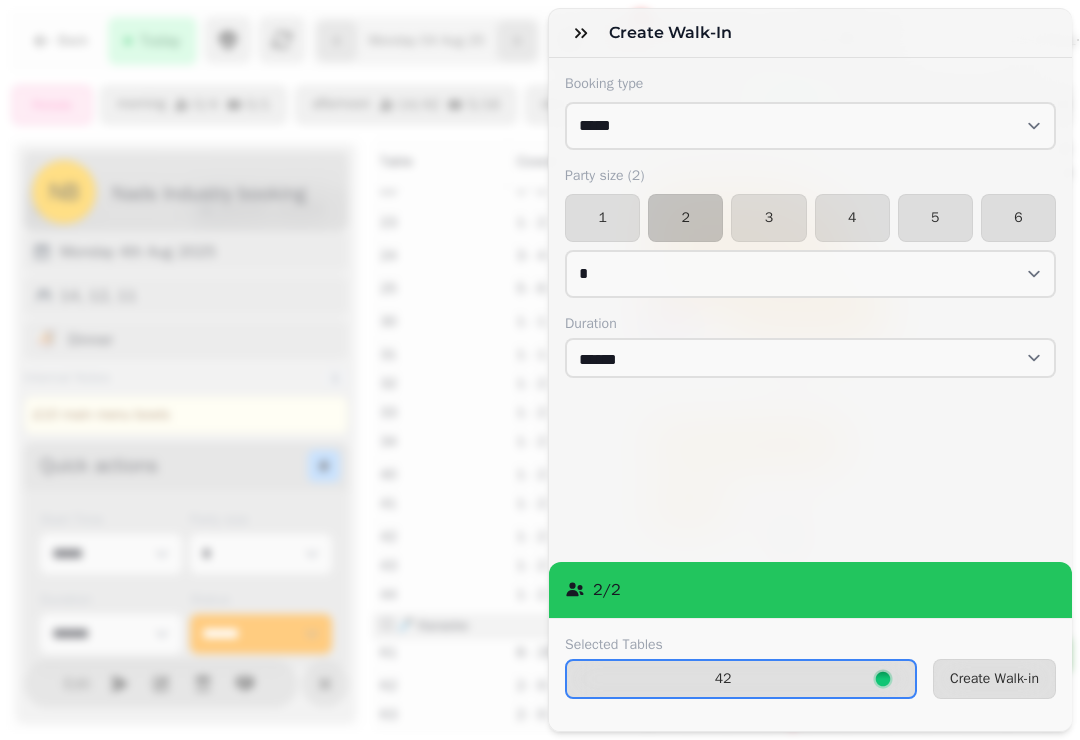 click on "1" at bounding box center (602, 218) 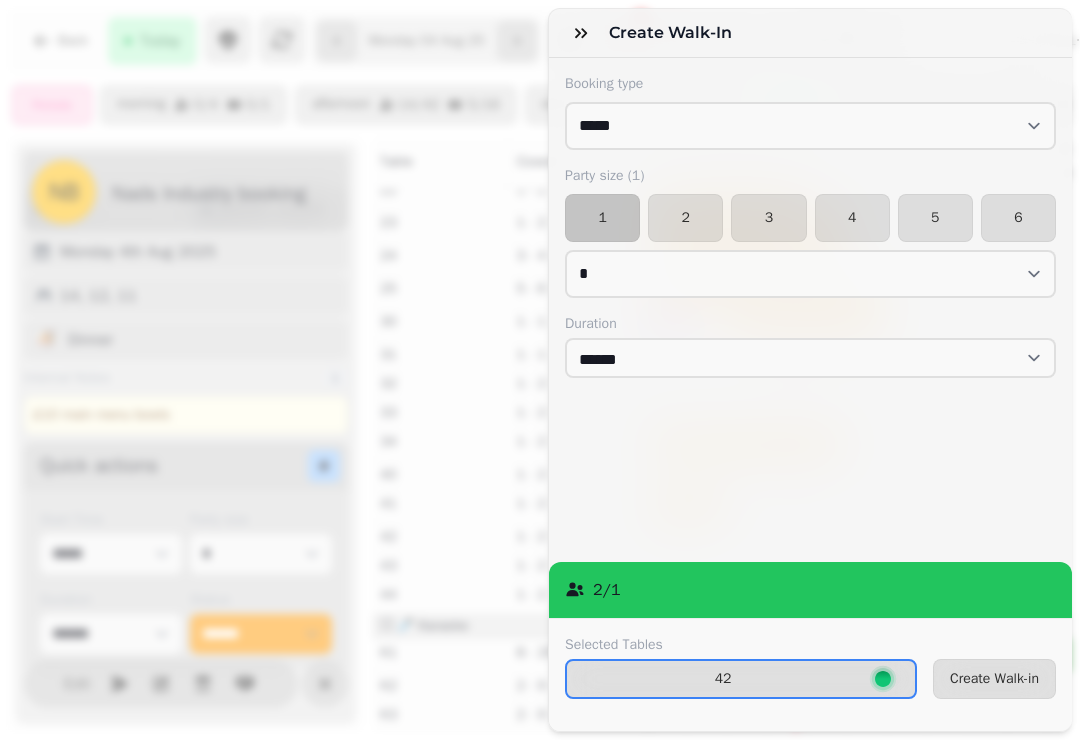 click on "Create Walk-in" at bounding box center [994, 679] 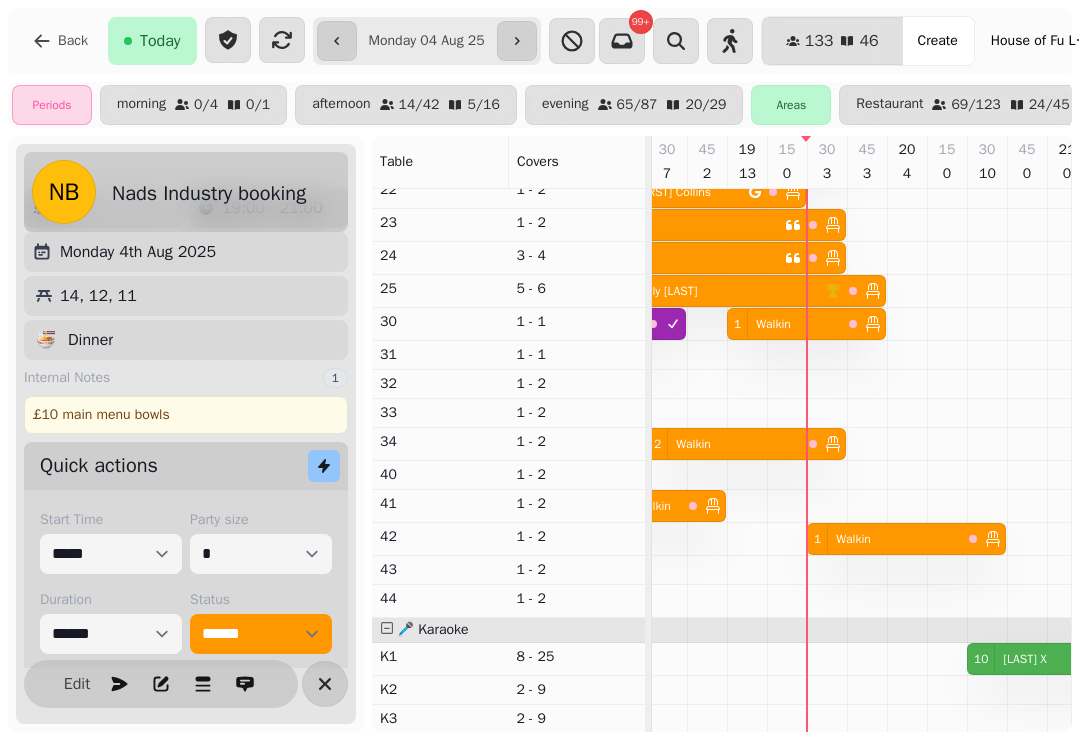 select on "**********" 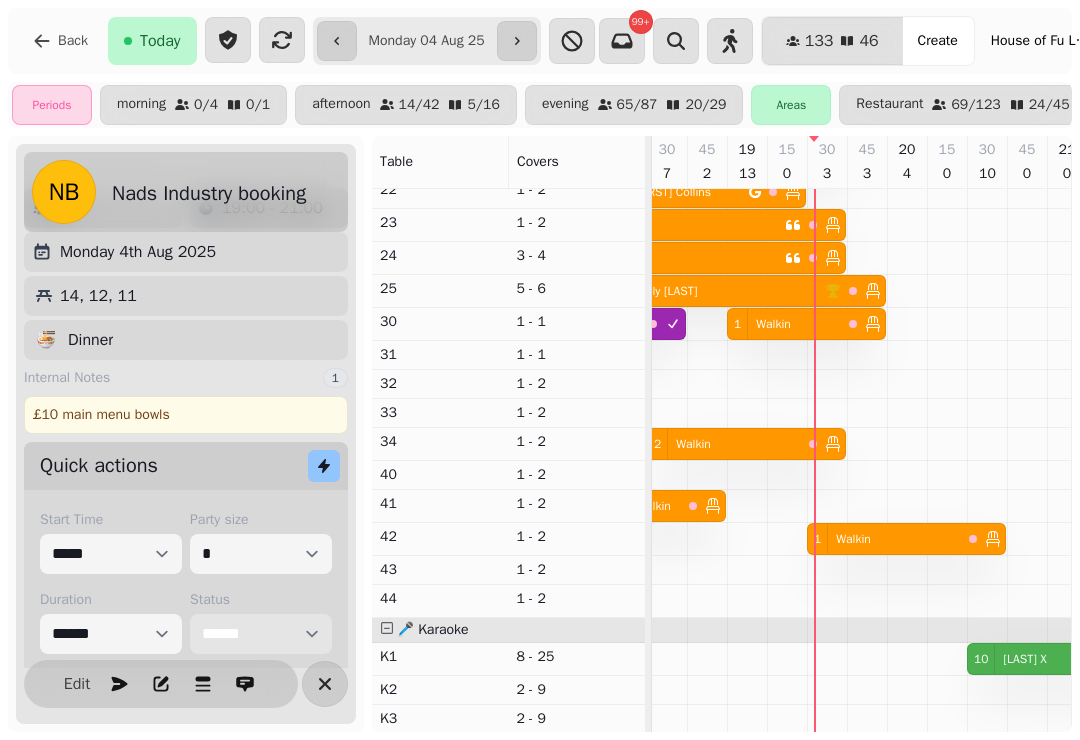 scroll, scrollTop: 333, scrollLeft: 1147, axis: both 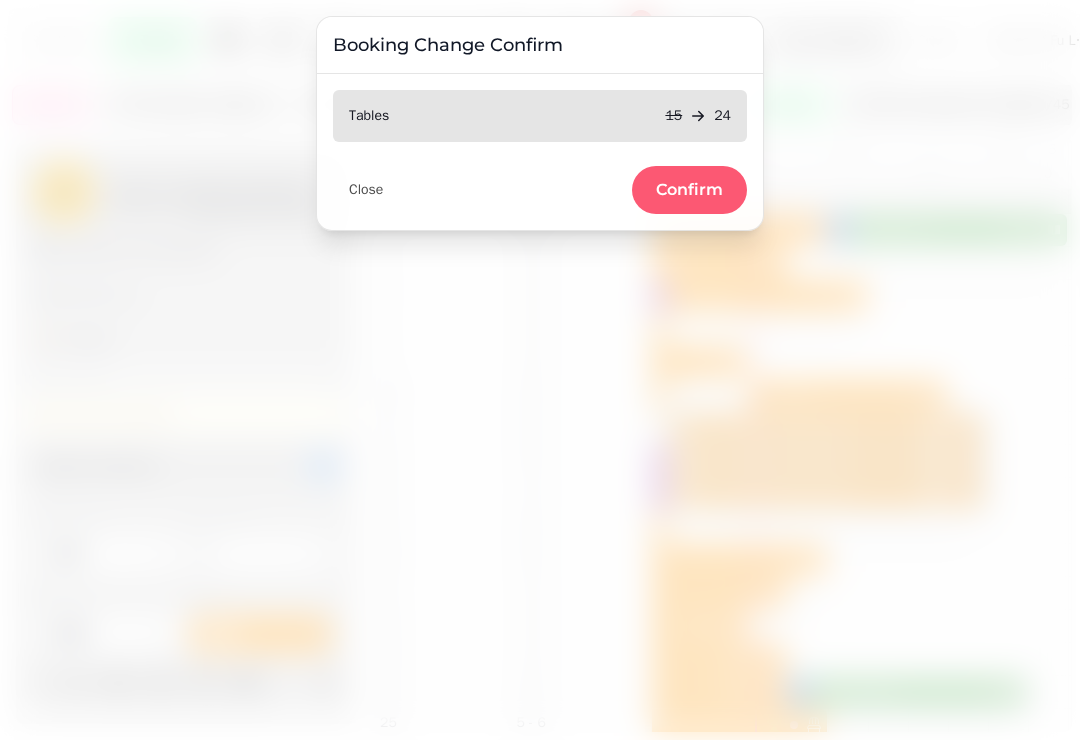 click on "Confirm" at bounding box center (689, 190) 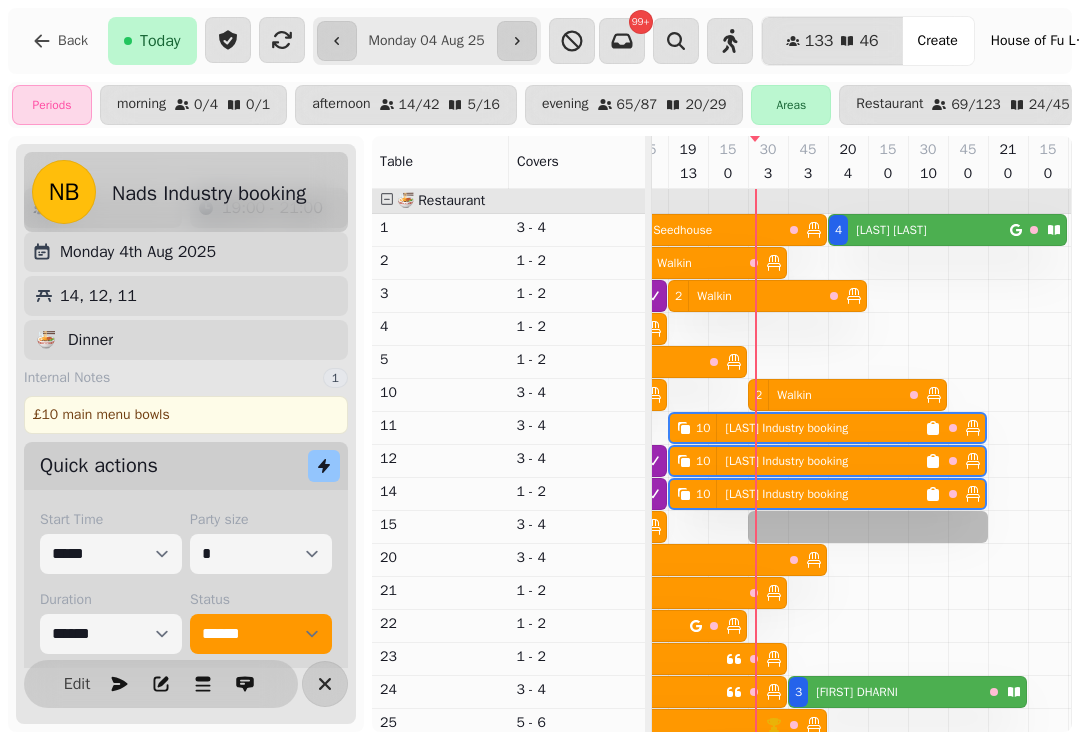 select on "**********" 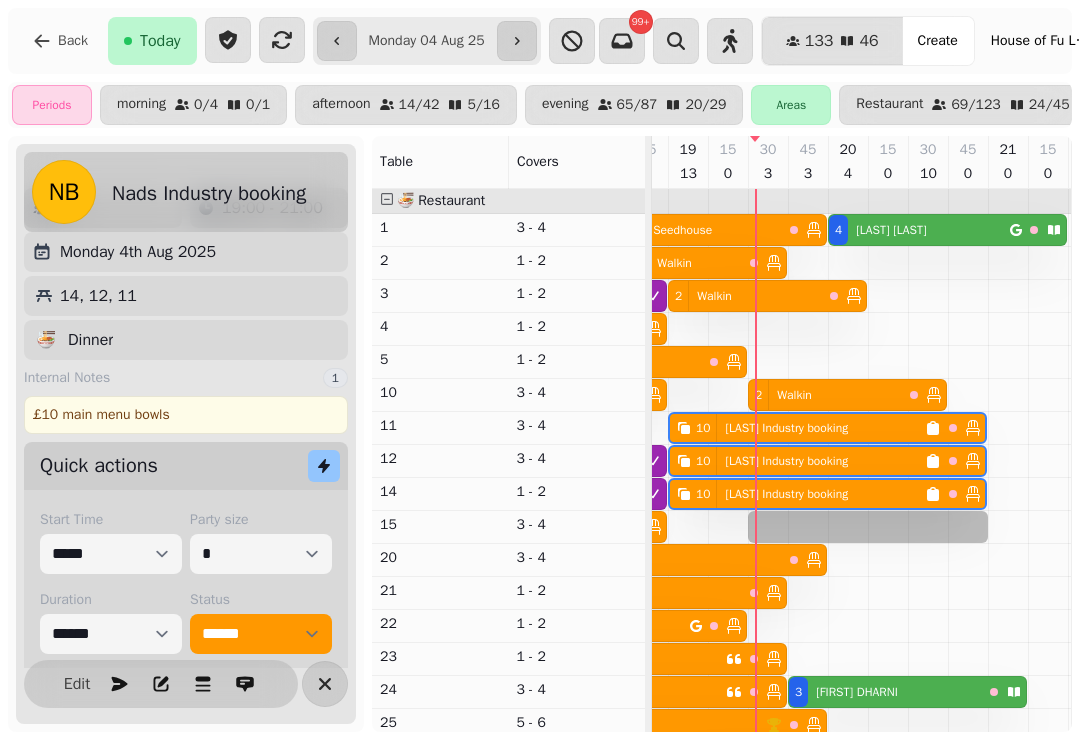 select on "*" 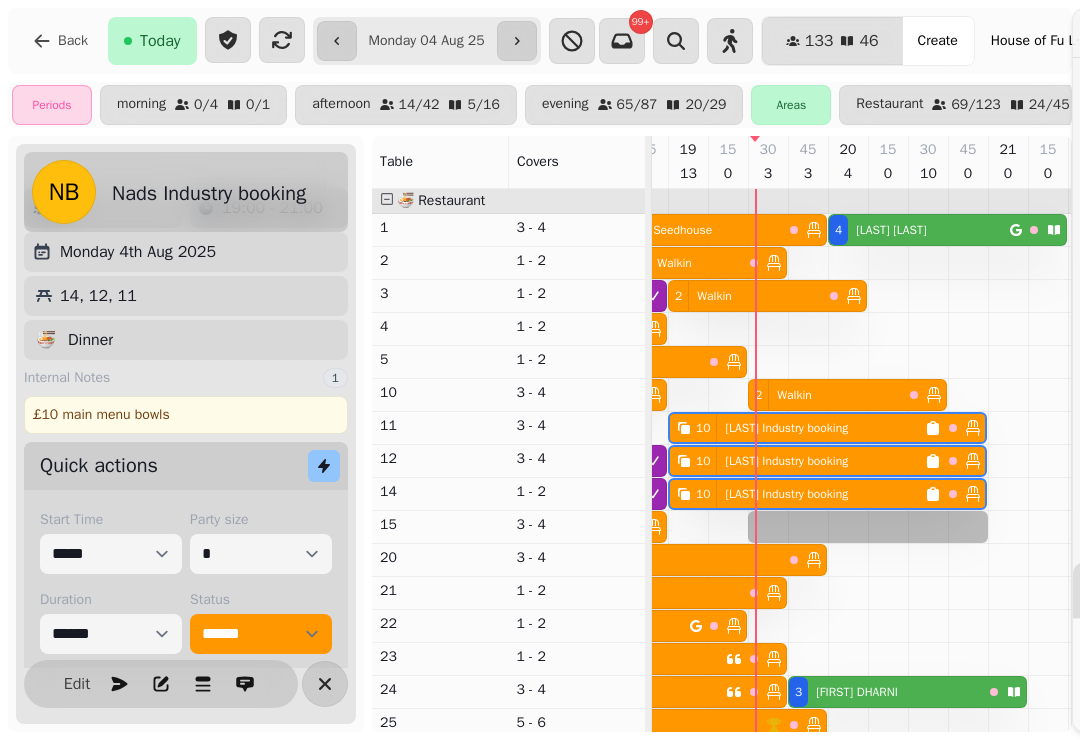 select on "****" 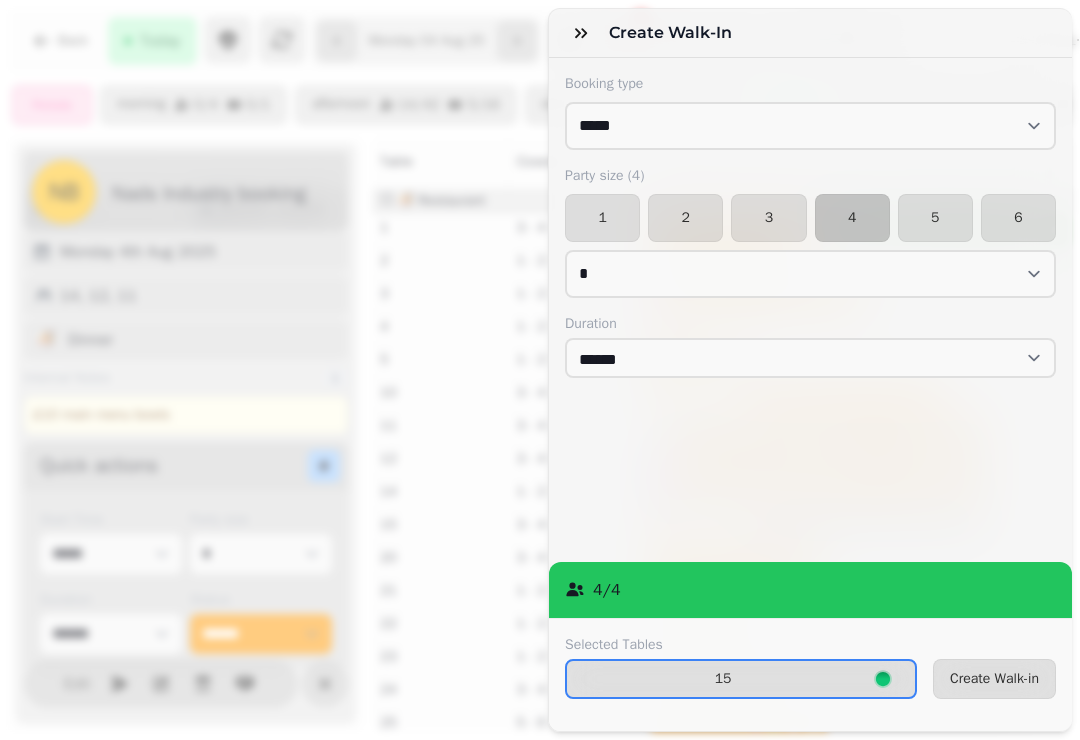 click on "3" at bounding box center [768, 218] 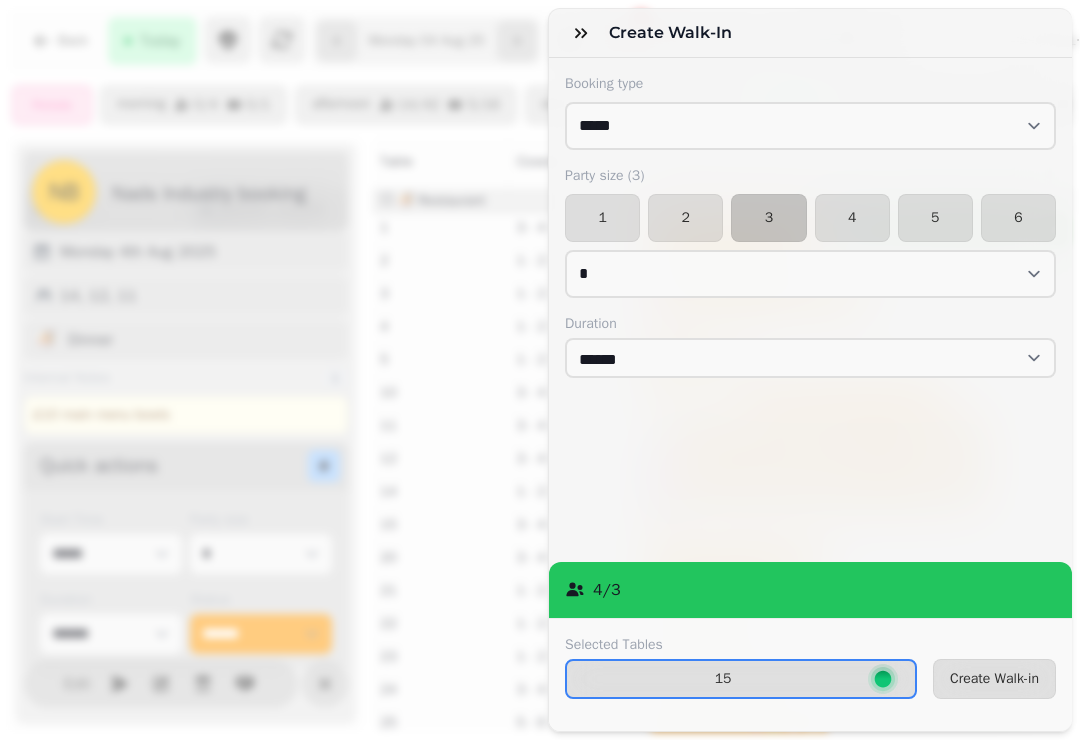 click on "Create Walk-in" at bounding box center [994, 679] 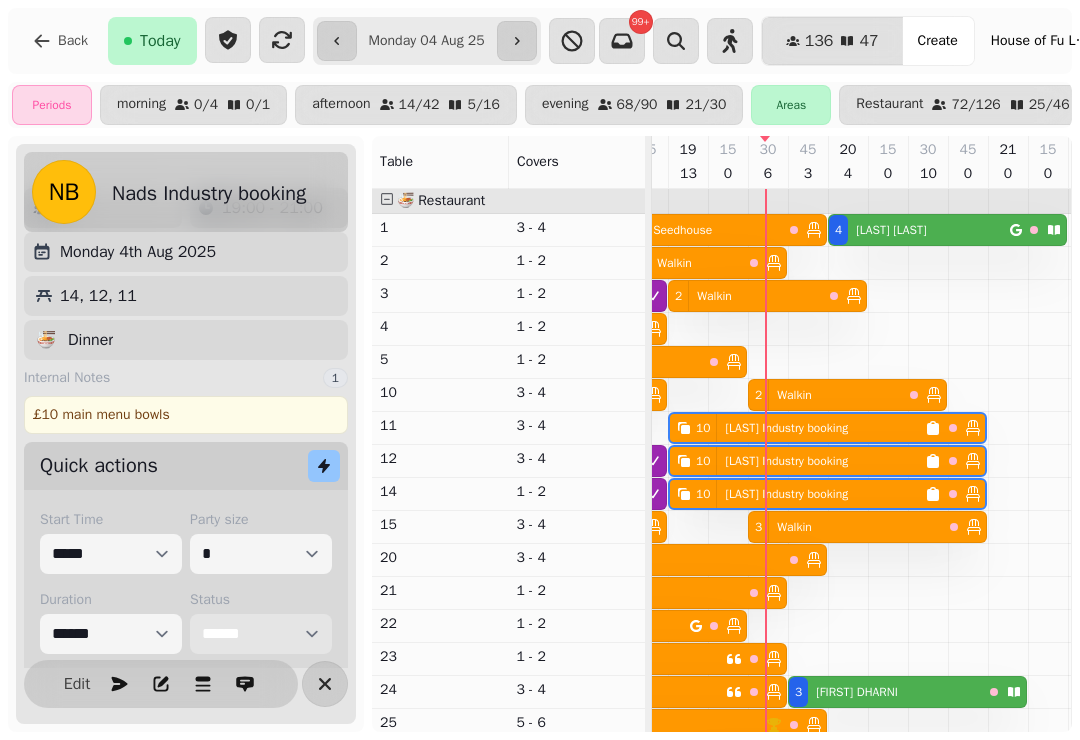 scroll, scrollTop: 71, scrollLeft: 1176, axis: both 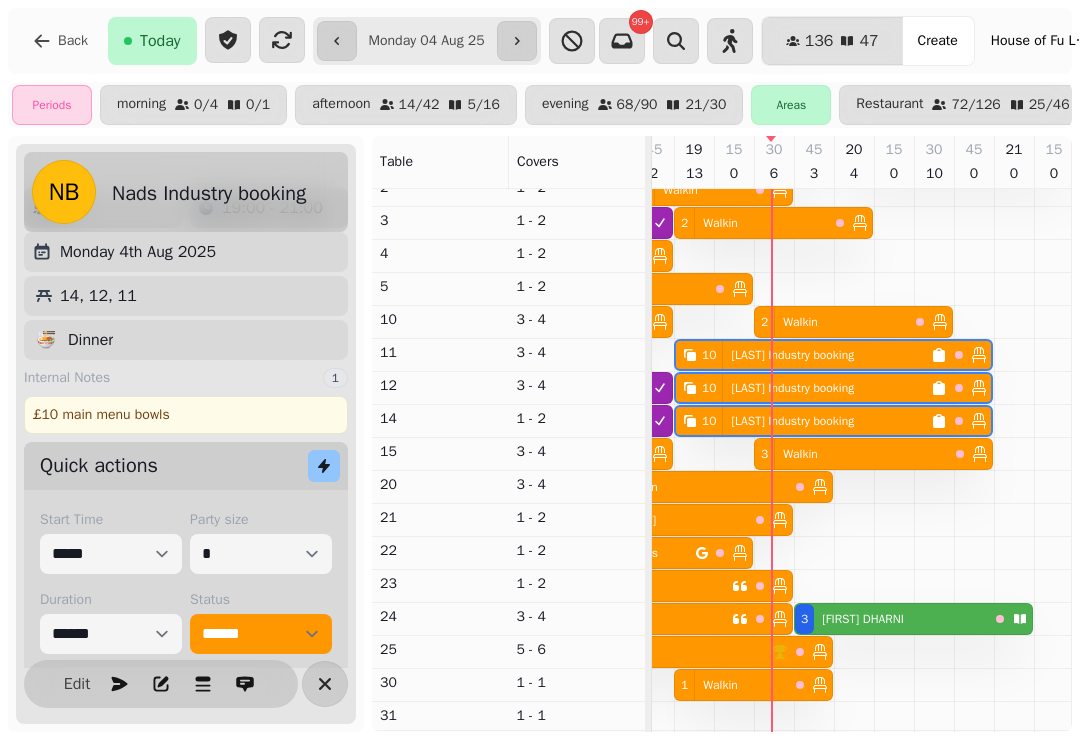 click 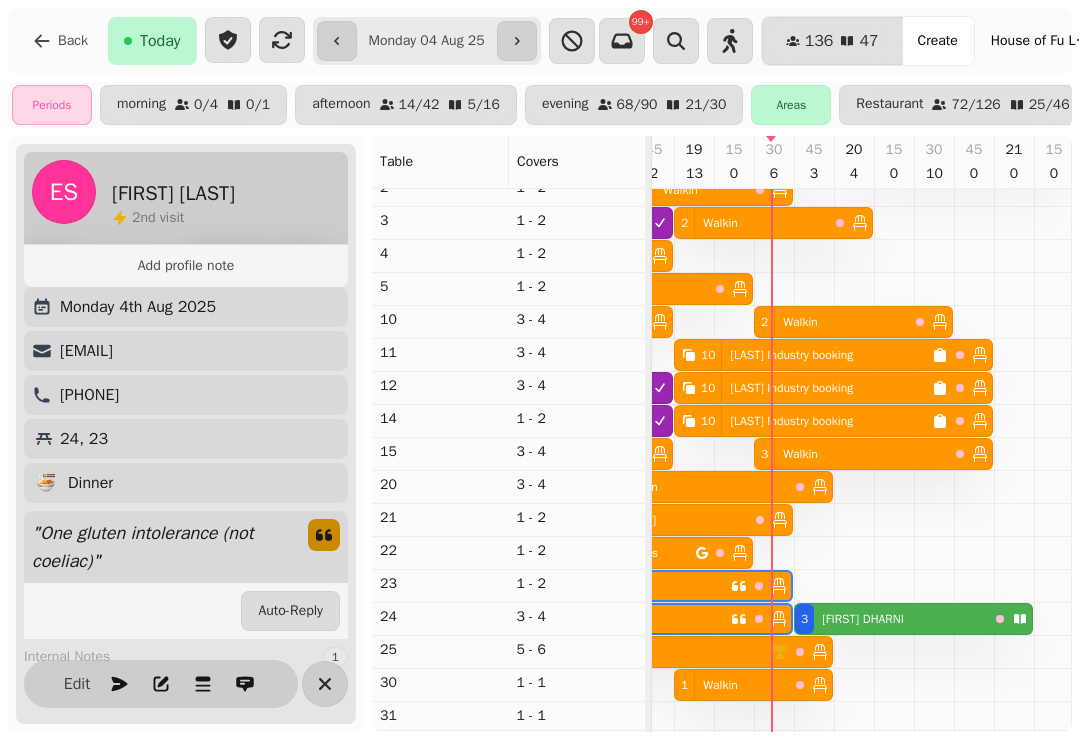 scroll, scrollTop: 0, scrollLeft: 947, axis: horizontal 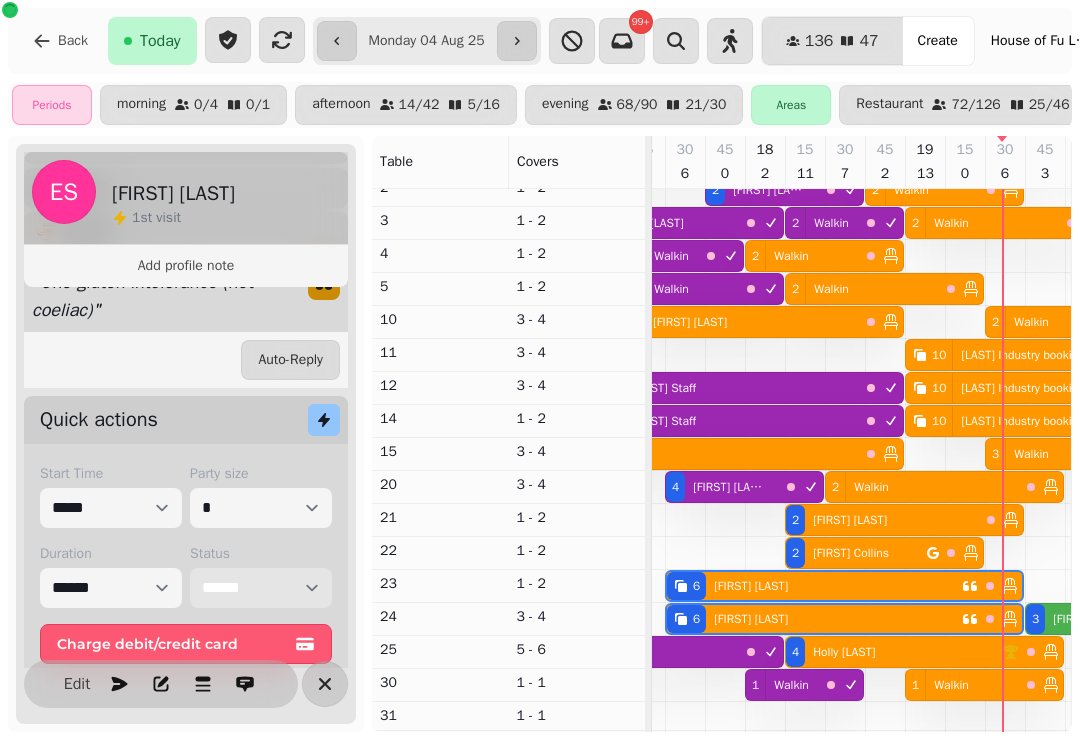 click on "**********" at bounding box center (261, 588) 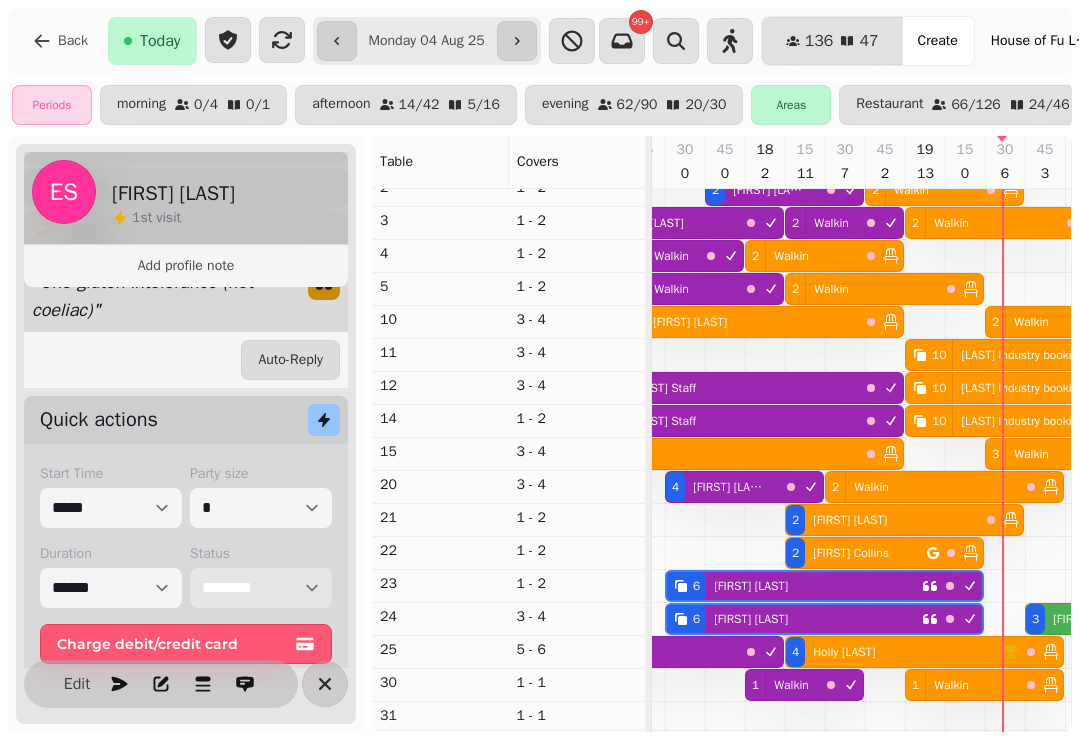 scroll, scrollTop: 99, scrollLeft: 1106, axis: both 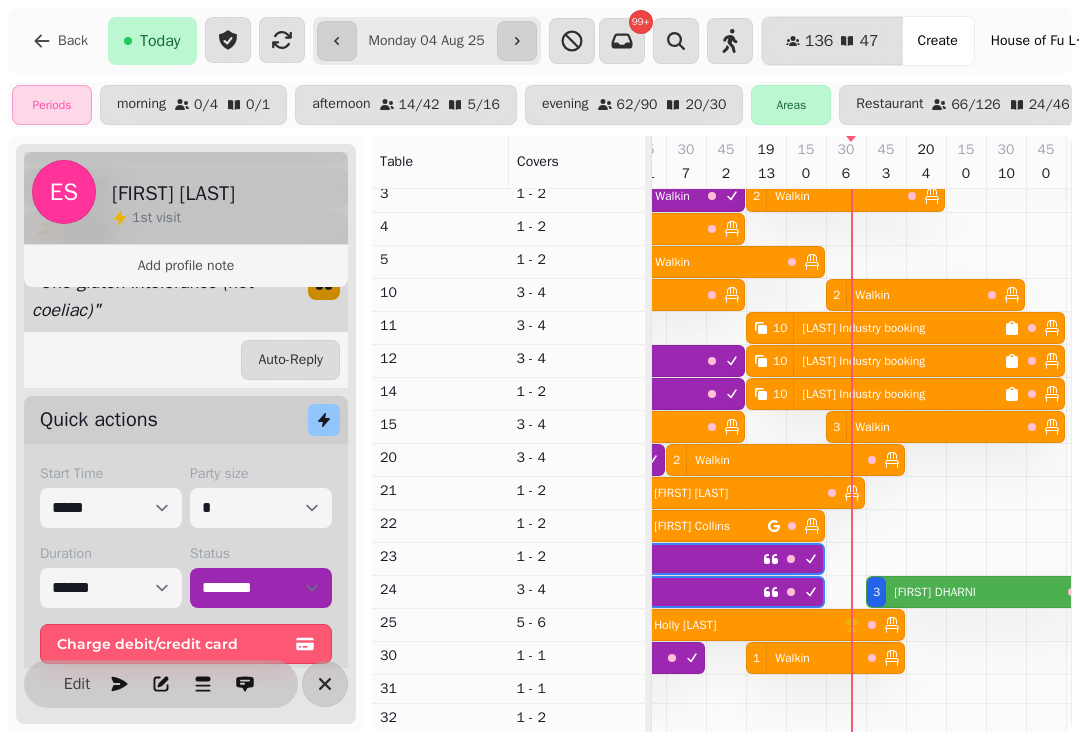 click on "3 [FIRST]   [LAST]" at bounding box center [963, 592] 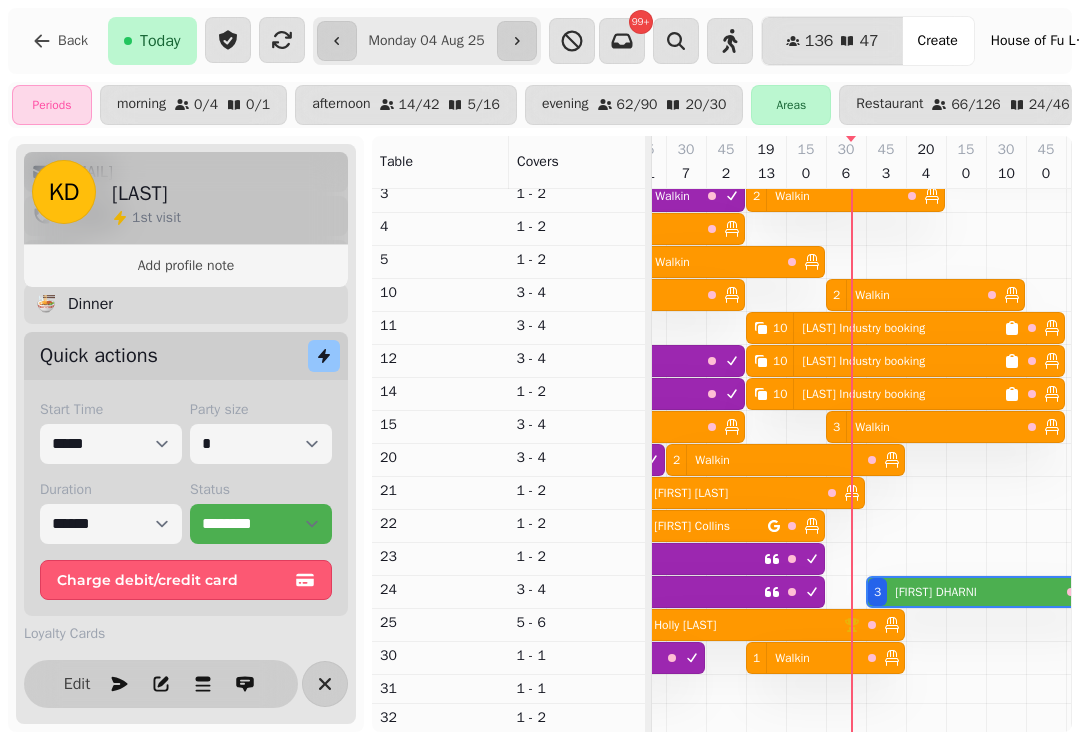 scroll, scrollTop: 230, scrollLeft: 0, axis: vertical 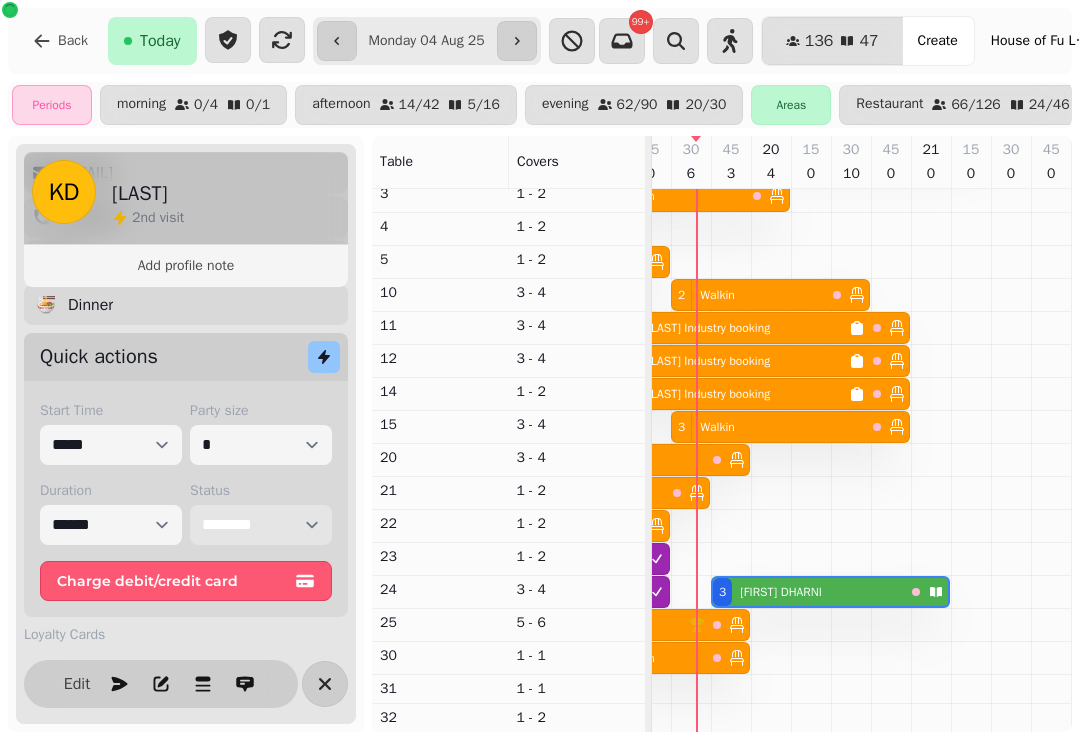 click on "**********" at bounding box center (261, 525) 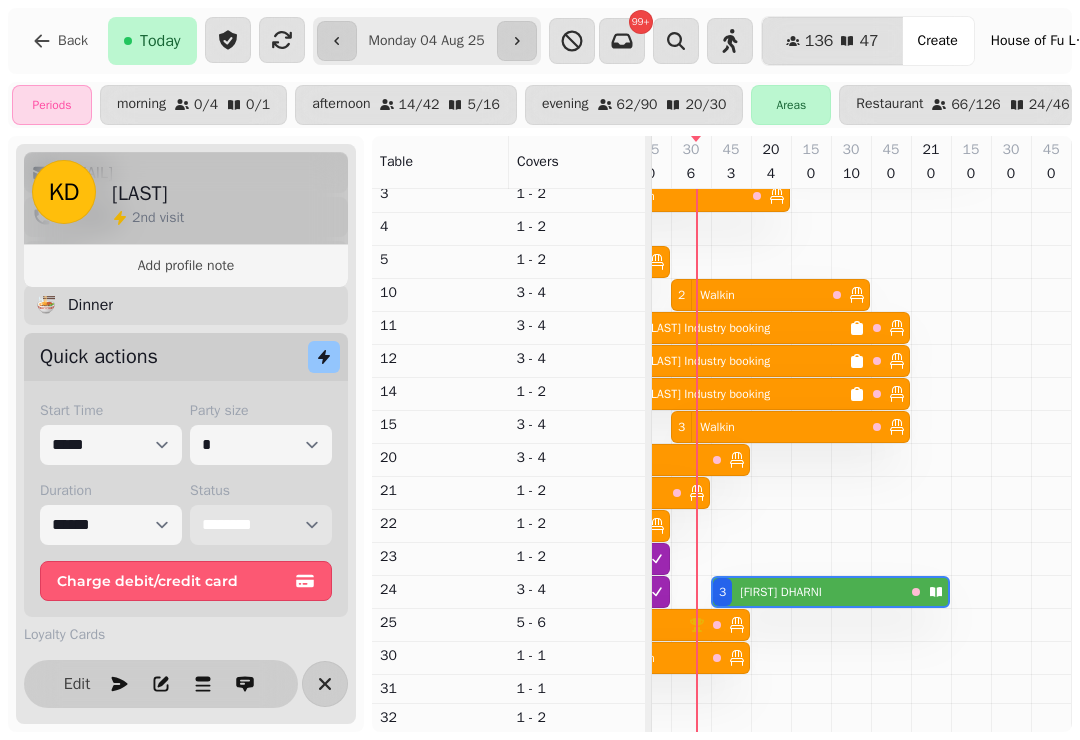 select on "******" 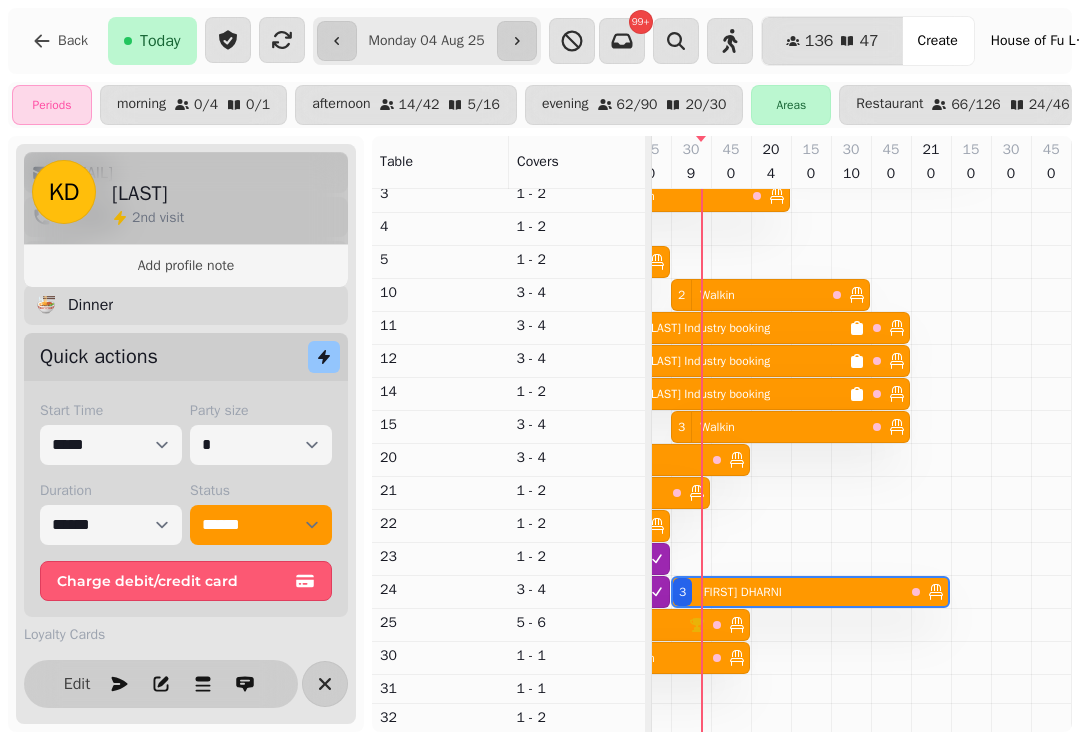 select on "**********" 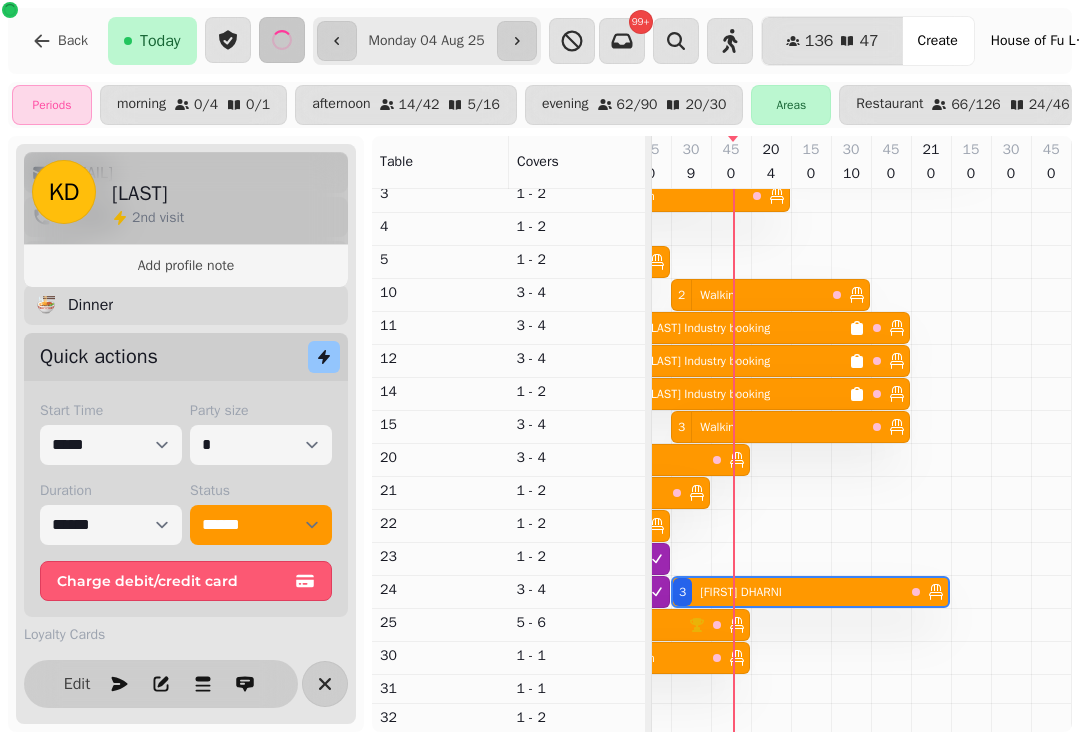 click on "**********" at bounding box center [427, 41] 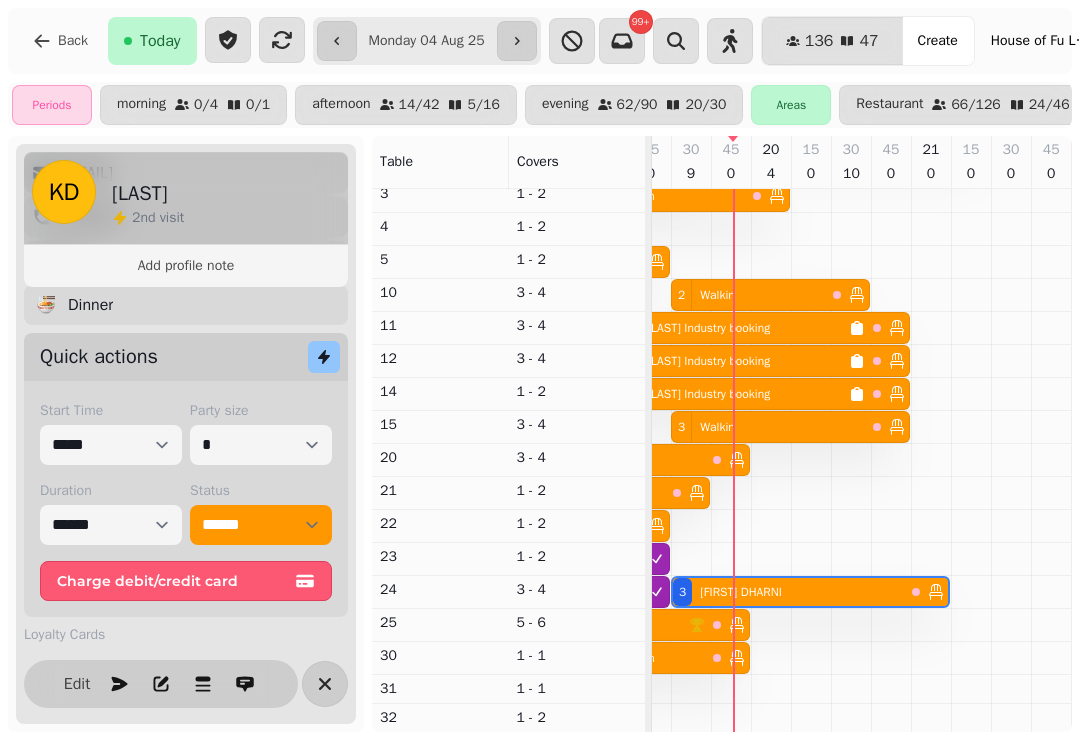 click on "**********" at bounding box center [427, 41] 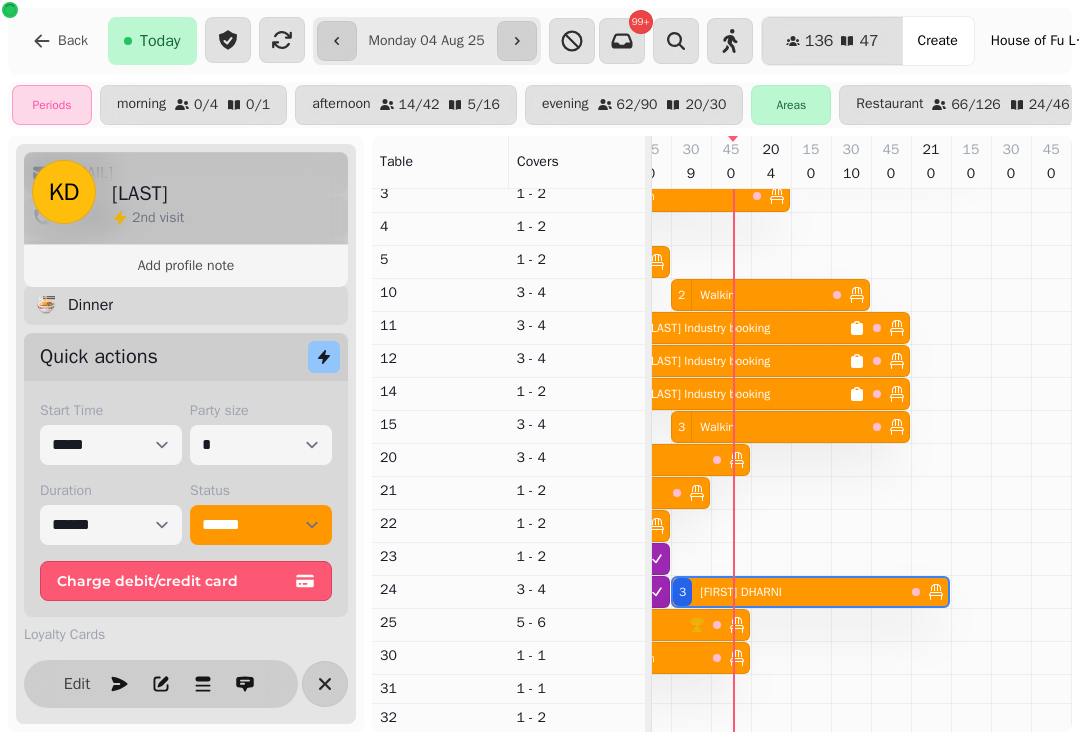type on "**********" 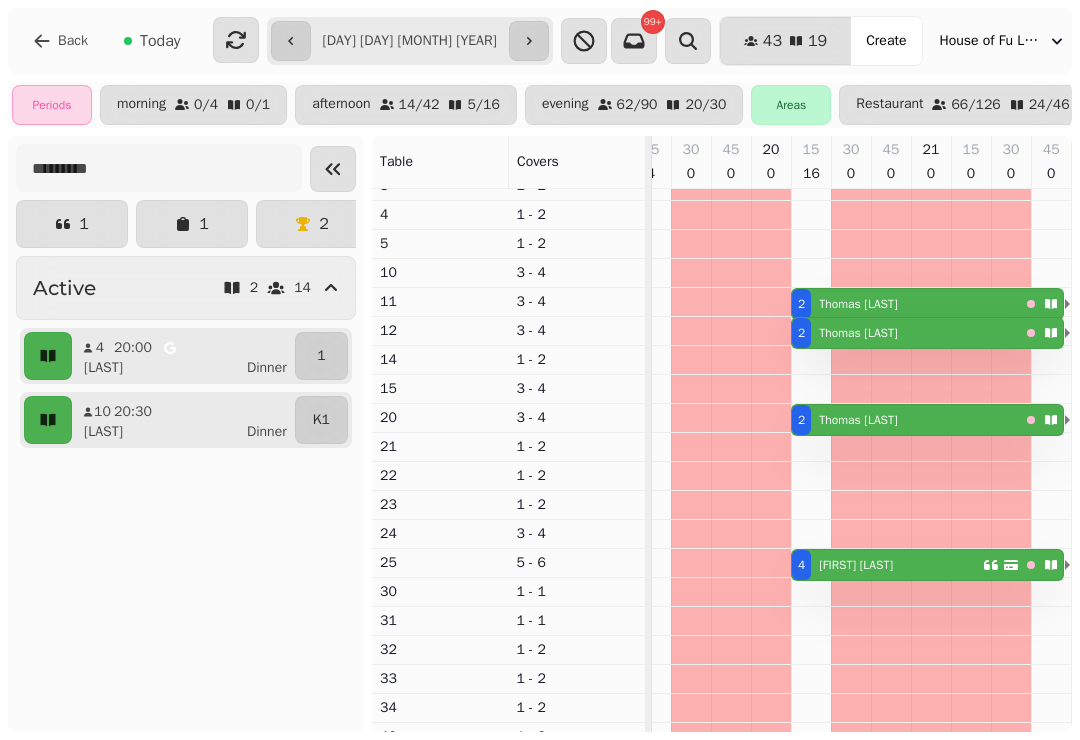 scroll, scrollTop: 0, scrollLeft: 714, axis: horizontal 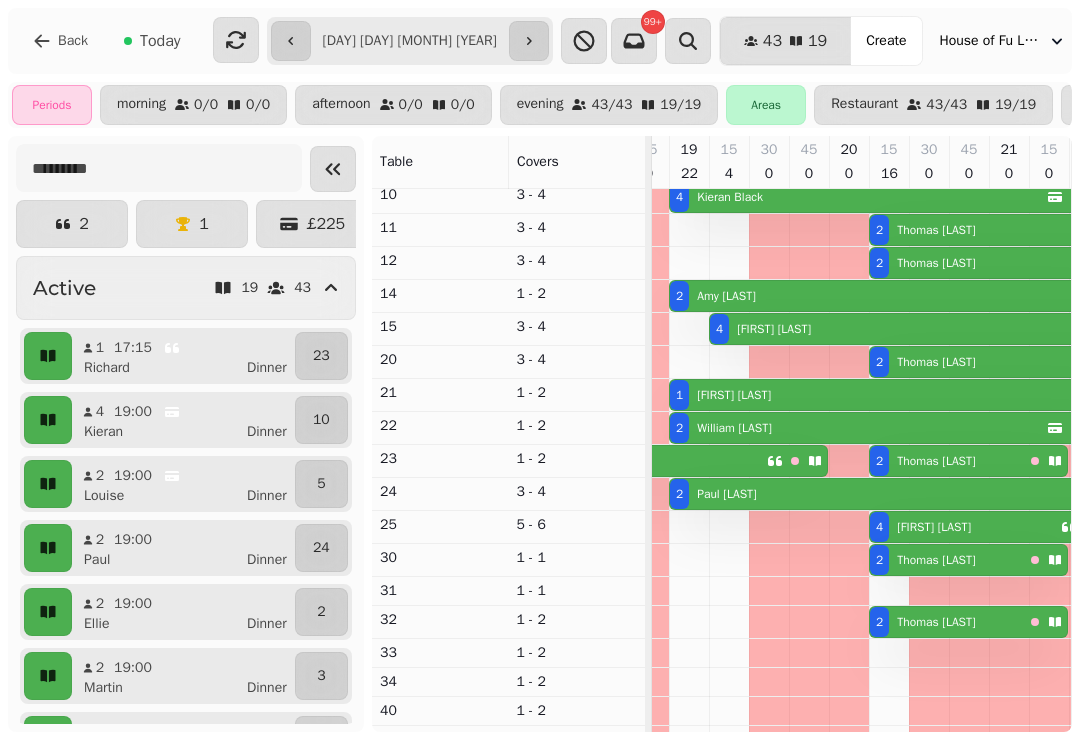 click on "[FIRST] [LAST]" at bounding box center [936, 622] 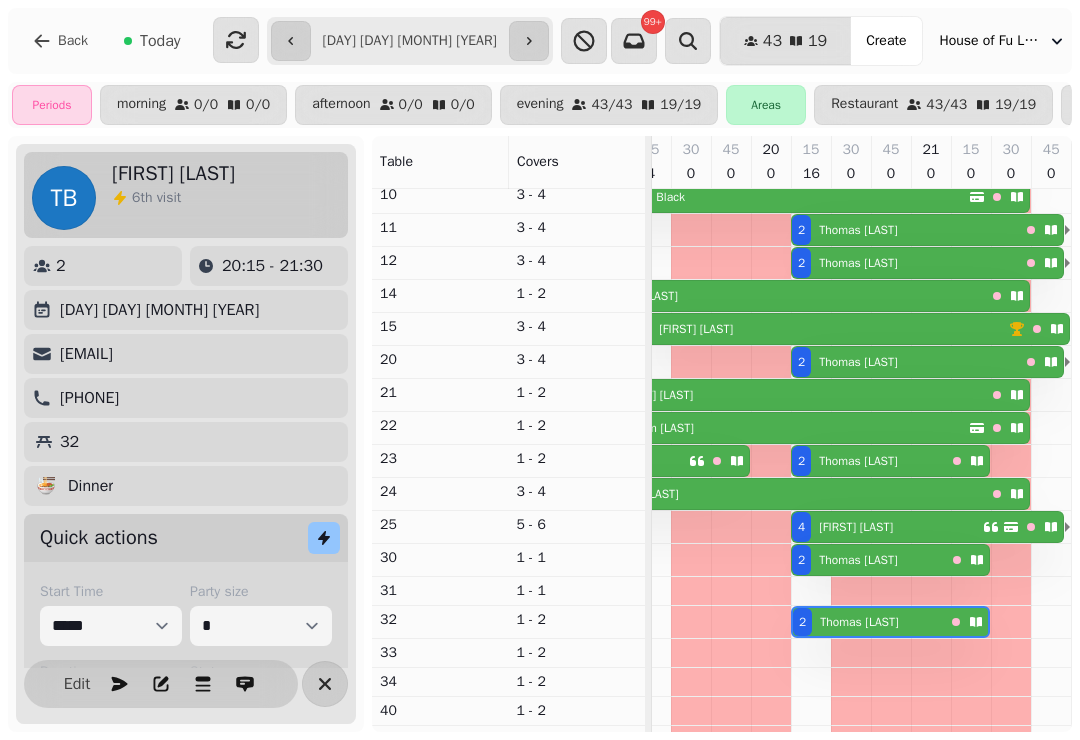 scroll, scrollTop: 209, scrollLeft: 1116, axis: both 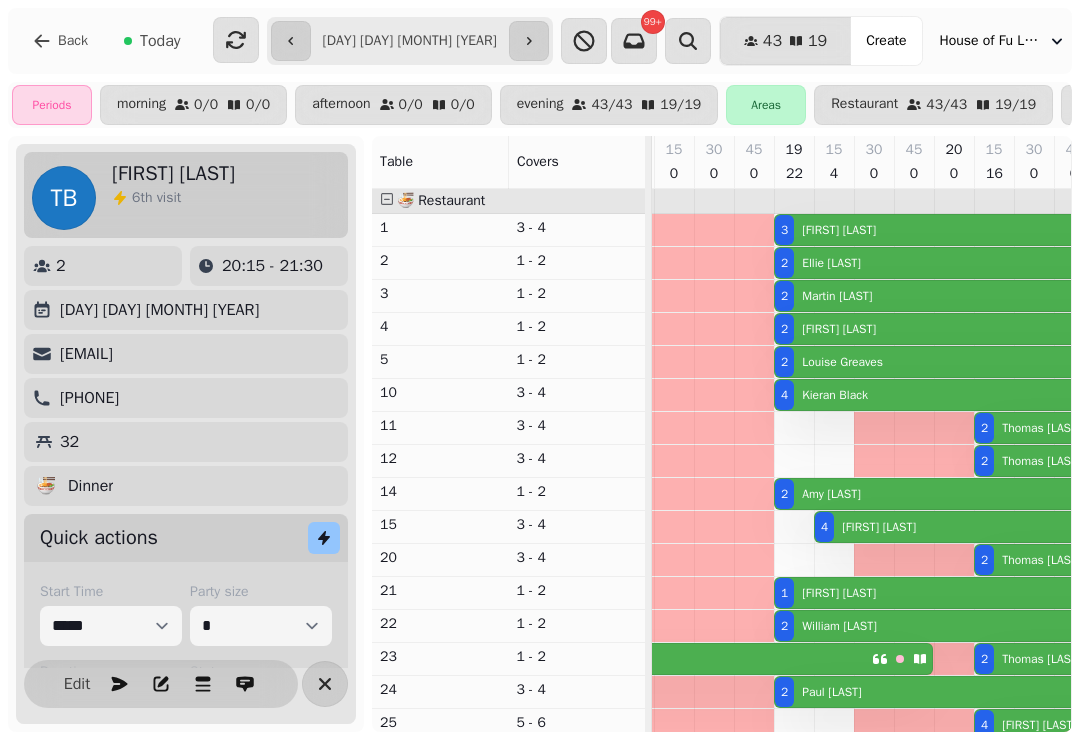 select on "**********" 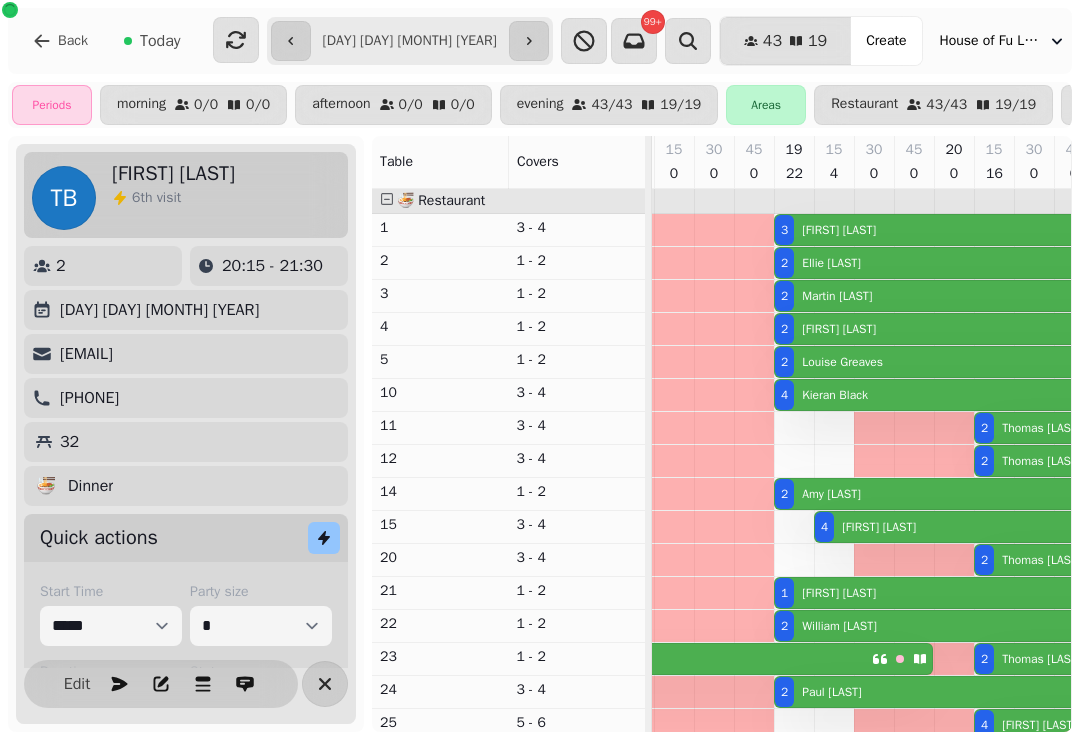 scroll, scrollTop: 33, scrollLeft: 1208, axis: both 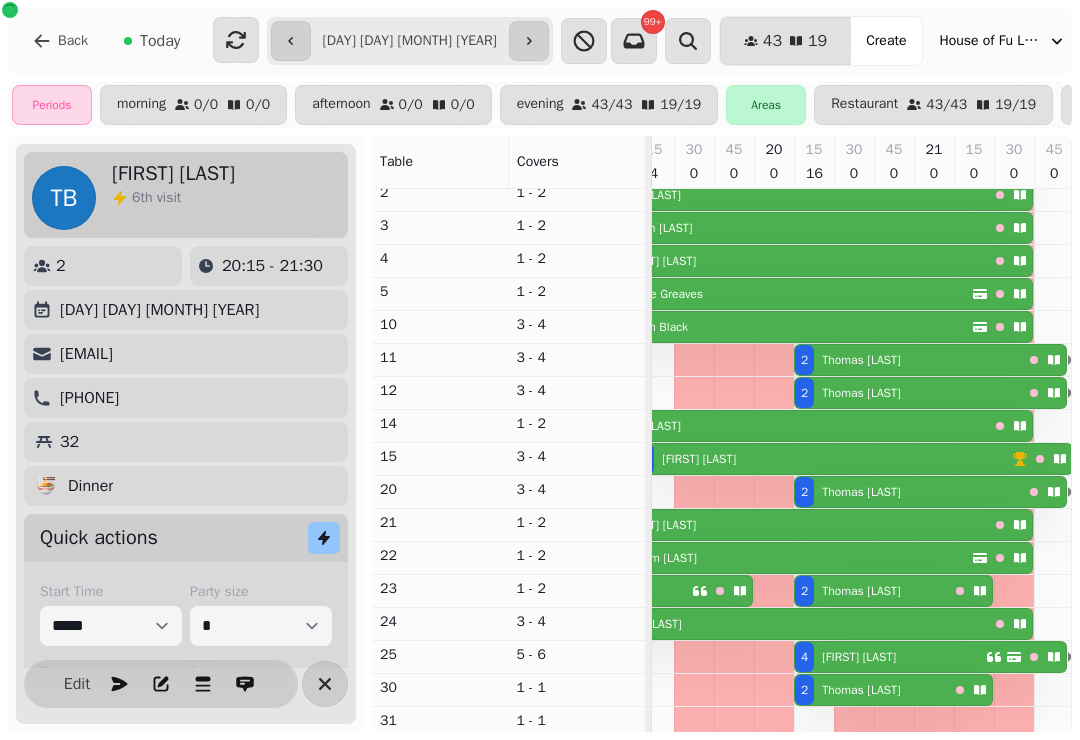 click on "[FIRST] [LAST]" at bounding box center (859, 657) 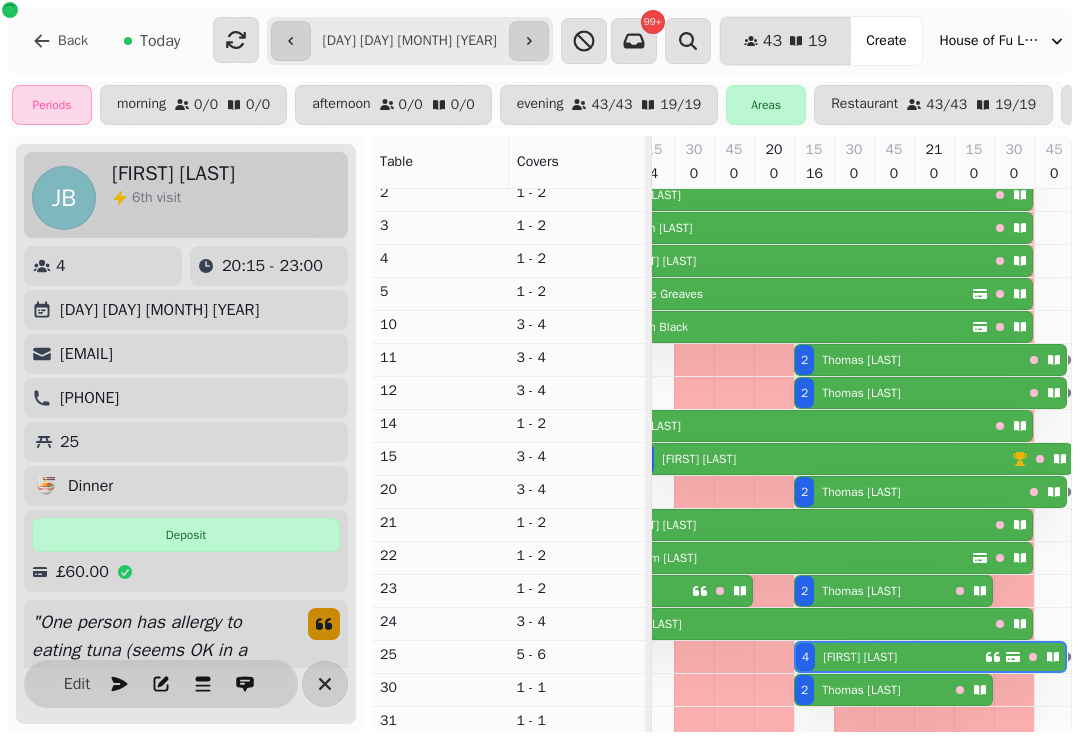 scroll, scrollTop: 0, scrollLeft: 1261, axis: horizontal 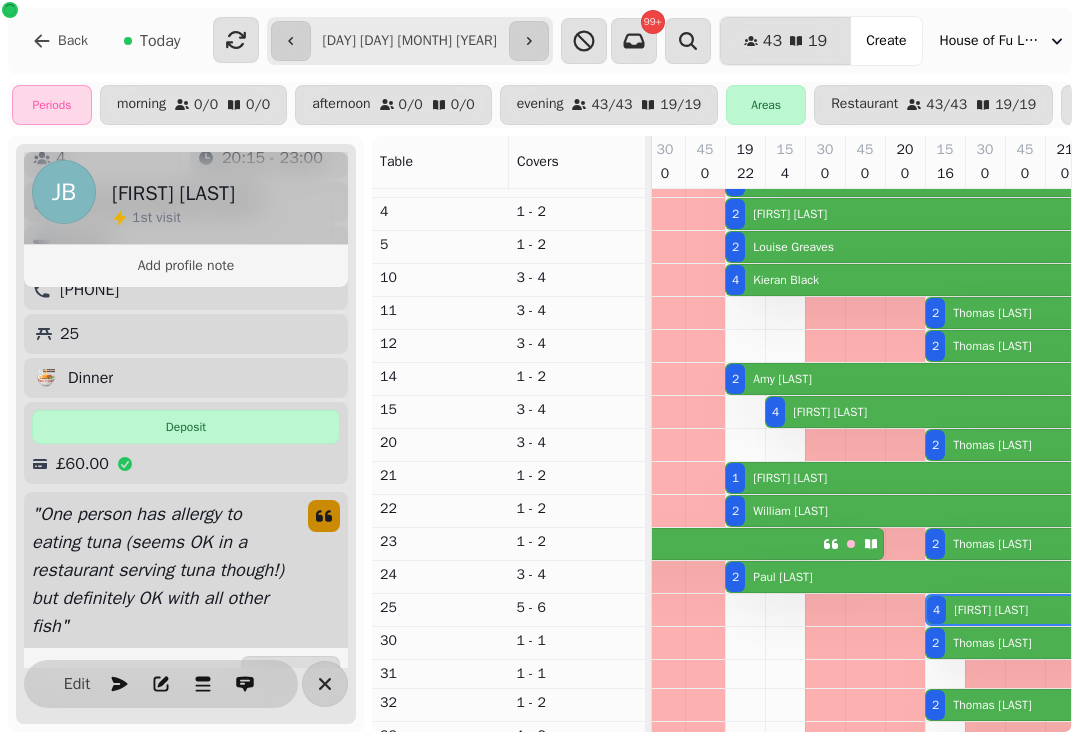 click on "[FIRST] [LAST]" at bounding box center (992, 445) 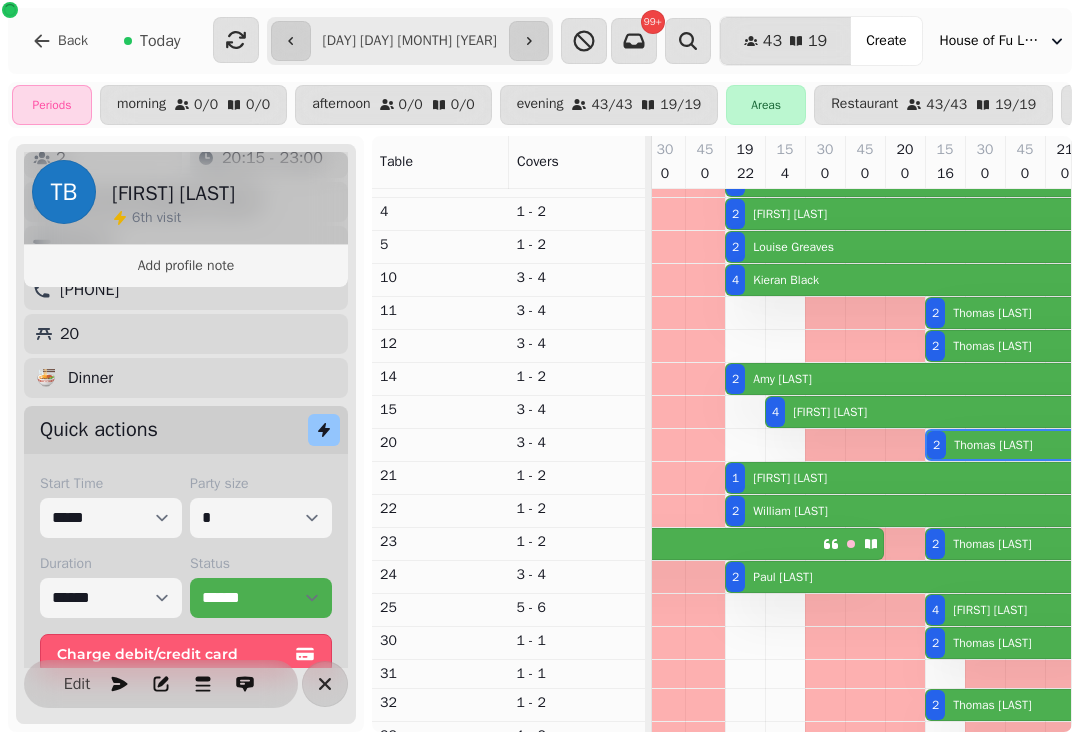 scroll, scrollTop: 0, scrollLeft: 1261, axis: horizontal 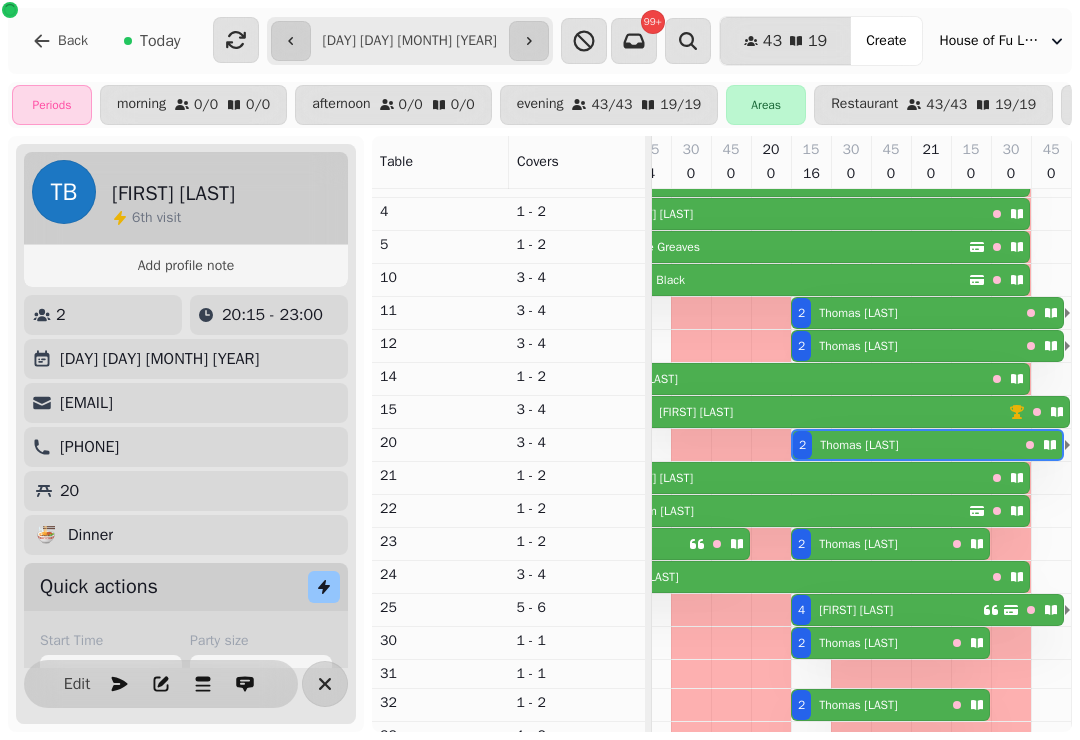 click on "[FIRST] [LAST]" at bounding box center [854, 313] 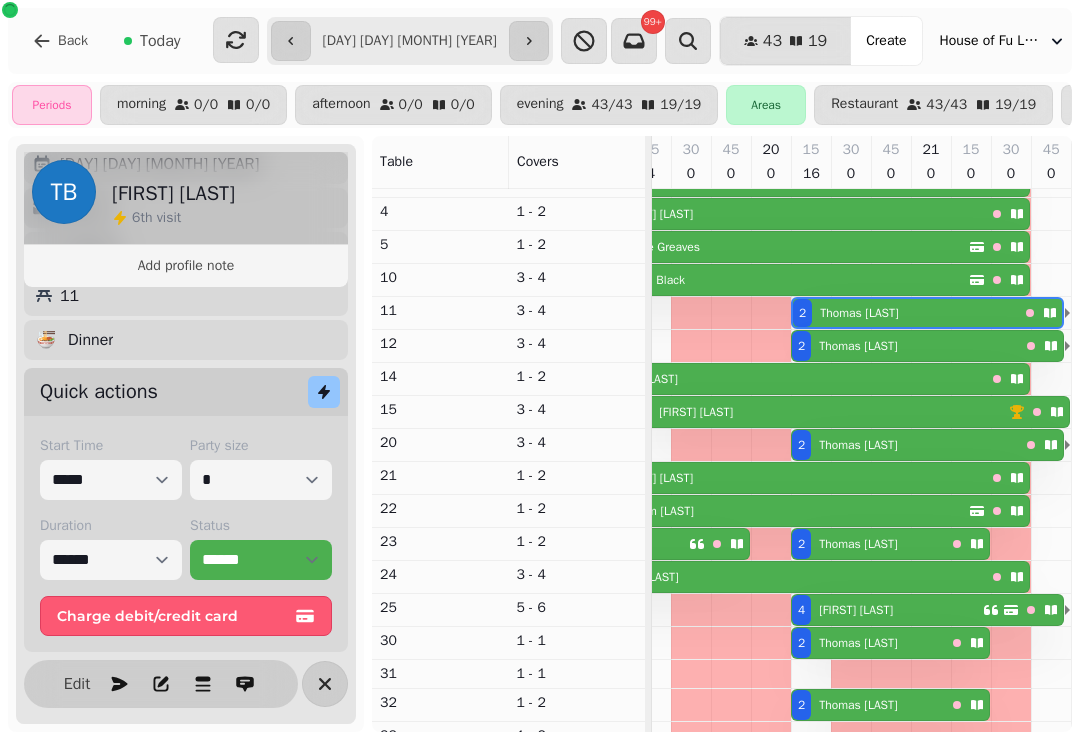 scroll, scrollTop: 194, scrollLeft: 0, axis: vertical 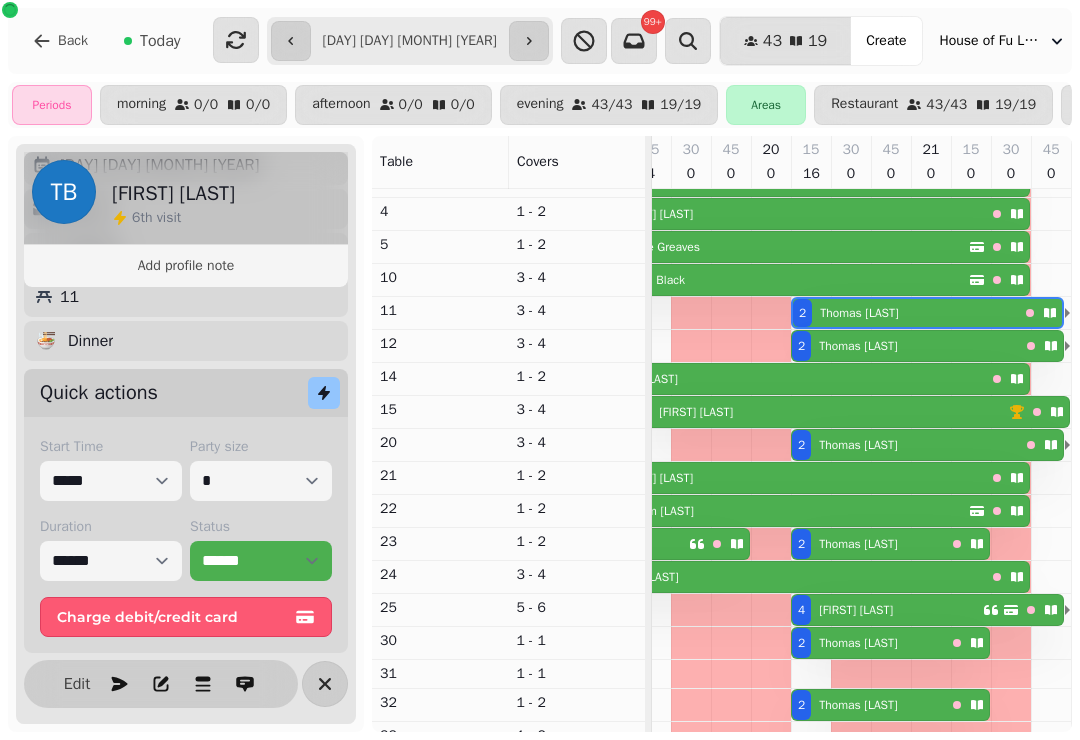 click on "[FIRST] [LAST]" at bounding box center [858, 346] 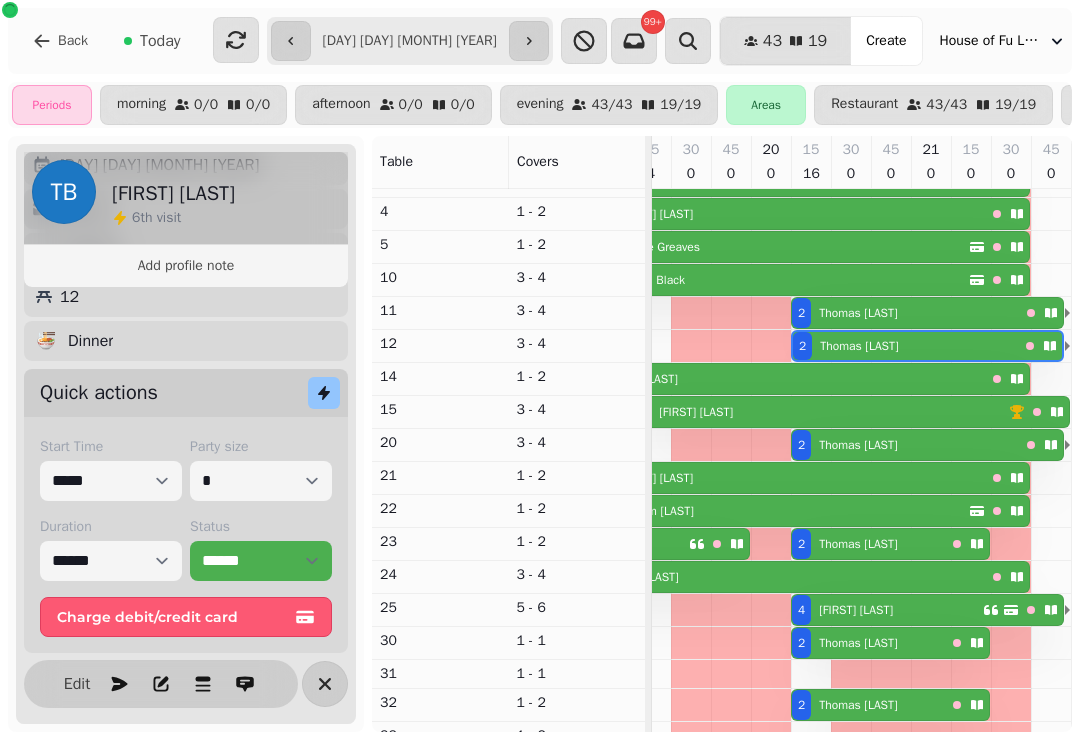 click on "[FIRST] [LAST]" at bounding box center [858, 445] 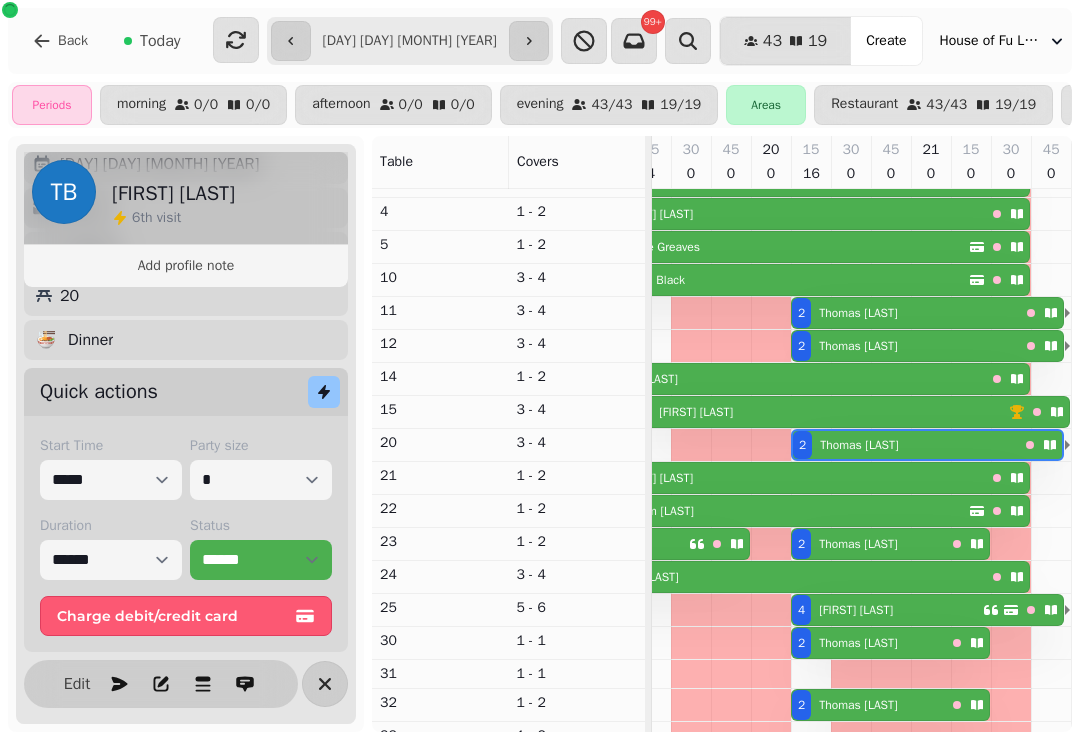 scroll, scrollTop: 194, scrollLeft: 0, axis: vertical 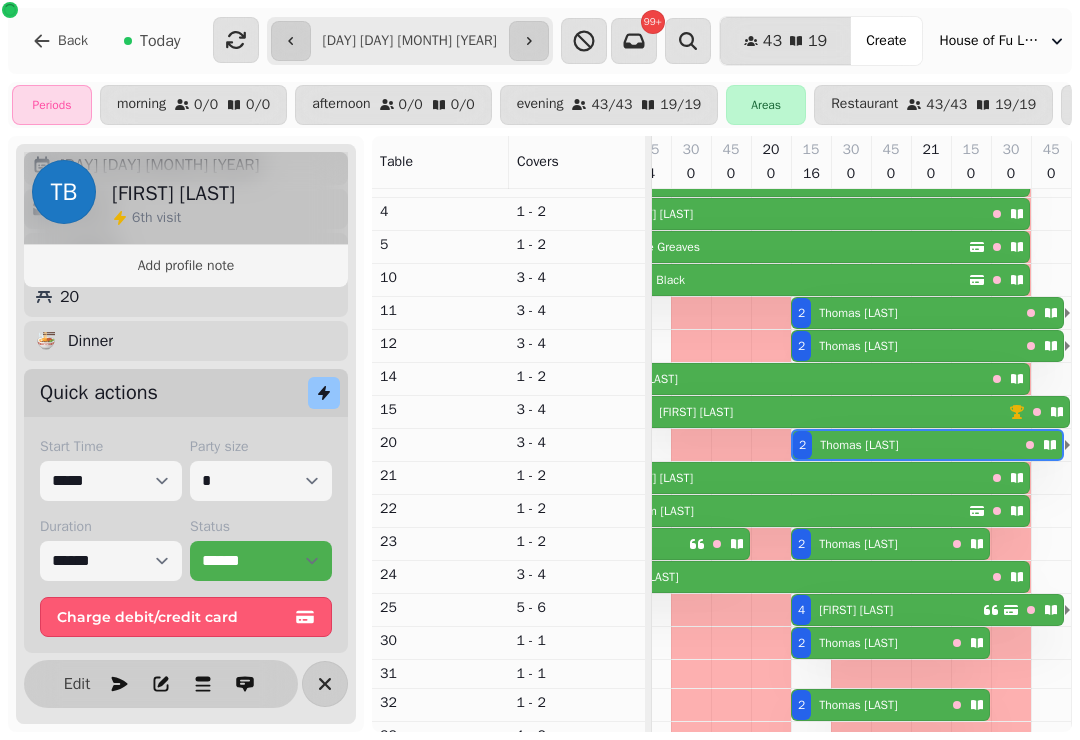 click on "[FIRST] [LAST]" at bounding box center (858, 544) 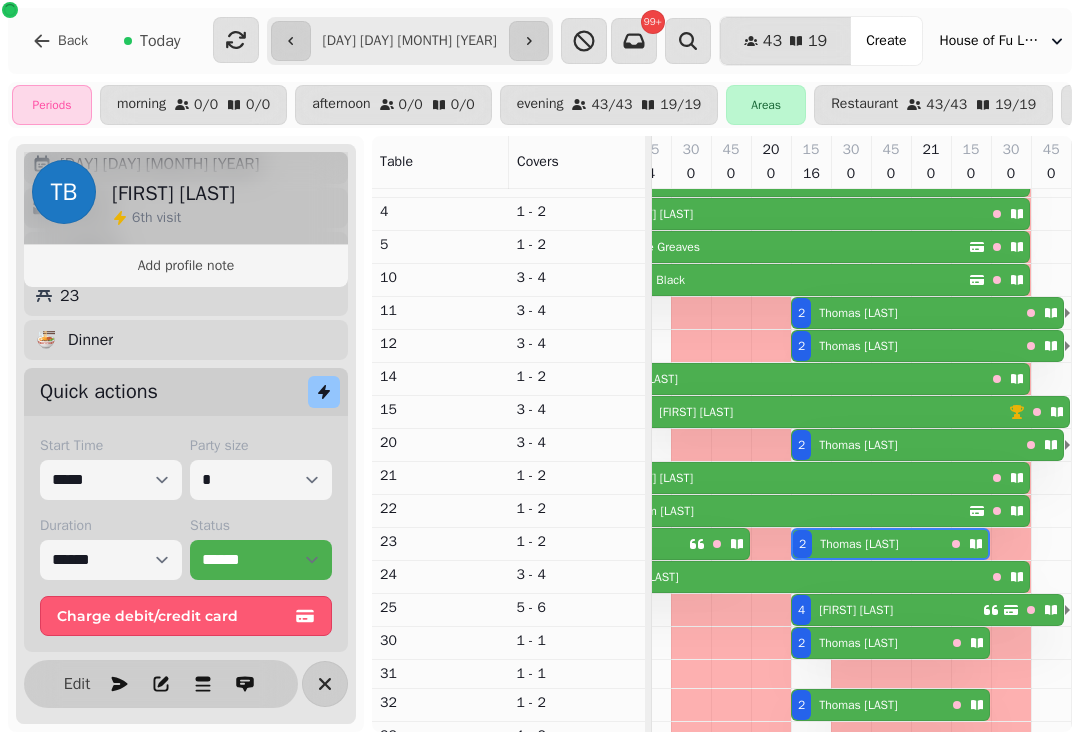 scroll, scrollTop: 194, scrollLeft: 0, axis: vertical 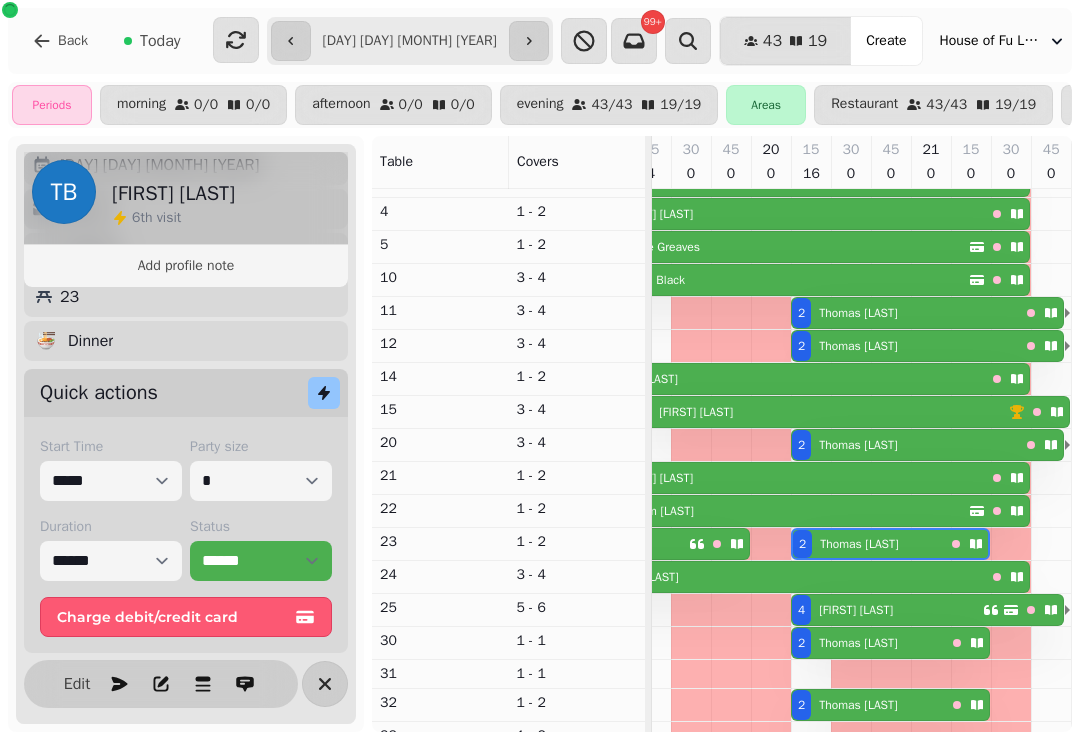 click on "[FIRST] [LAST]" at bounding box center (856, 610) 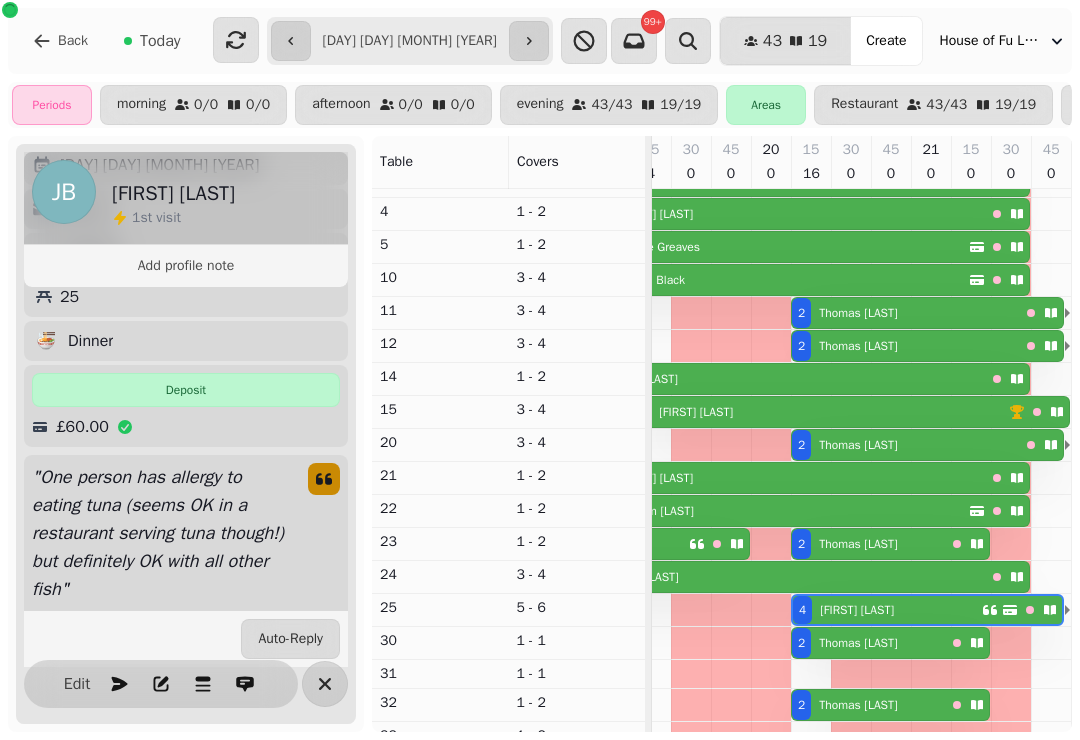 click on "[FIRST] [LAST]" at bounding box center (854, 643) 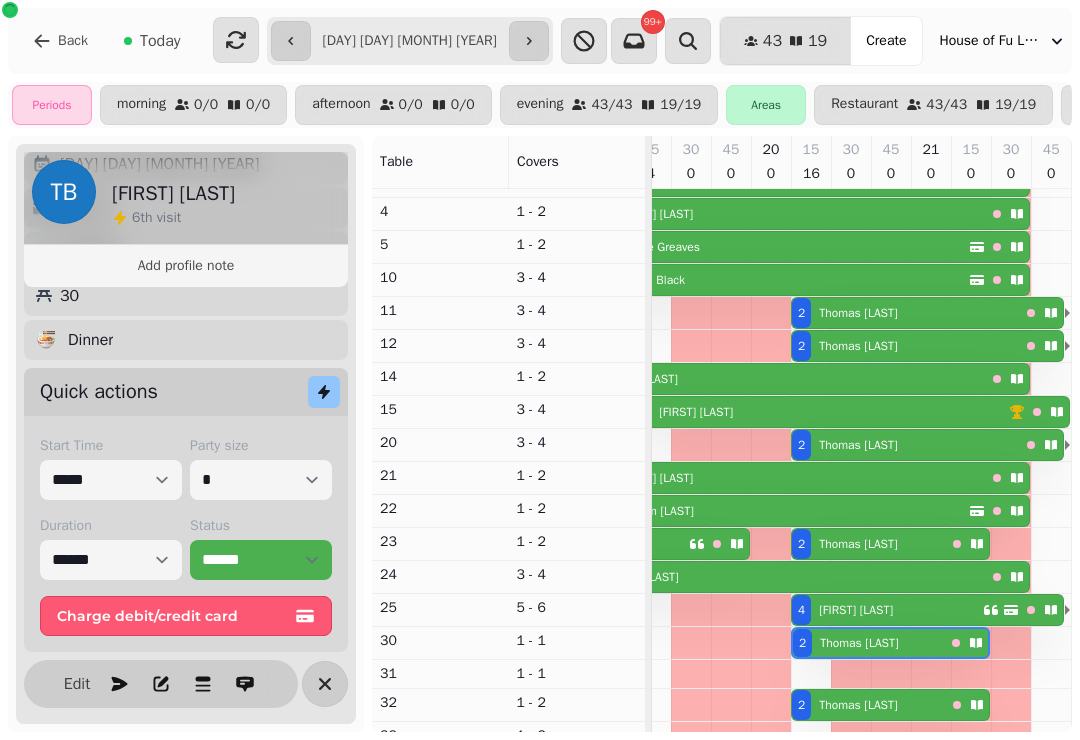 scroll, scrollTop: 194, scrollLeft: 0, axis: vertical 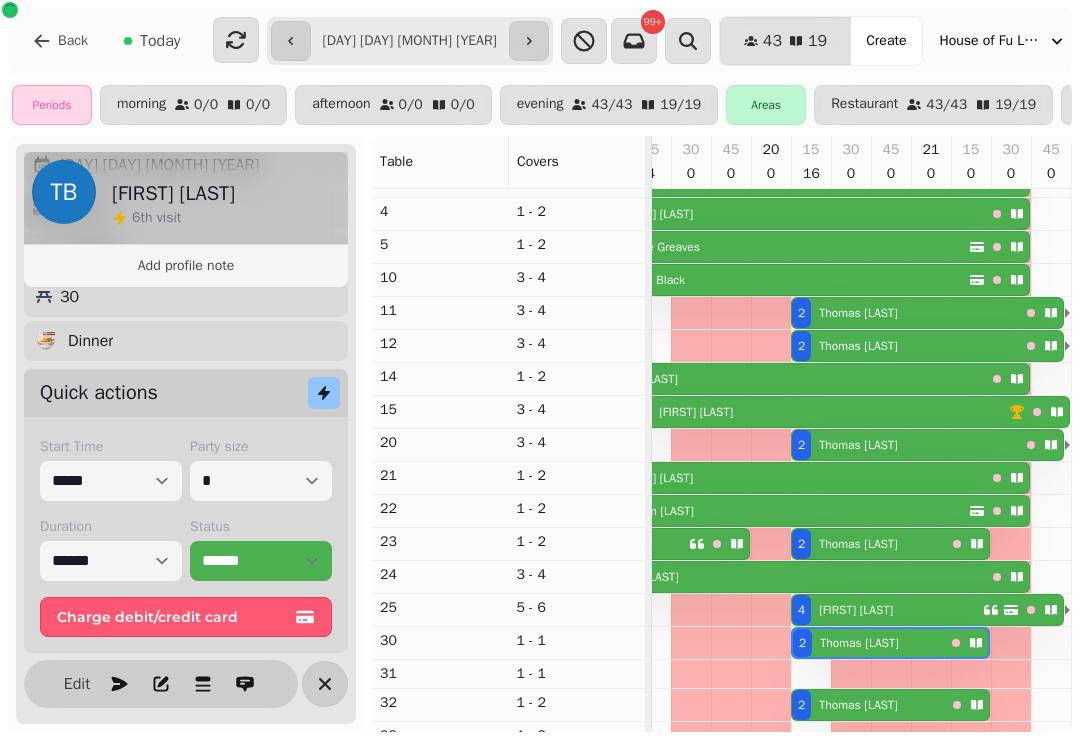 click on "[FIRST] [LAST]" at bounding box center [858, 705] 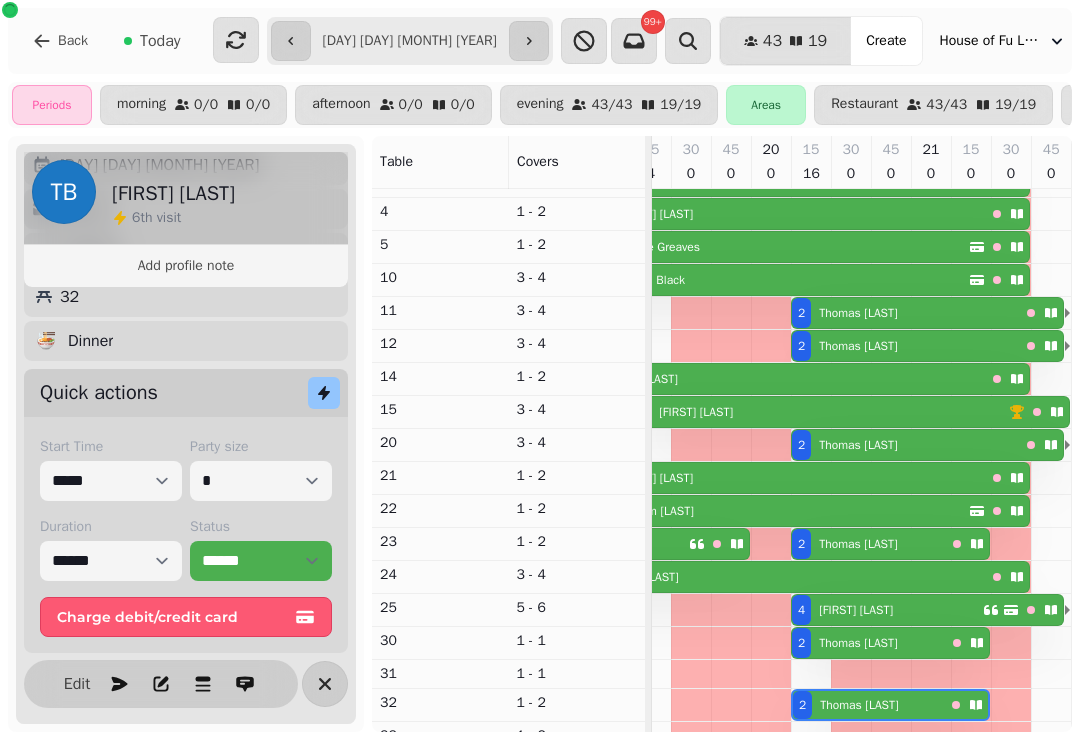 scroll, scrollTop: 194, scrollLeft: 0, axis: vertical 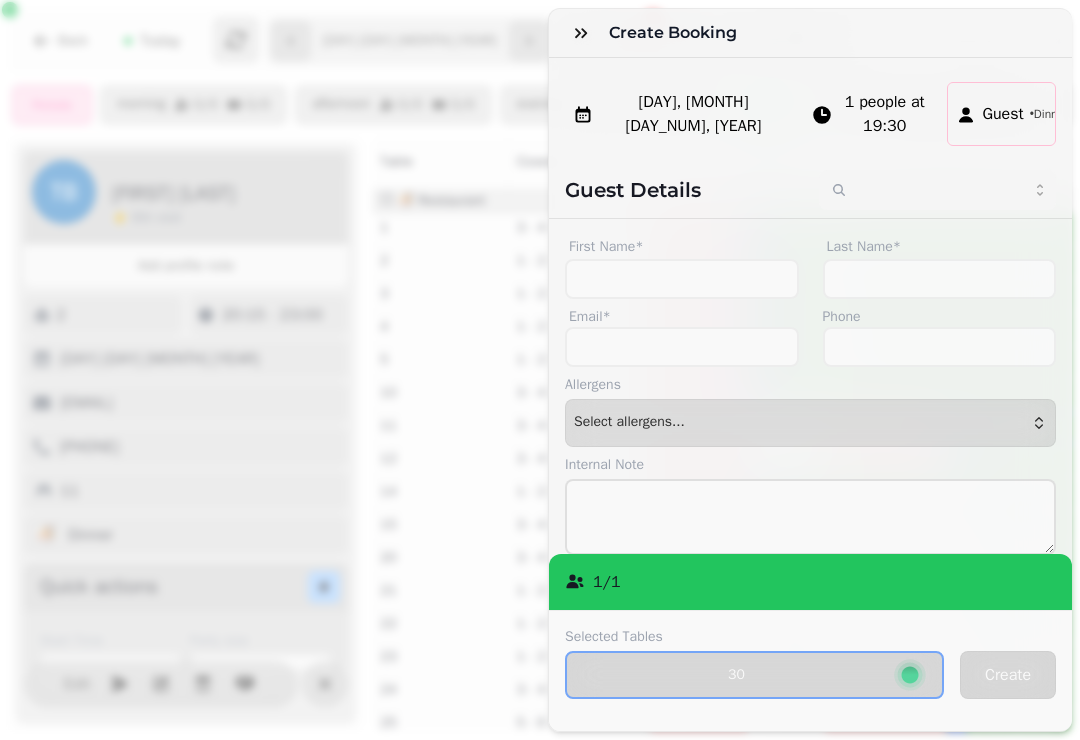click at bounding box center [581, 33] 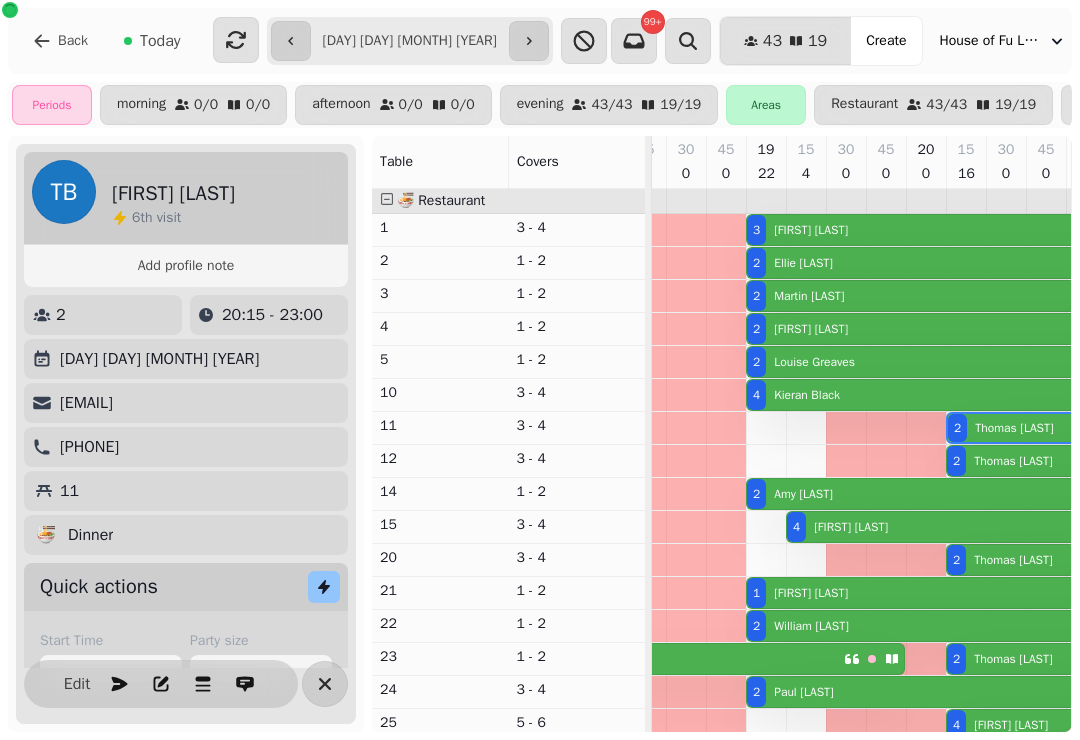 click on "[FIRST]   [LAST]" at bounding box center (811, 230) 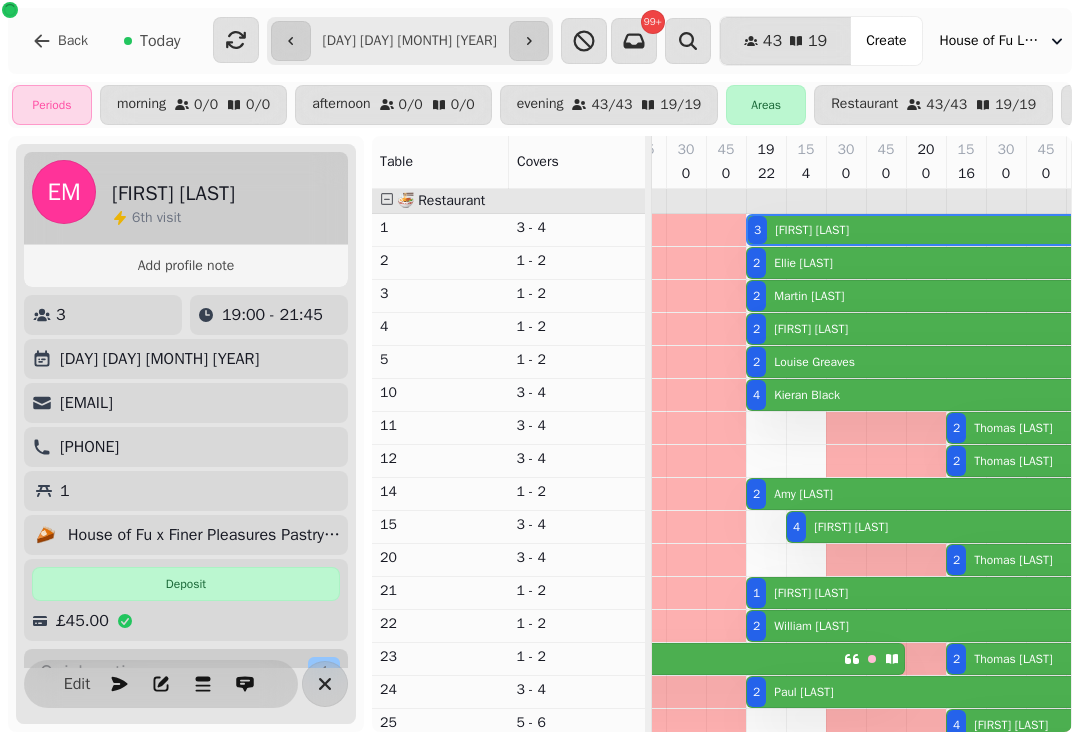 scroll, scrollTop: 0, scrollLeft: 1187, axis: horizontal 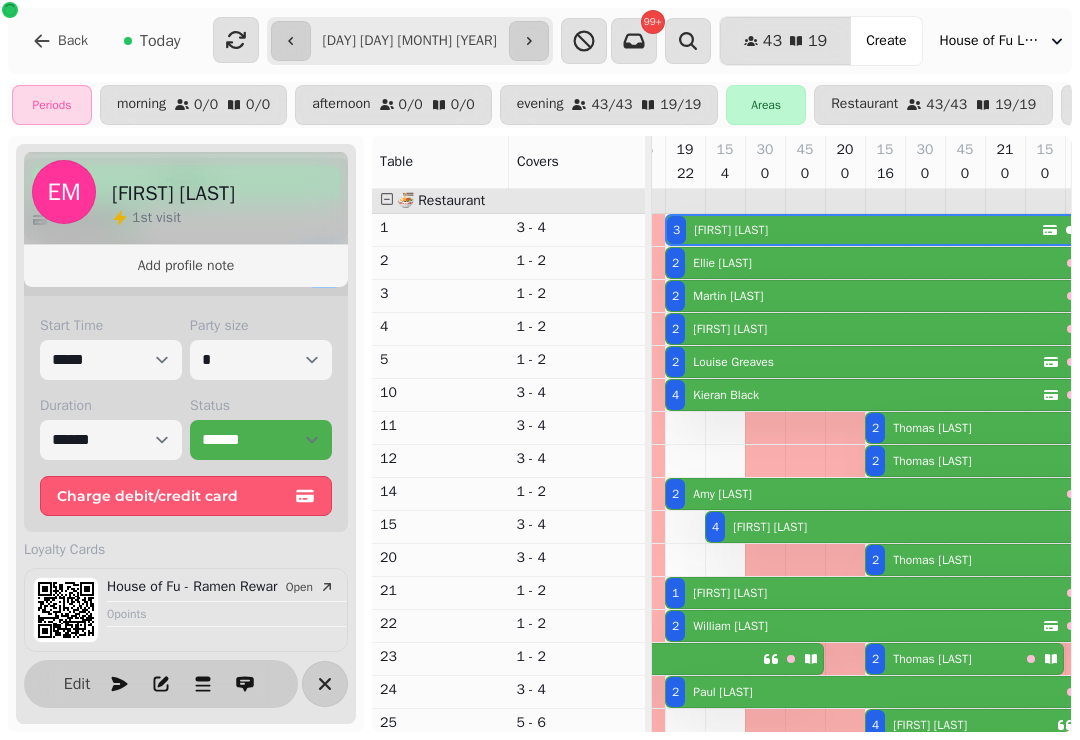 click on "[FIRST]   [LAST]" at bounding box center [718, 263] 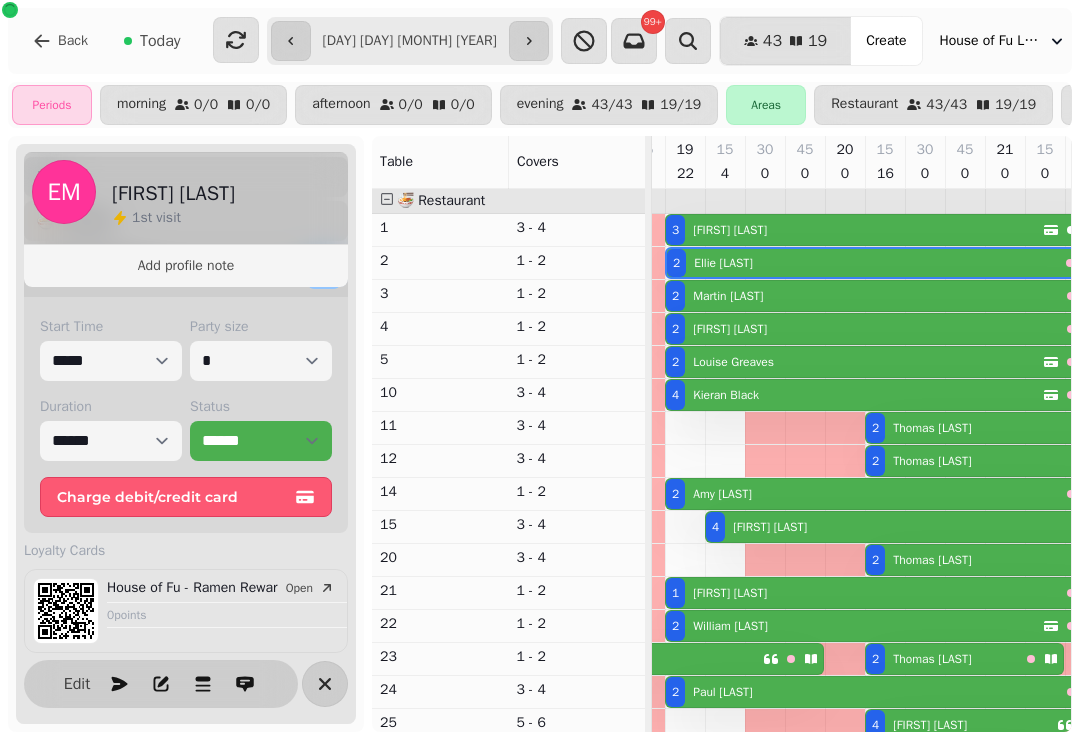 scroll, scrollTop: 314, scrollLeft: 0, axis: vertical 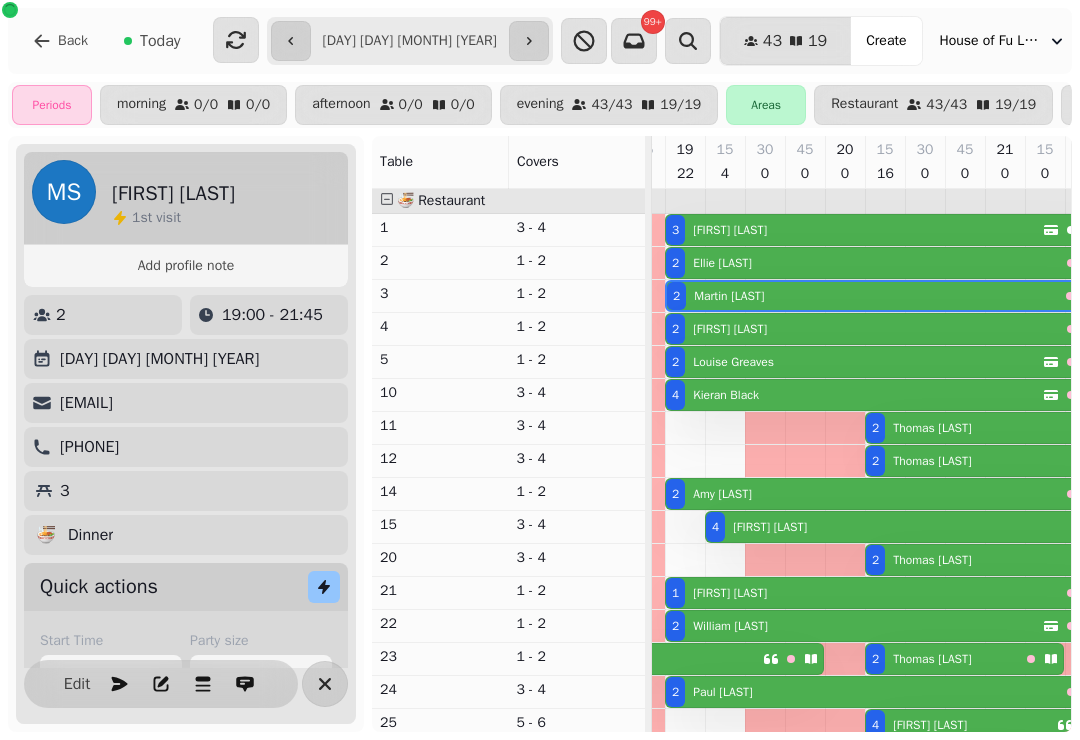 click on "[FIRST]   [LAST]" at bounding box center [730, 329] 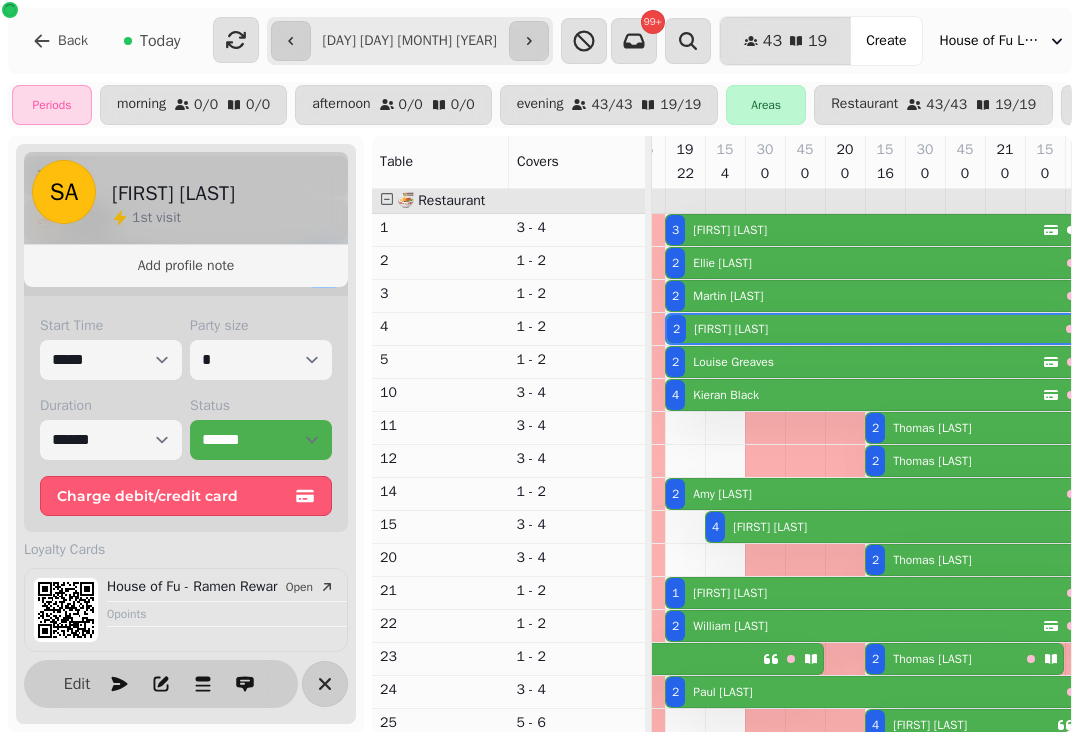 scroll, scrollTop: 314, scrollLeft: 0, axis: vertical 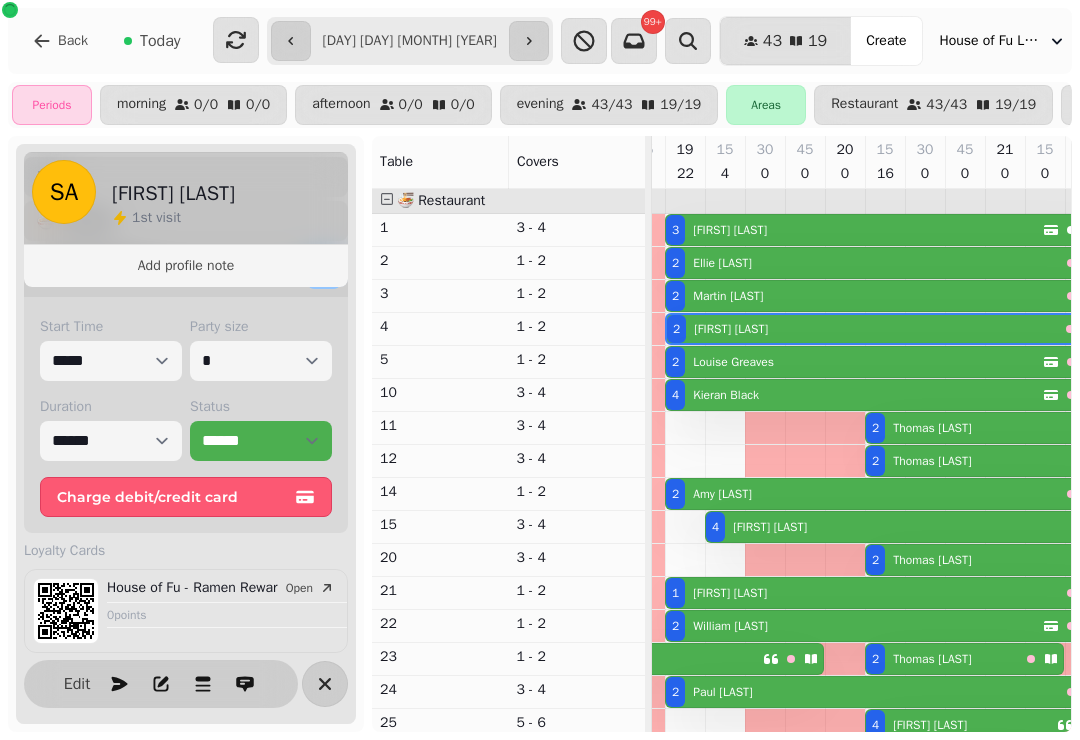 click on "[FIRST]   [LAST]" at bounding box center [733, 362] 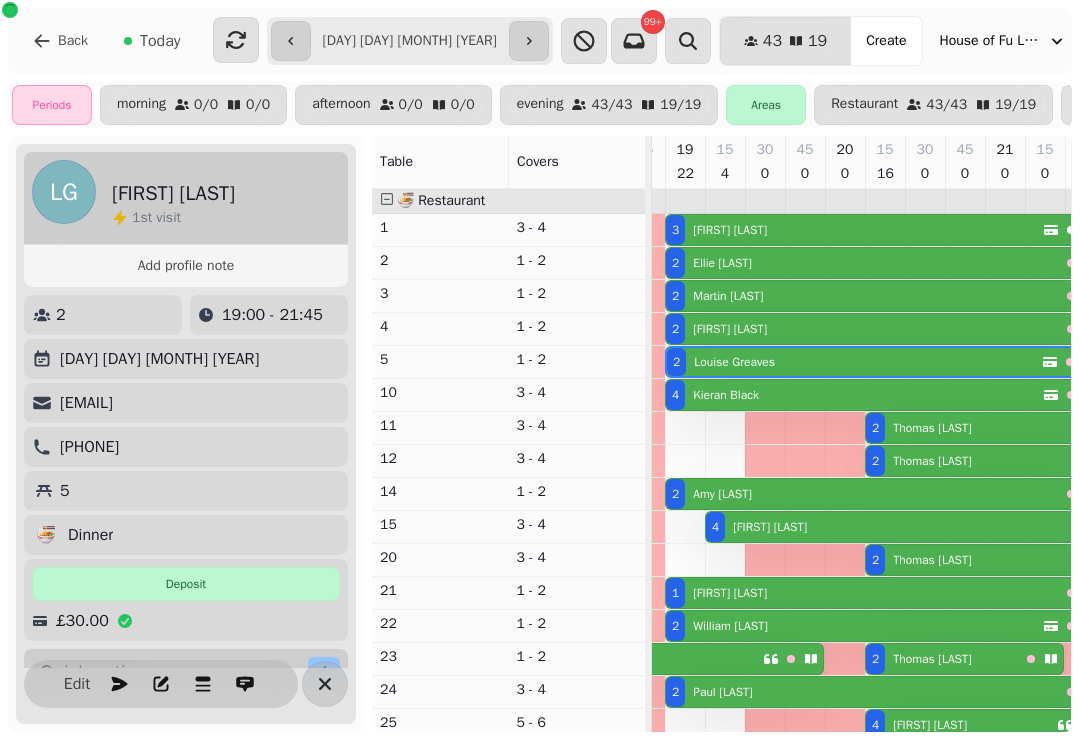 scroll, scrollTop: 0, scrollLeft: 0, axis: both 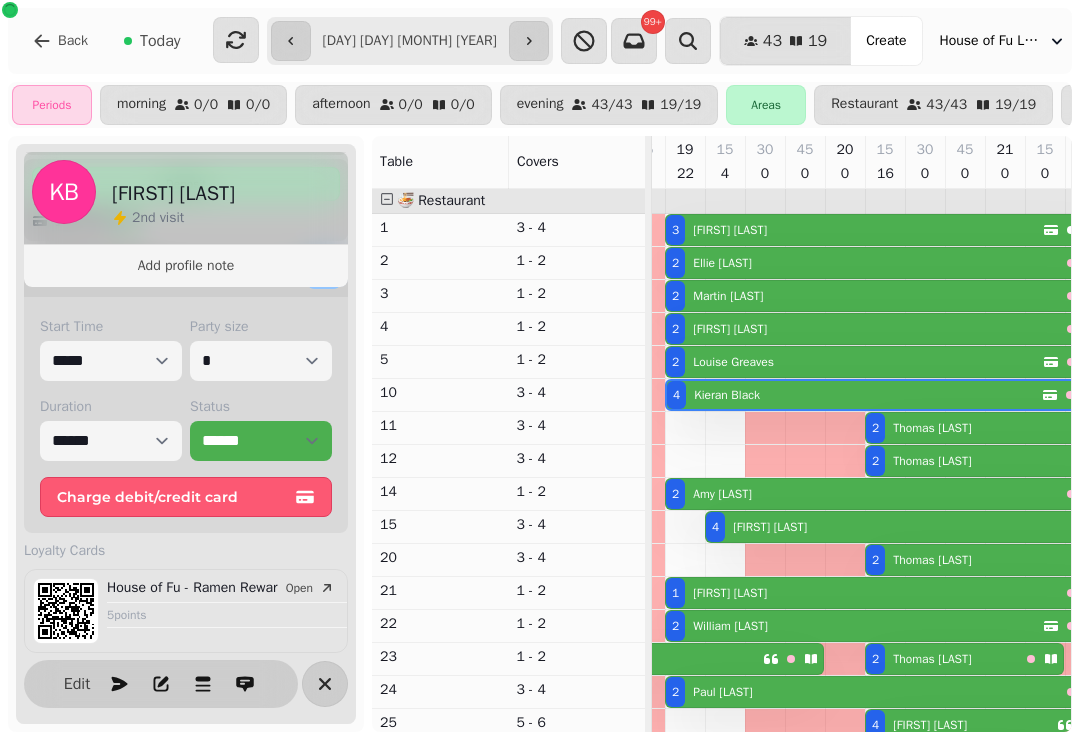 click on "[FIRST] [LAST]" at bounding box center (932, 428) 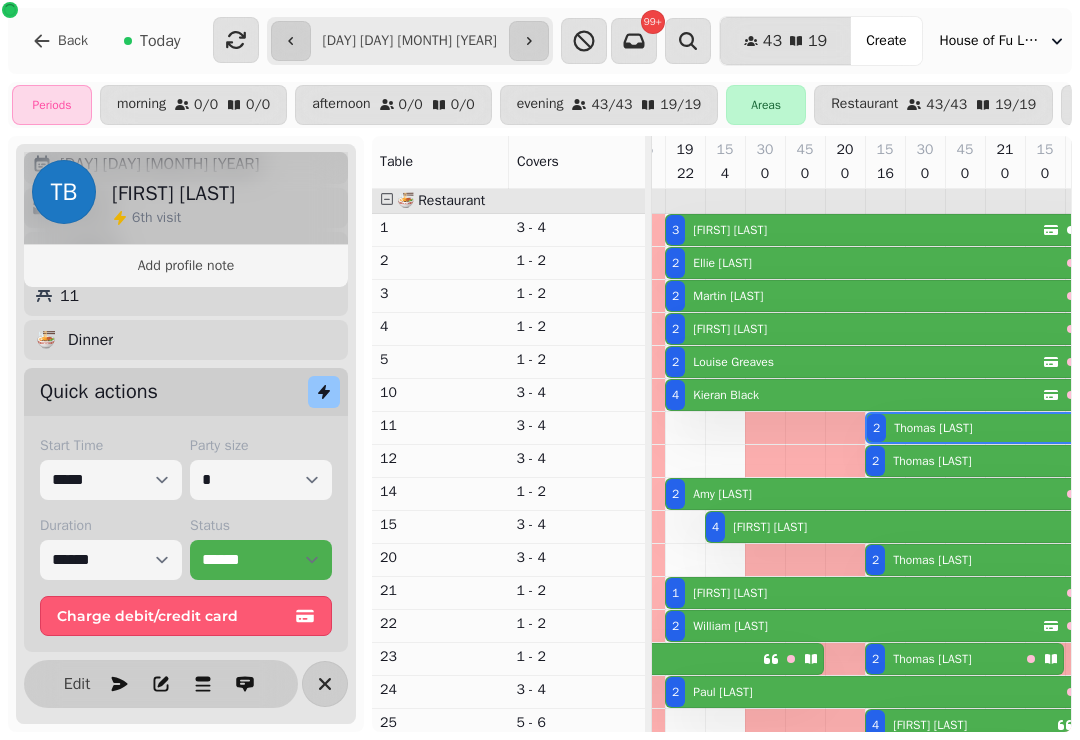 scroll, scrollTop: 194, scrollLeft: 0, axis: vertical 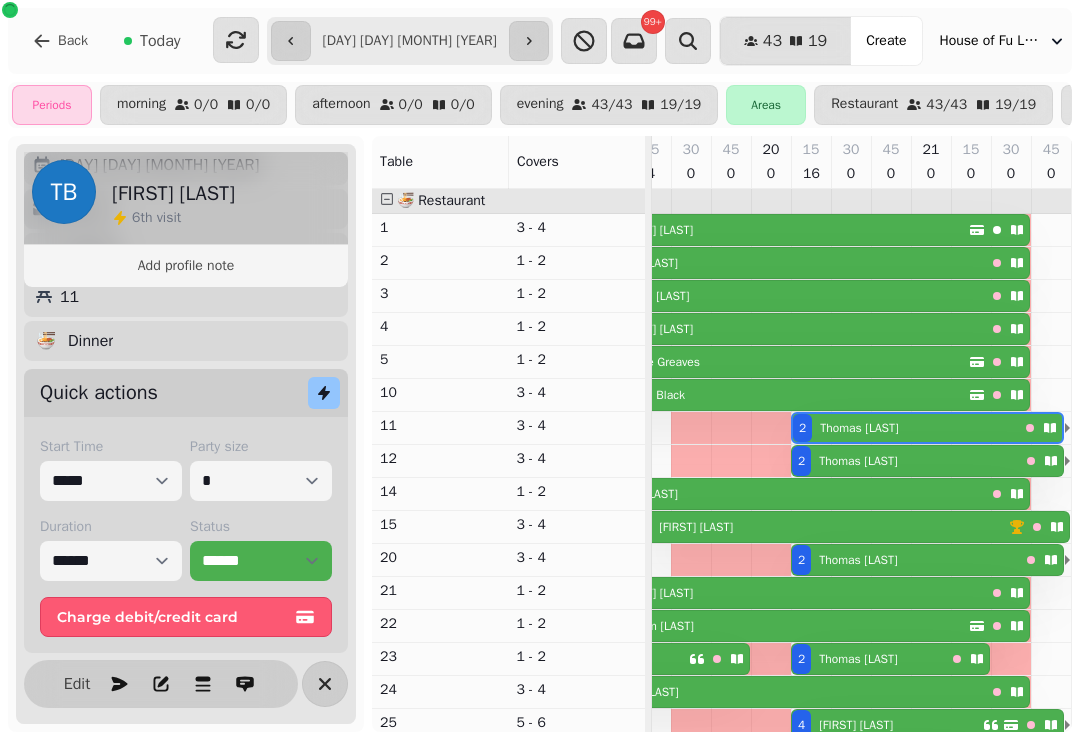 click on "[FIRST] [LAST]" at bounding box center [858, 461] 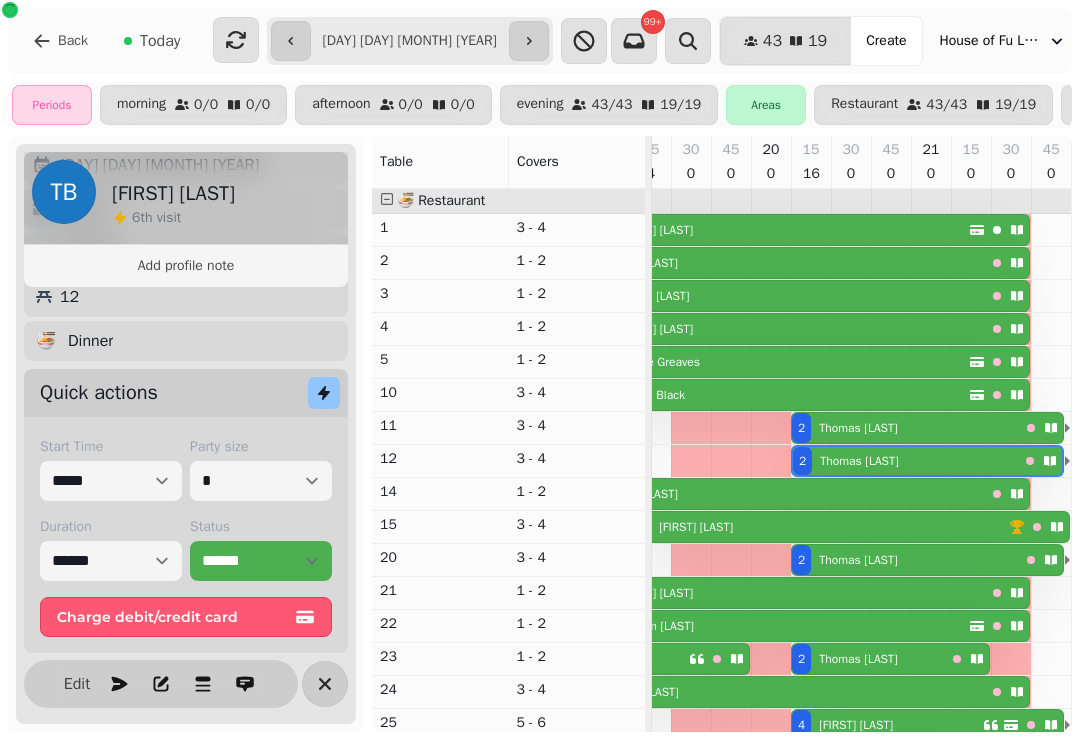 scroll, scrollTop: 21, scrollLeft: 1257, axis: both 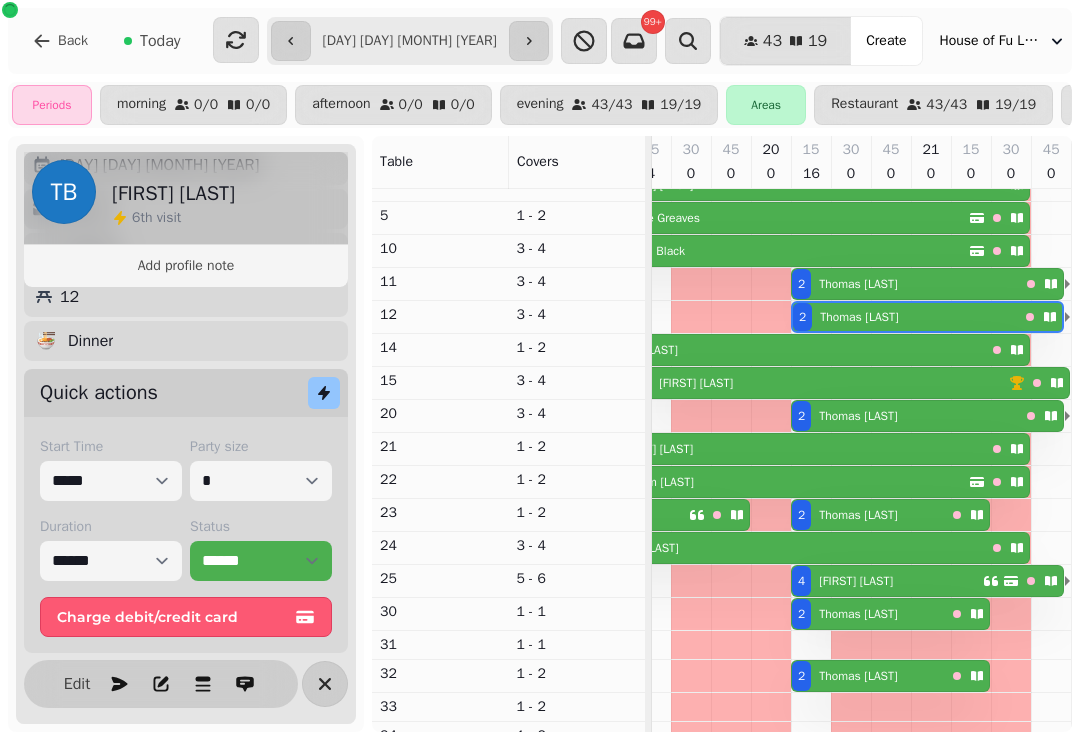 click on "[FIRST] [LAST]" at bounding box center [858, 676] 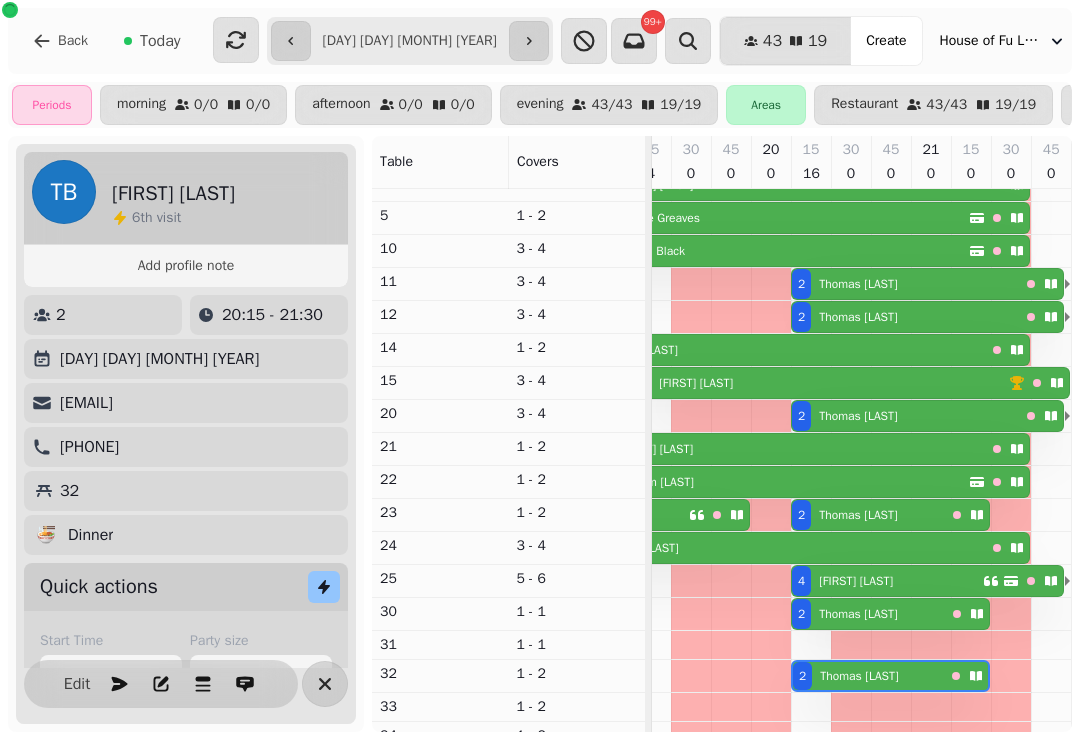 scroll, scrollTop: 0, scrollLeft: 0, axis: both 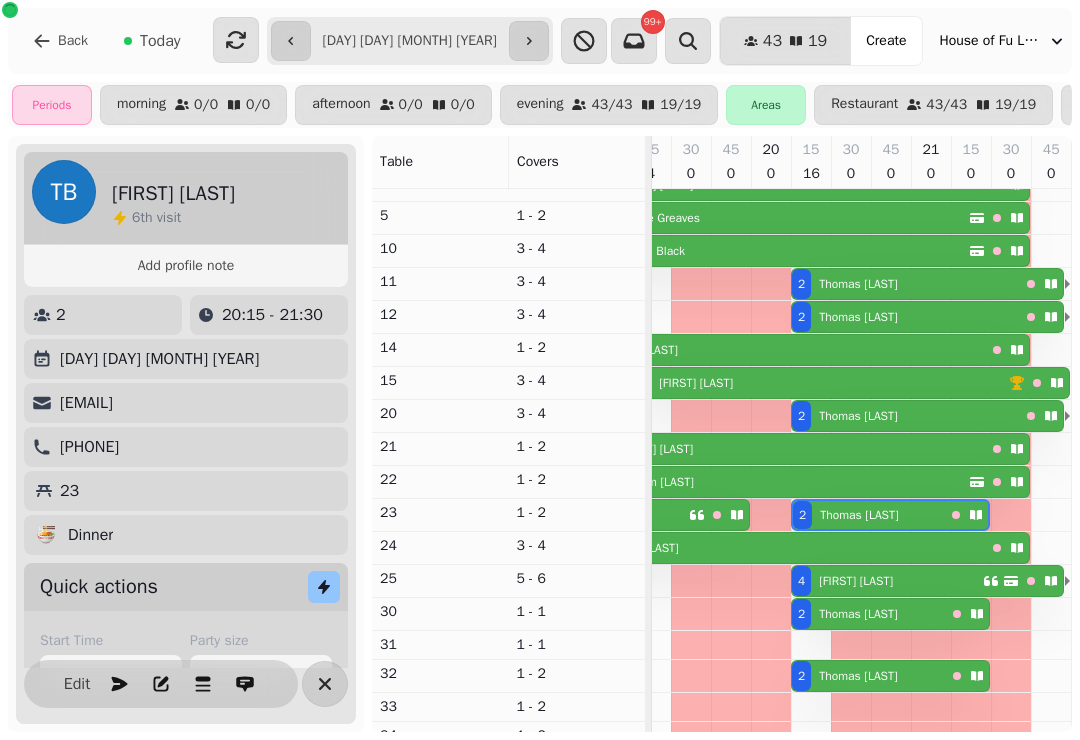 click on "[FIRST] [LAST]" at bounding box center [856, 581] 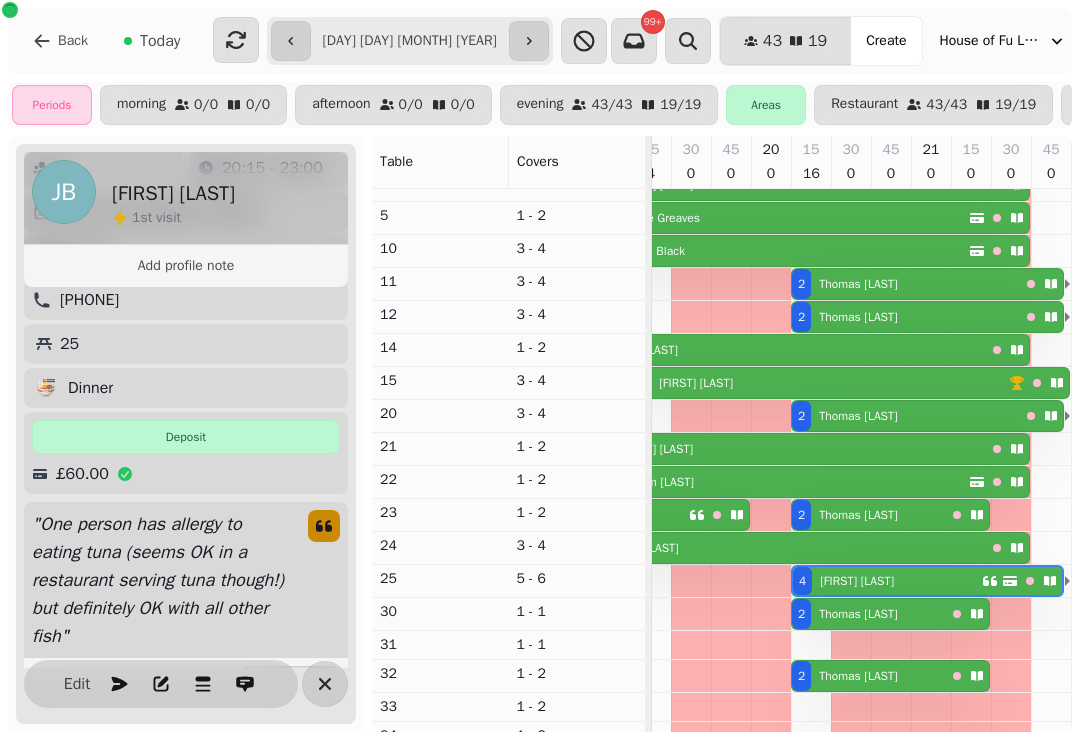 scroll, scrollTop: 208, scrollLeft: 0, axis: vertical 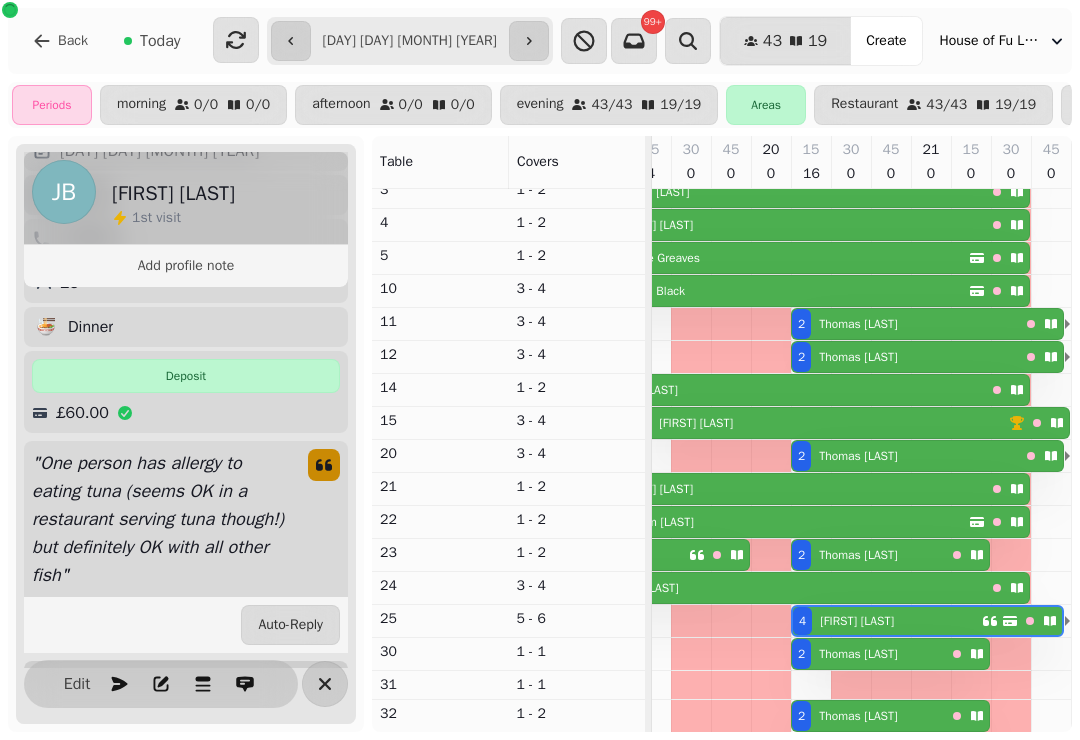 click at bounding box center [731, 636] 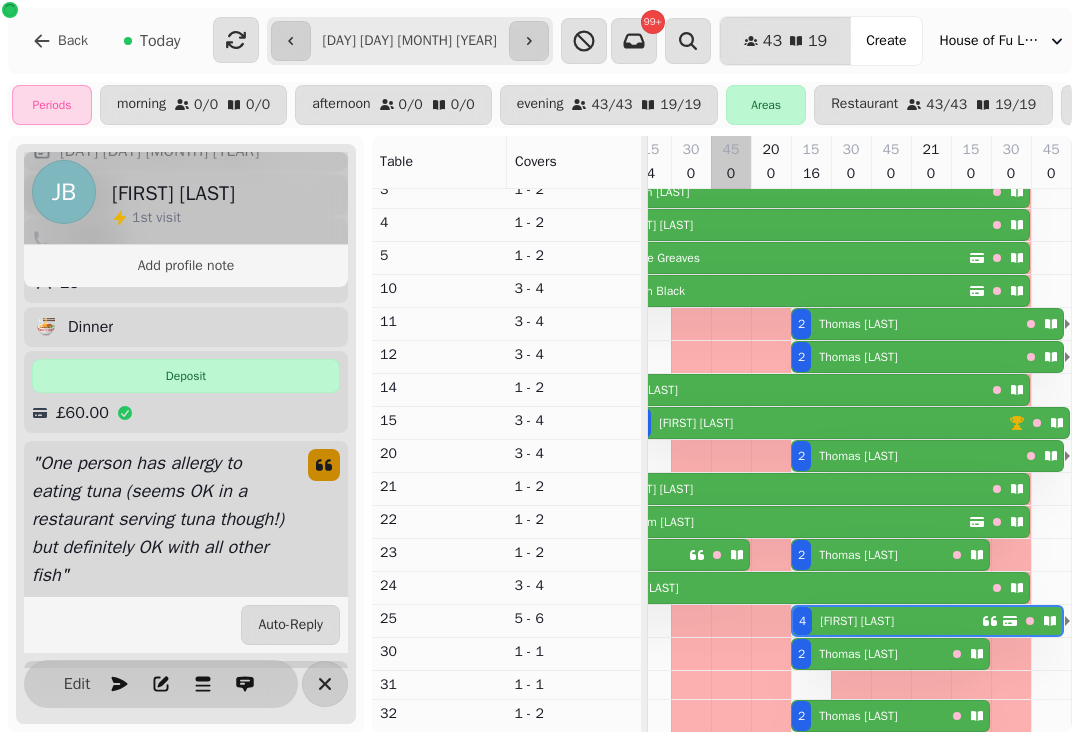 scroll, scrollTop: 0, scrollLeft: 1257, axis: horizontal 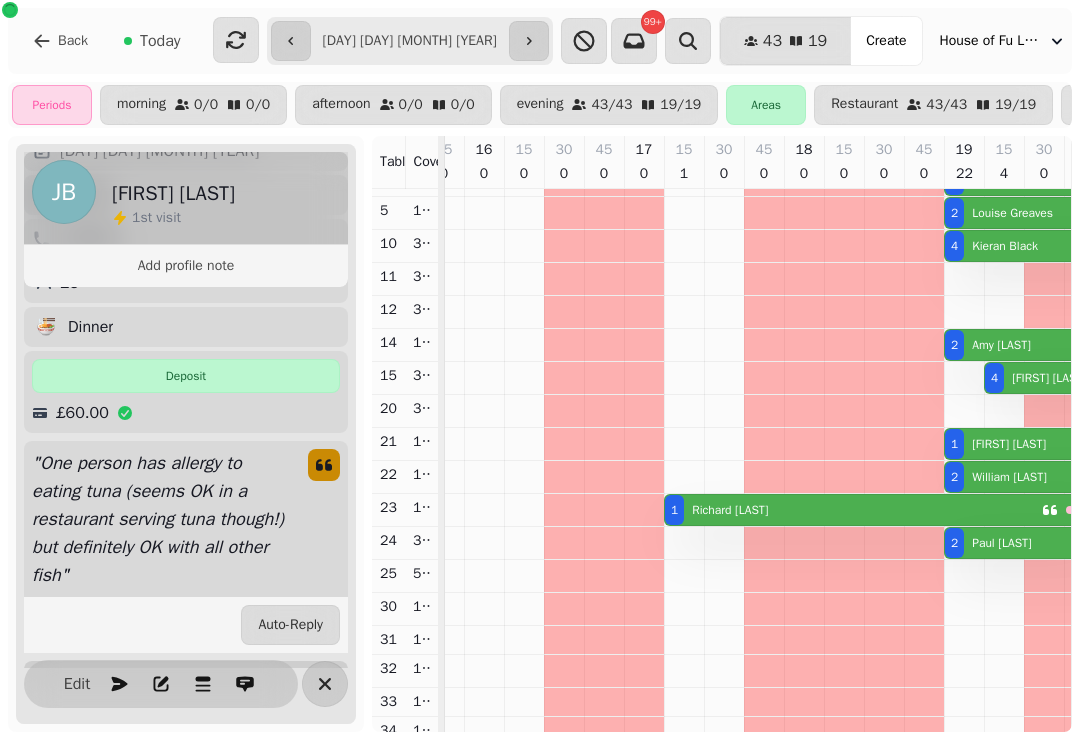 click on "[FIRST]   [LAST]" at bounding box center [730, 510] 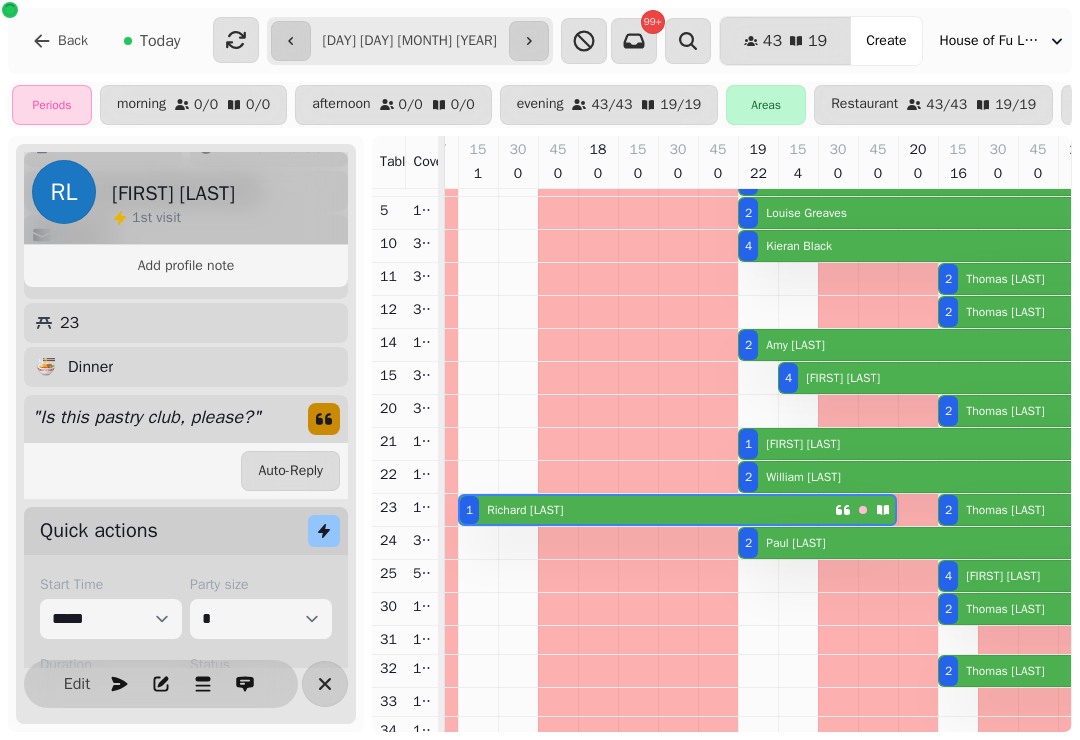 click 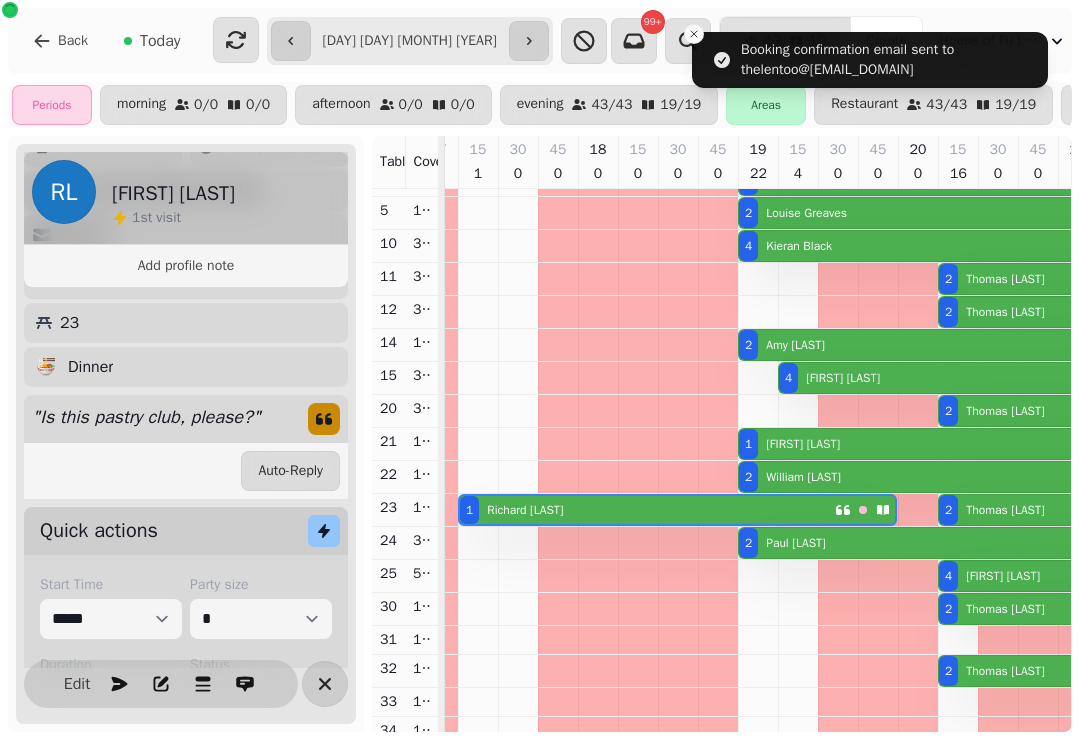 click at bounding box center [203, 684] 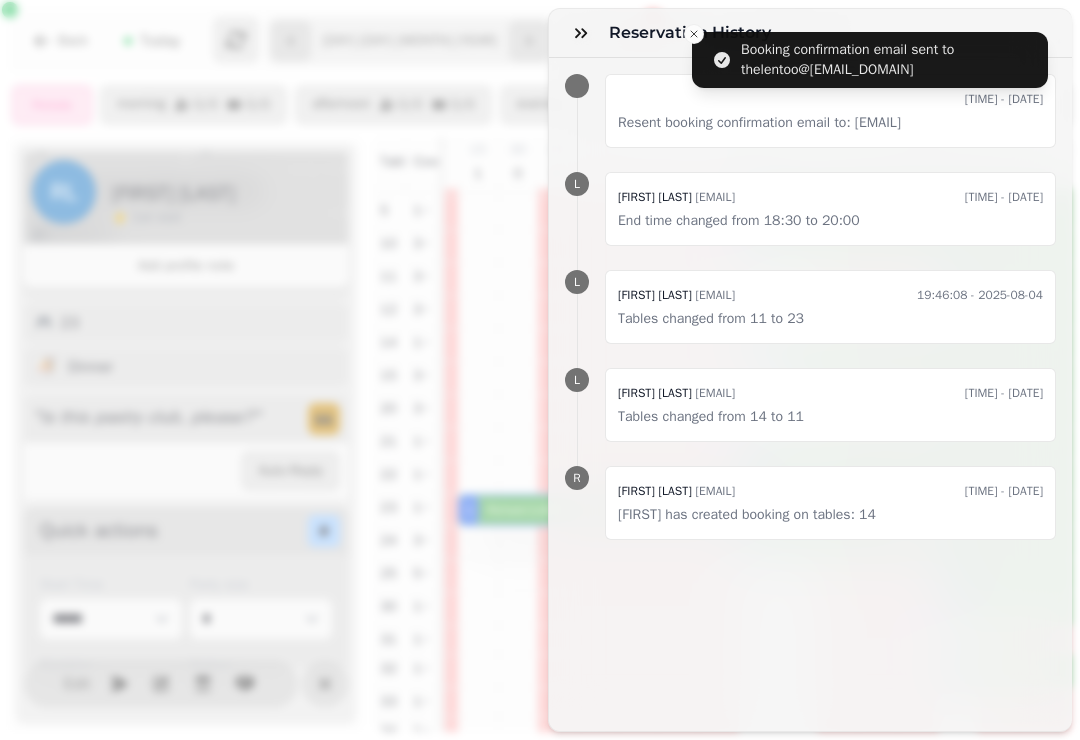 click 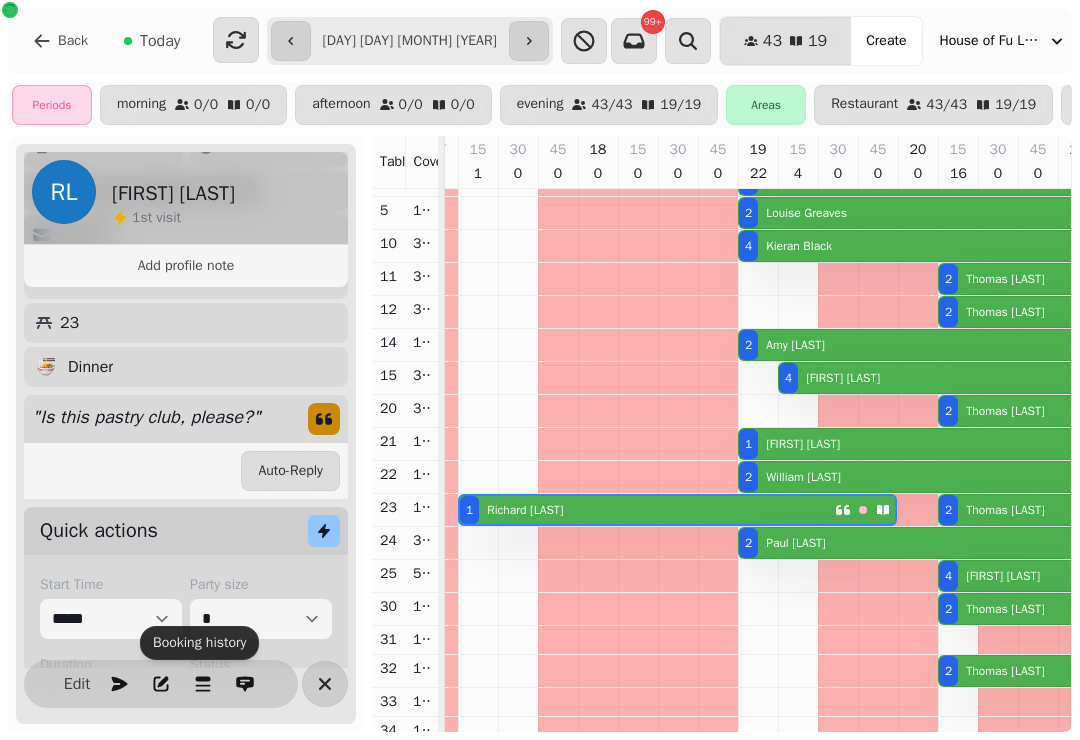 click 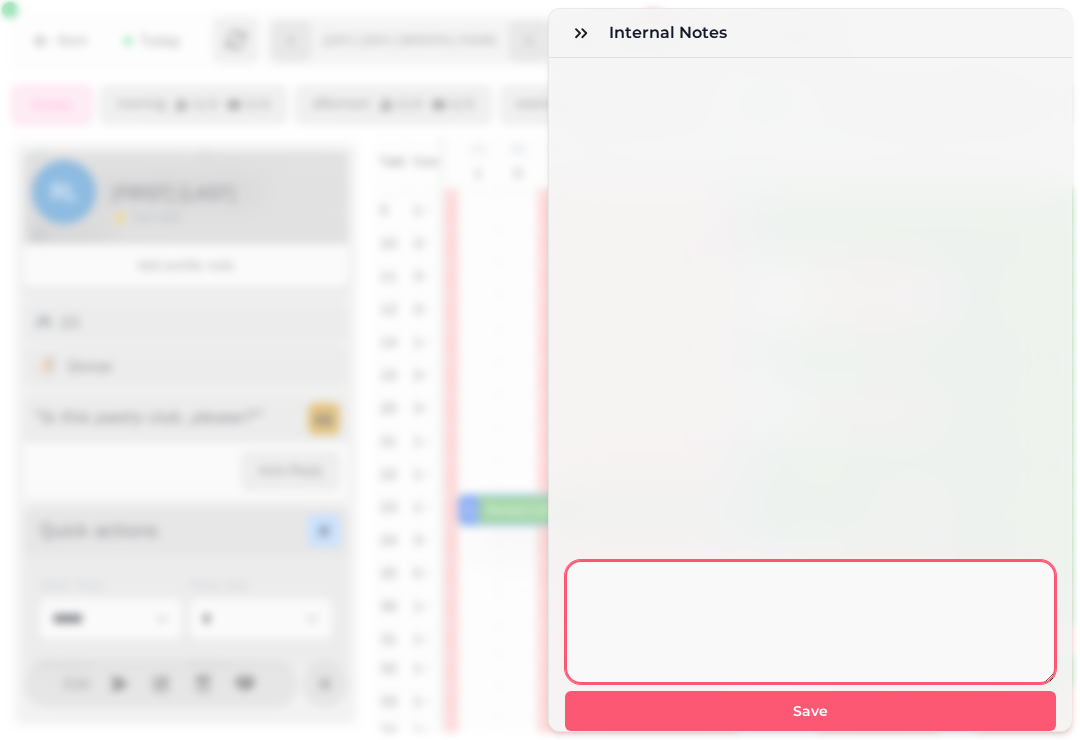 click at bounding box center (810, 622) 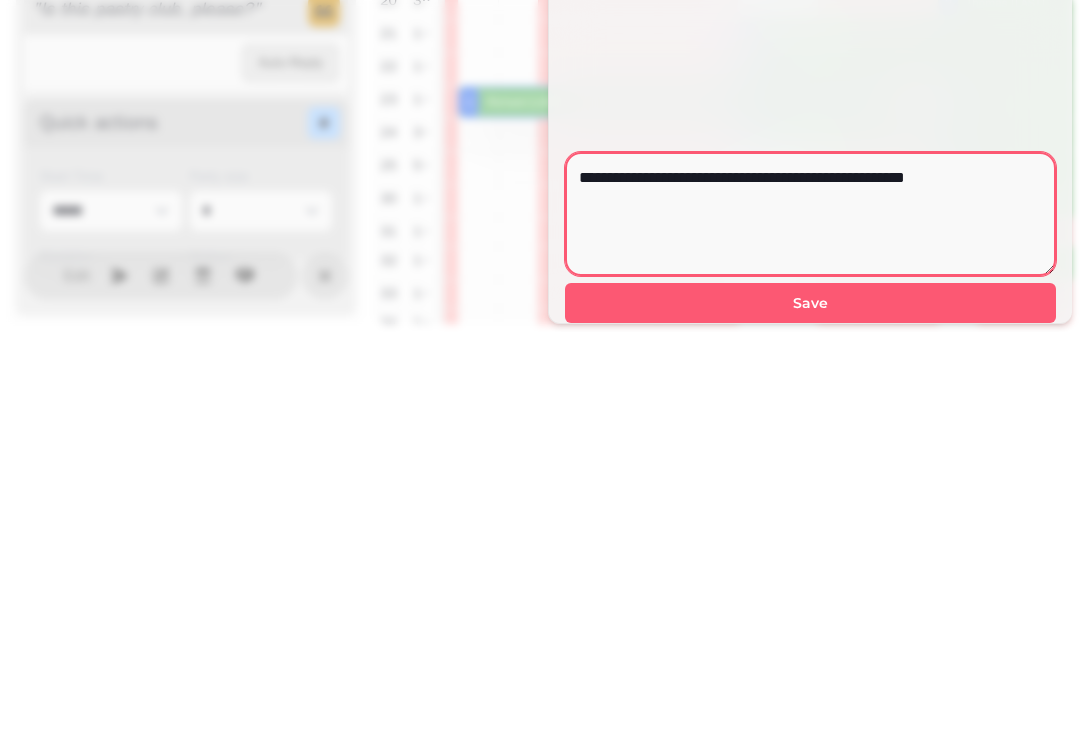 type on "**********" 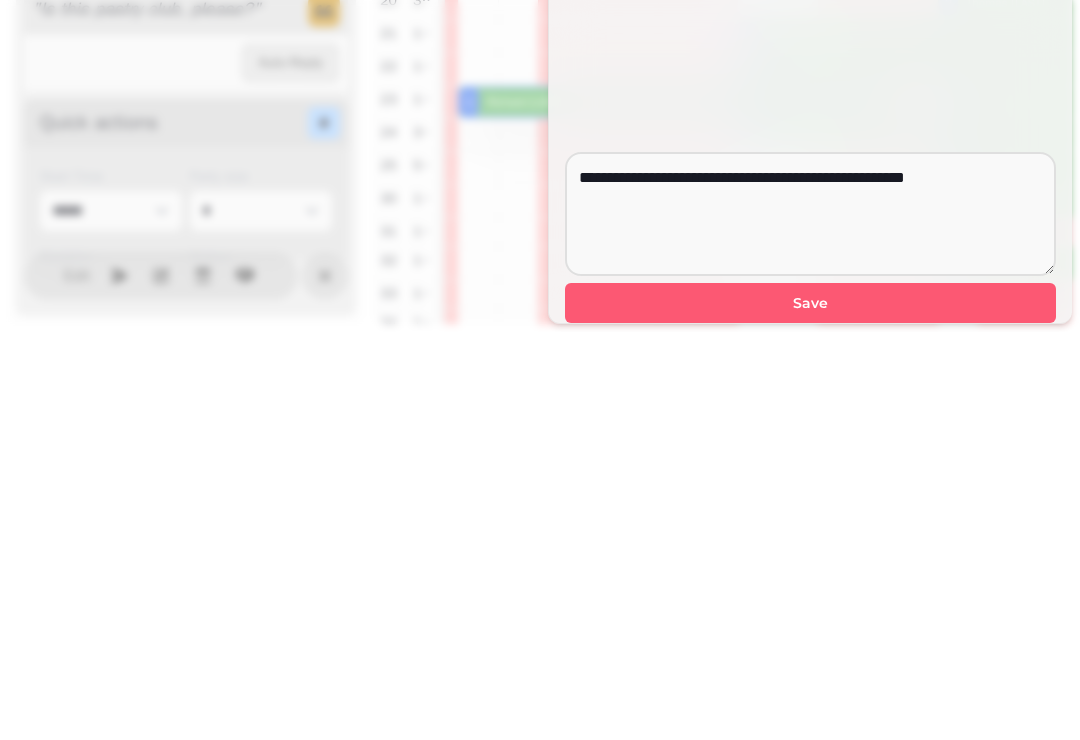 click on "Save" at bounding box center [810, 711] 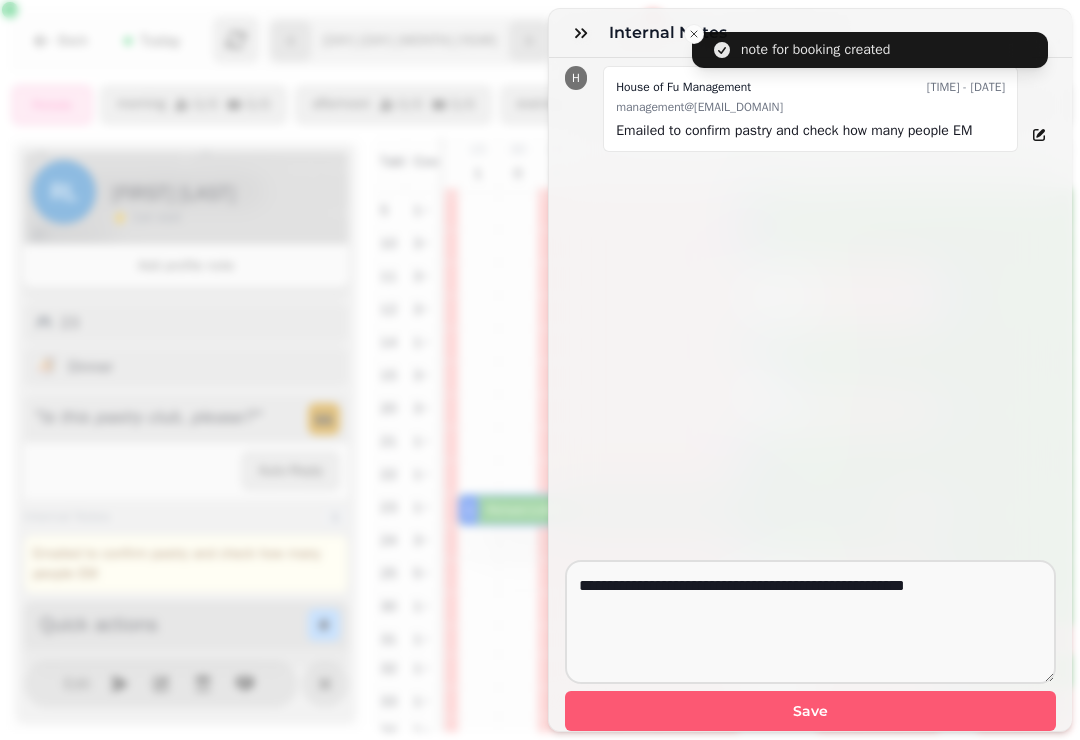 click 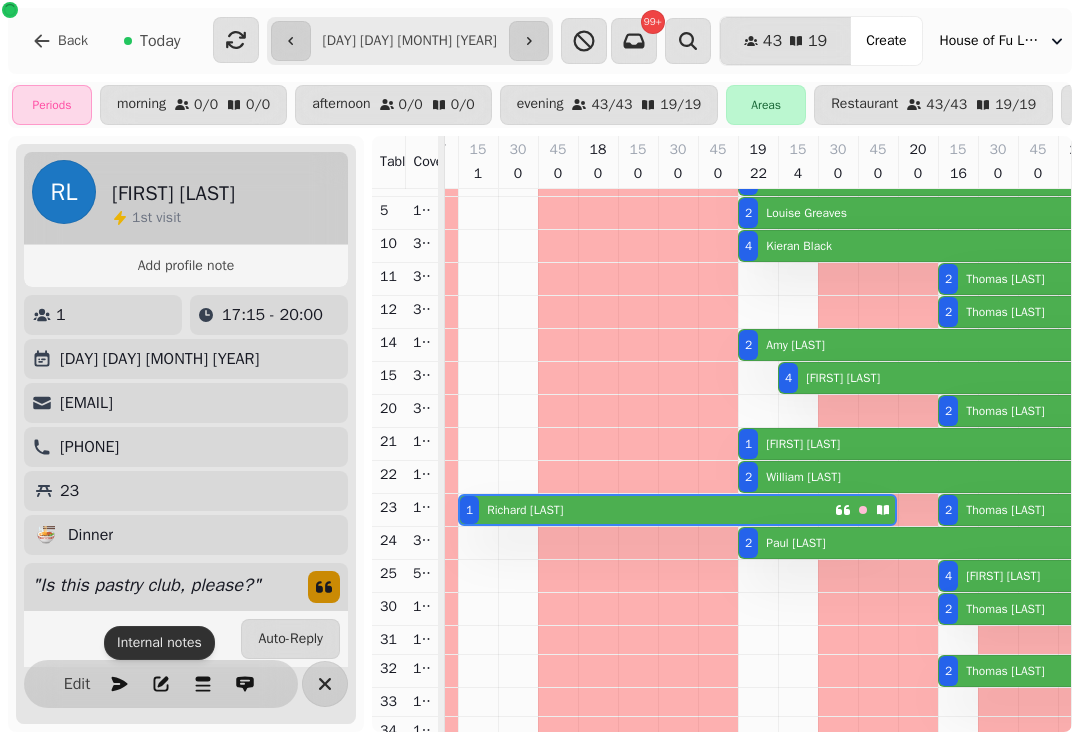 scroll, scrollTop: 0, scrollLeft: 0, axis: both 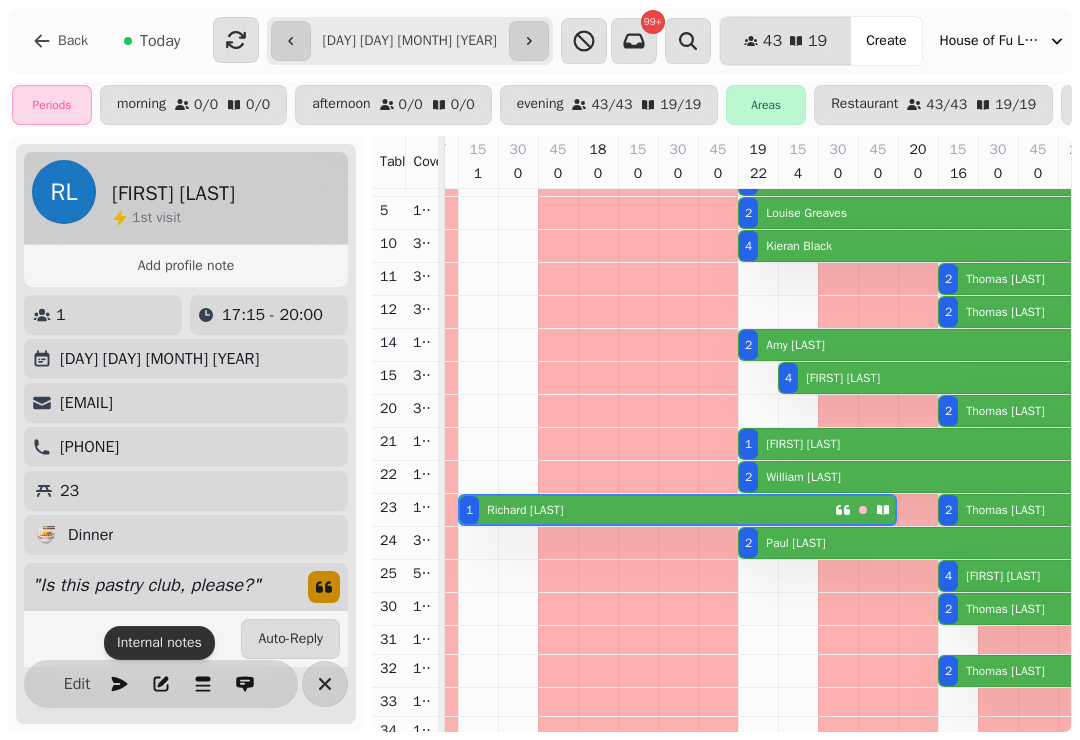 click on "Today" at bounding box center [160, 41] 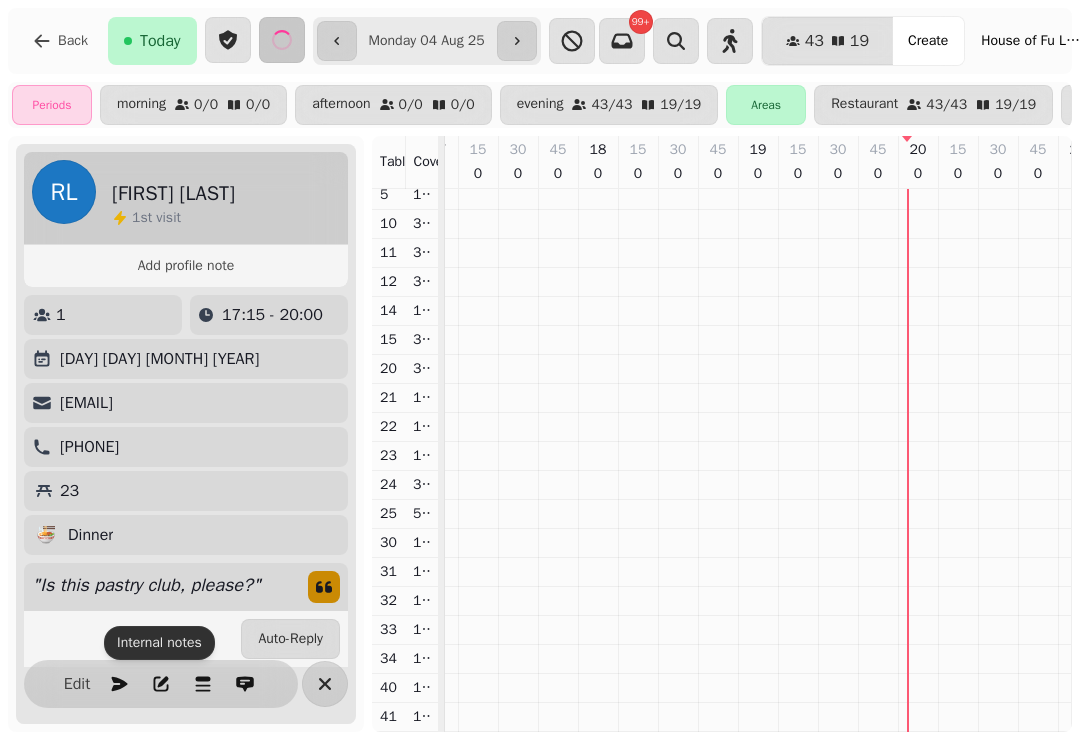 type on "**********" 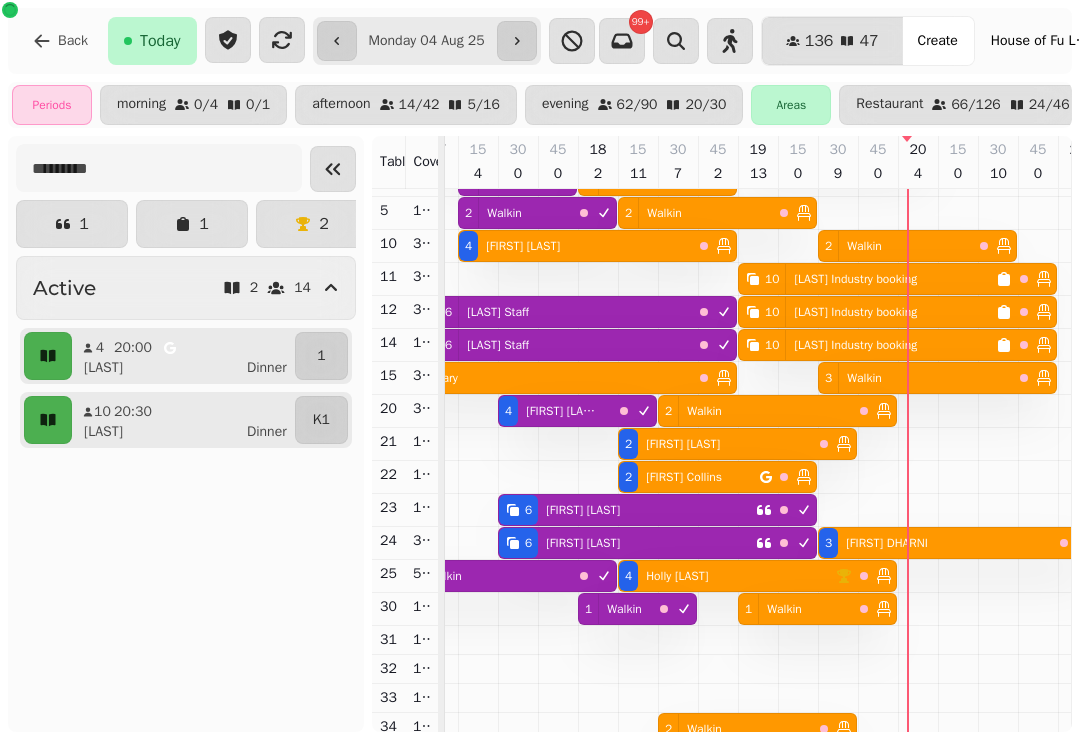 scroll, scrollTop: 0, scrollLeft: 714, axis: horizontal 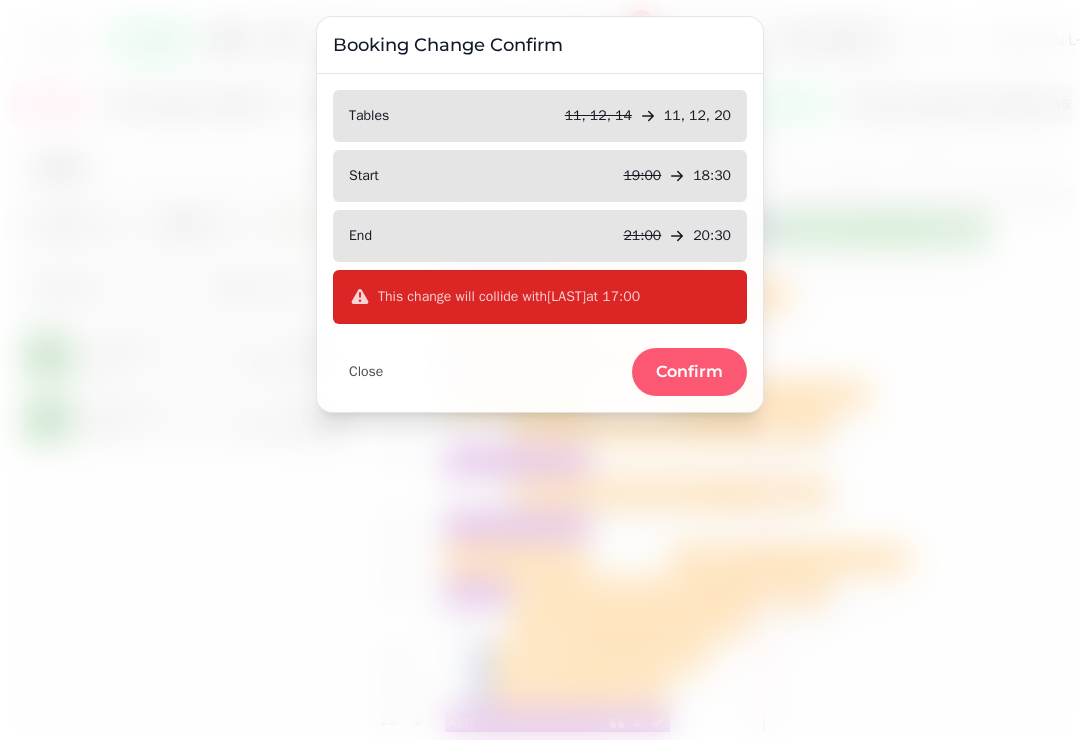click on "Close" at bounding box center (366, 372) 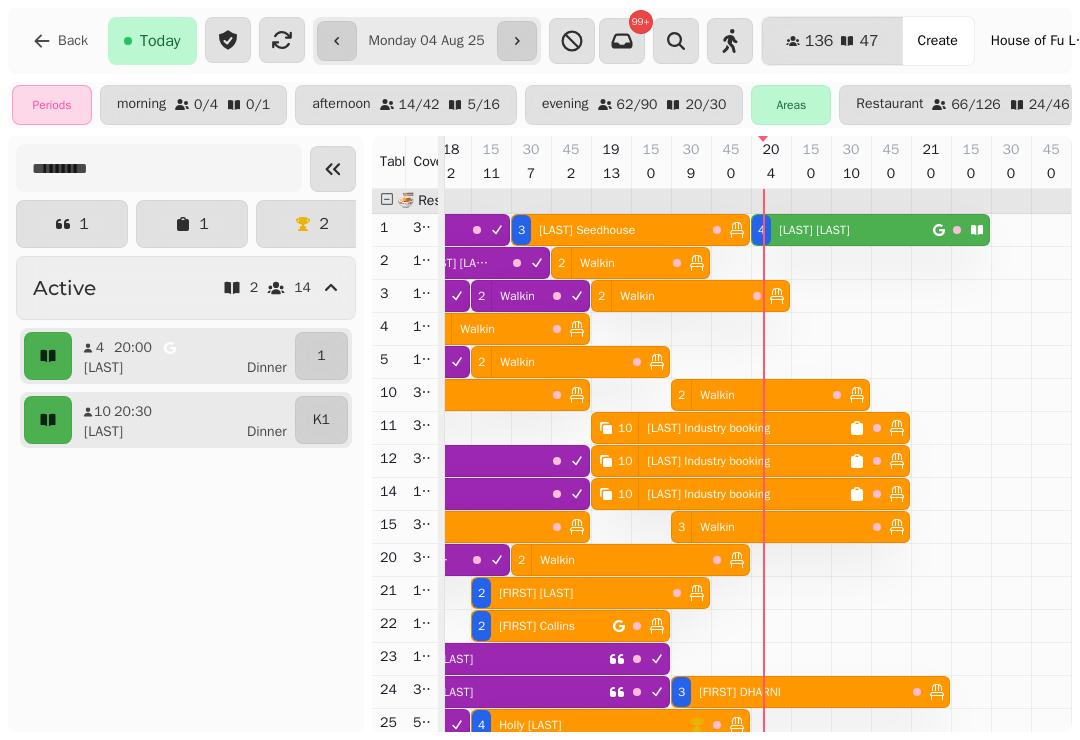 scroll, scrollTop: 172, scrollLeft: 1053, axis: both 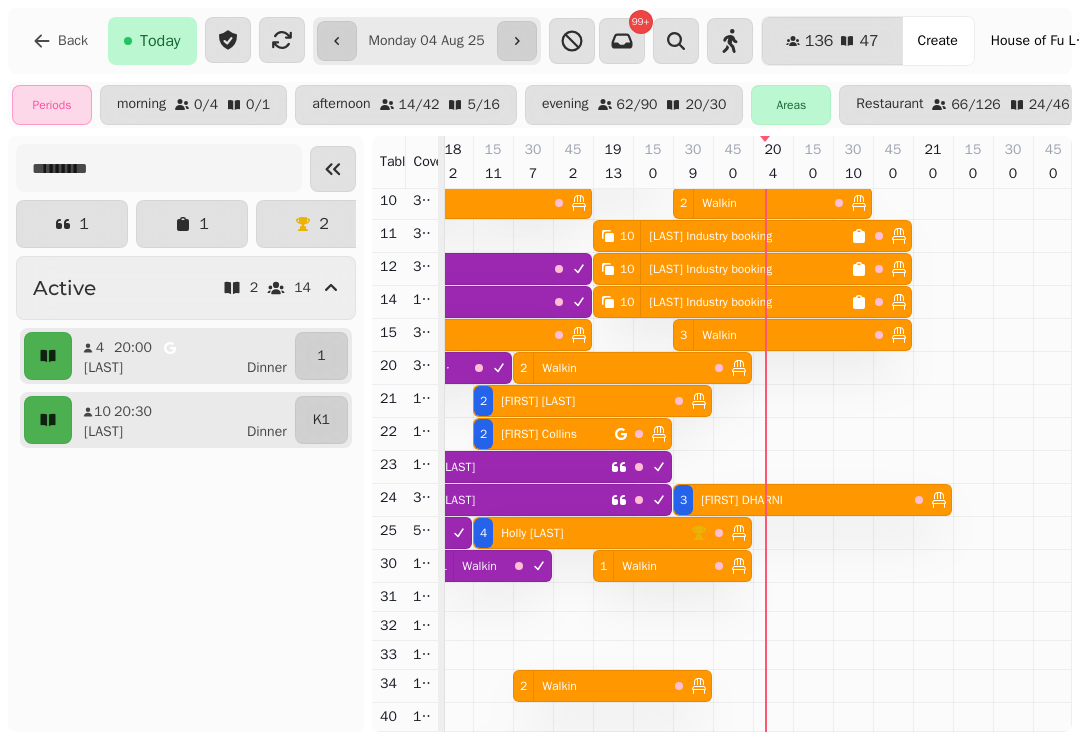 click on "[NUMBER] [FIRST]   [LAST]" at bounding box center (582, 533) 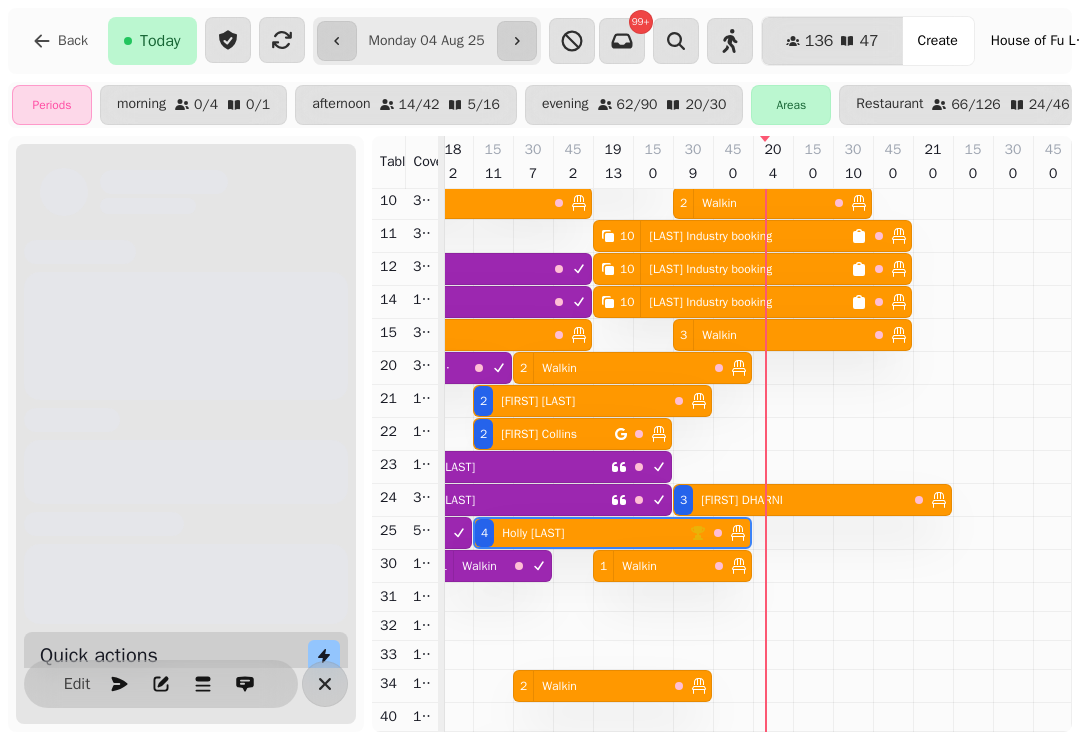 scroll, scrollTop: 0, scrollLeft: 1054, axis: horizontal 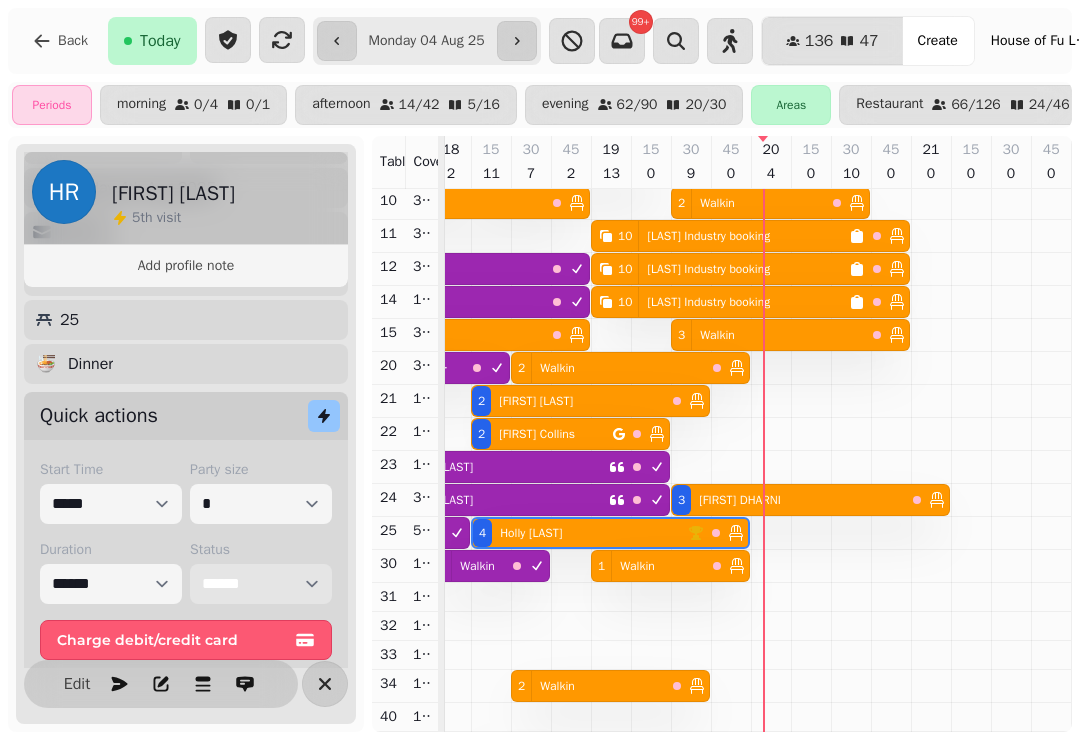click on "**********" at bounding box center [261, 584] 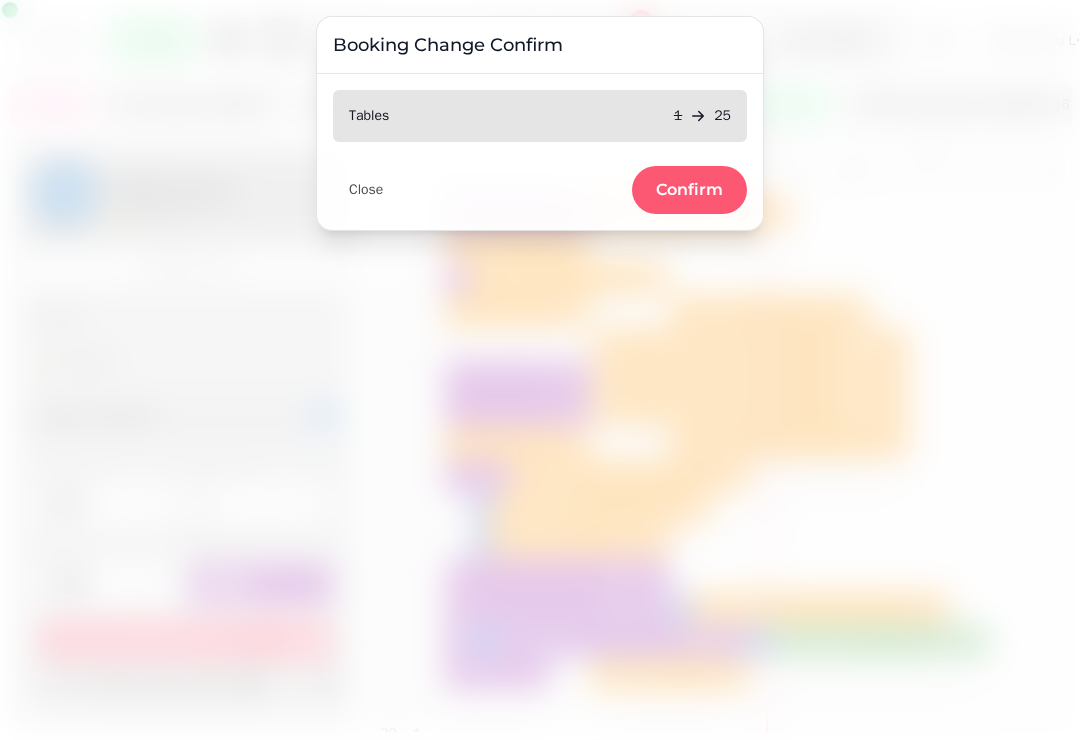 click on "Confirm" at bounding box center [689, 190] 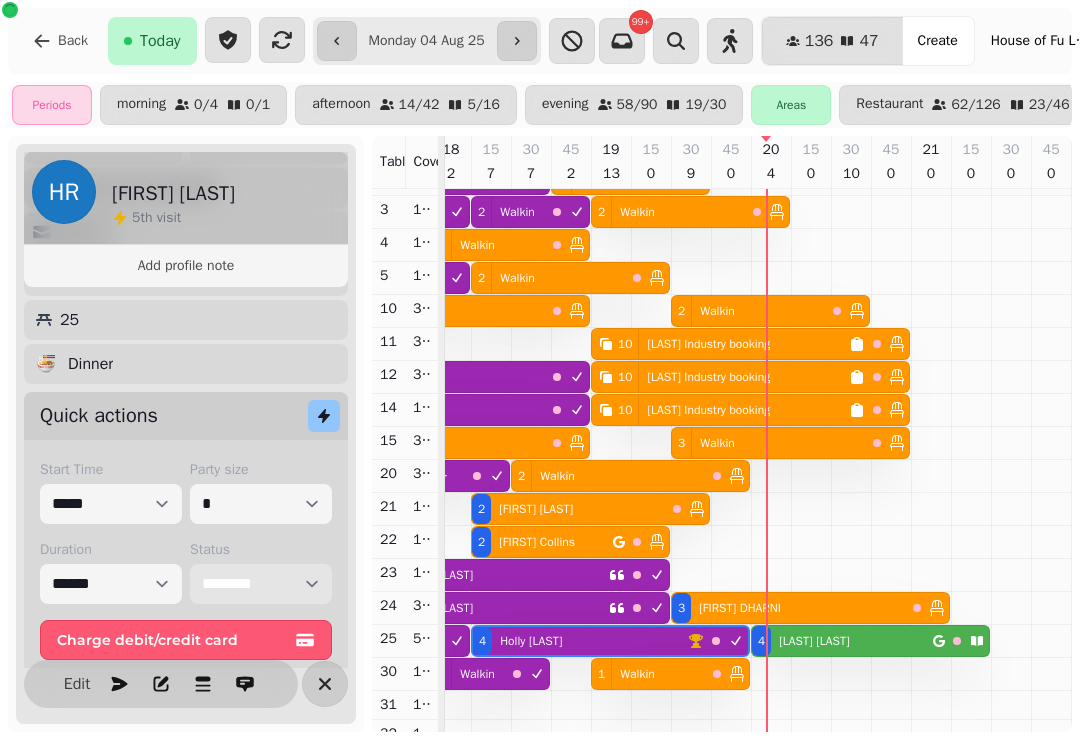 scroll, scrollTop: 0, scrollLeft: 1054, axis: horizontal 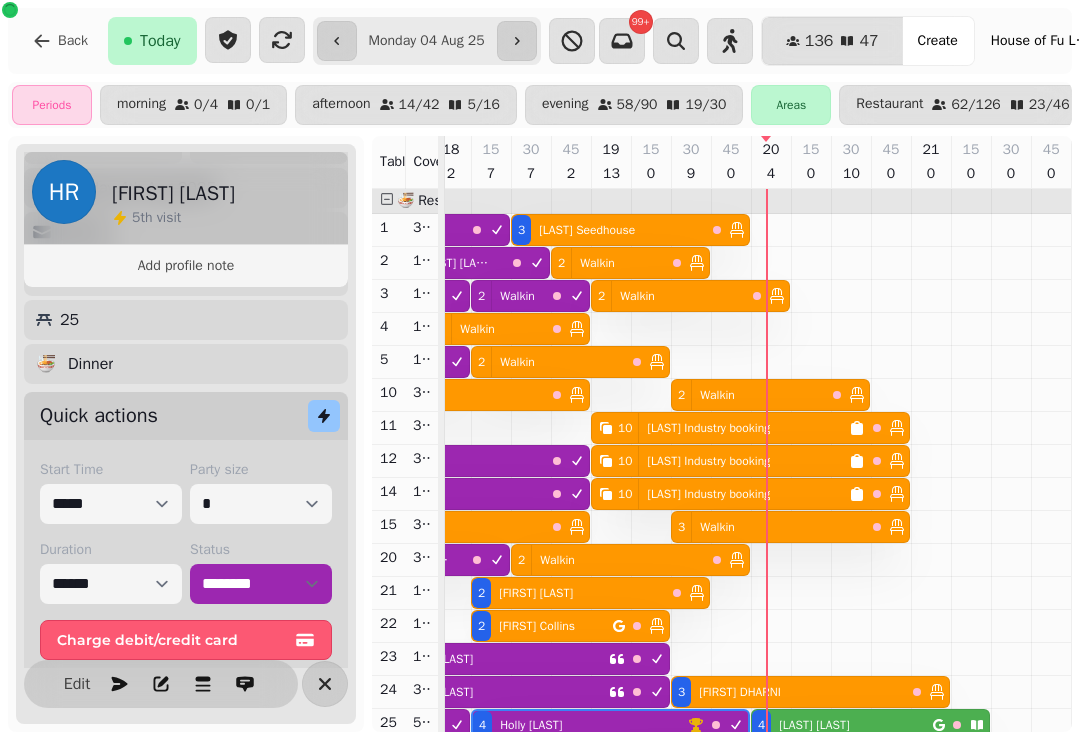 click on "2 Walkin" at bounding box center [608, 263] 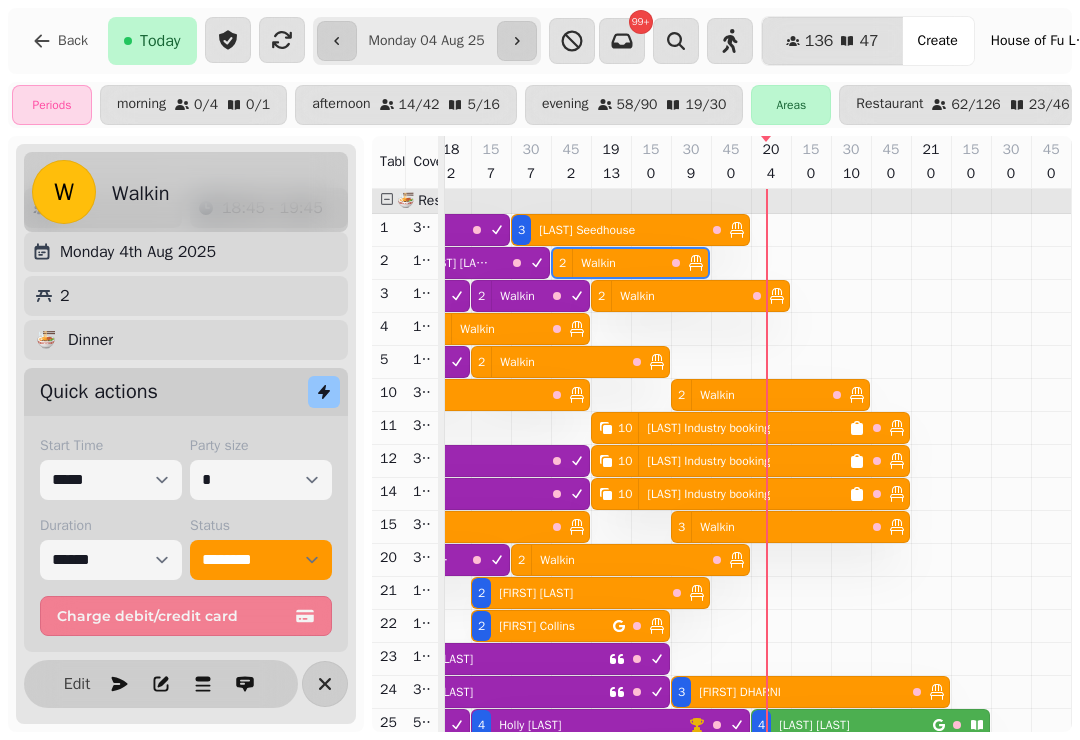 scroll, scrollTop: 52, scrollLeft: 0, axis: vertical 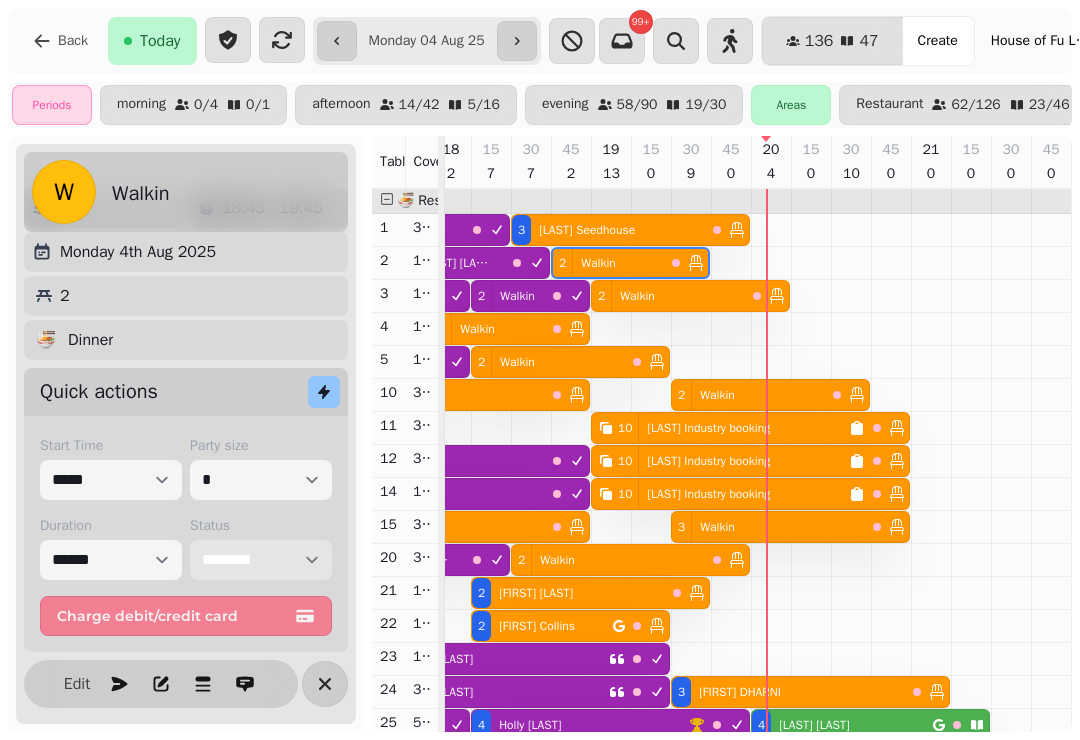 click on "**********" at bounding box center (261, 560) 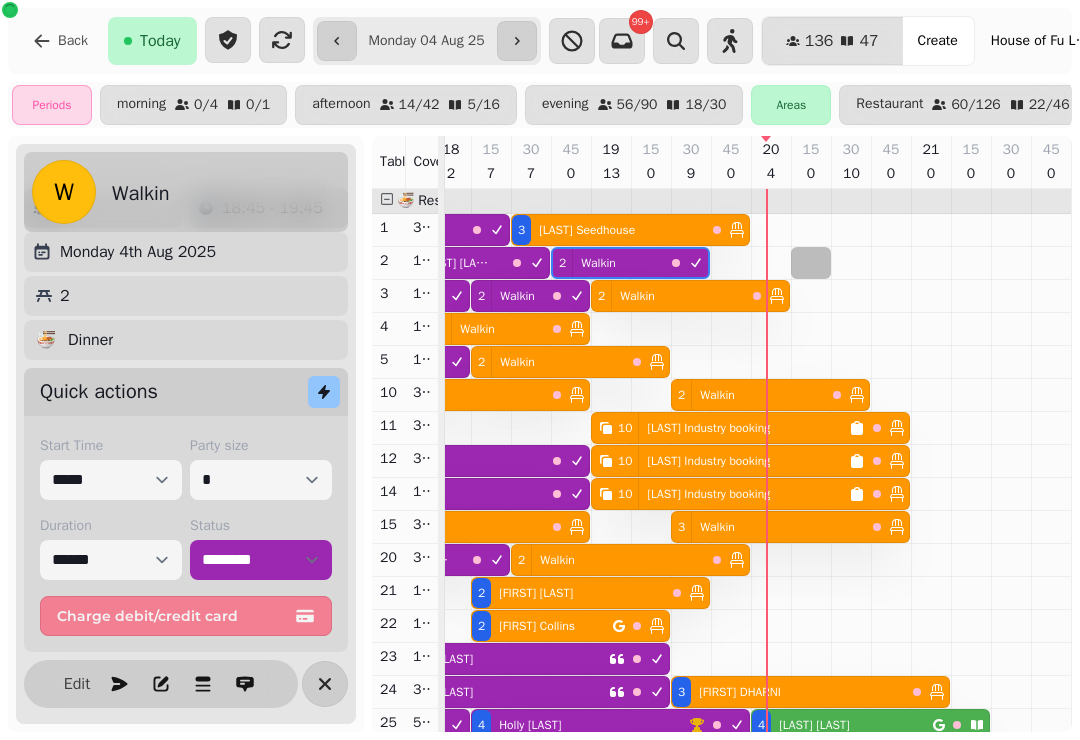 select on "**********" 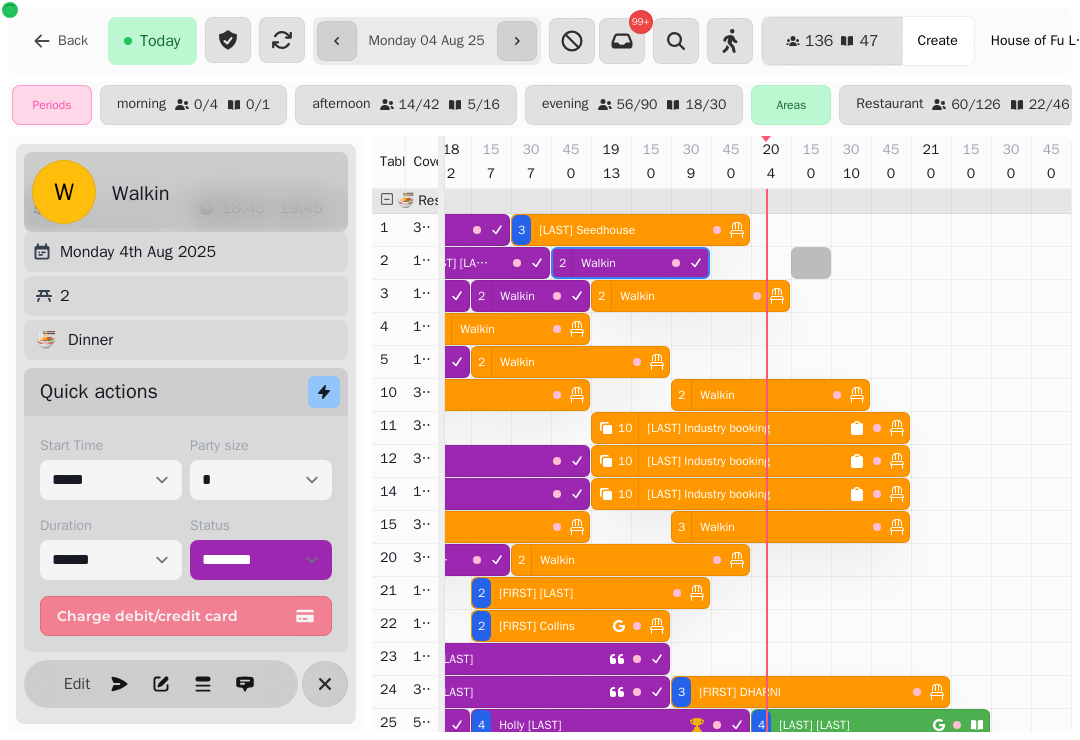 select on "*" 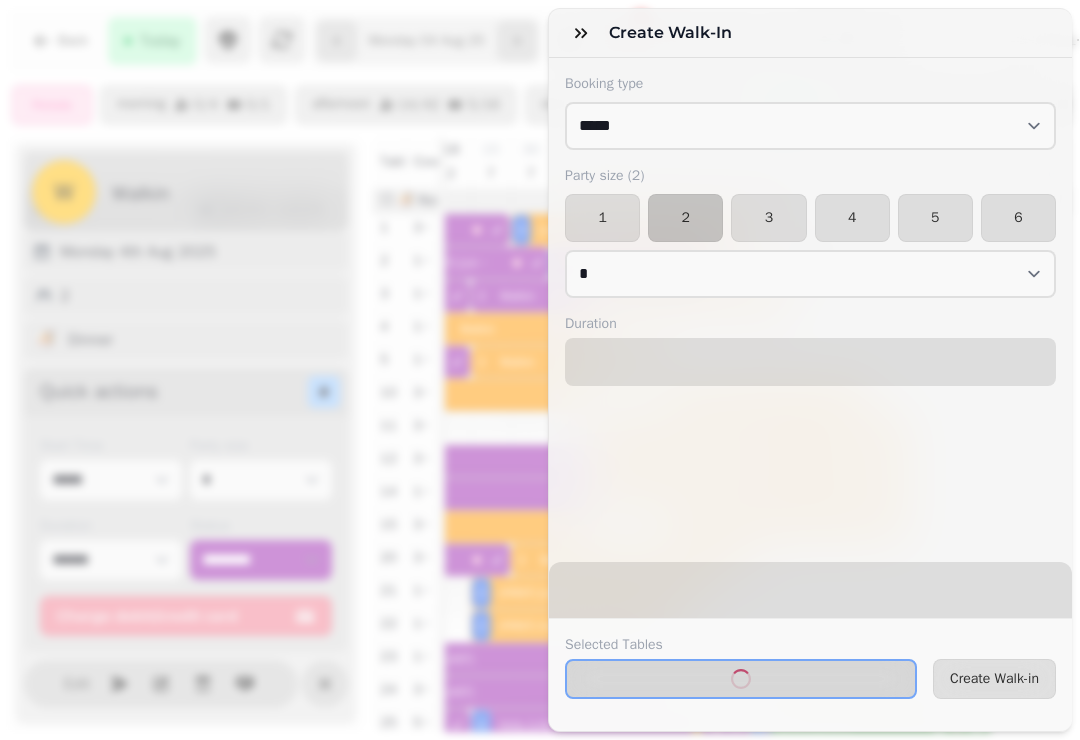 select on "****" 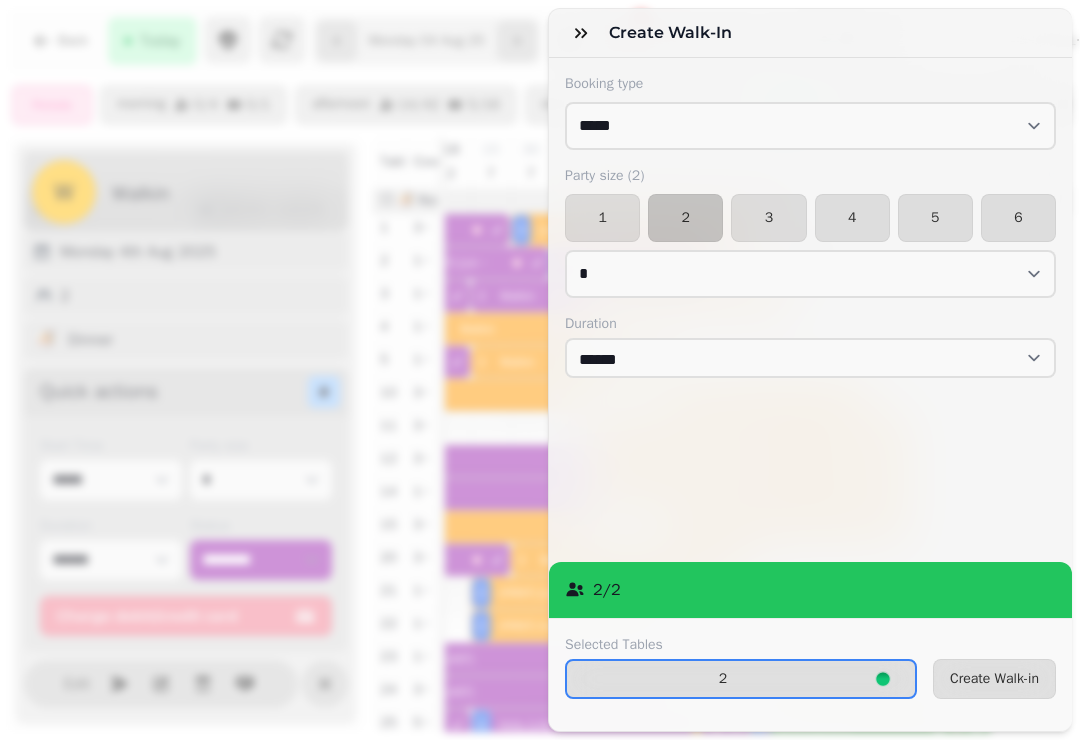 click on "Create Walk-in" at bounding box center [994, 679] 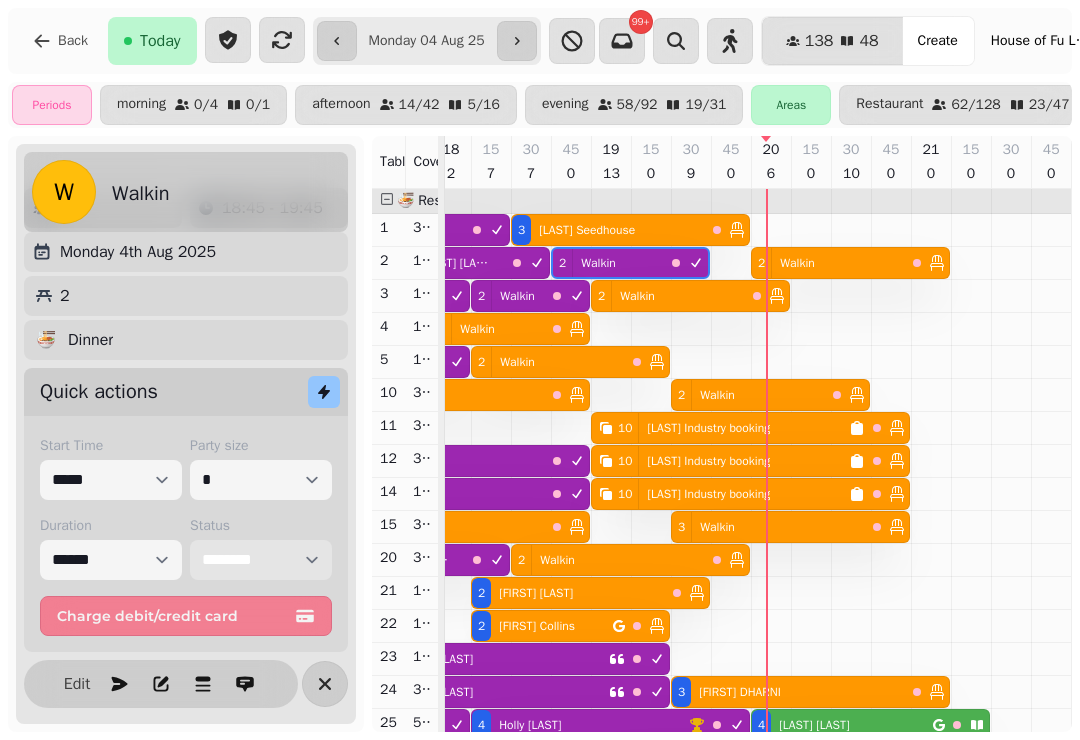 scroll, scrollTop: 229, scrollLeft: 1044, axis: both 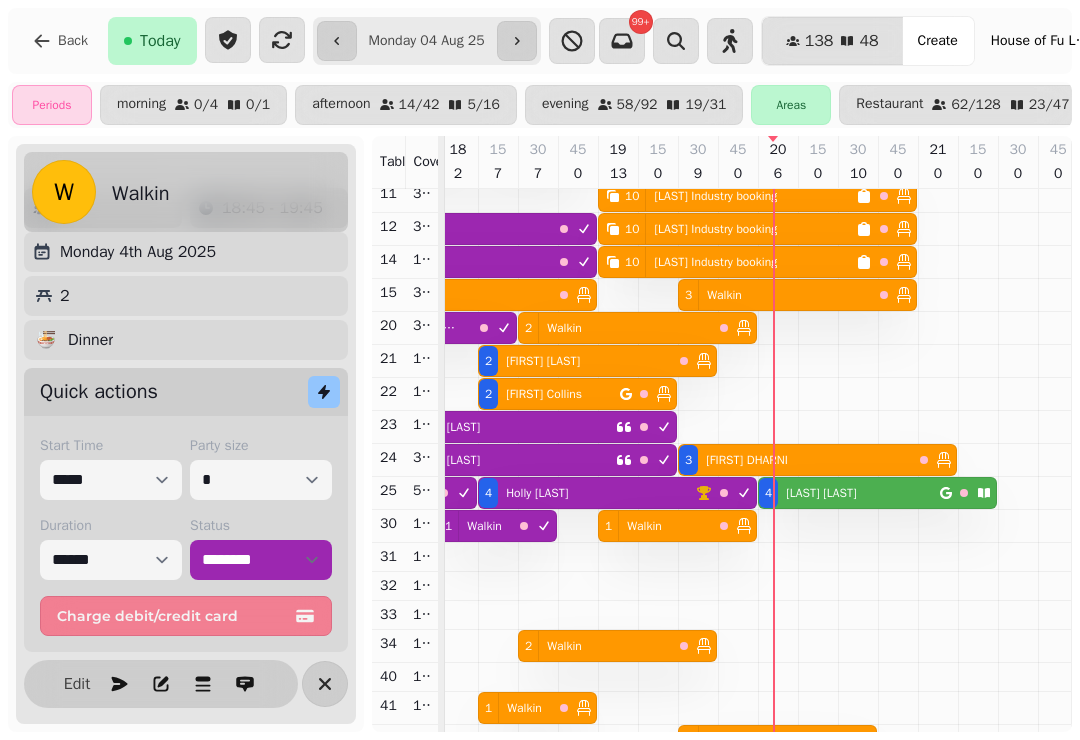 click on "[FIRST]   [LAST]" at bounding box center [817, 493] 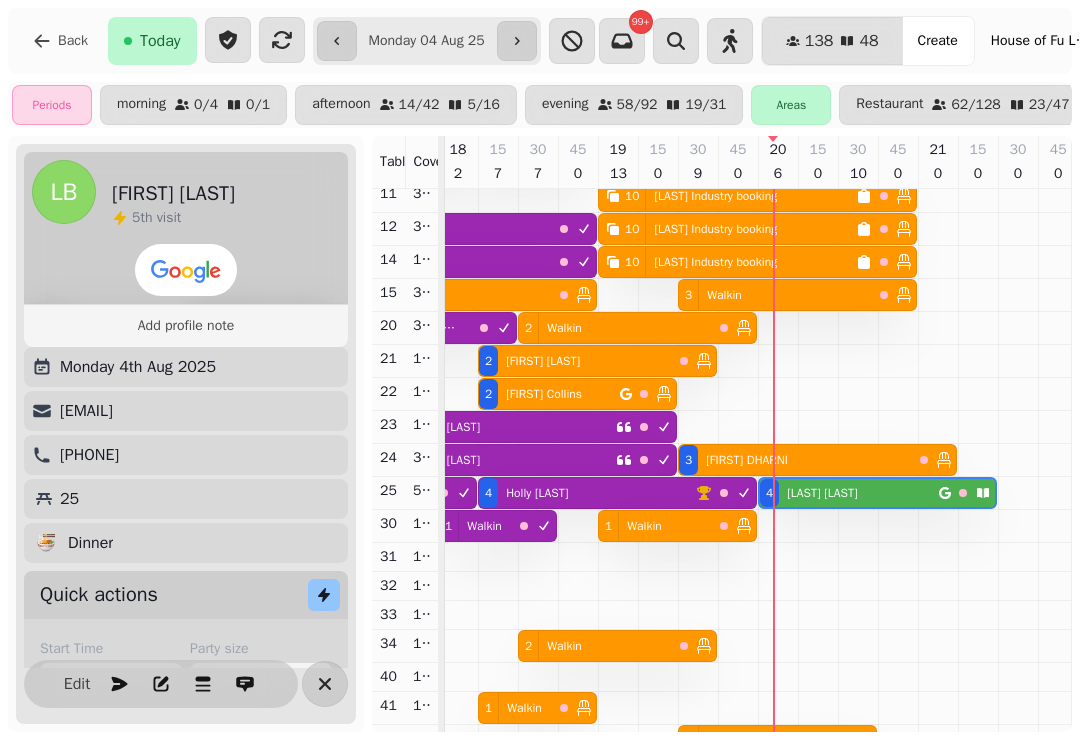 scroll, scrollTop: 0, scrollLeft: 1054, axis: horizontal 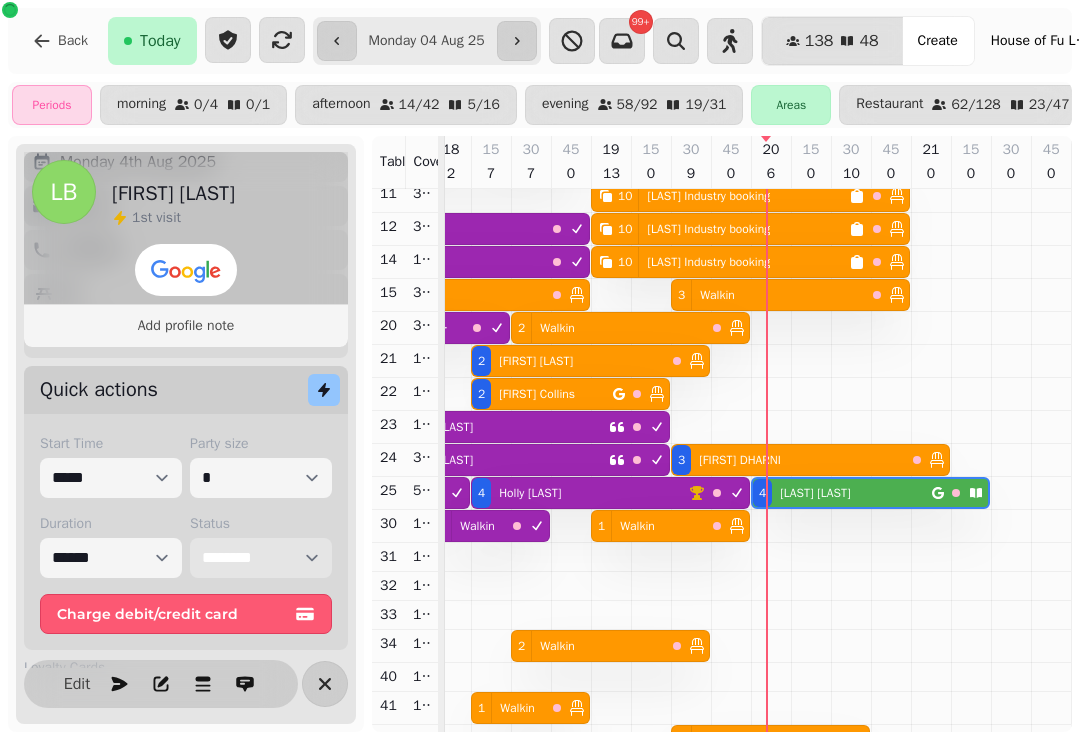 click on "**********" at bounding box center [261, 558] 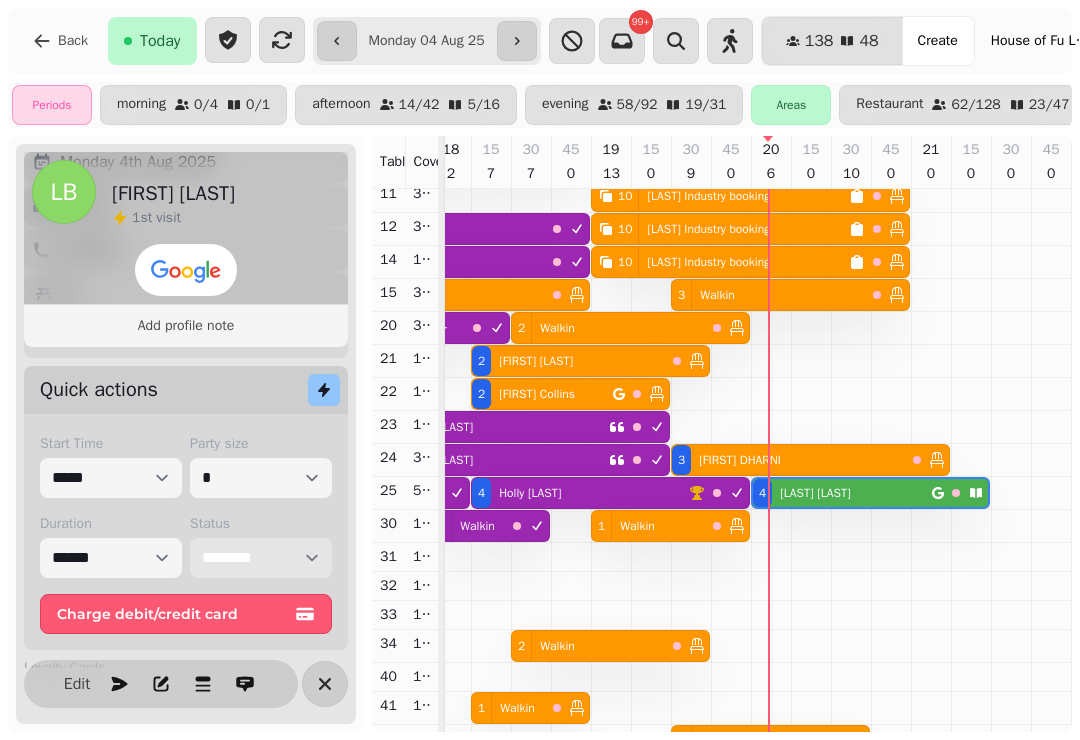 select on "******" 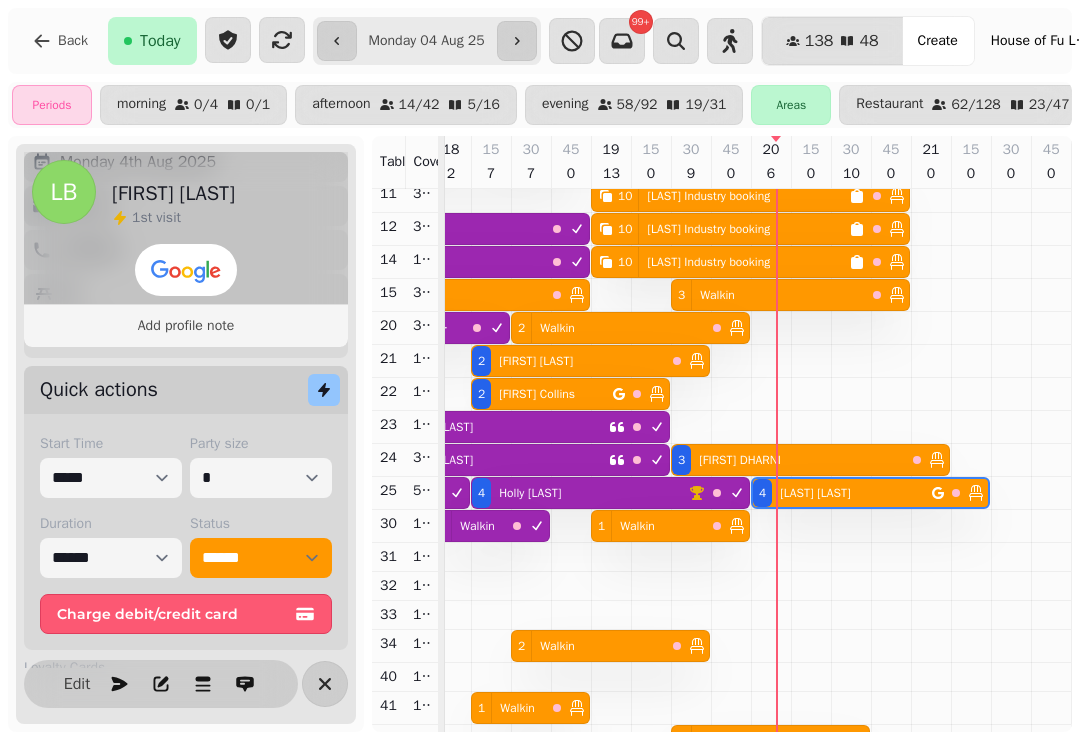 click on "**********" at bounding box center [427, 41] 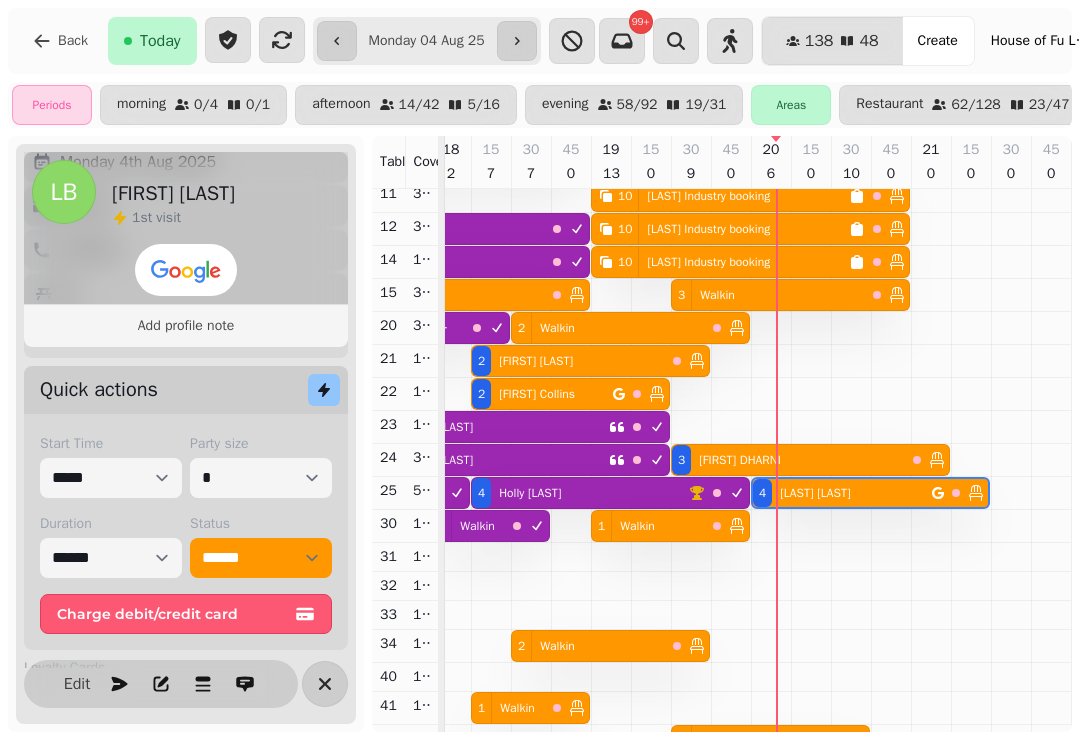 type on "**********" 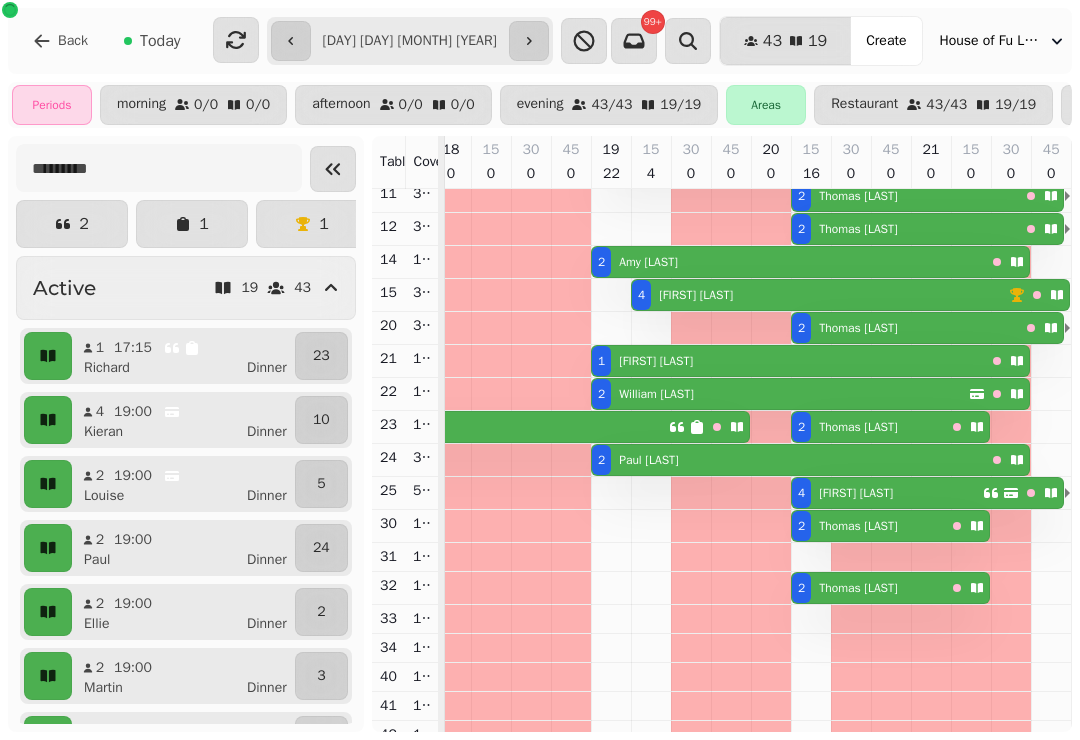 scroll, scrollTop: 0, scrollLeft: 714, axis: horizontal 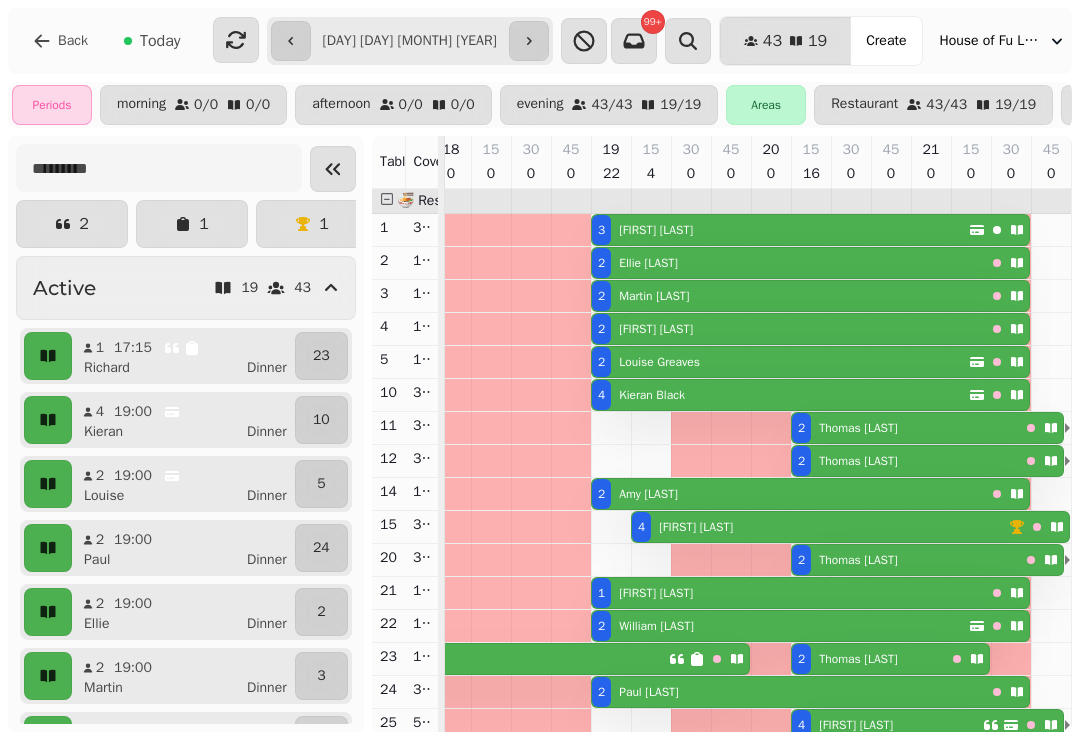 click on "[FIRST]   [LAST]" at bounding box center [648, 263] 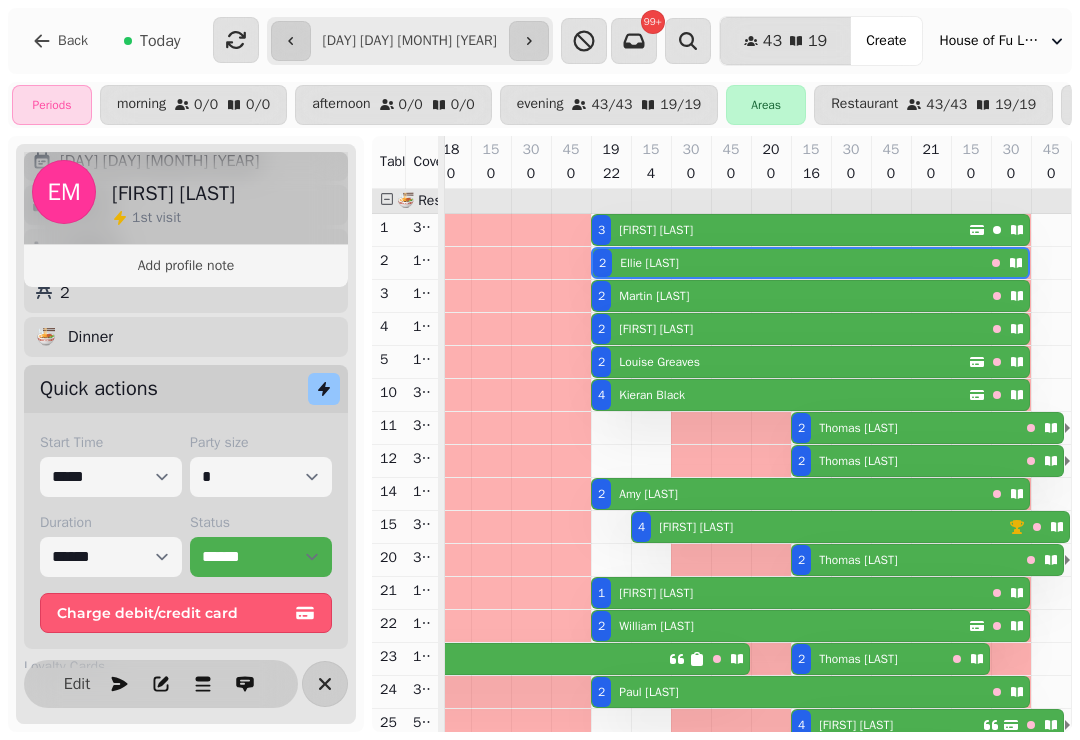 scroll, scrollTop: 200, scrollLeft: 0, axis: vertical 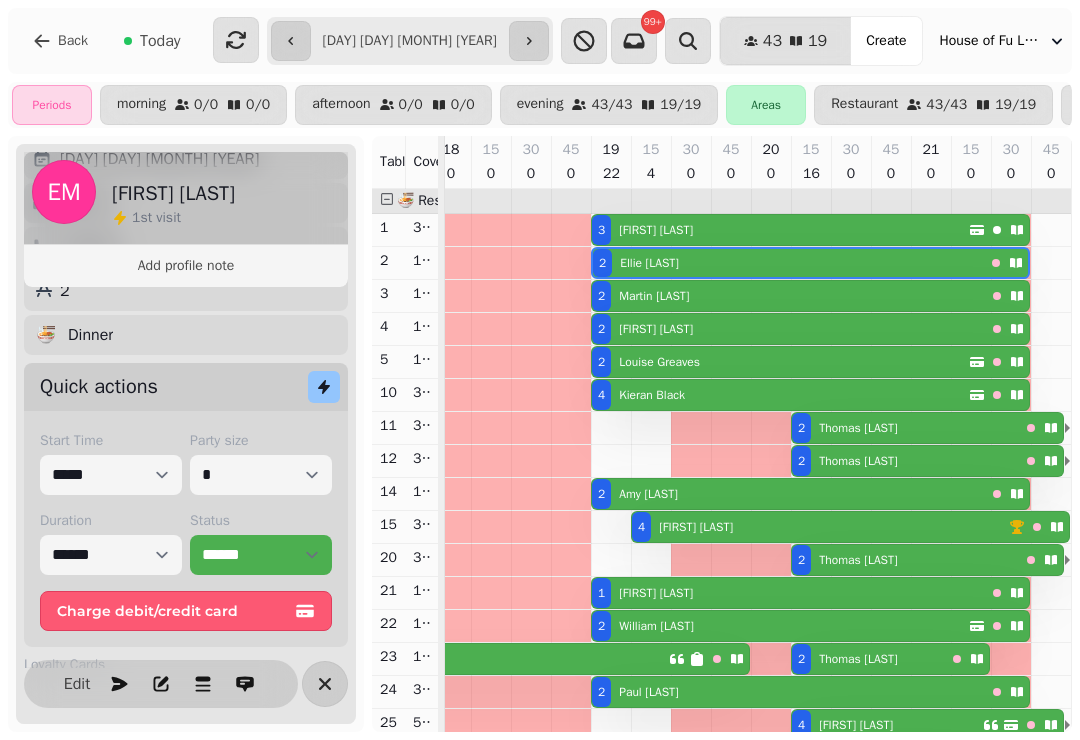 click at bounding box center (203, 684) 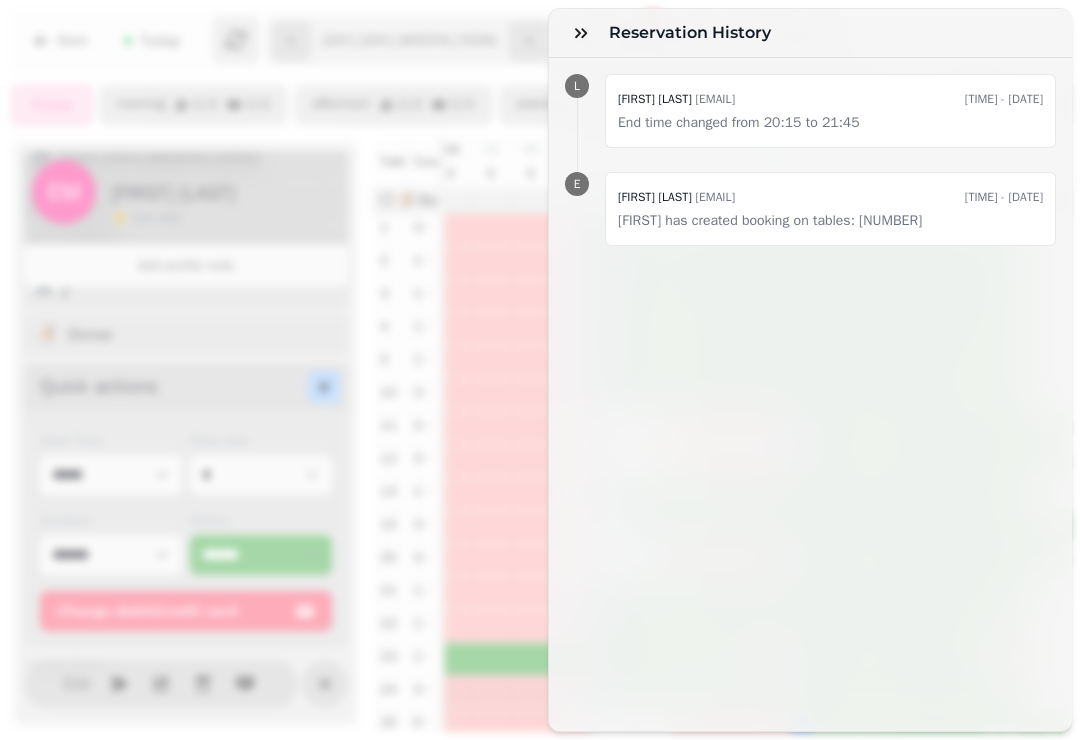 click 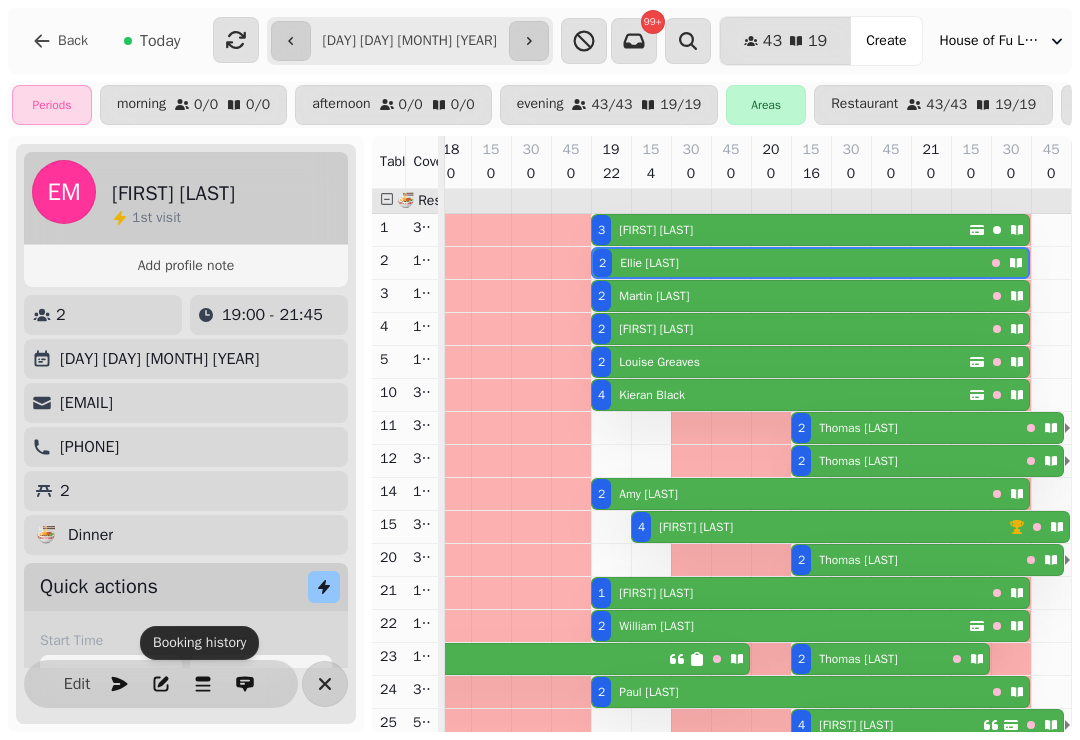 click on "Today" at bounding box center (152, 41) 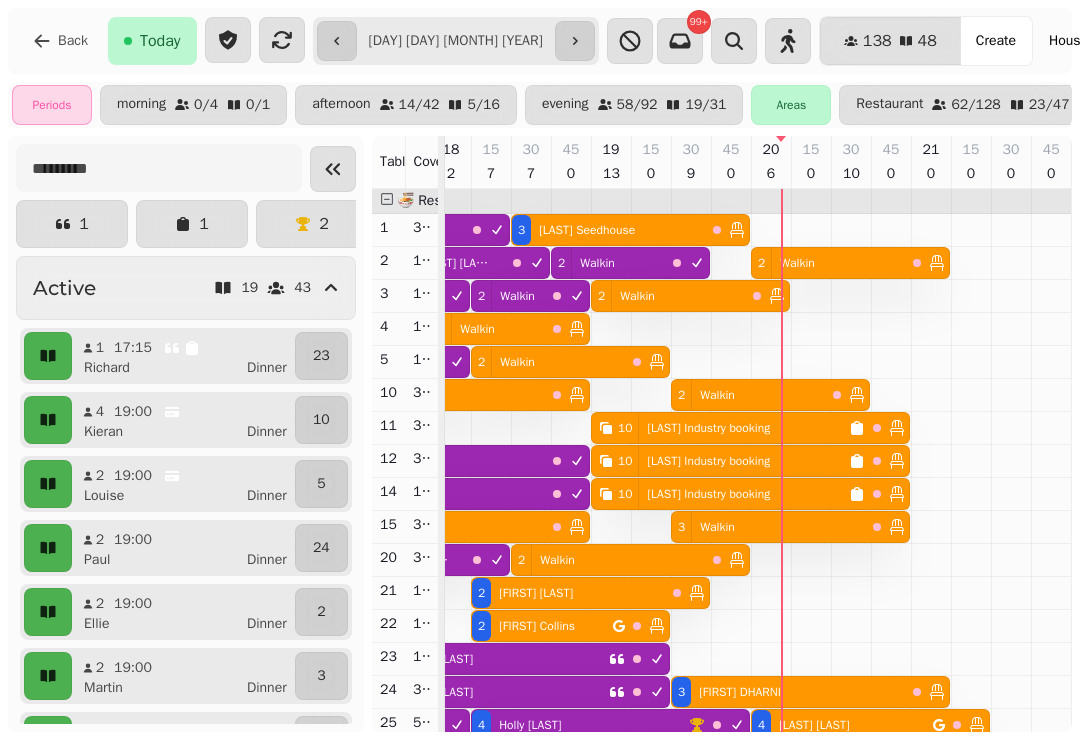 type on "**********" 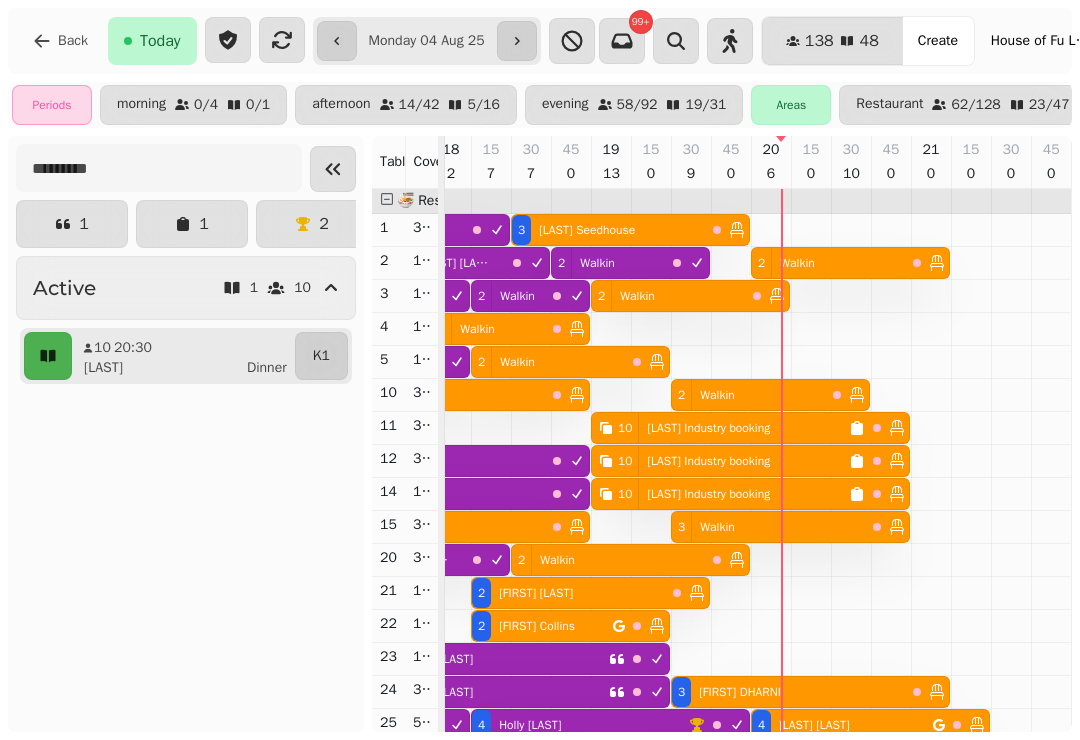 scroll, scrollTop: 0, scrollLeft: 714, axis: horizontal 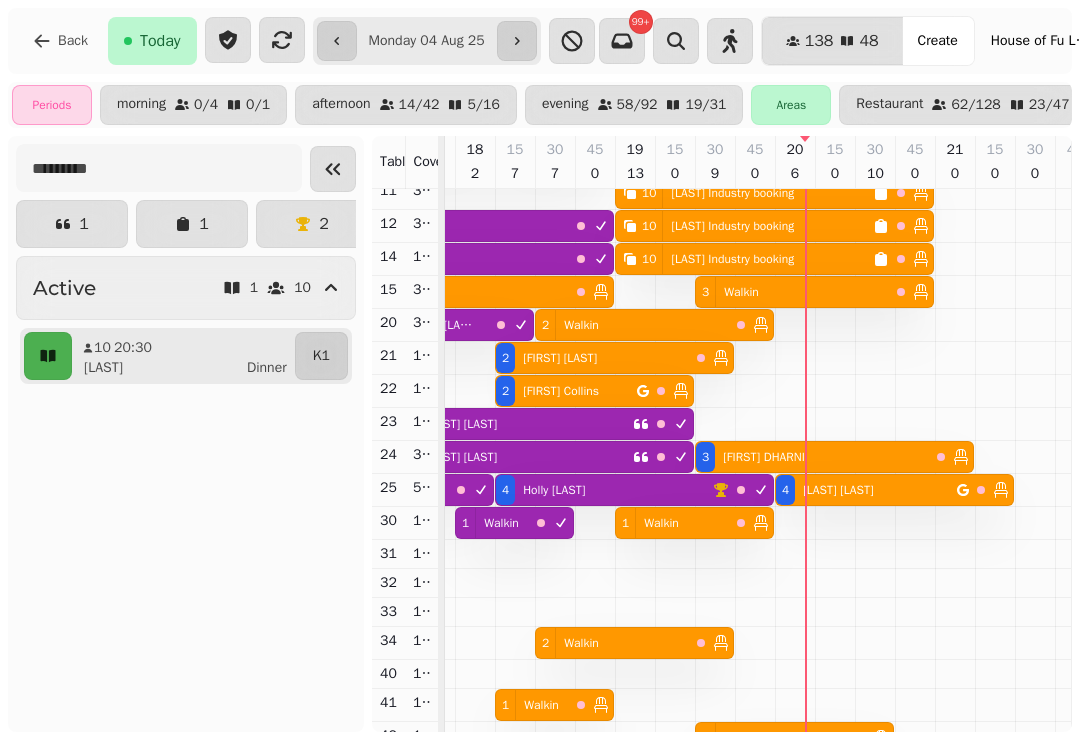 click on "[FIRST]   [LAST]" at bounding box center [834, 490] 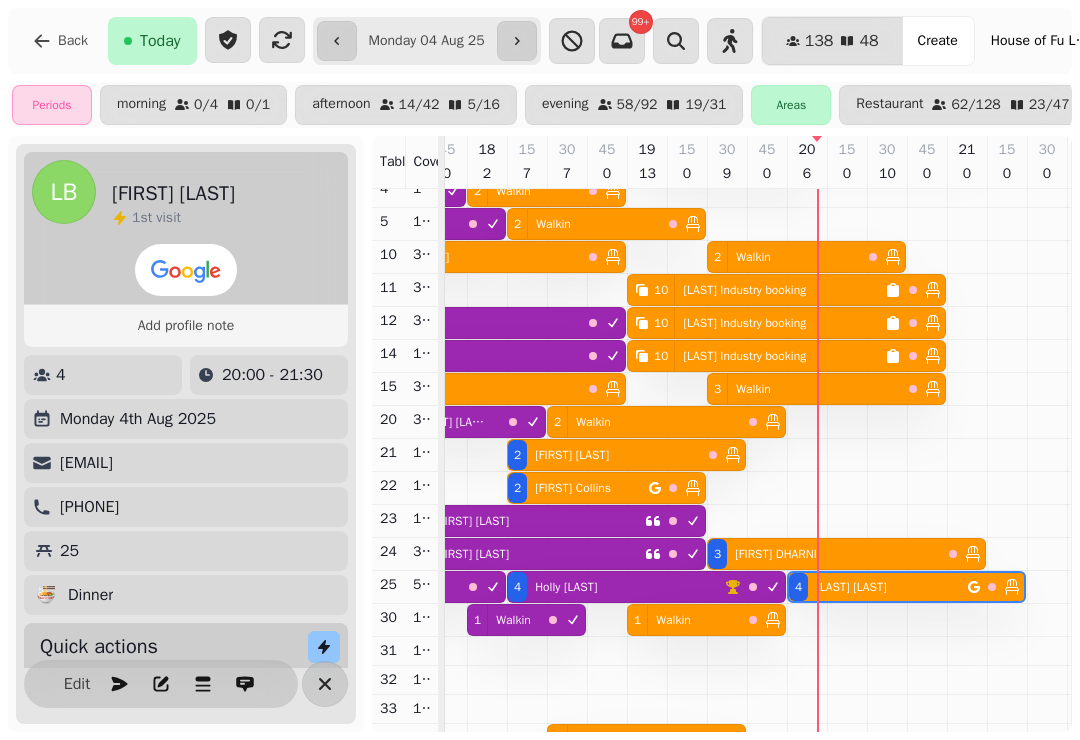 click at bounding box center (228, 40) 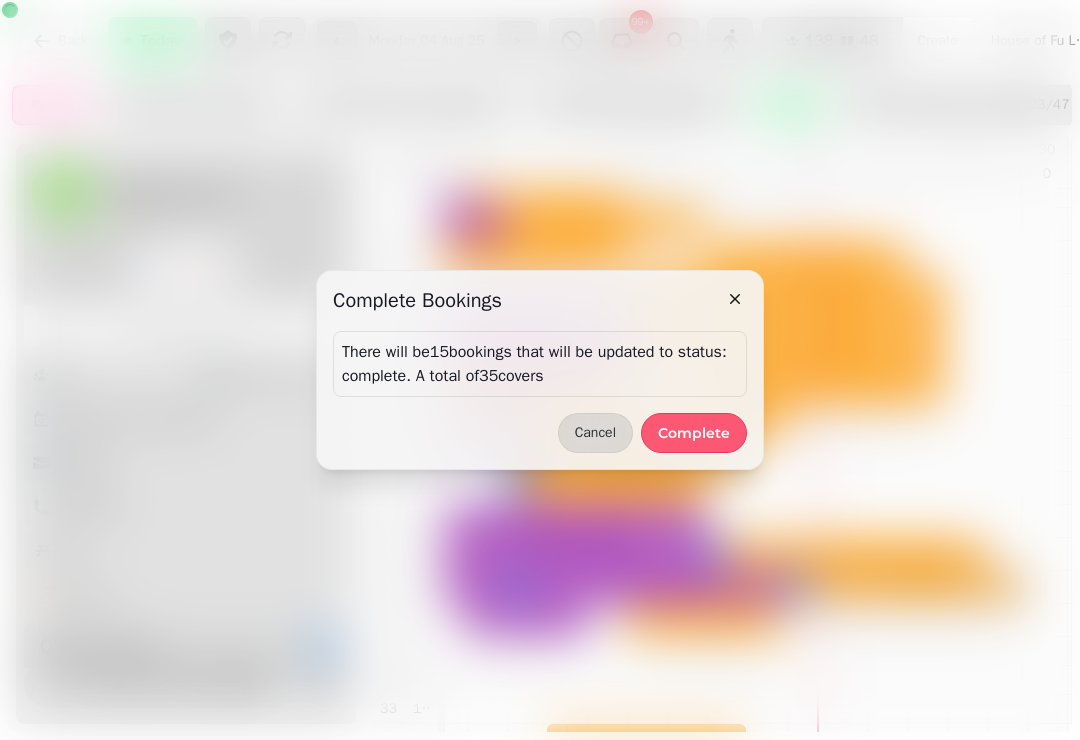 click on "Complete" at bounding box center [694, 433] 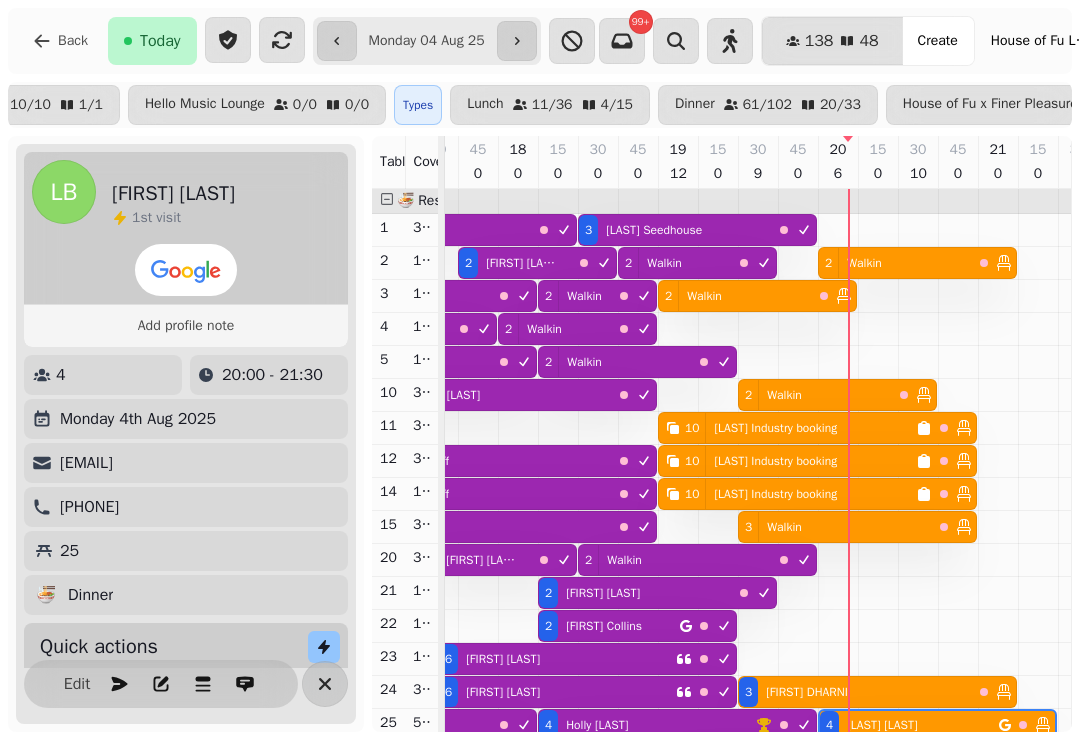click on "2 Walkin" at bounding box center (735, 296) 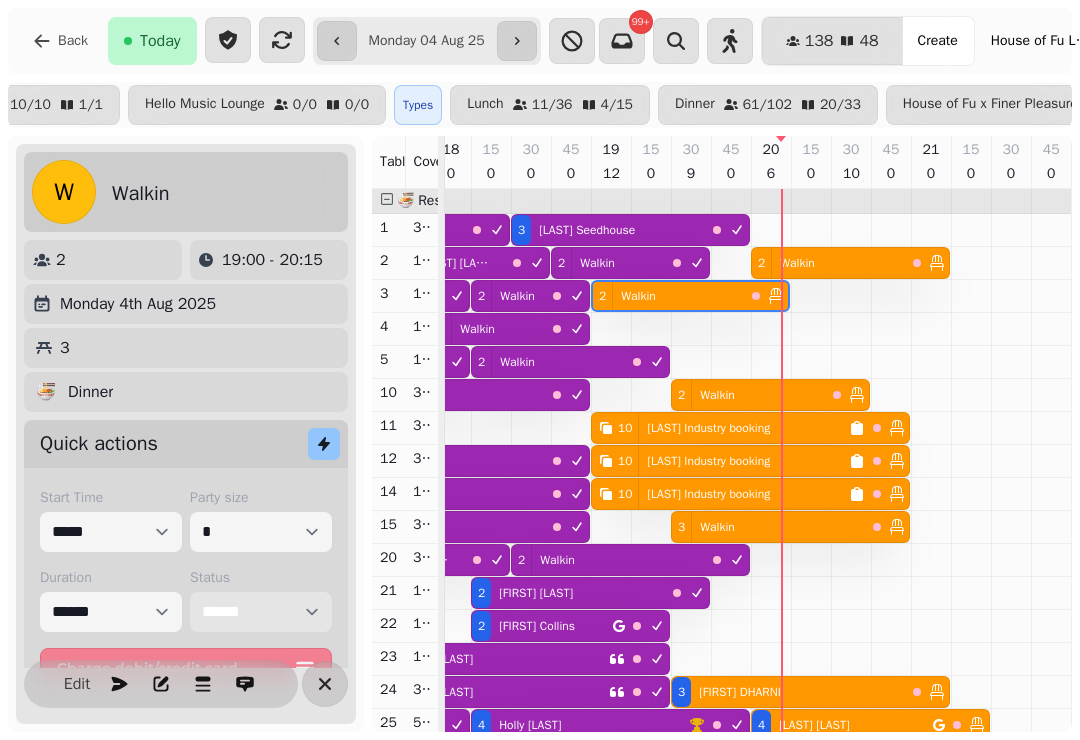 click on "**********" at bounding box center [261, 612] 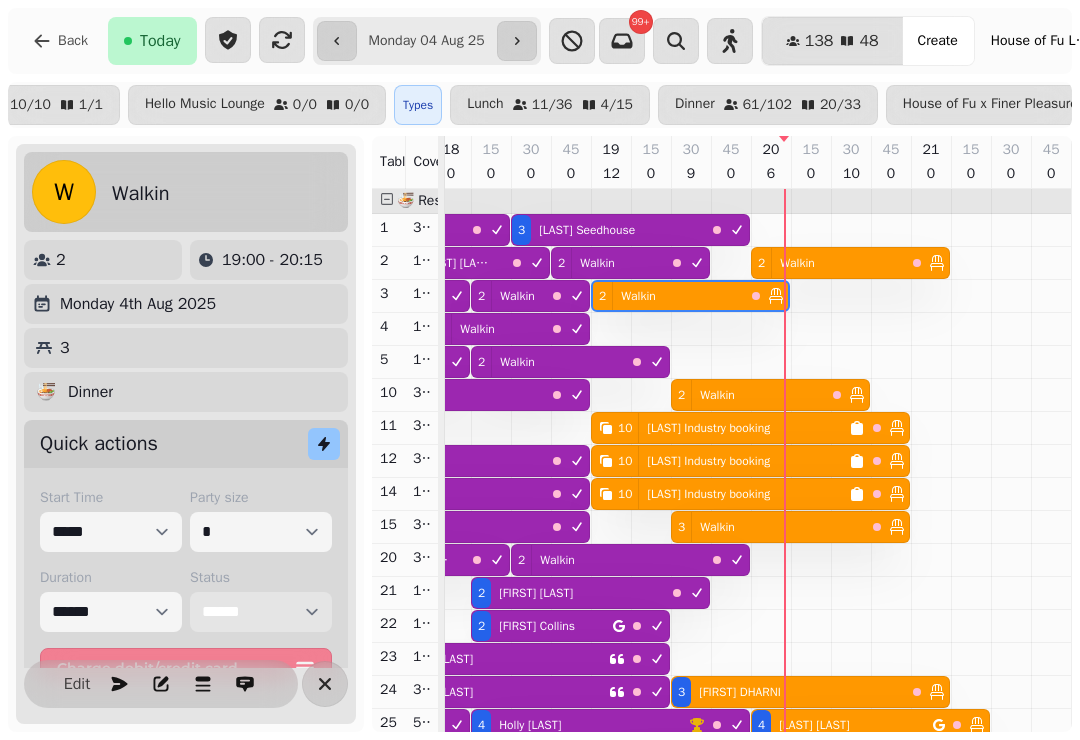select on "********" 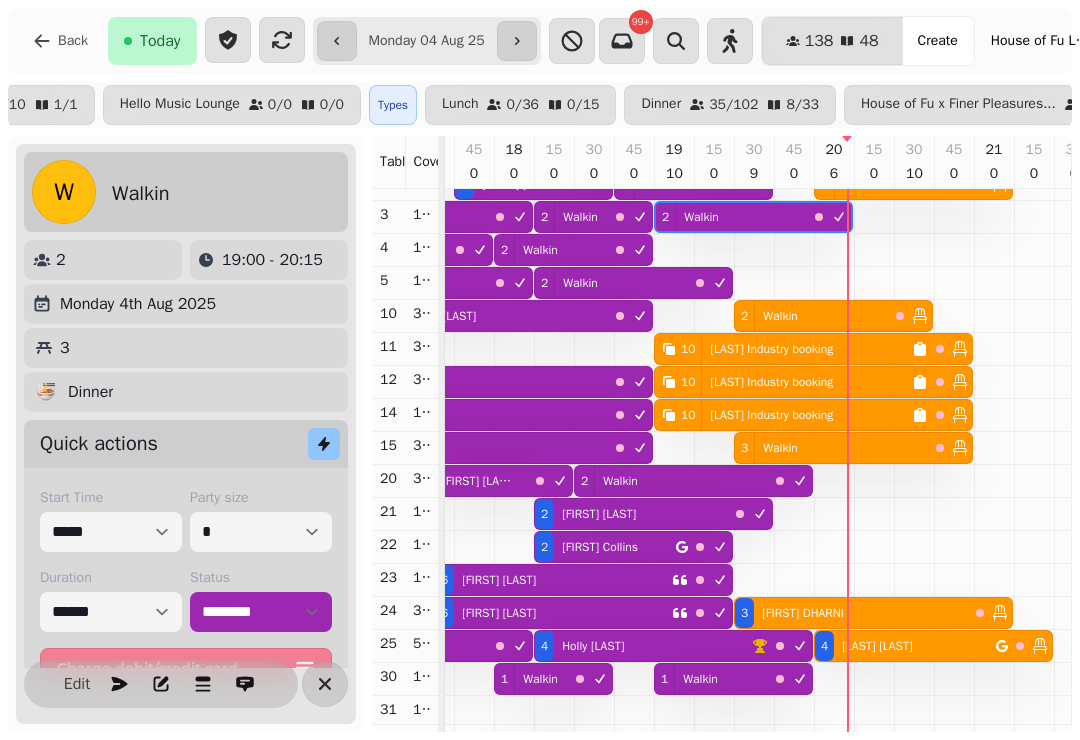 select on "**********" 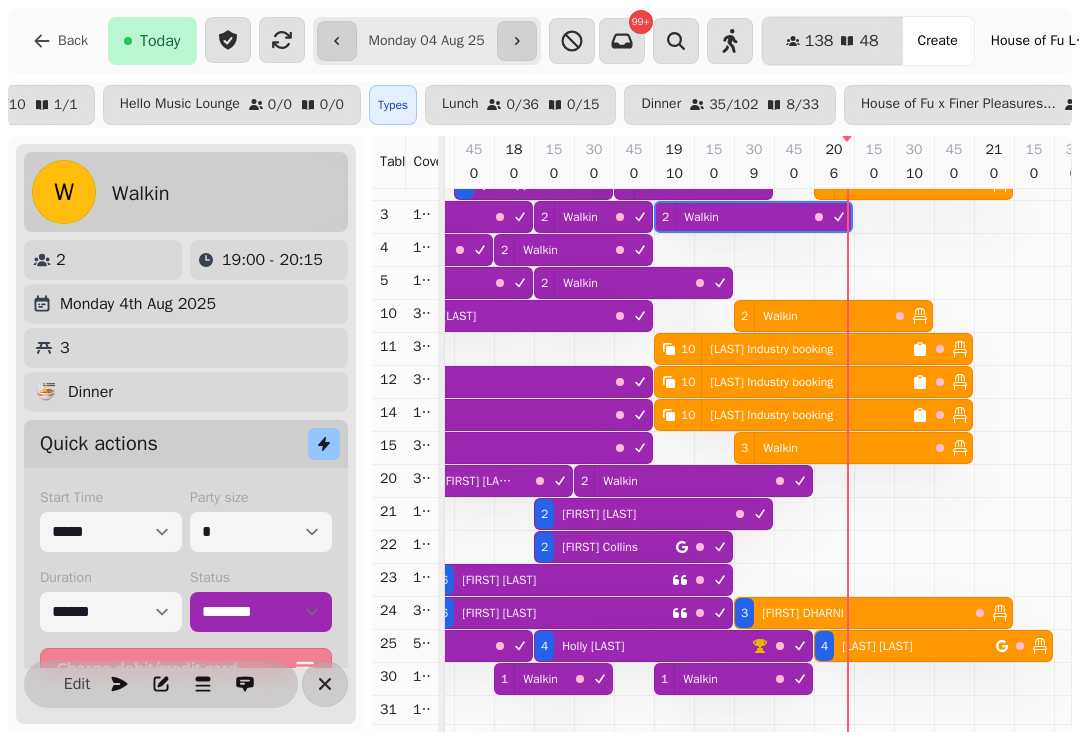 select on "*" 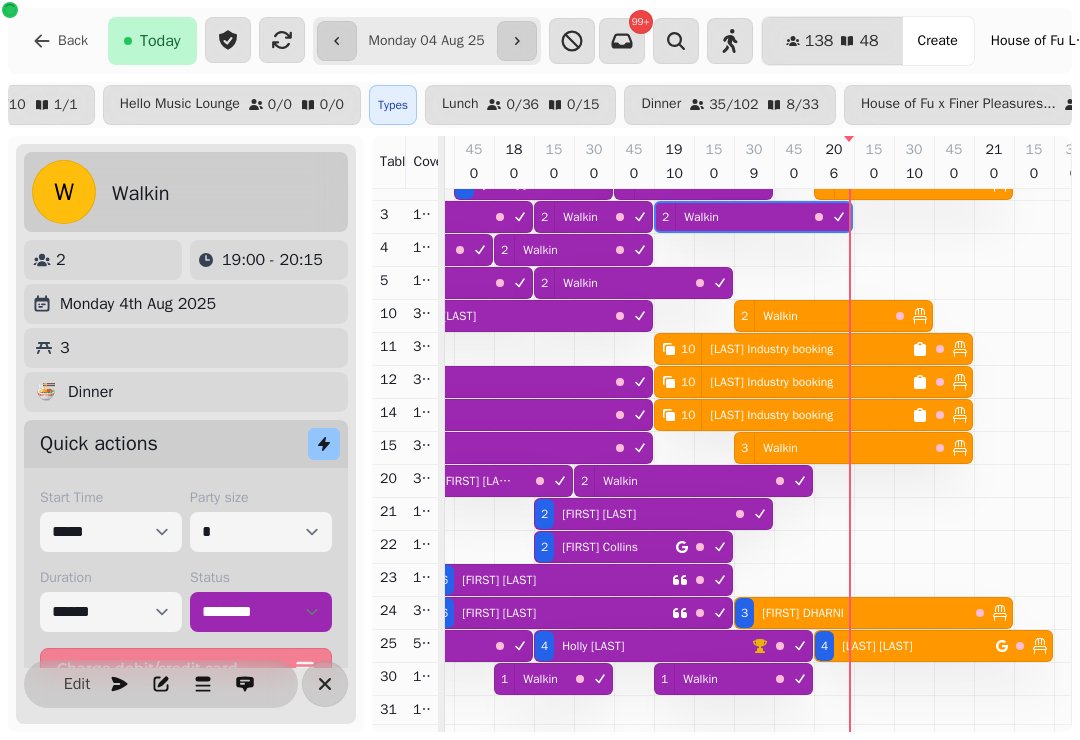click on "**********" at bounding box center (427, 41) 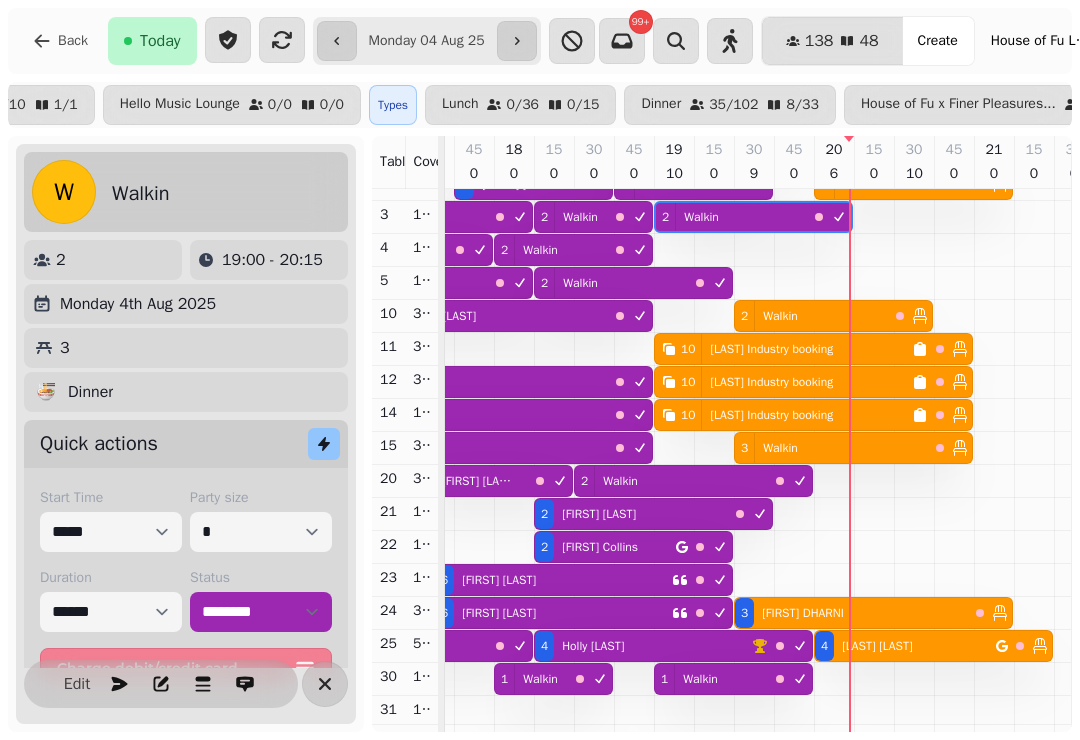 type on "**********" 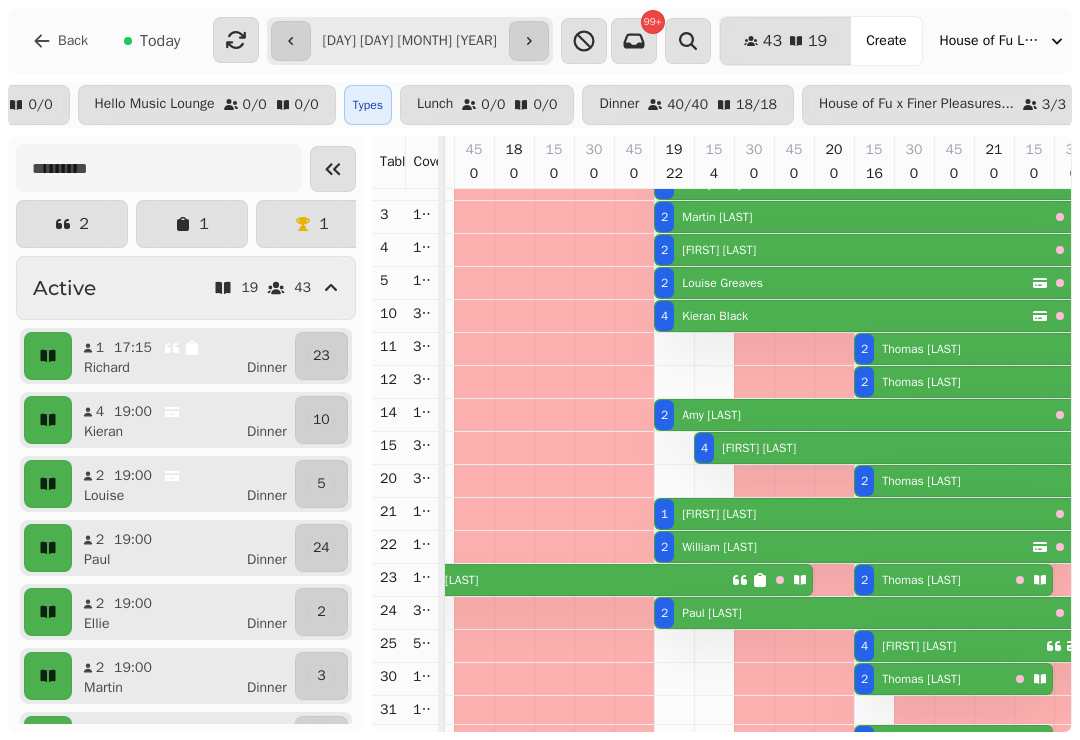 scroll, scrollTop: 0, scrollLeft: 714, axis: horizontal 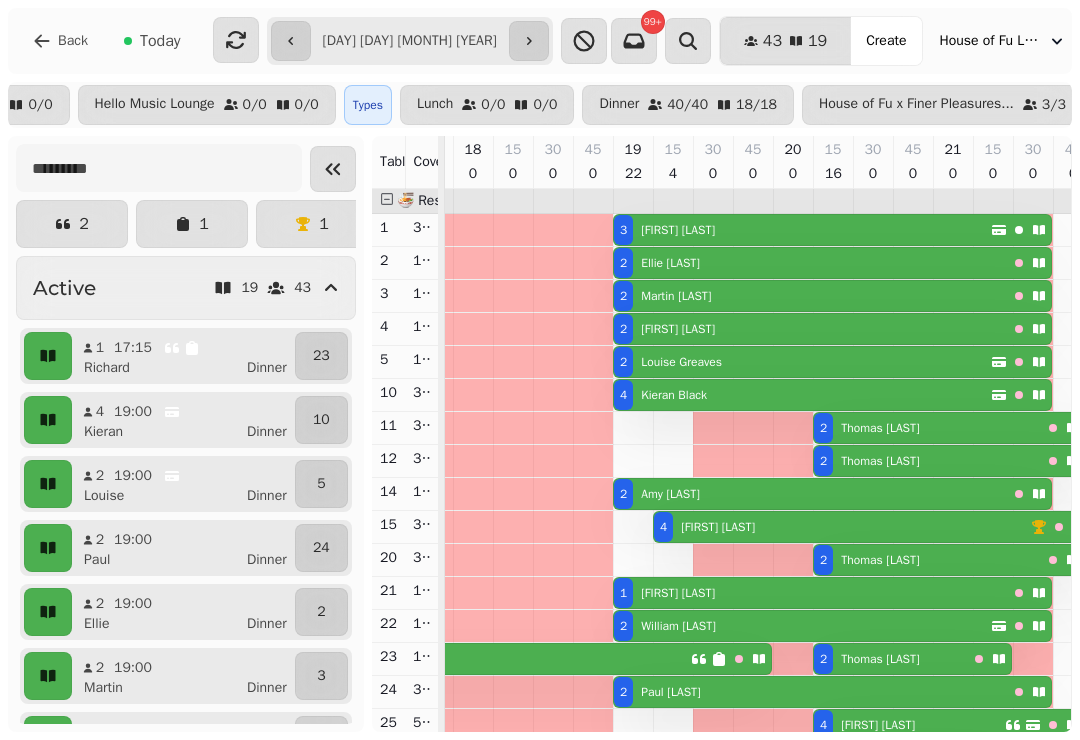 click on "2 [FIRST]   [LAST]" at bounding box center [810, 263] 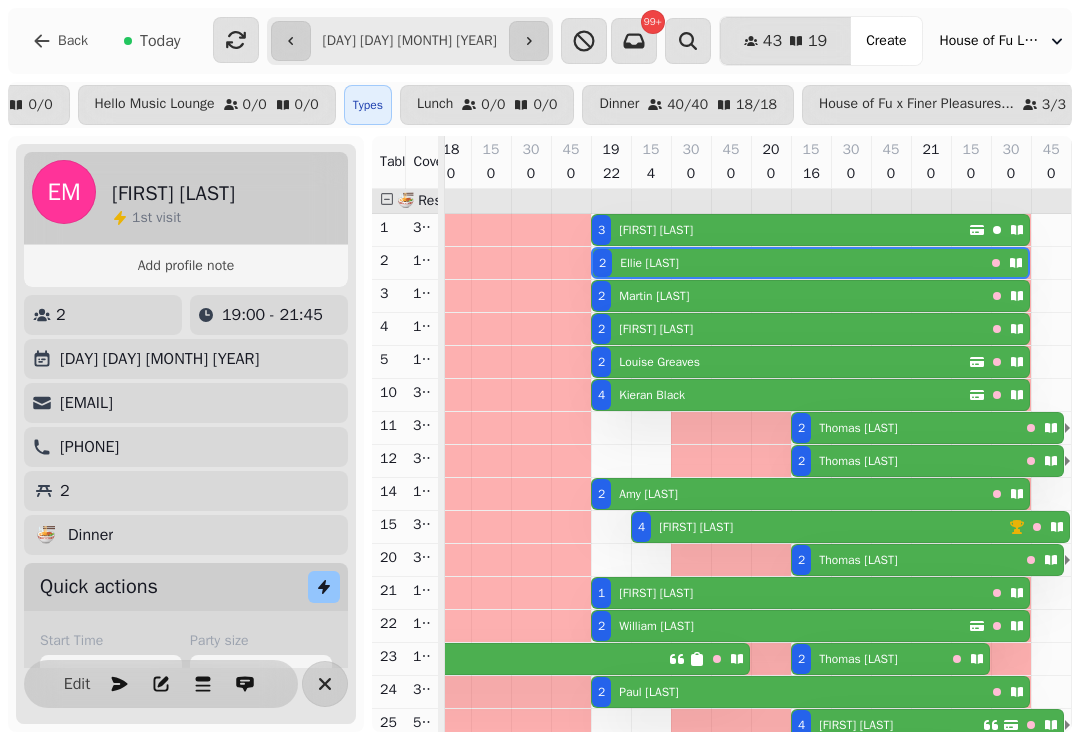 click at bounding box center [161, 684] 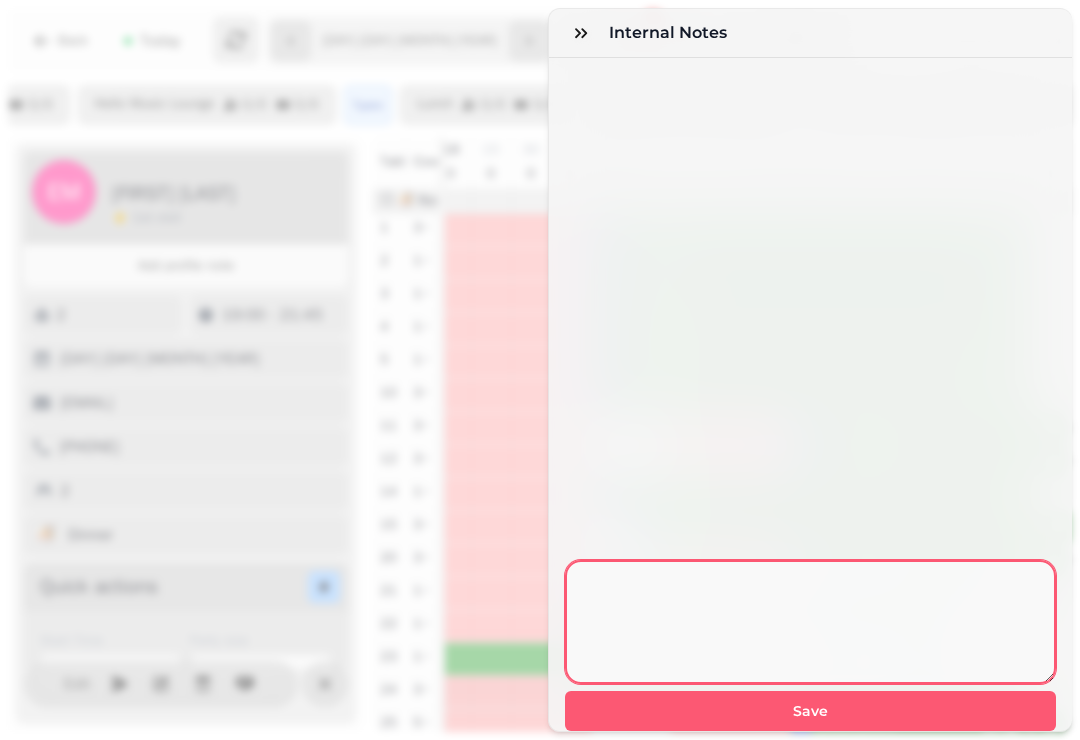 click at bounding box center (810, 622) 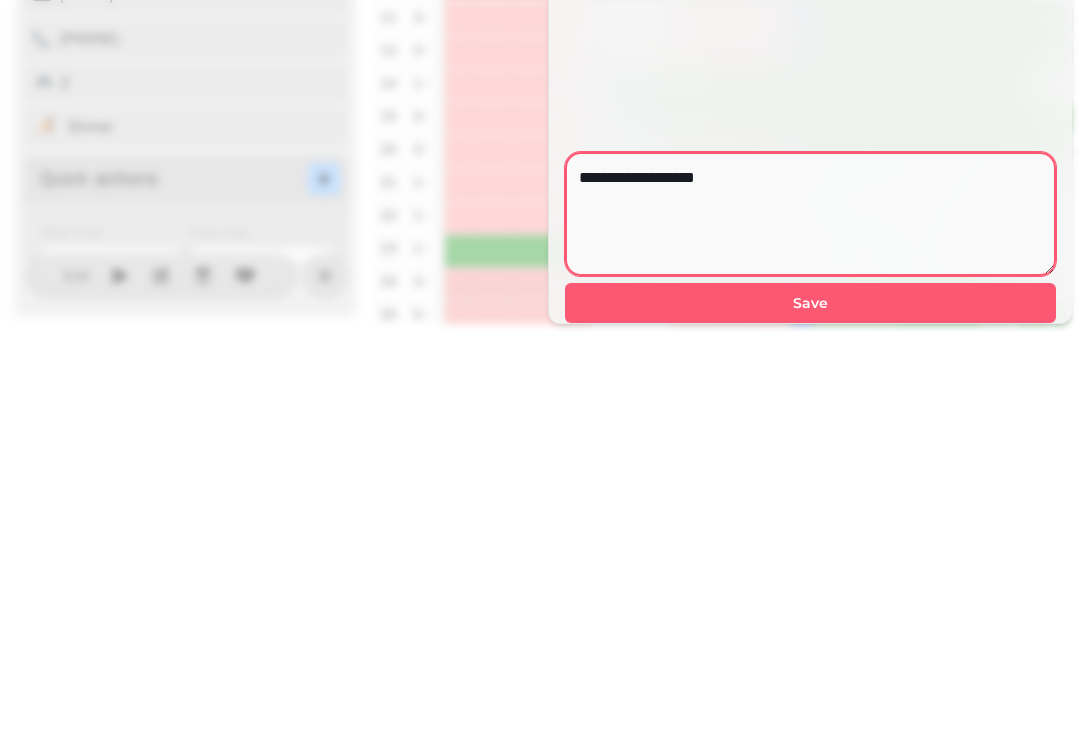type on "**********" 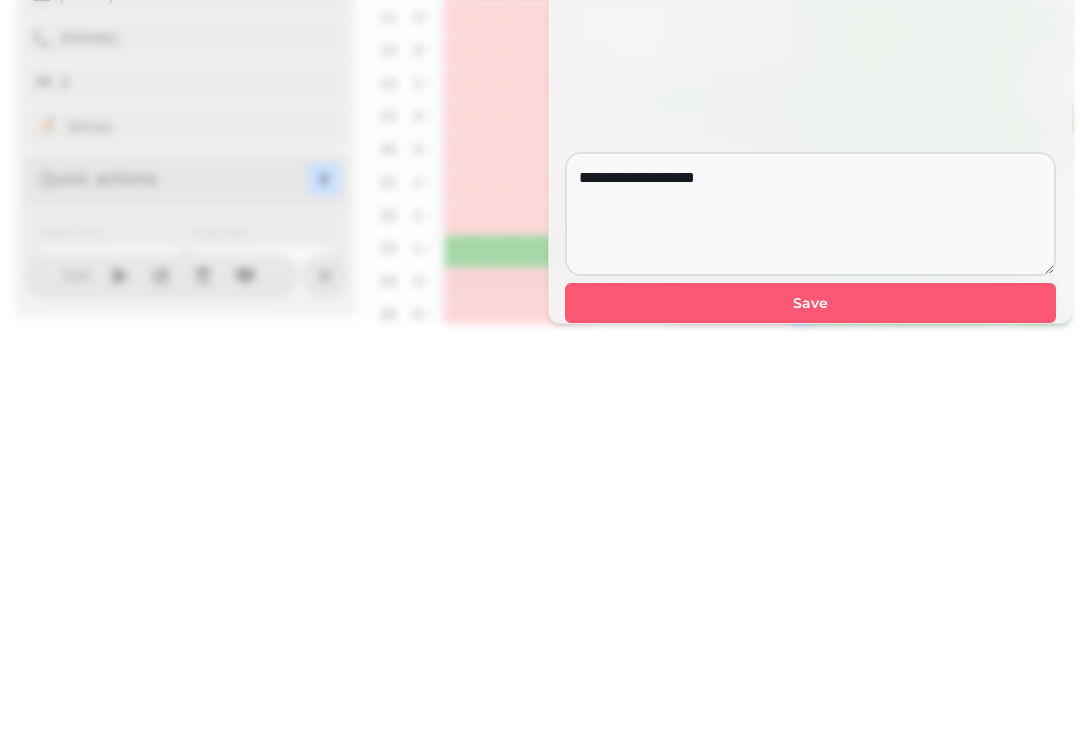 click on "Save" at bounding box center [810, 711] 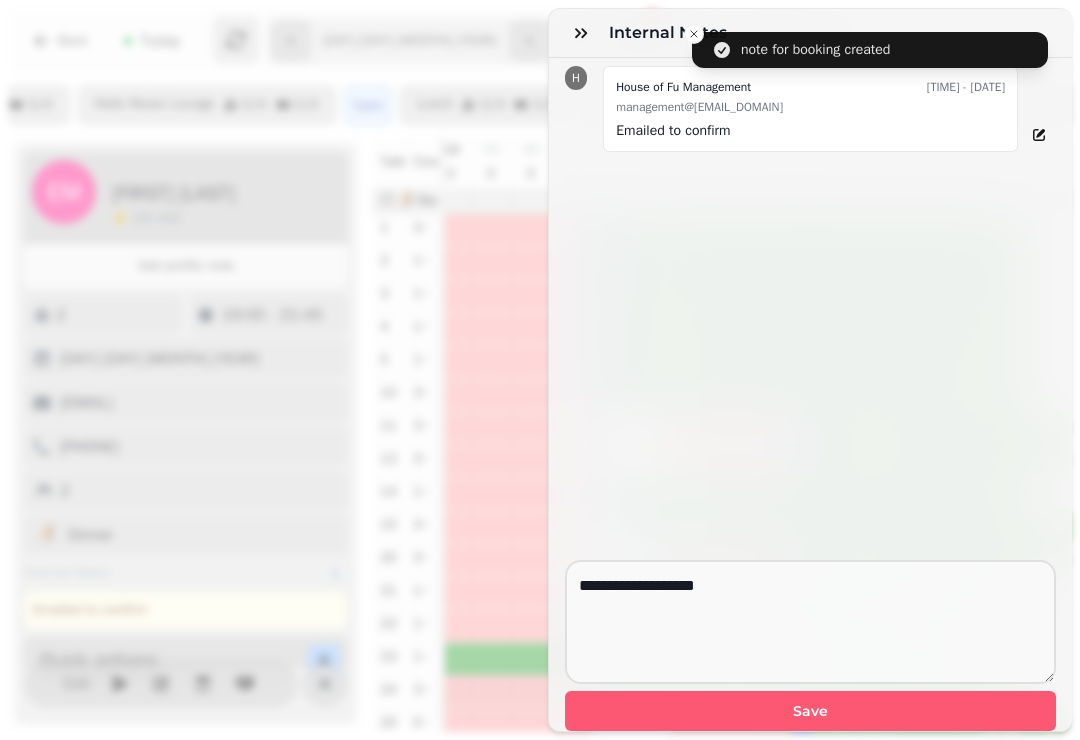 click 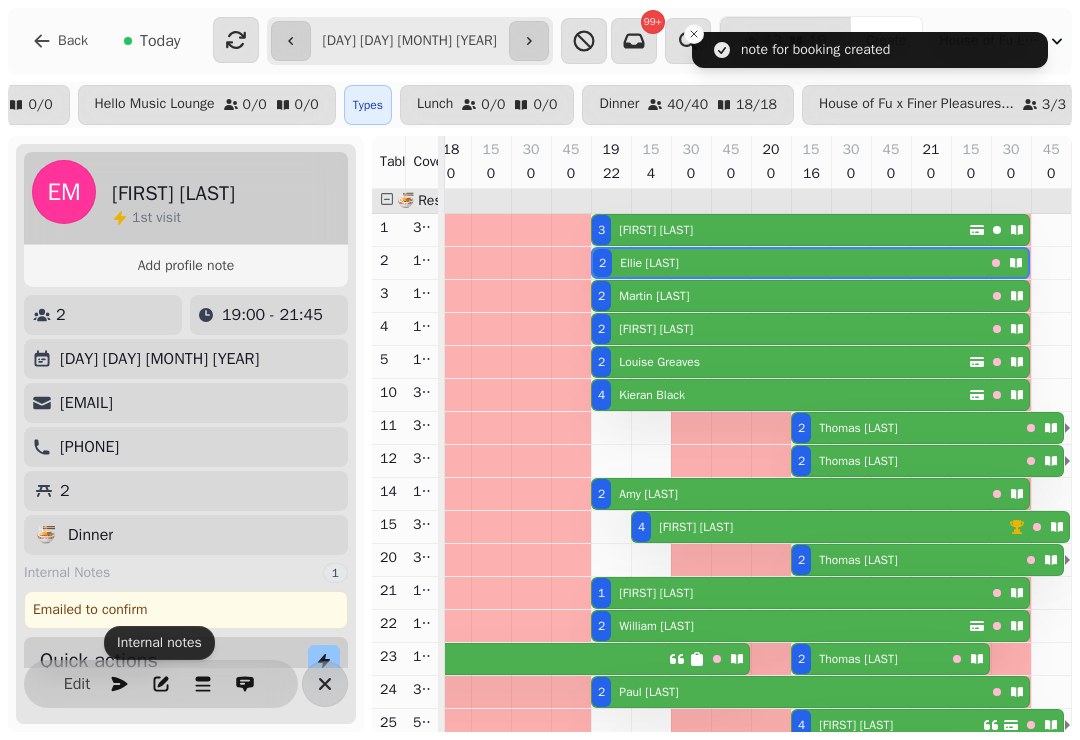 click on "[FIRST]   [LAST]" at bounding box center (654, 296) 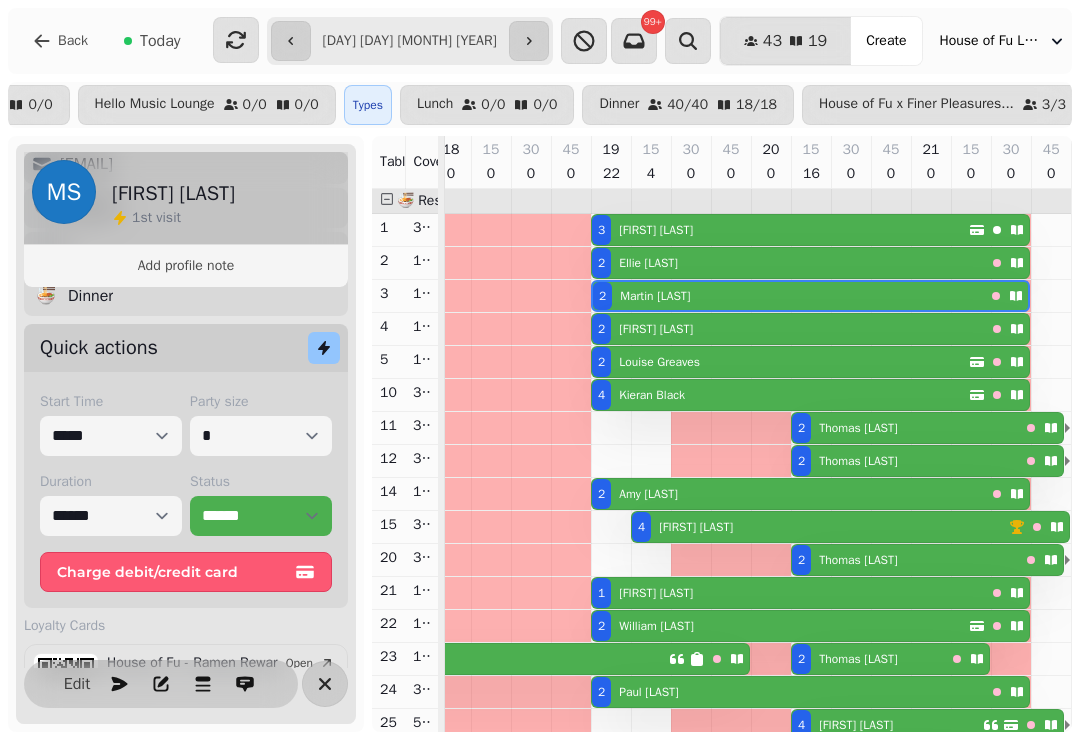 scroll, scrollTop: 259, scrollLeft: 0, axis: vertical 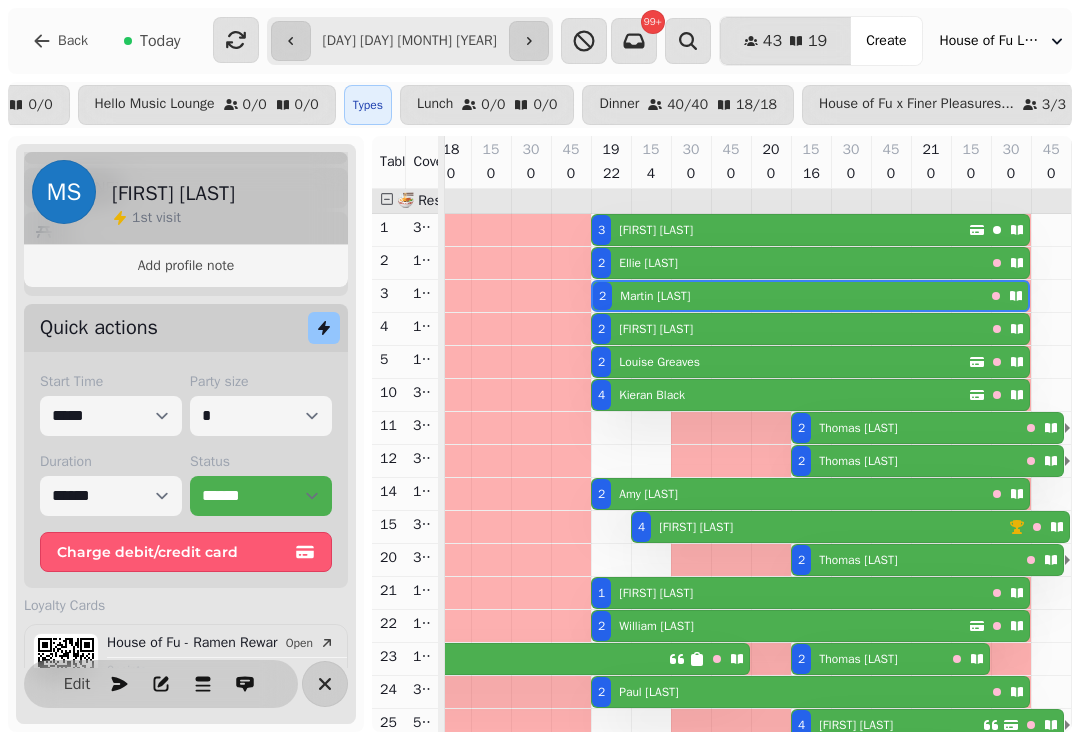 click 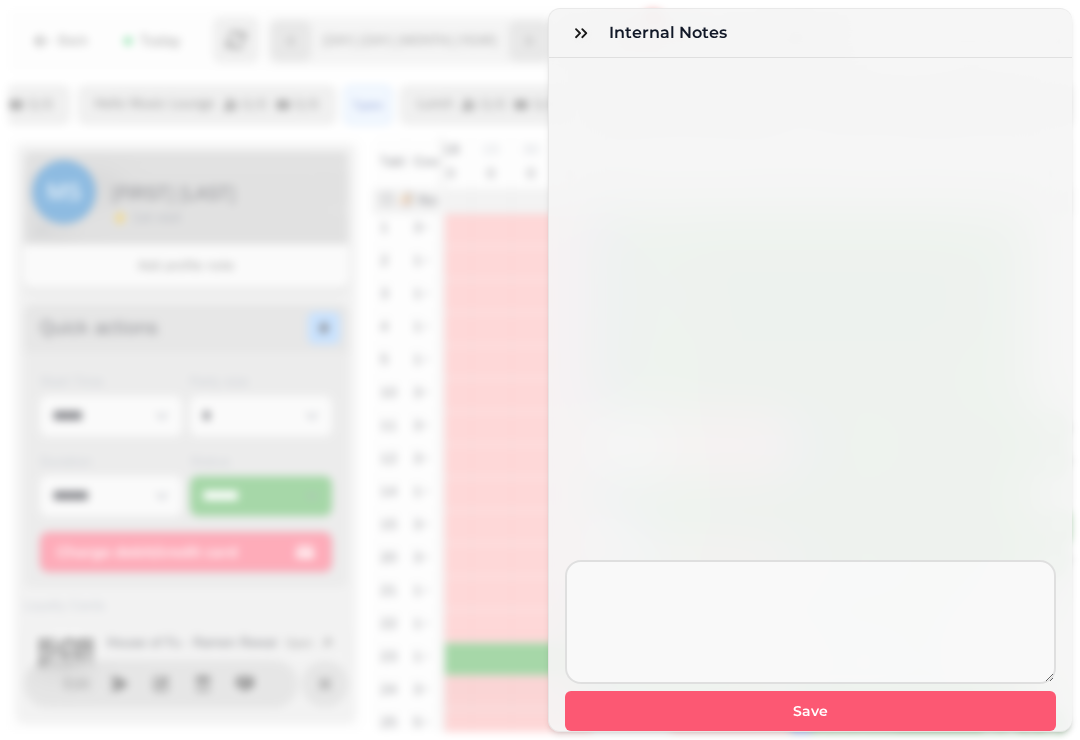 click at bounding box center (581, 33) 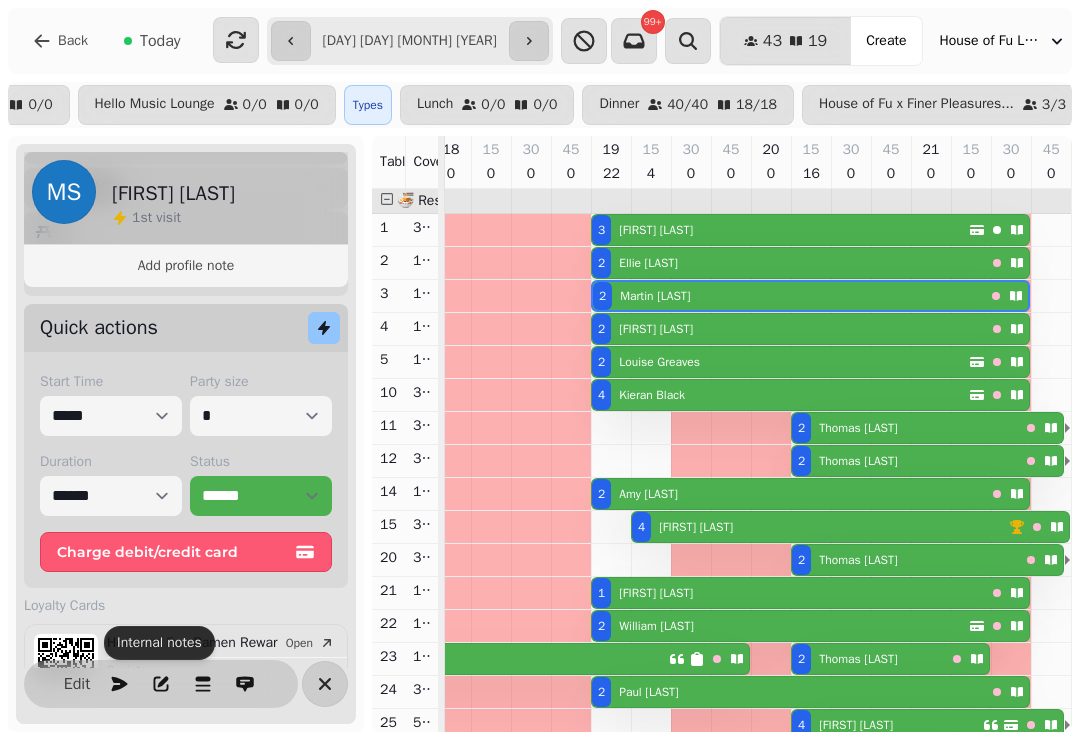 click 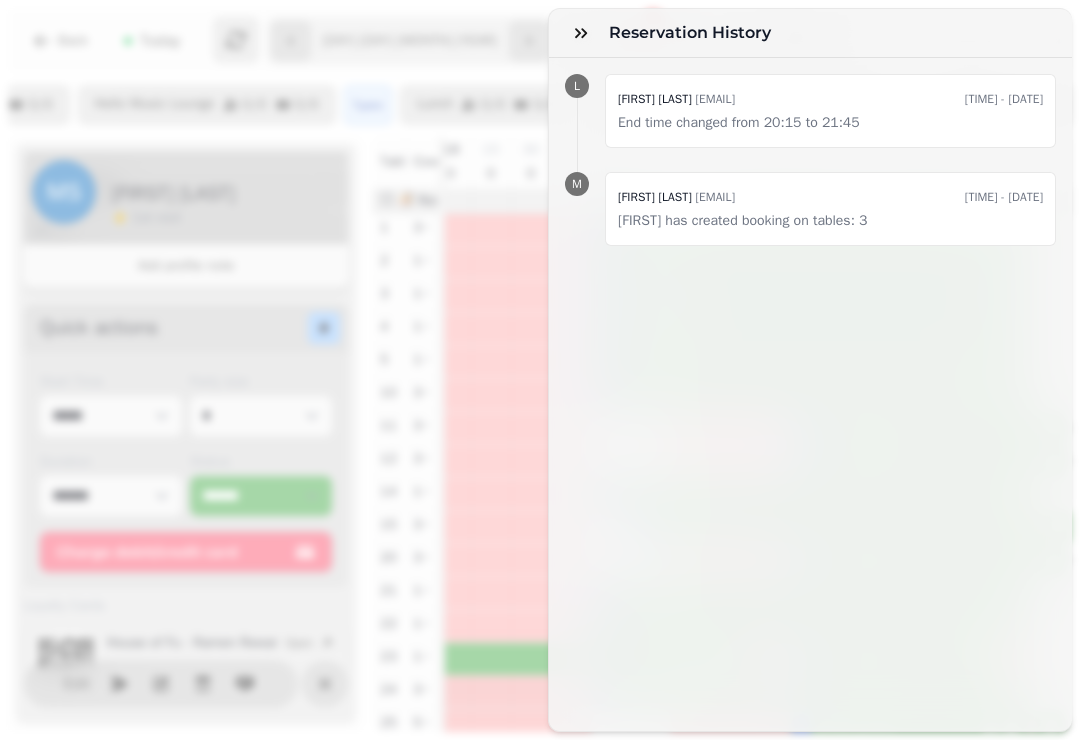 click 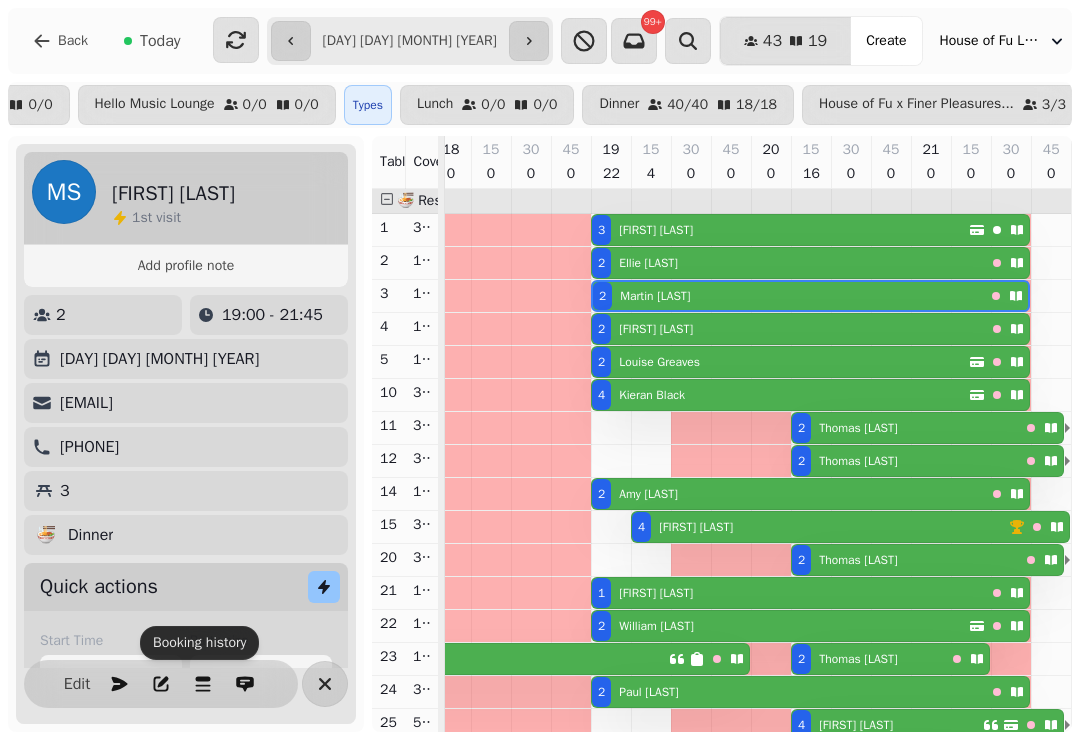 scroll, scrollTop: 0, scrollLeft: 0, axis: both 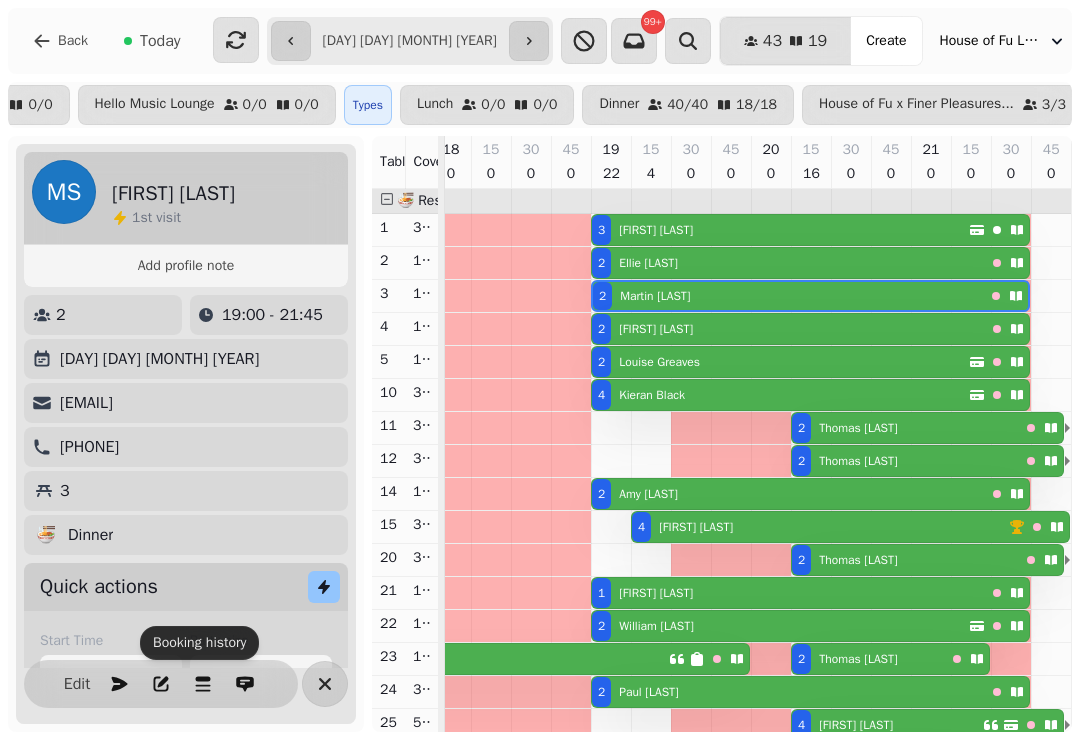 click 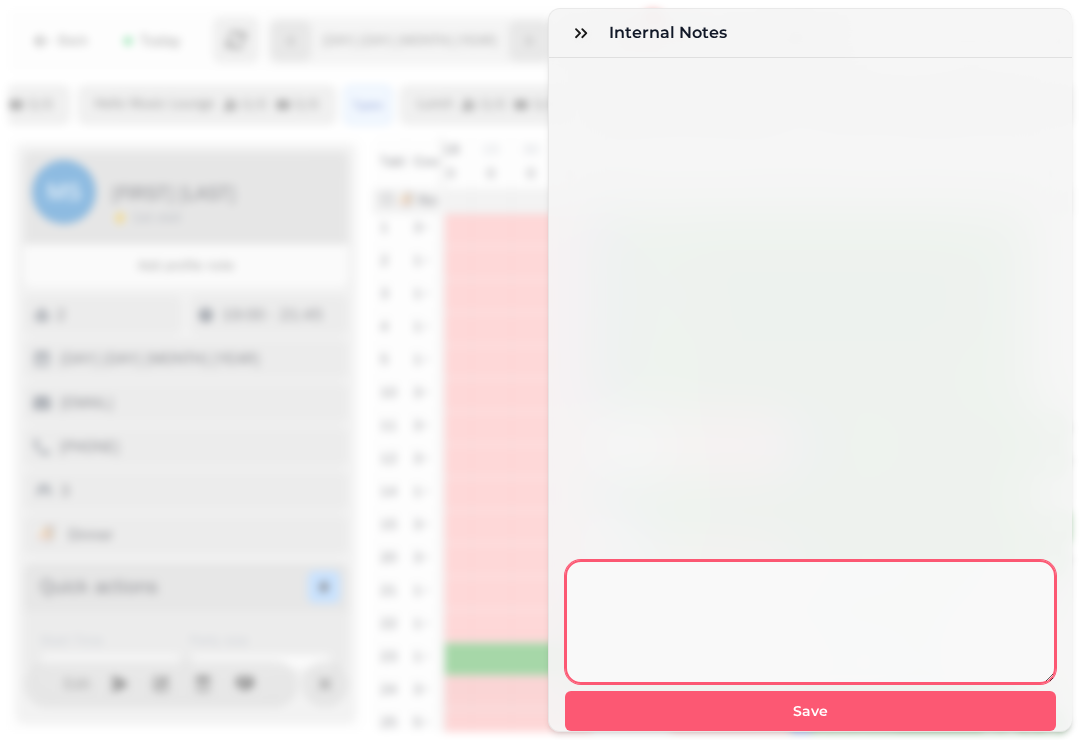 click at bounding box center [810, 622] 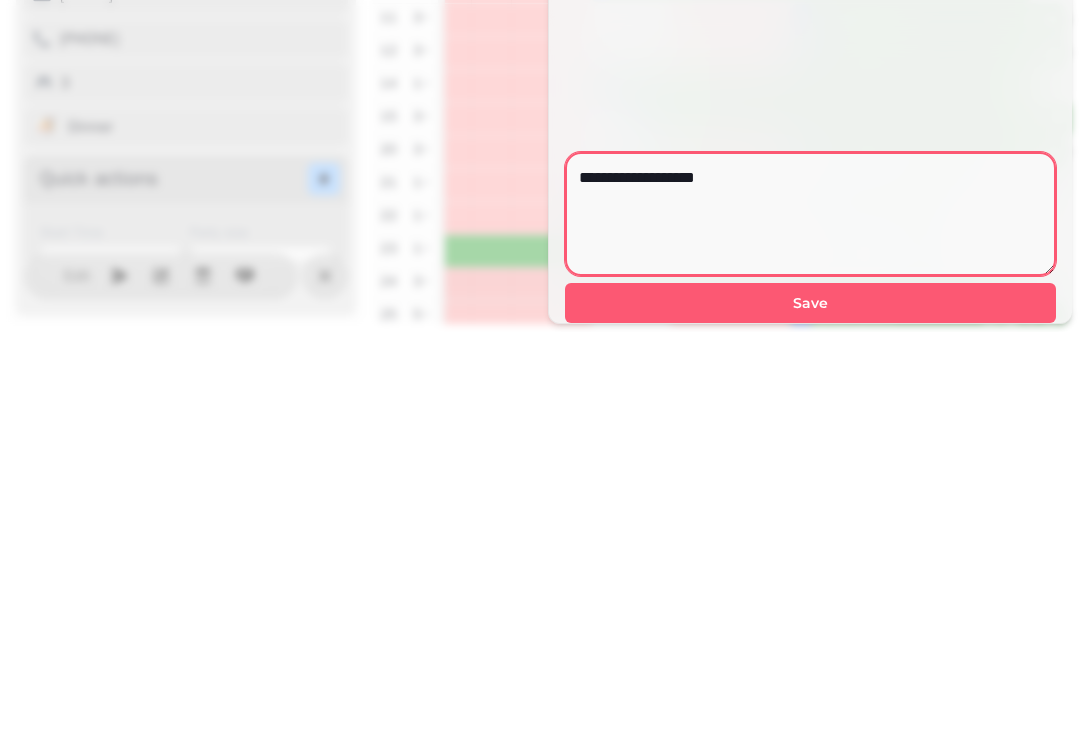 type on "**********" 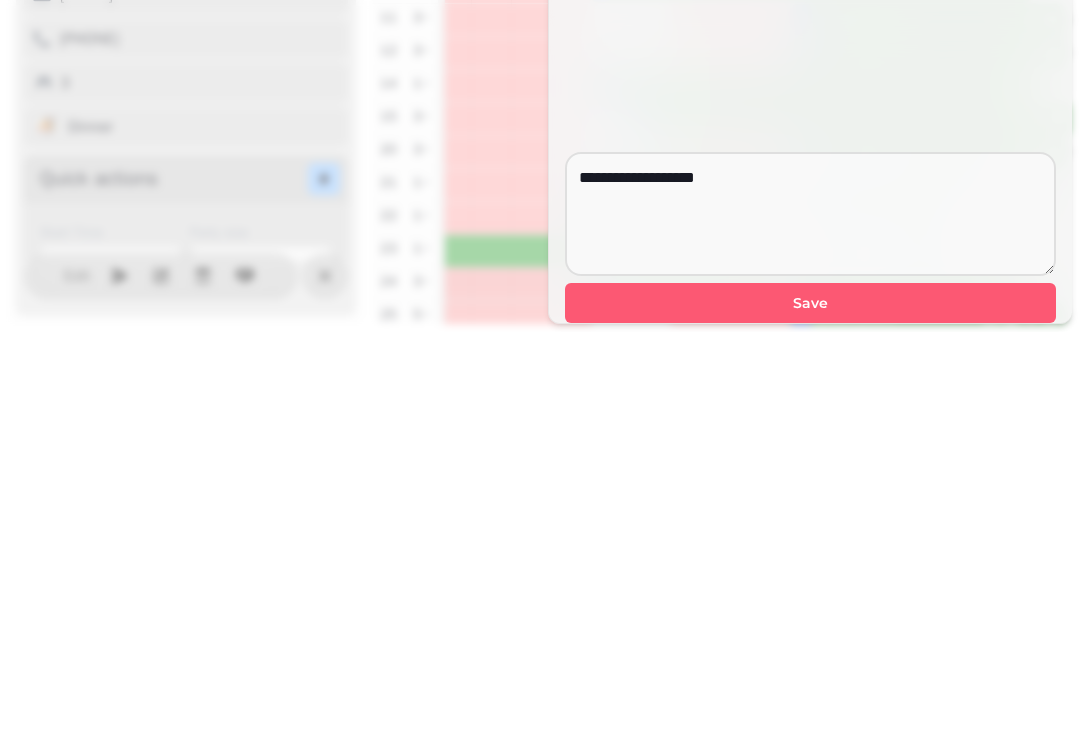 click on "Save" at bounding box center (810, 711) 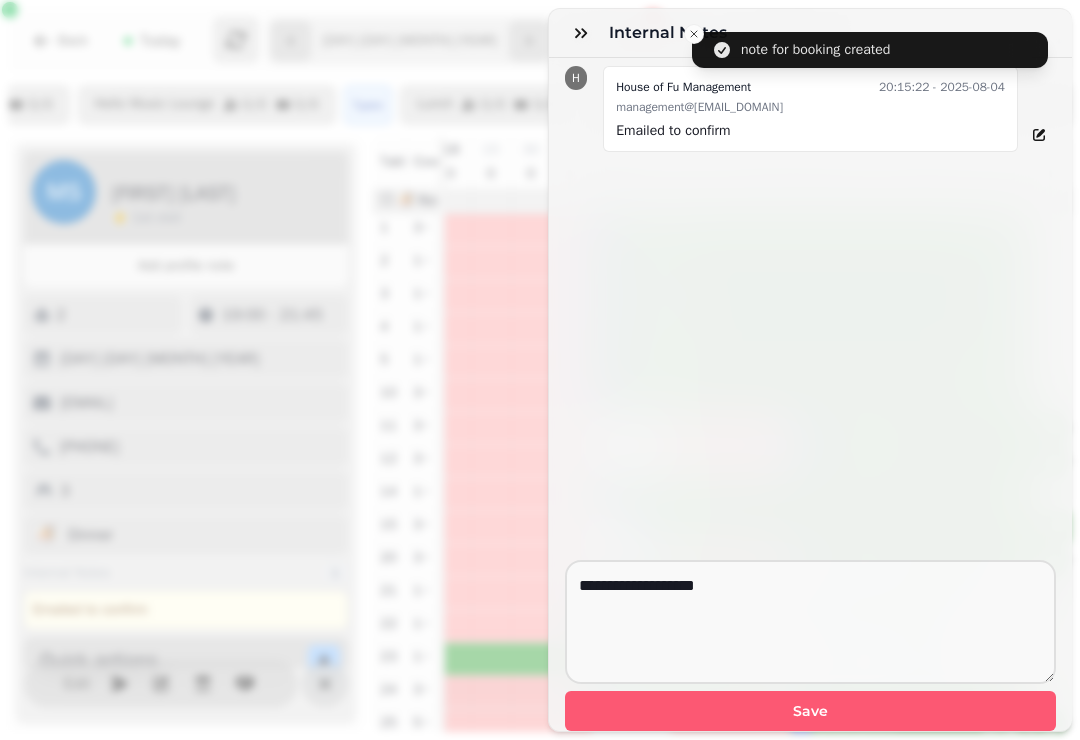 click 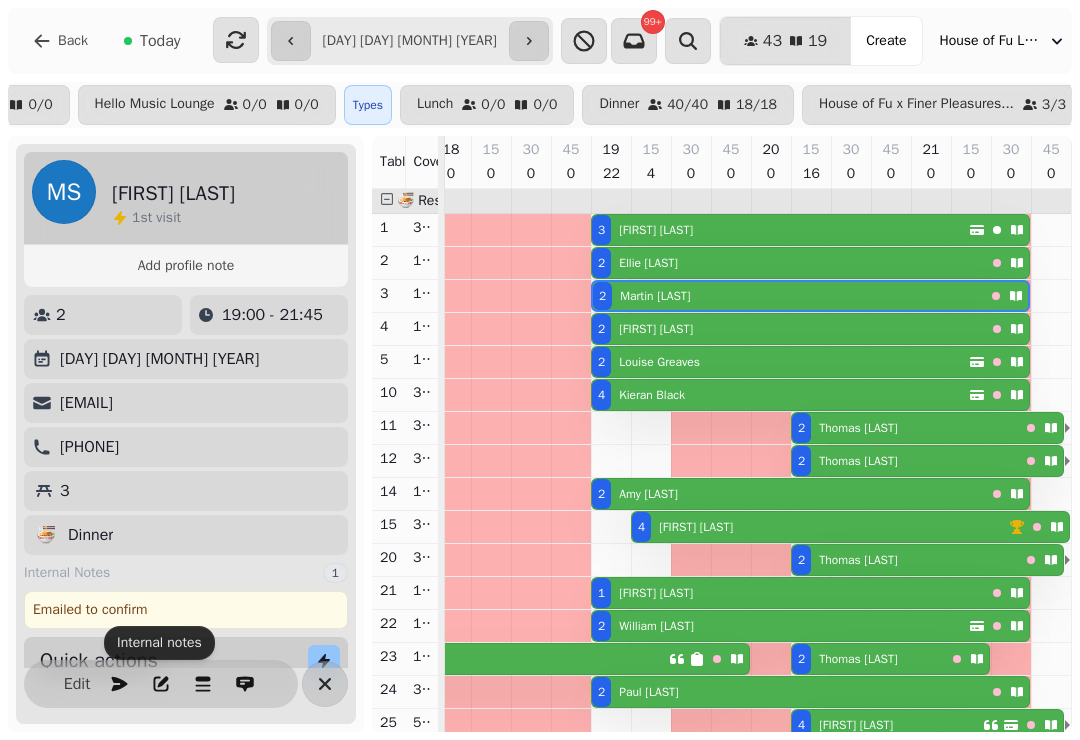 select on "**********" 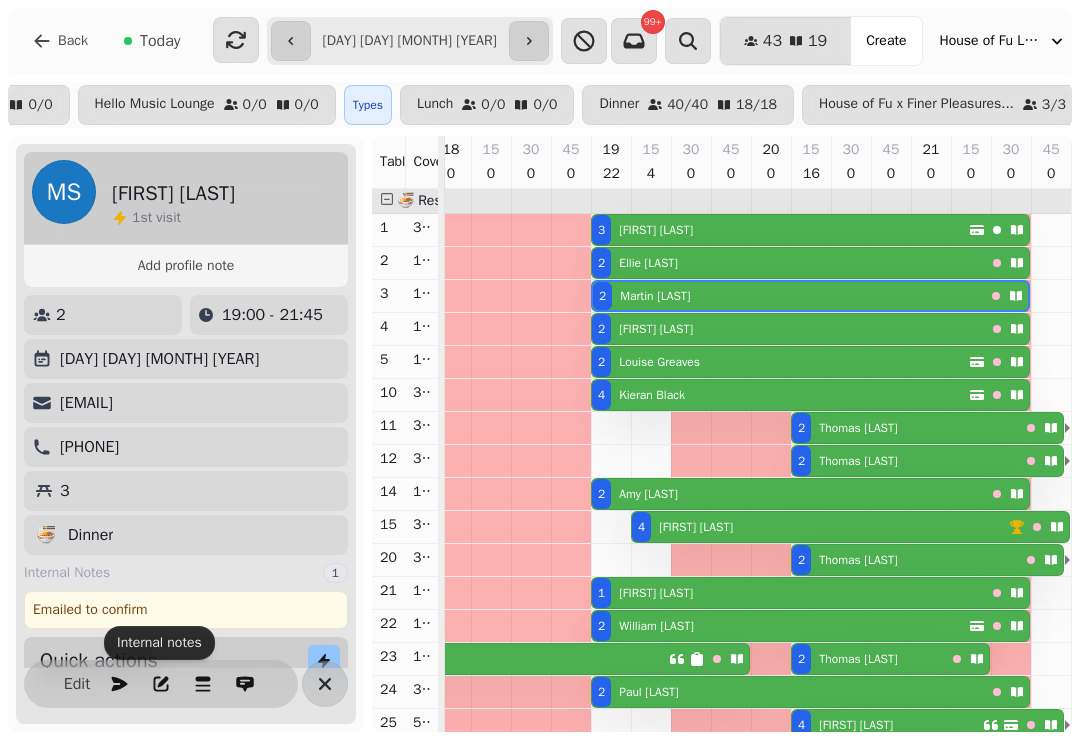 select on "*" 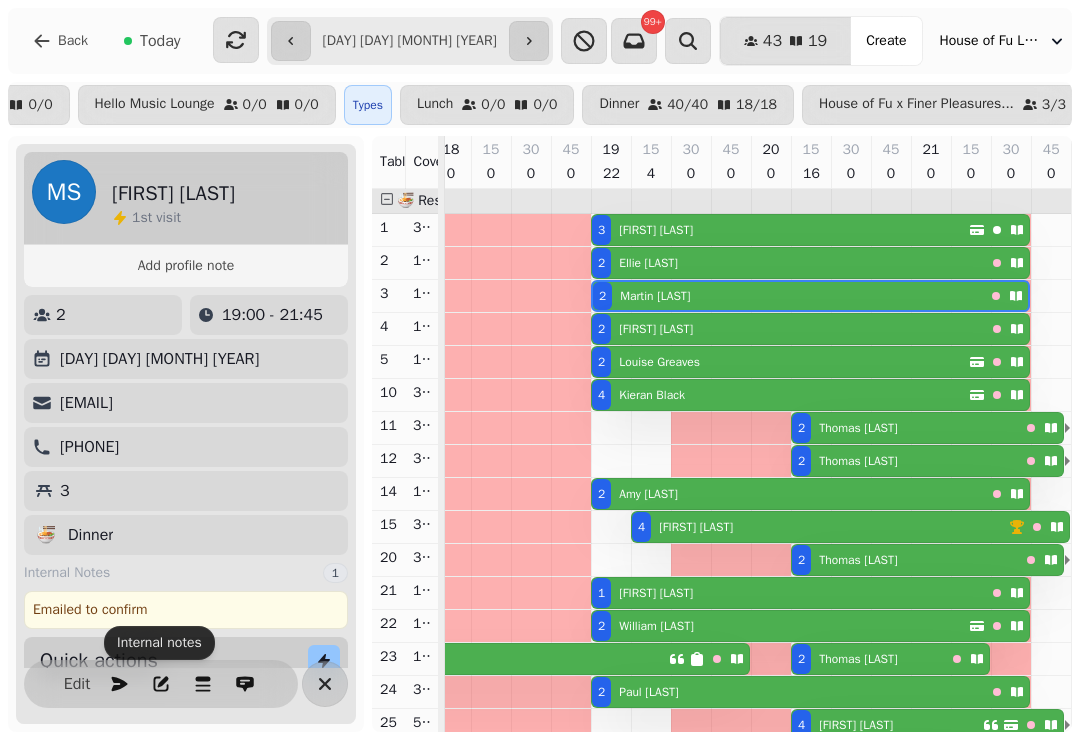scroll, scrollTop: 149, scrollLeft: 0, axis: vertical 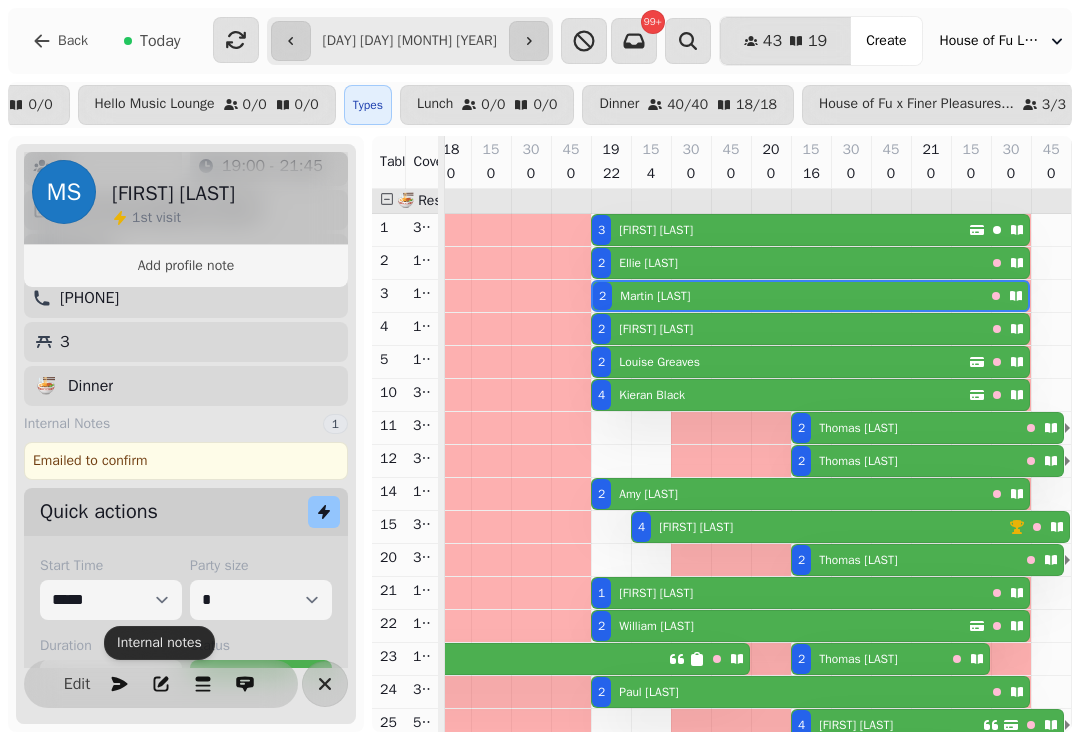 click on "2 [FIRST]   [LAST]" at bounding box center (788, 329) 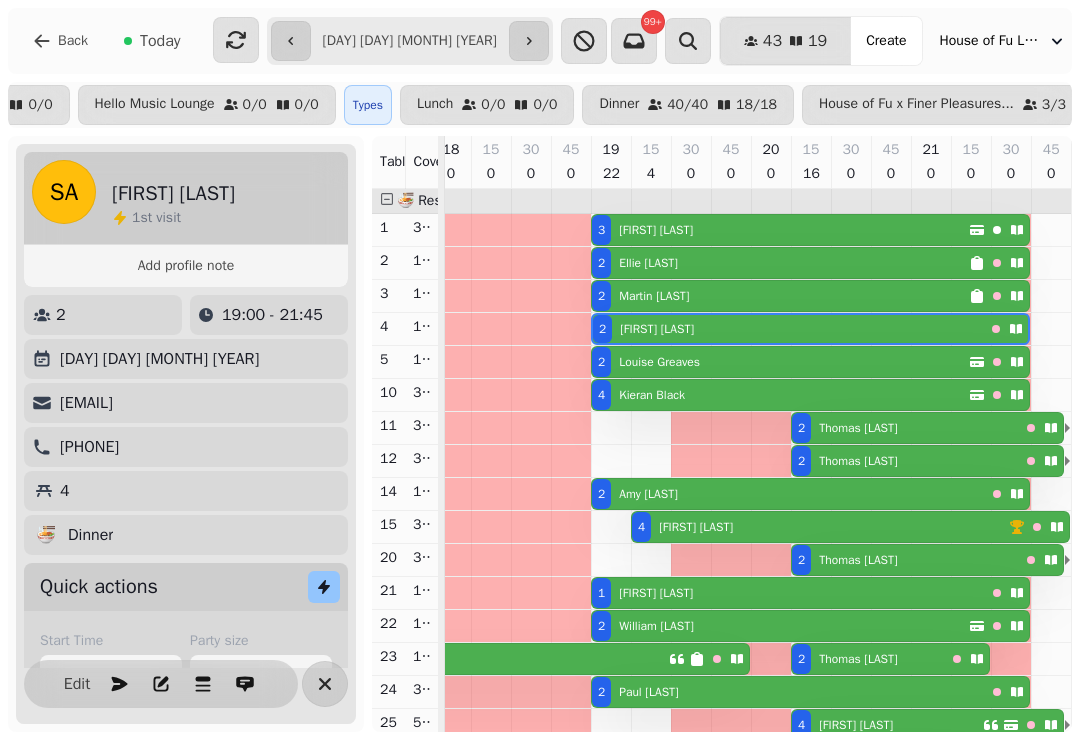 scroll, scrollTop: 0, scrollLeft: 0, axis: both 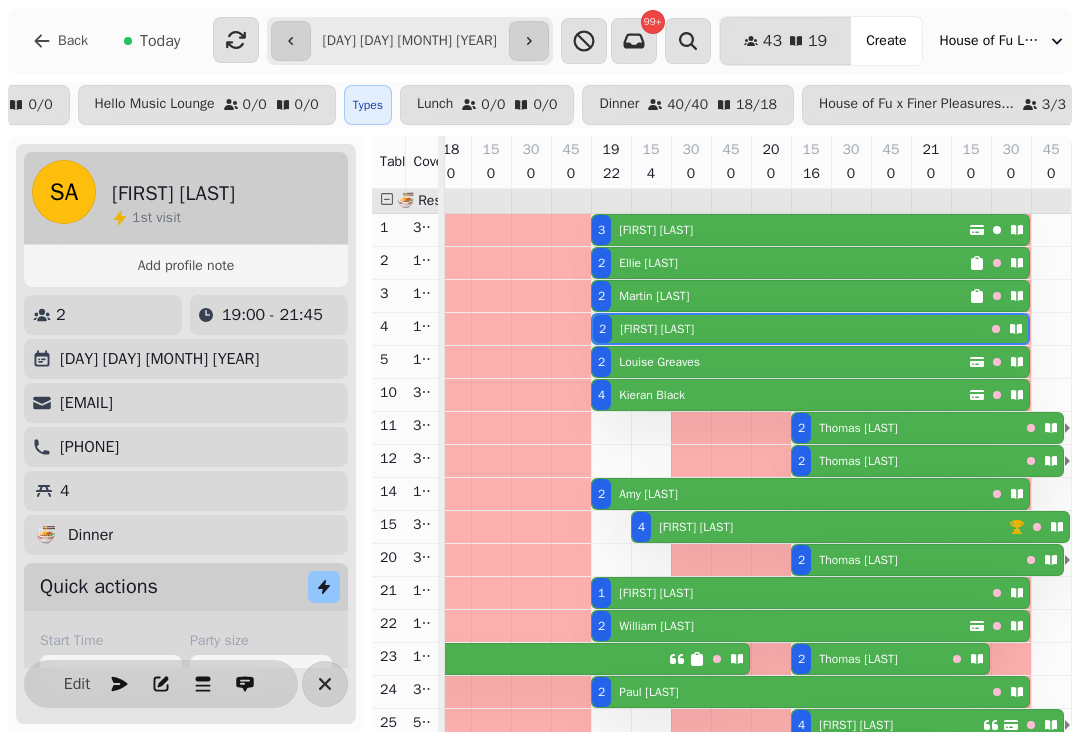 click 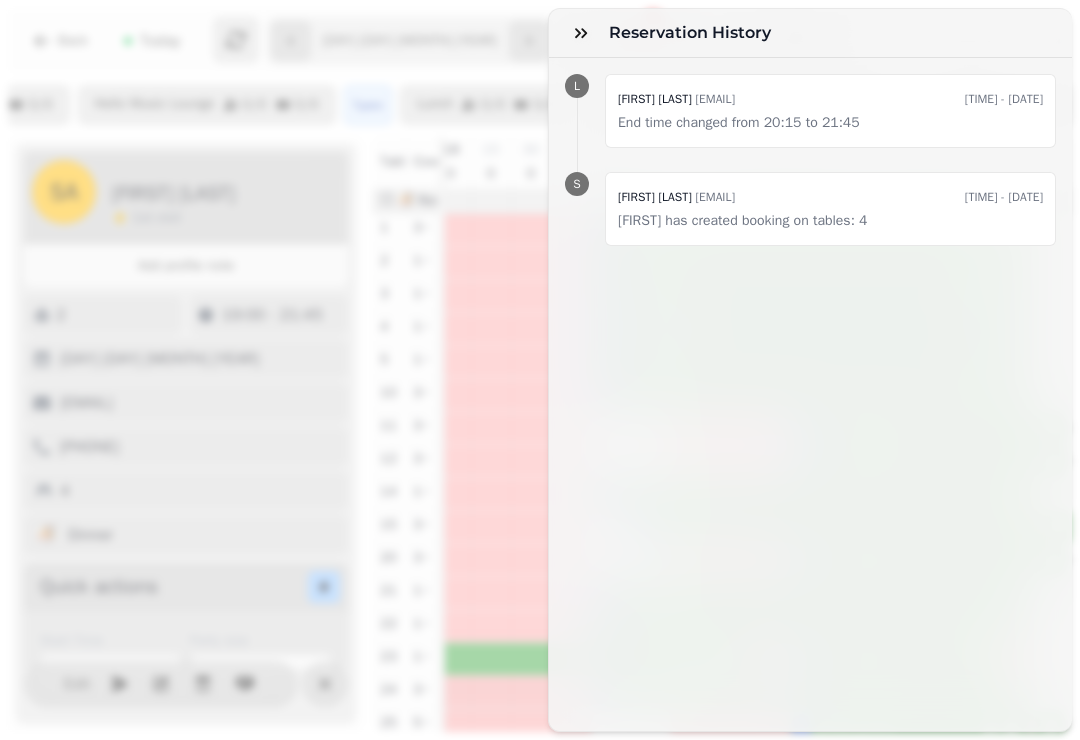 click 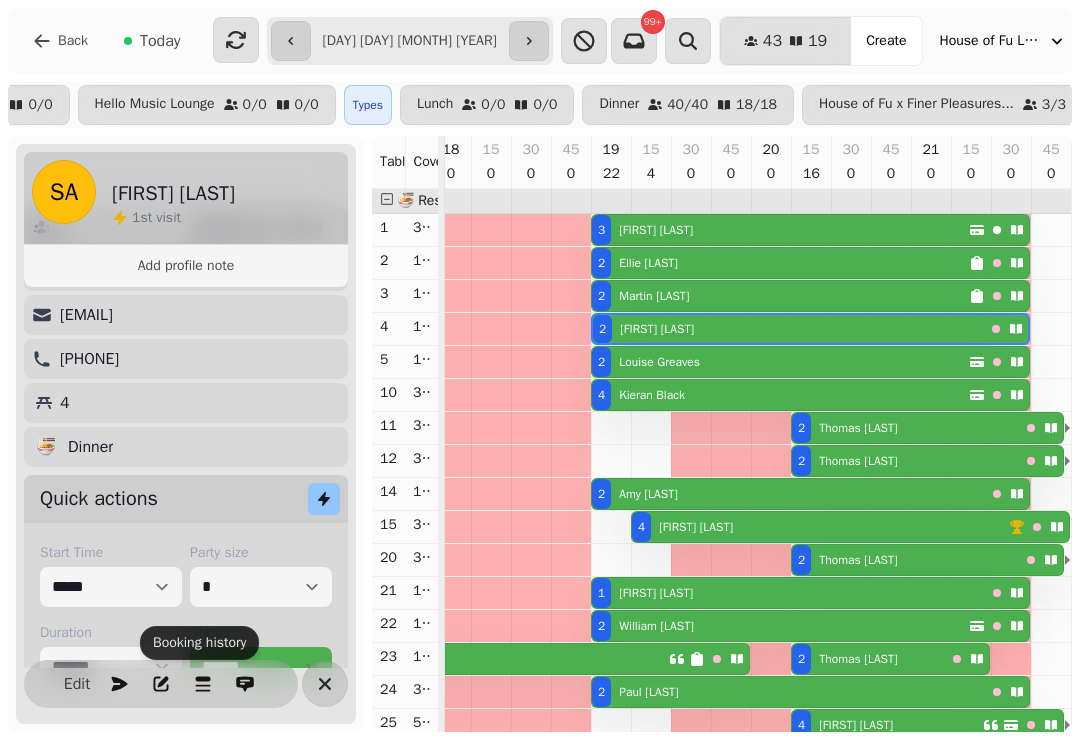 scroll, scrollTop: 89, scrollLeft: 0, axis: vertical 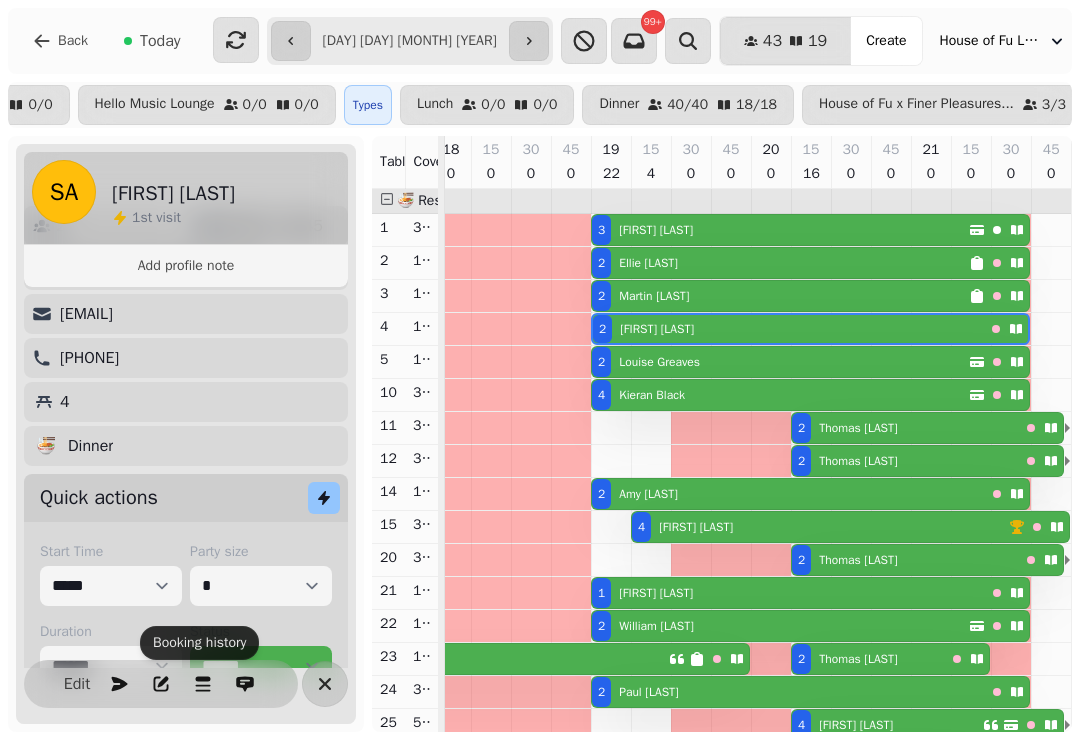 select on "**********" 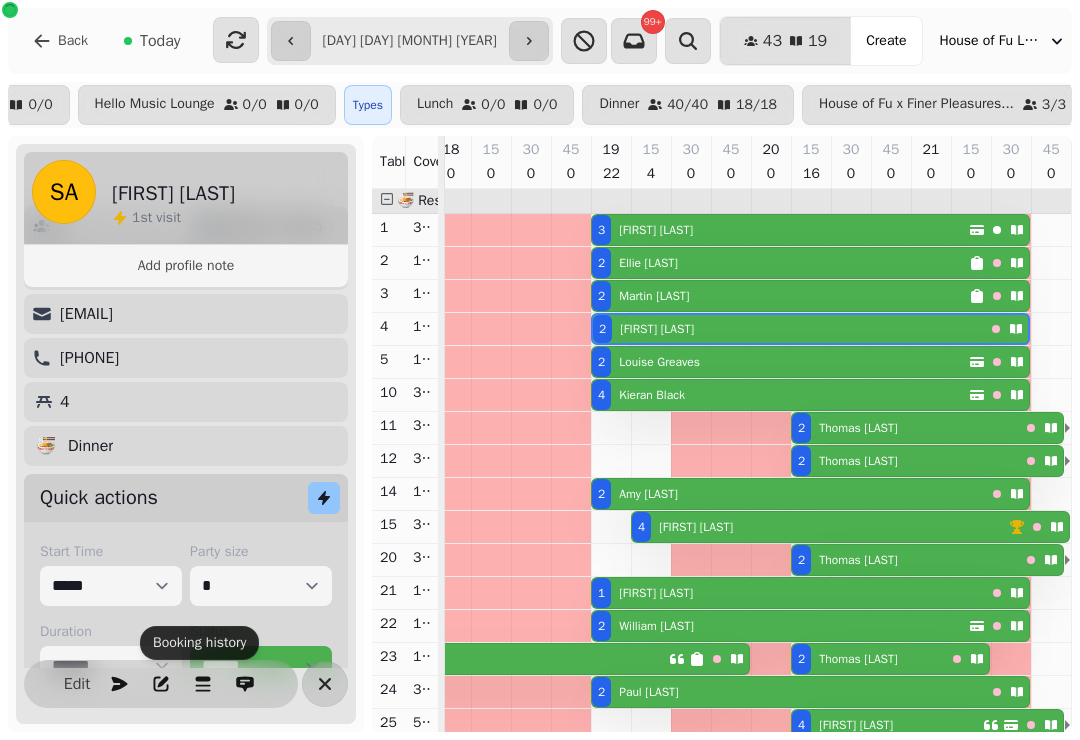 click 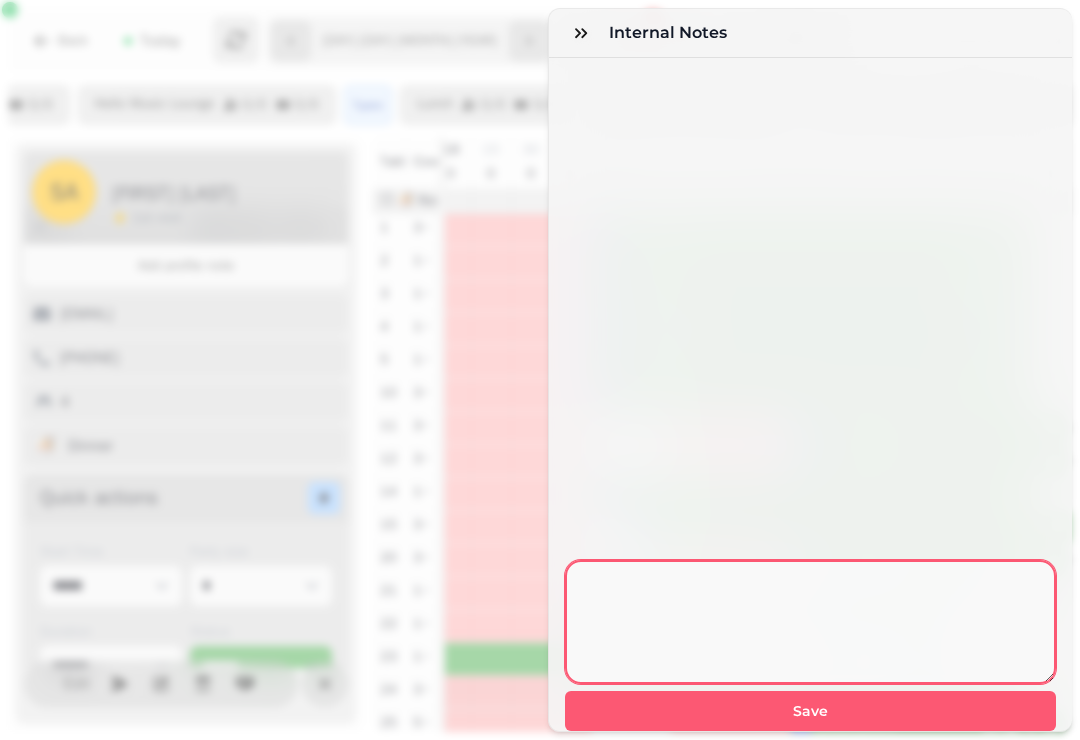 click at bounding box center [810, 622] 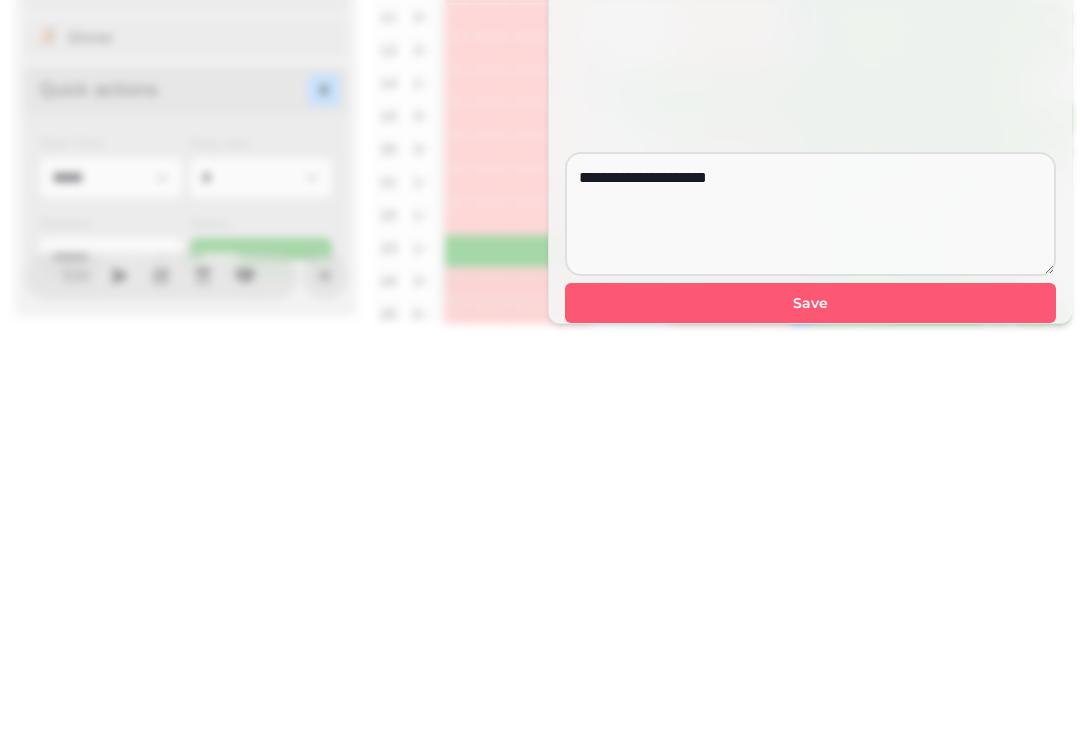 click on "Save" at bounding box center [810, 711] 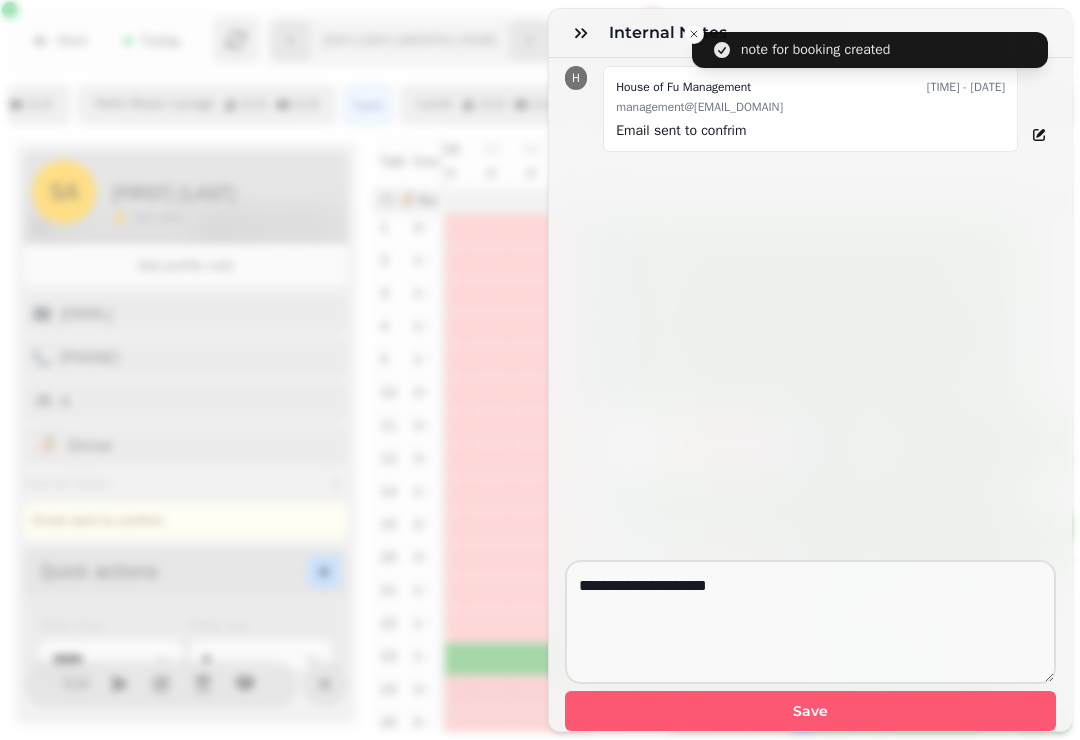 click 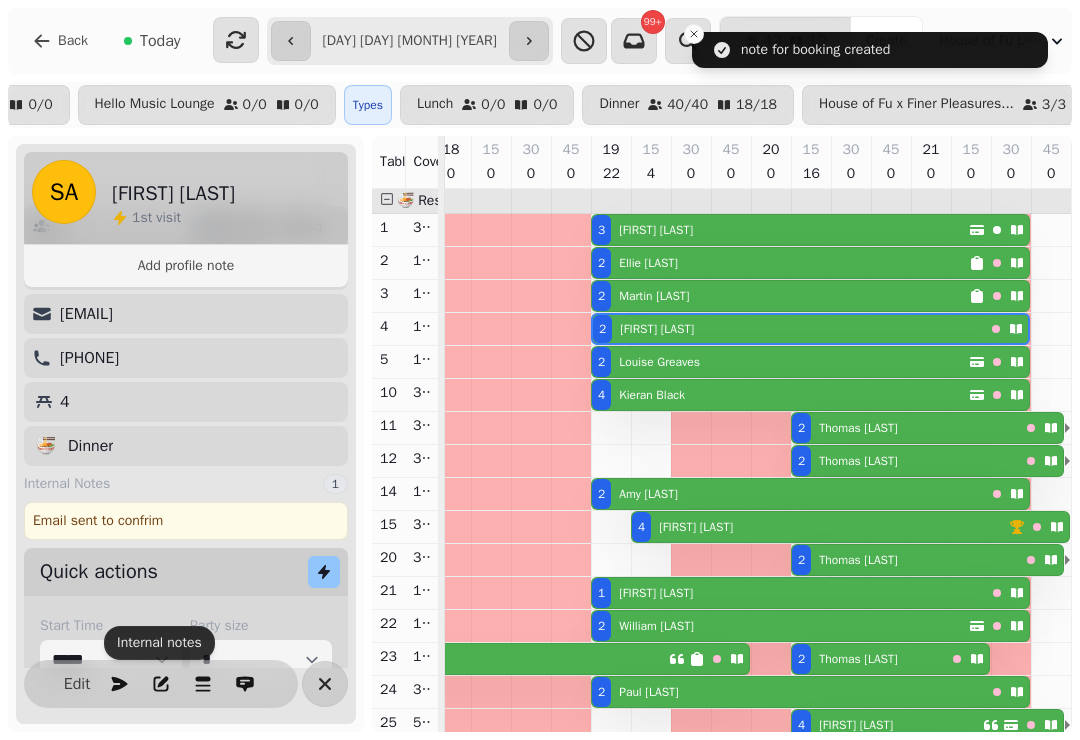 scroll, scrollTop: 60, scrollLeft: 1054, axis: both 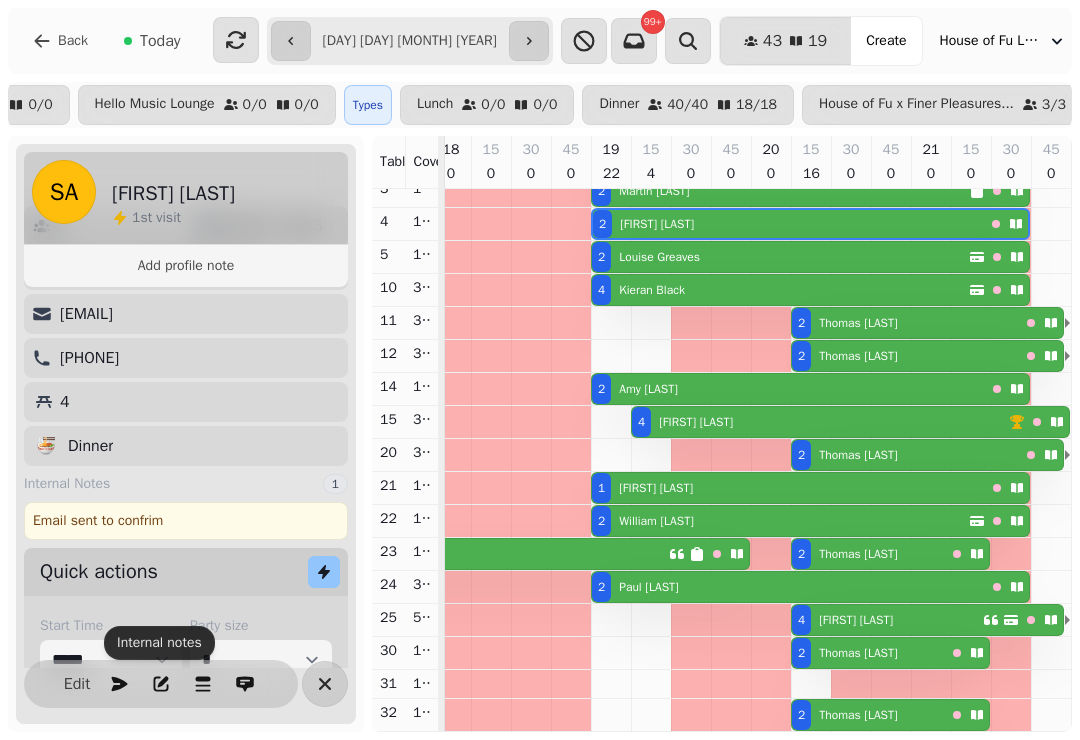 click on "[FIRST]   [LAST]" at bounding box center (648, 389) 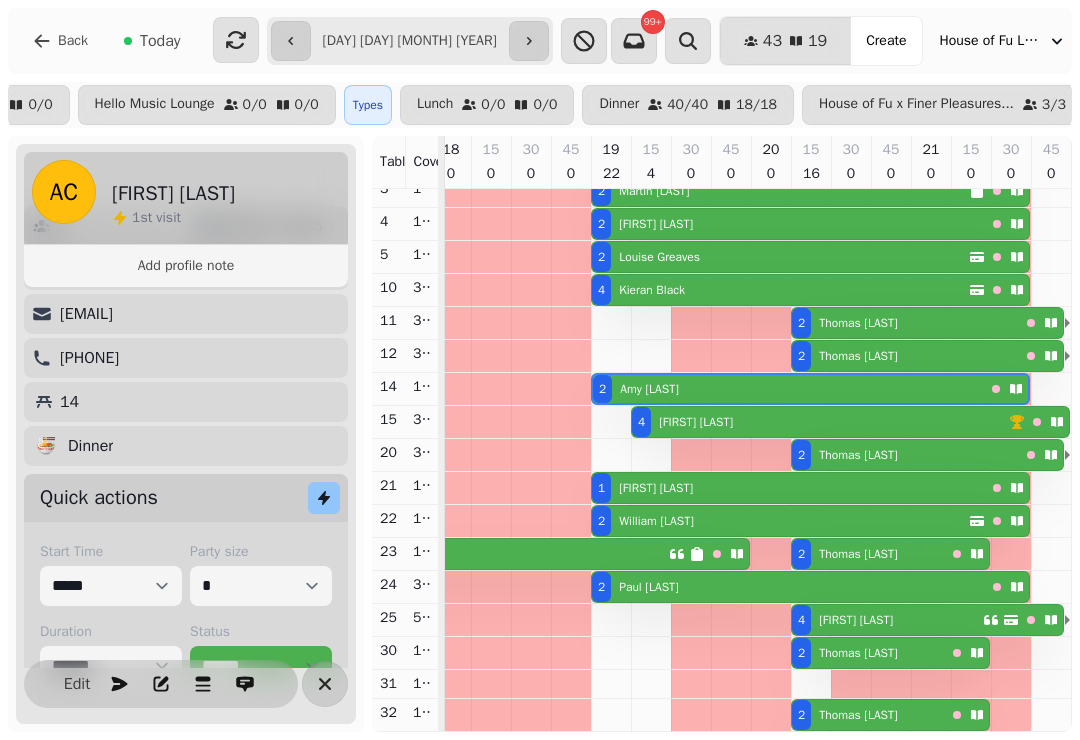 click 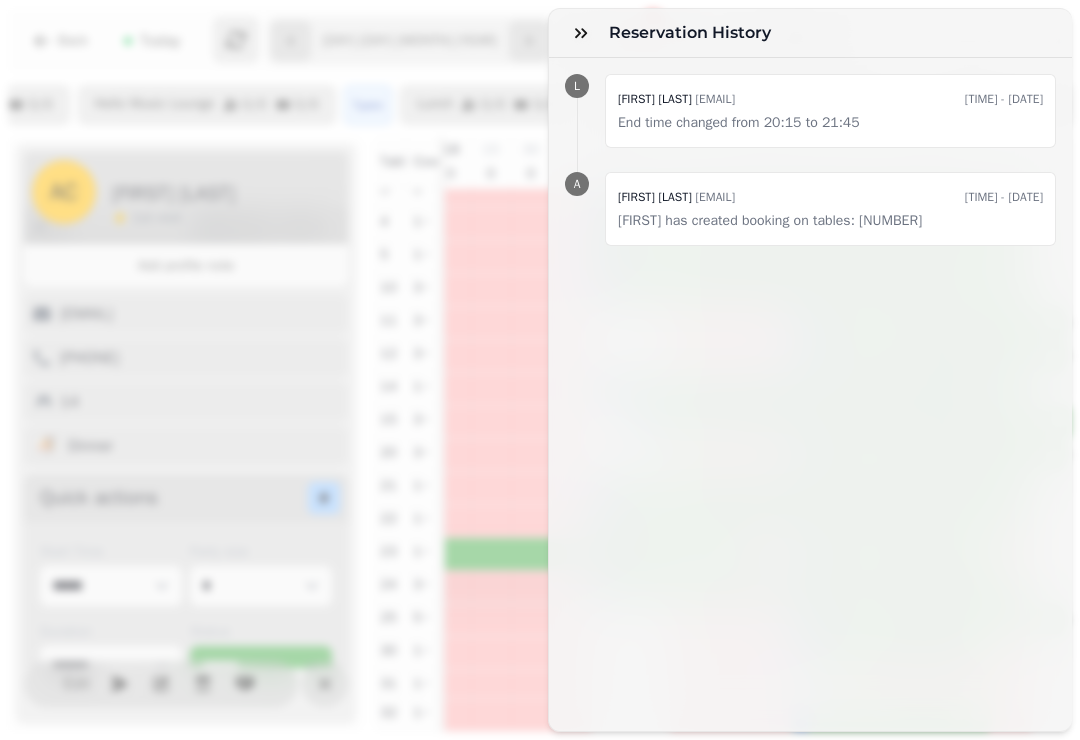 click 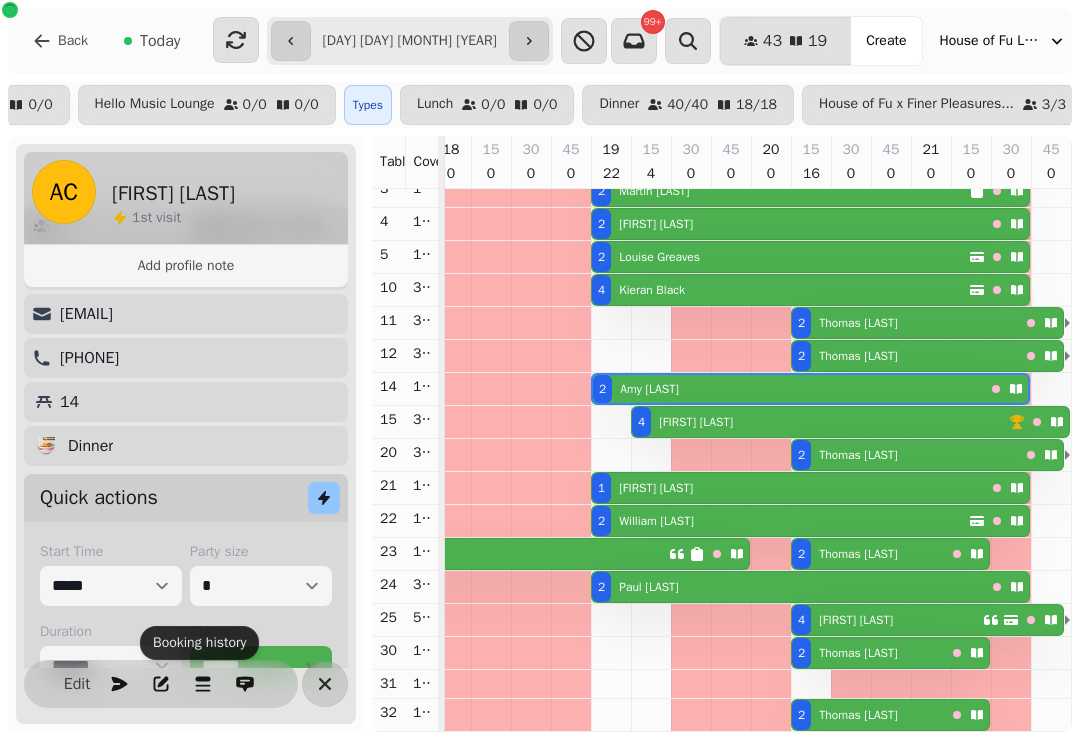 click on "[FIRST] [LAST]" at bounding box center [858, 554] 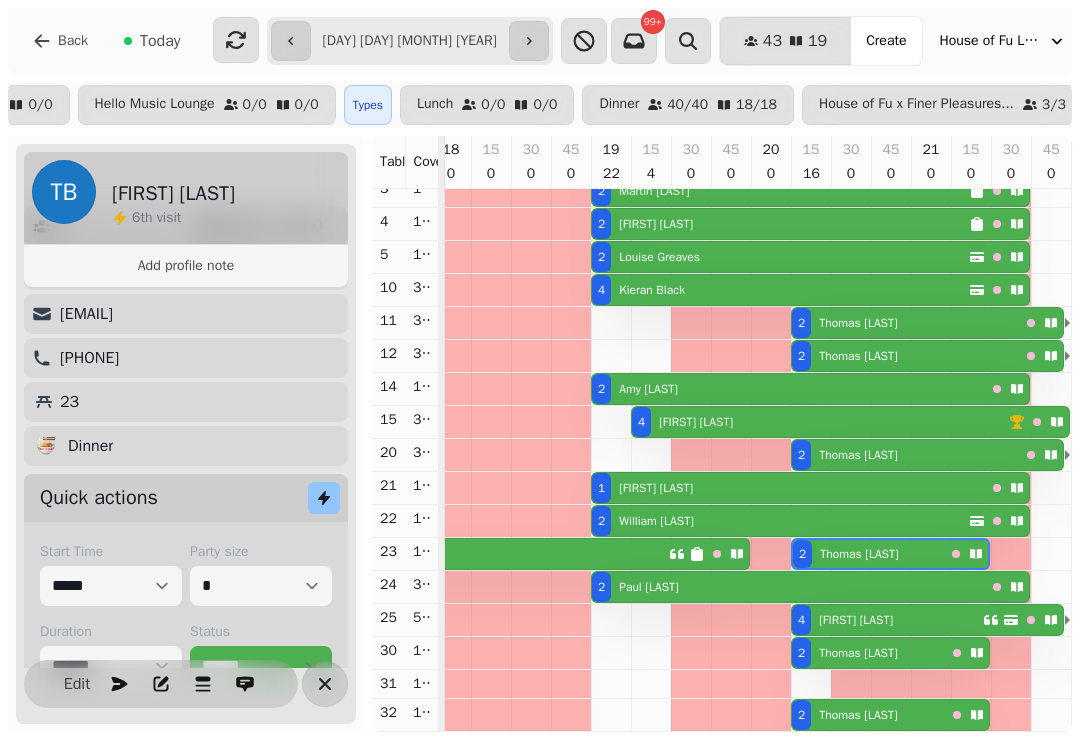 scroll, scrollTop: 0, scrollLeft: 1048, axis: horizontal 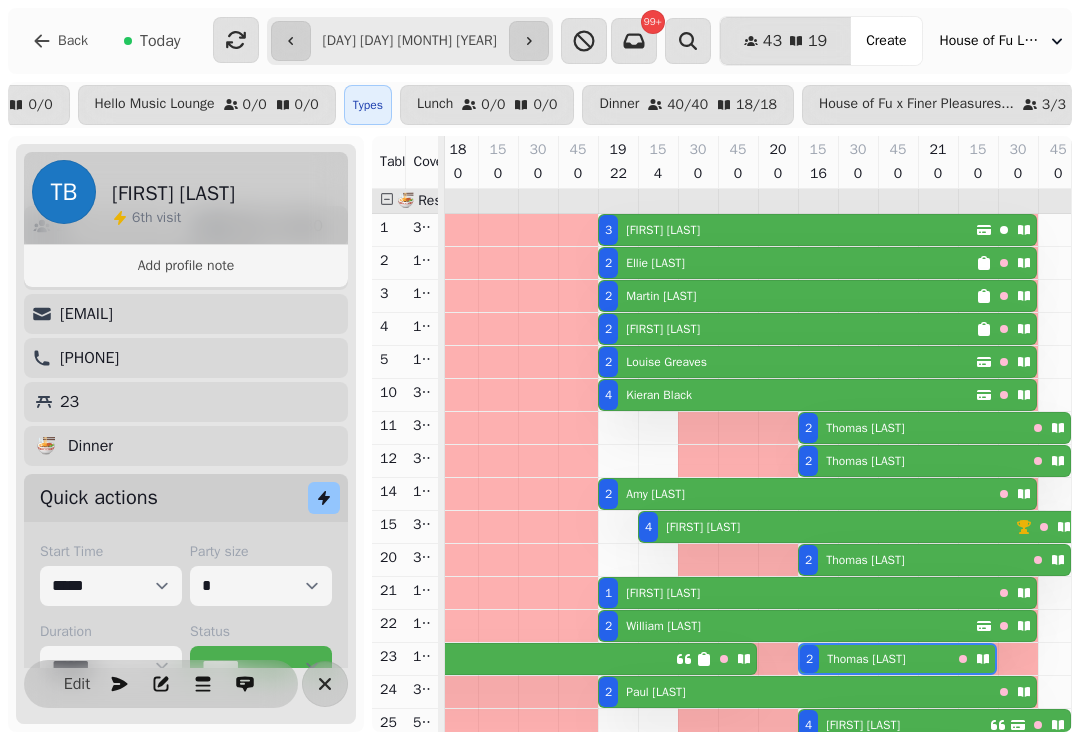 click on "Today" at bounding box center [160, 41] 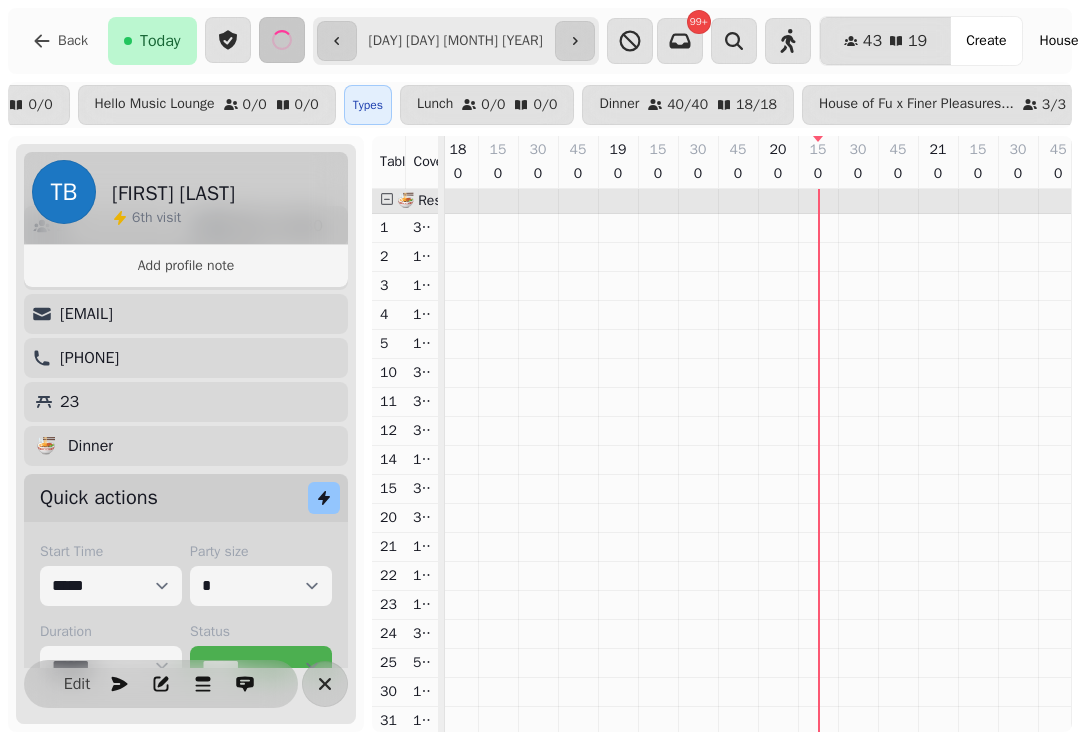 scroll, scrollTop: 0, scrollLeft: 714, axis: horizontal 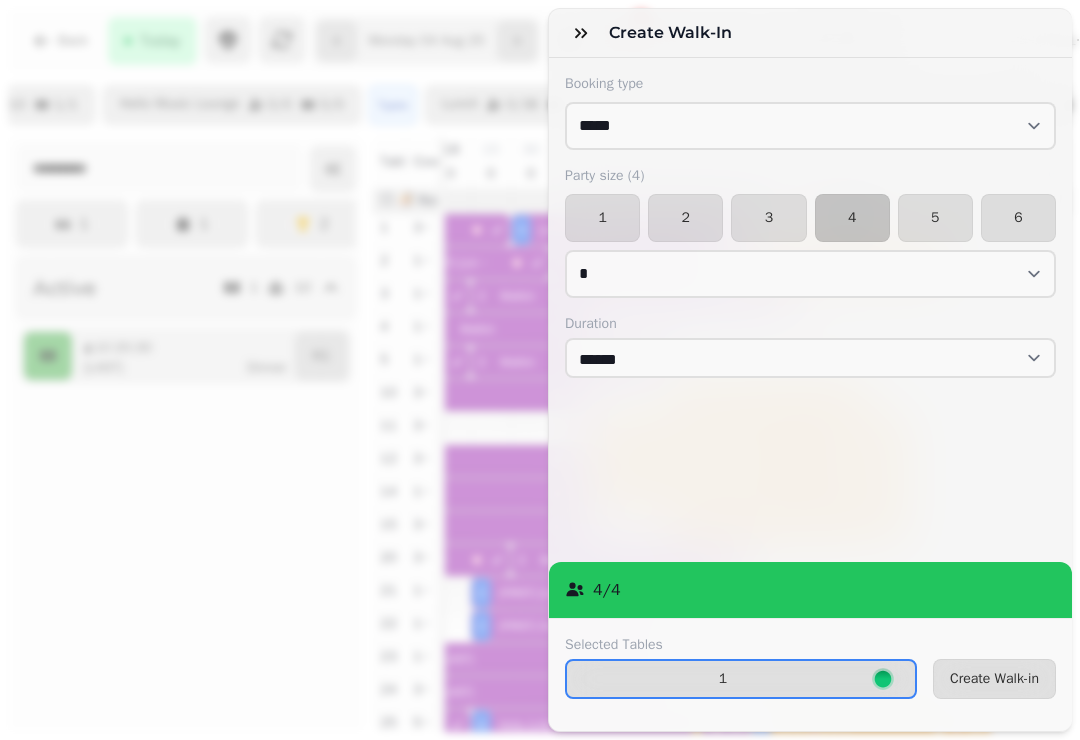 click on "3" at bounding box center (768, 218) 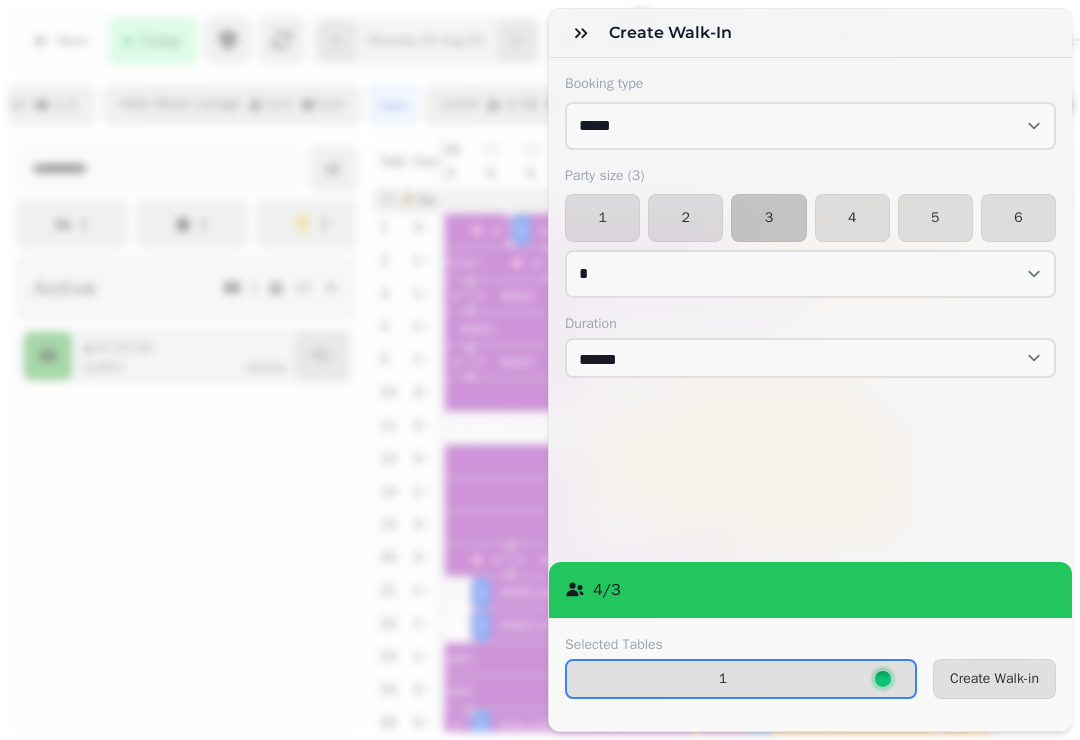 click on "Create Walk-in" at bounding box center (994, 679) 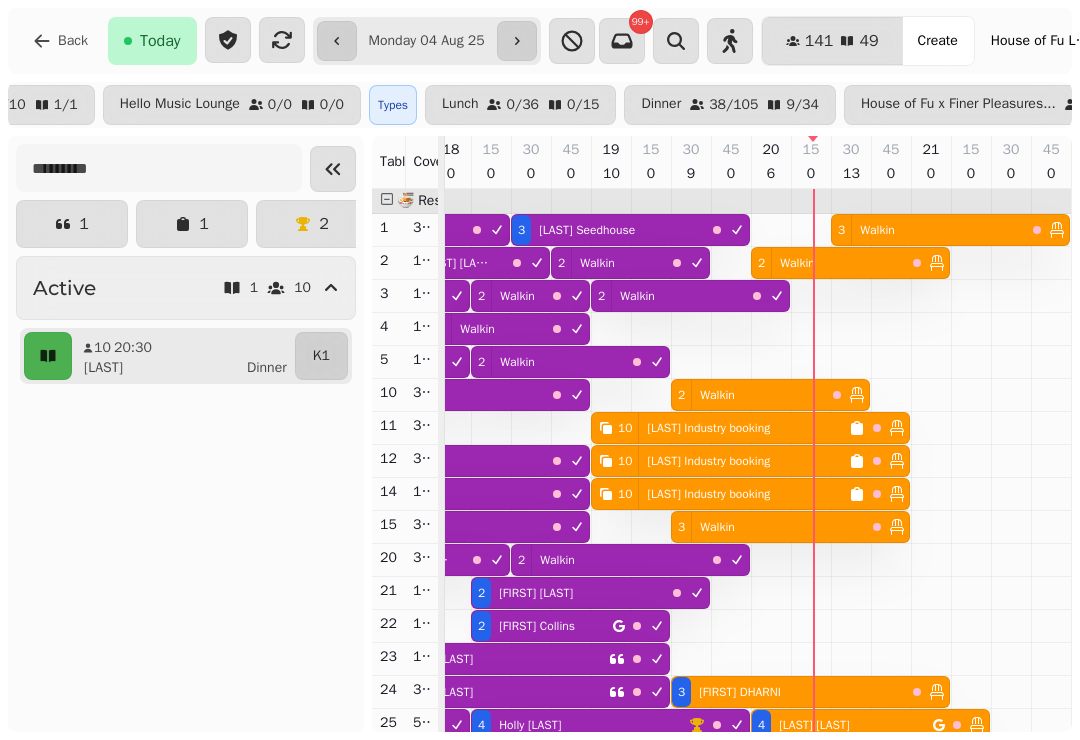 click on "2 Walkin" at bounding box center [748, 395] 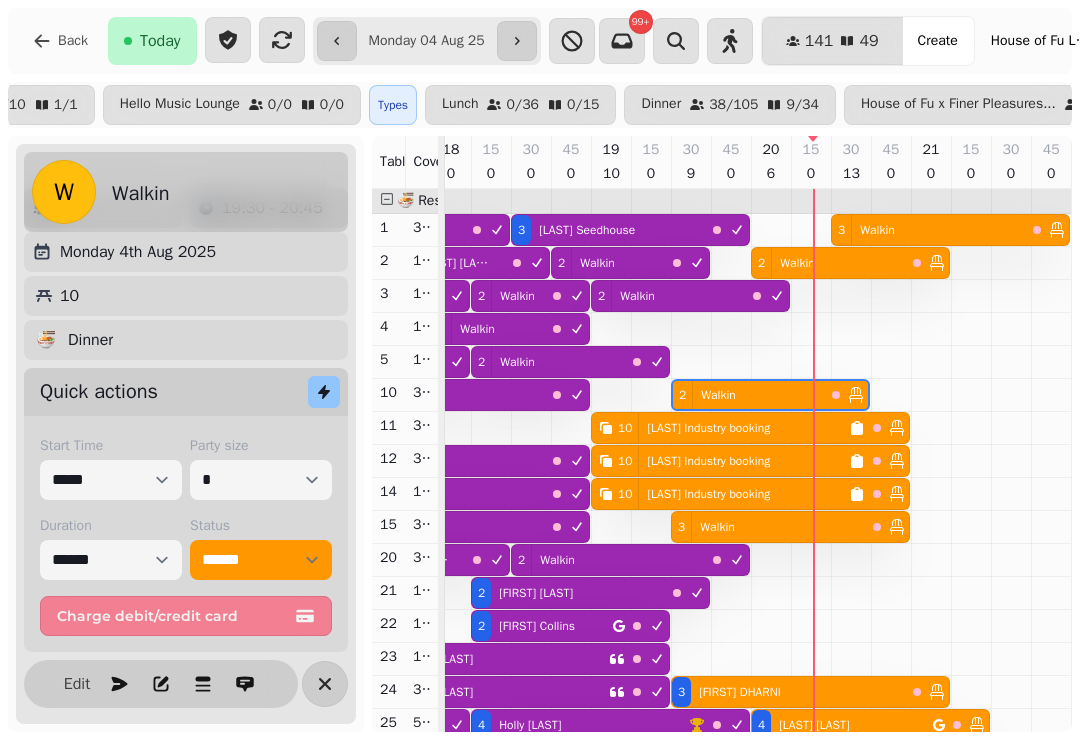 scroll, scrollTop: 52, scrollLeft: 0, axis: vertical 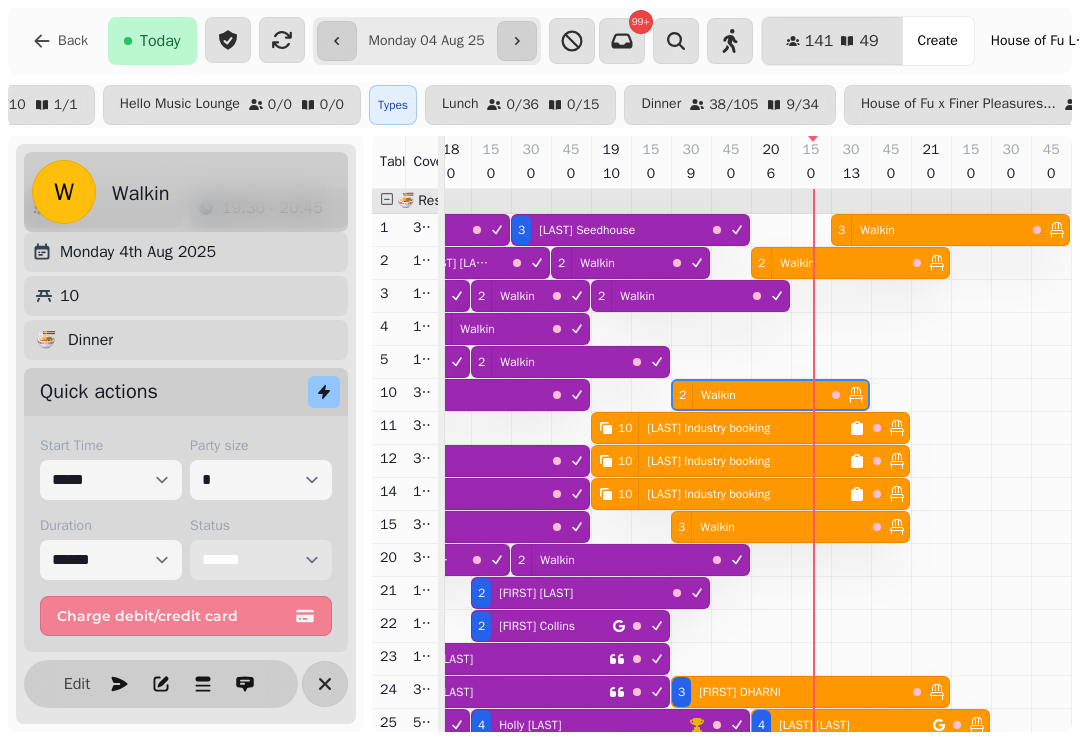 click on "**********" at bounding box center (261, 560) 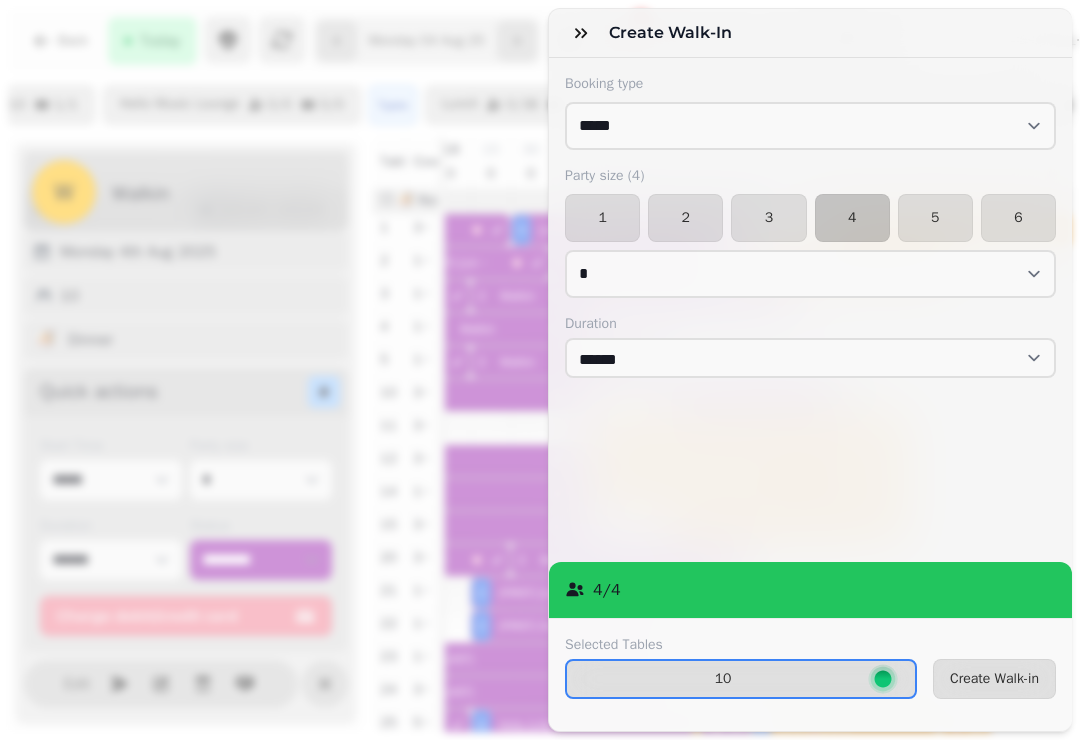 click on "5" at bounding box center [935, 218] 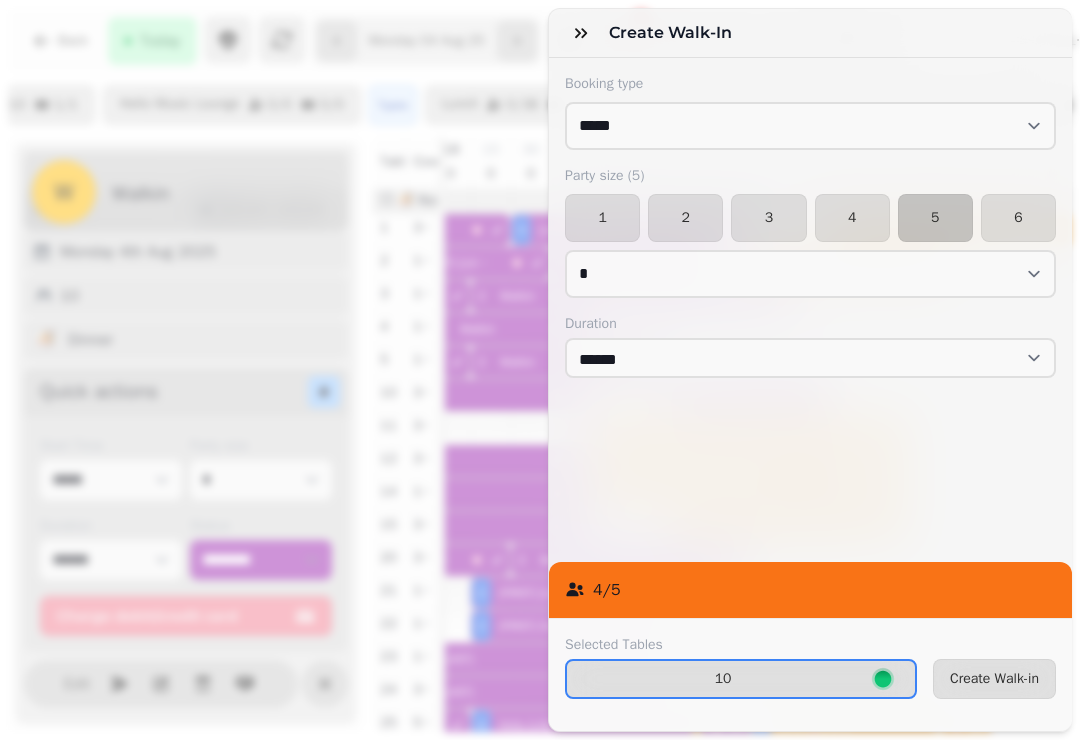 click on "10" at bounding box center (741, 679) 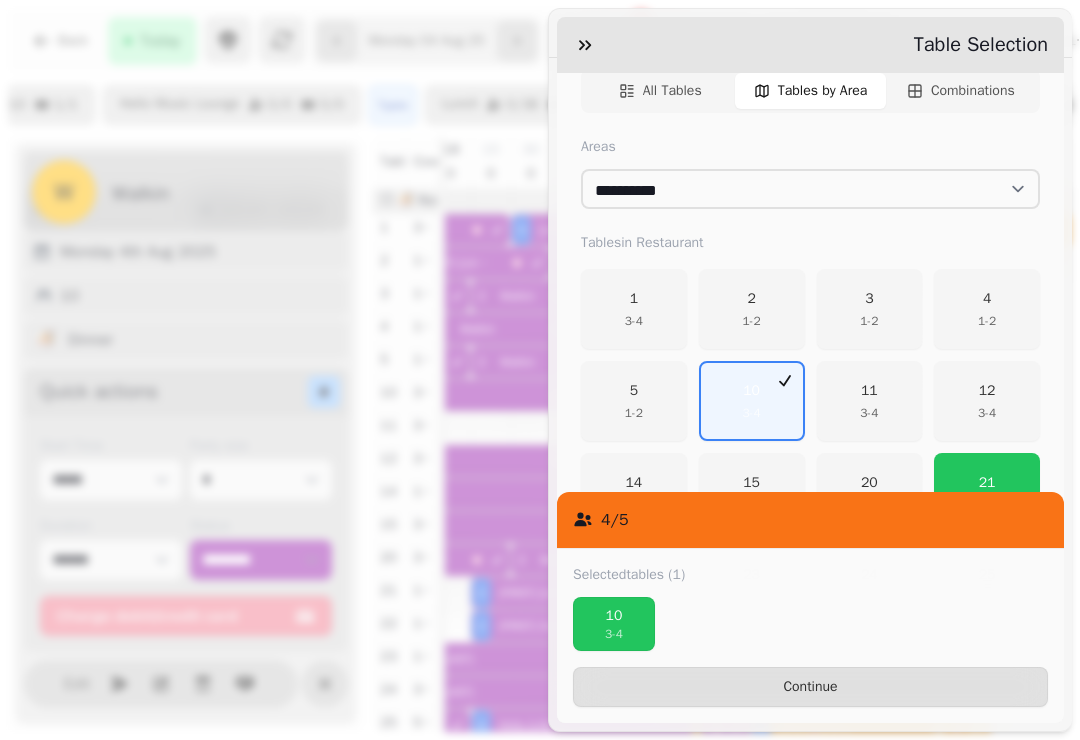 scroll, scrollTop: 253, scrollLeft: 0, axis: vertical 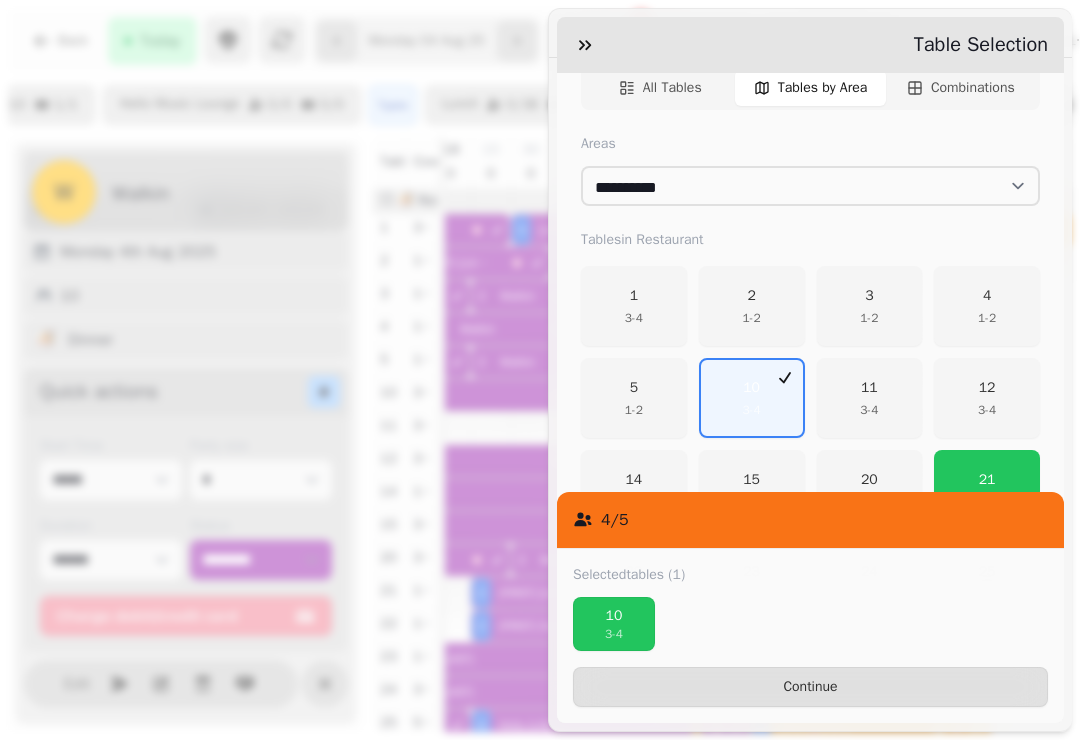 click on "21 1  -  2" at bounding box center [987, 490] 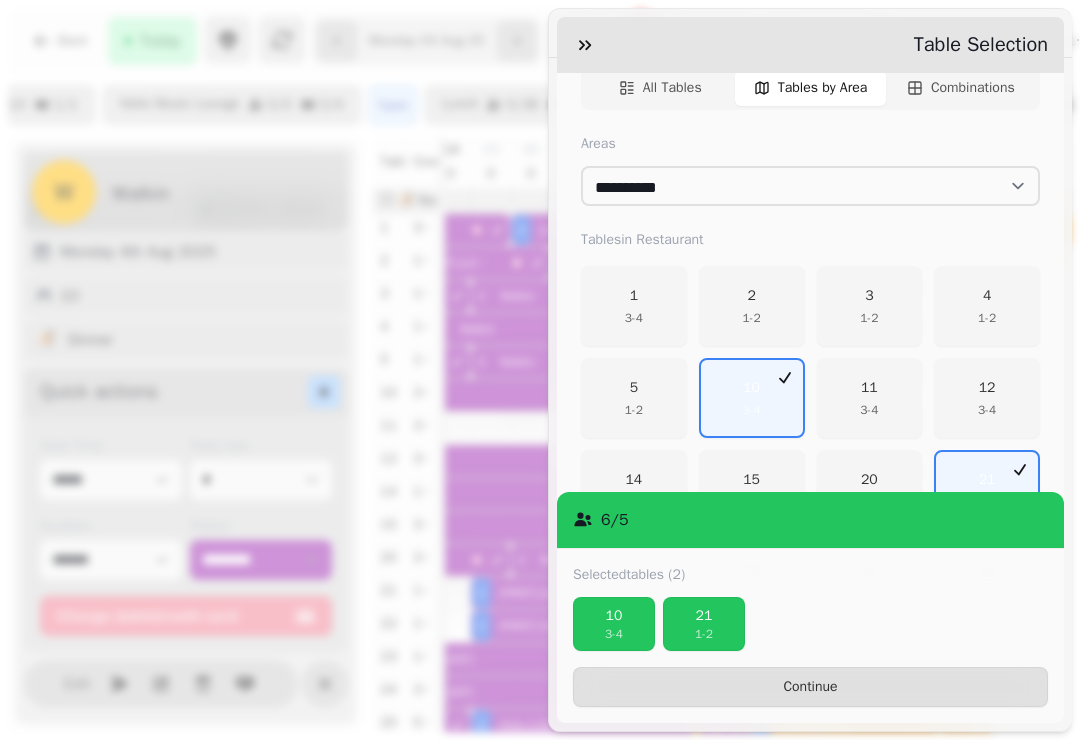 click on "Continue" at bounding box center [810, 687] 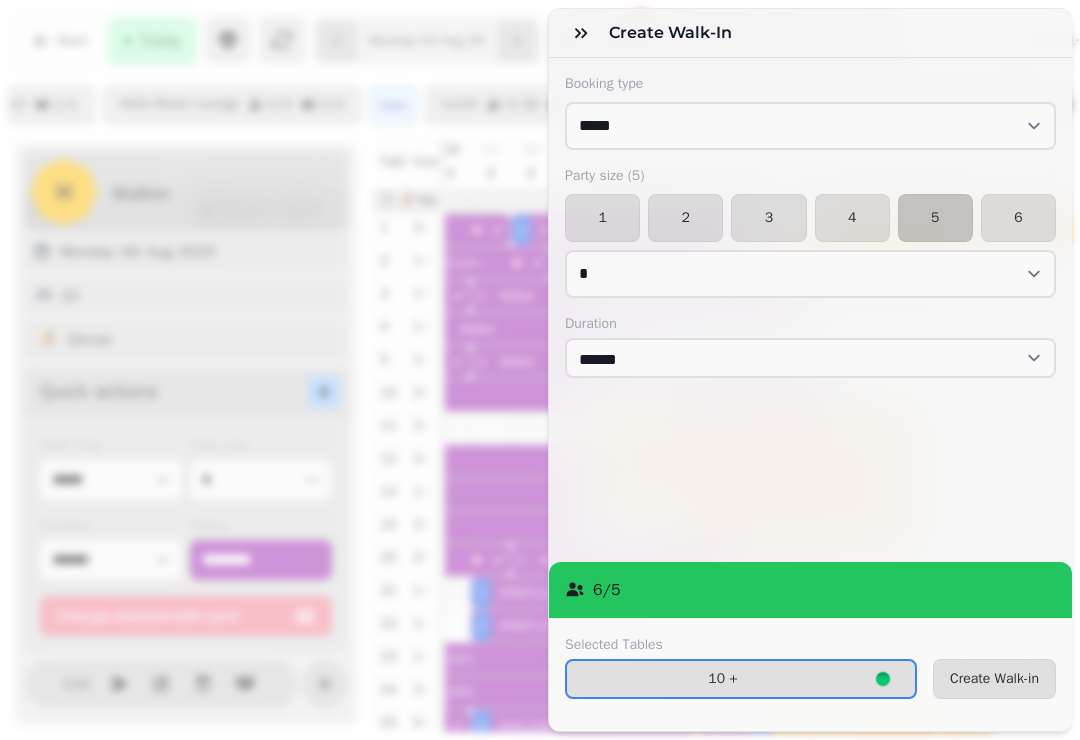 click on "Create Walk-in" at bounding box center (994, 679) 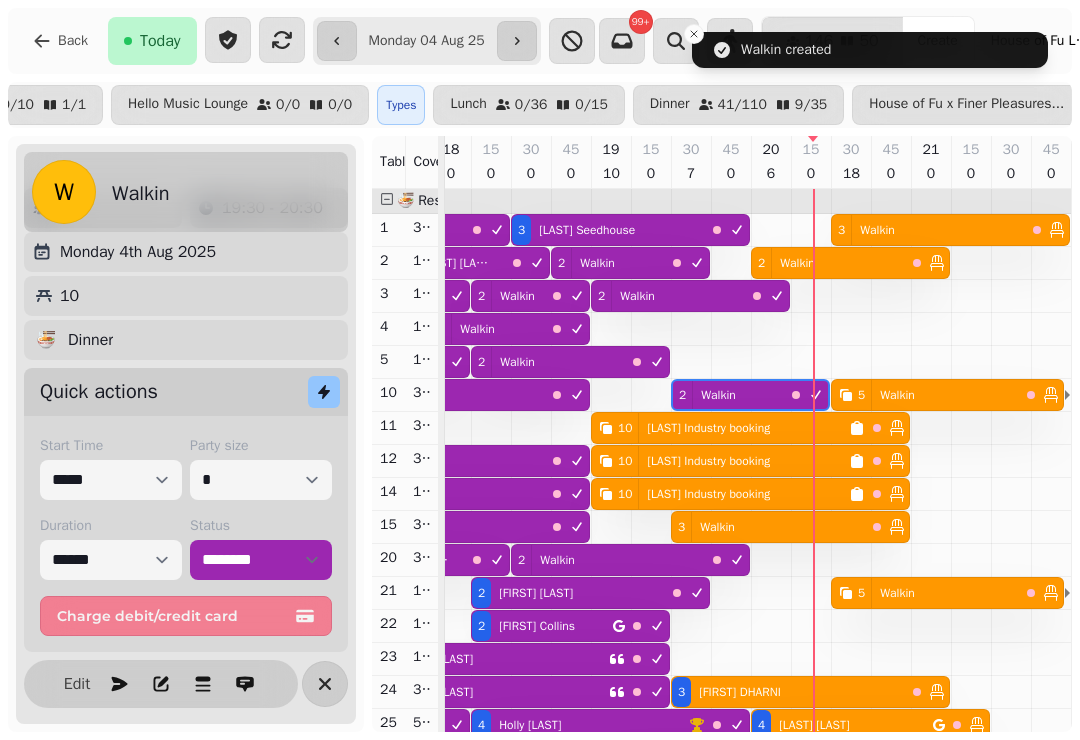 click on "Walkin" at bounding box center [897, 395] 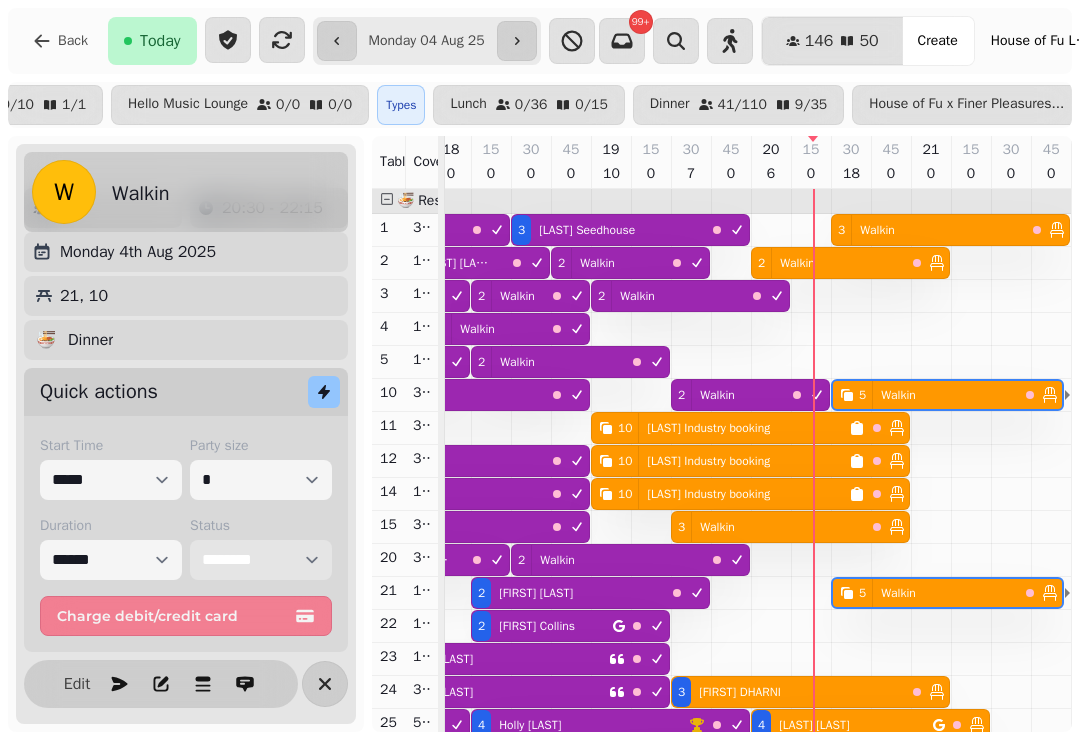 click on "**********" at bounding box center [261, 560] 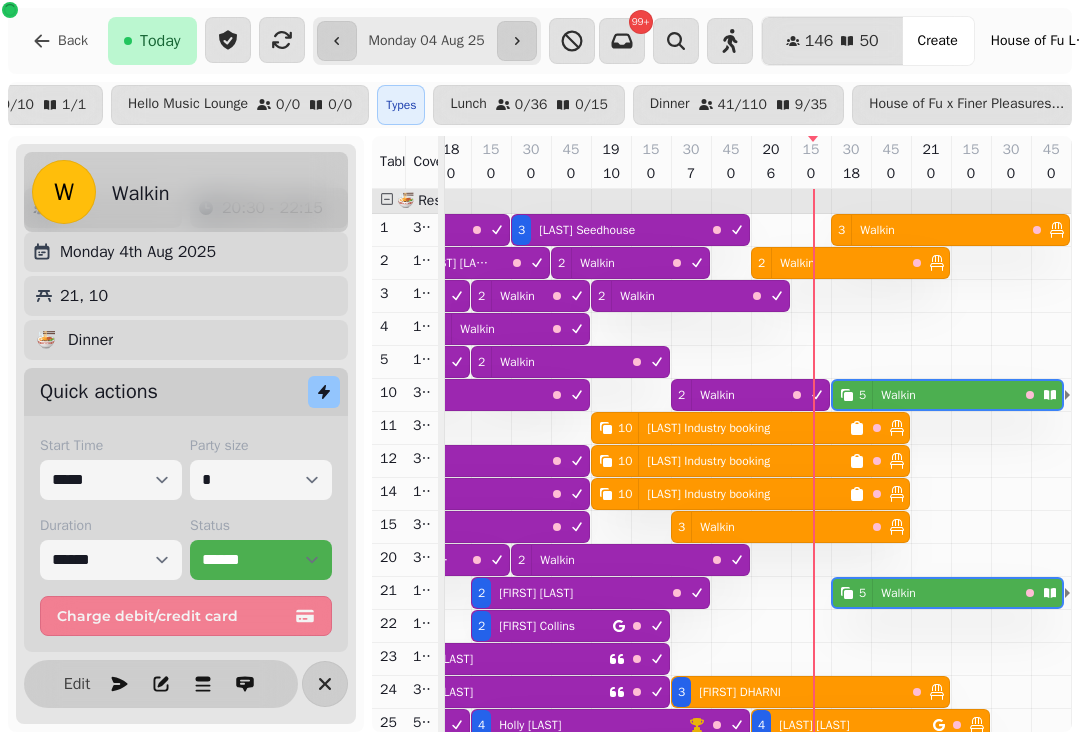click on "Edit" at bounding box center [77, 684] 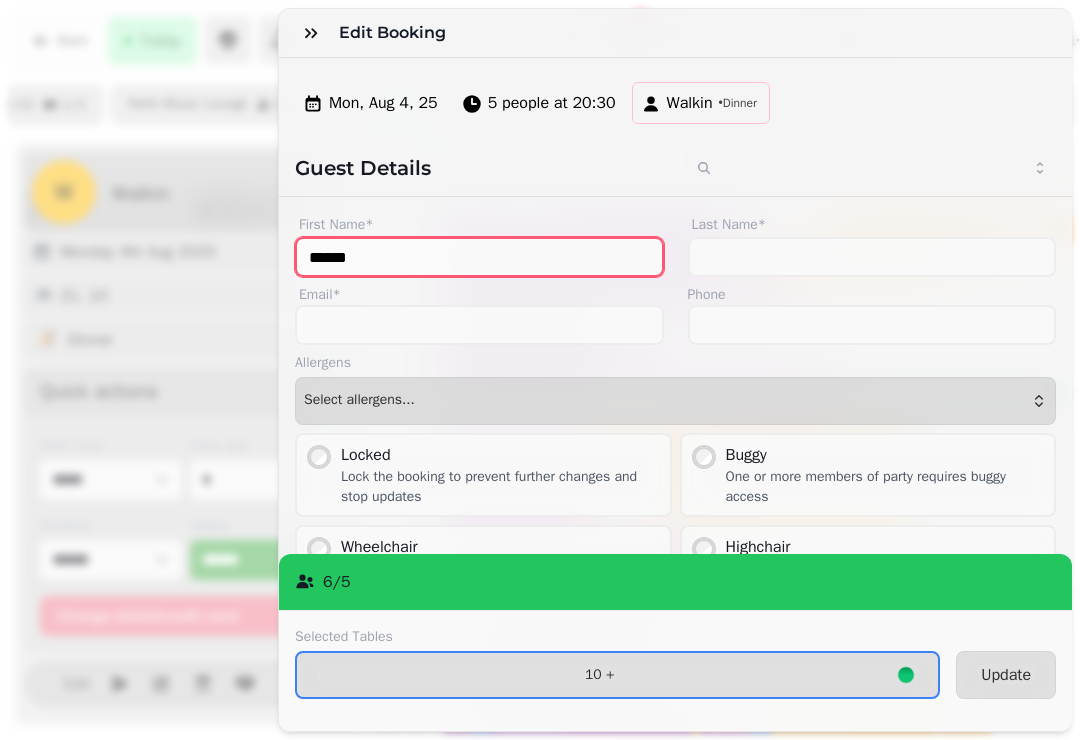 click on "******" at bounding box center (479, 257) 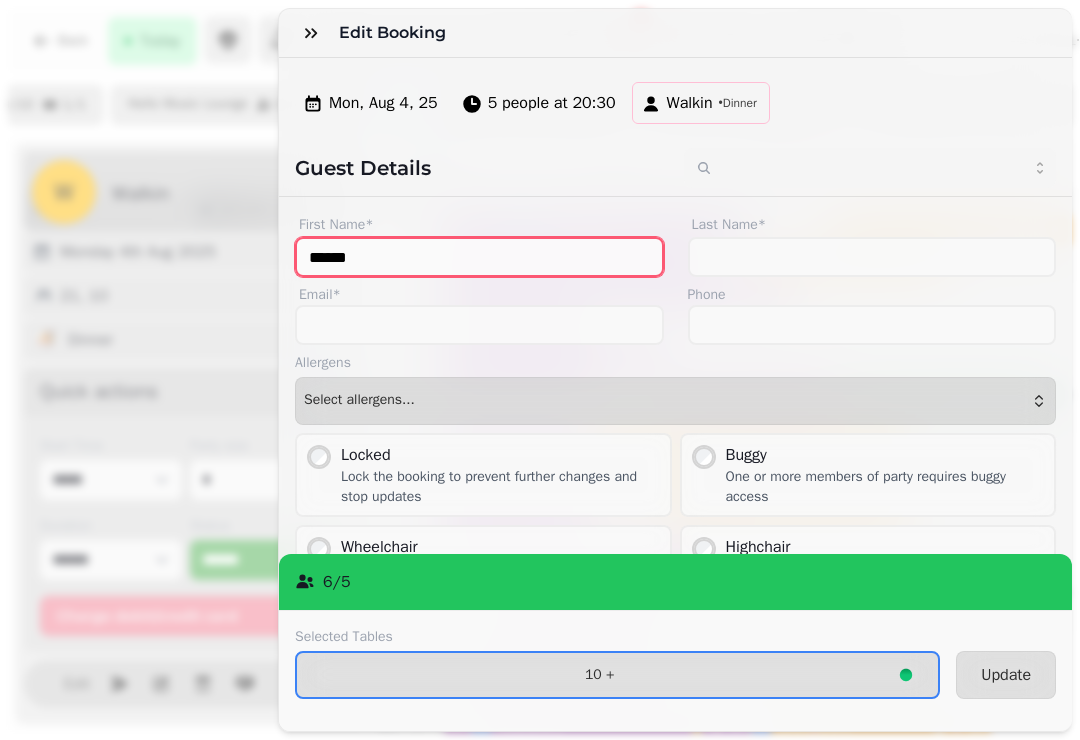 click on "******" at bounding box center [479, 257] 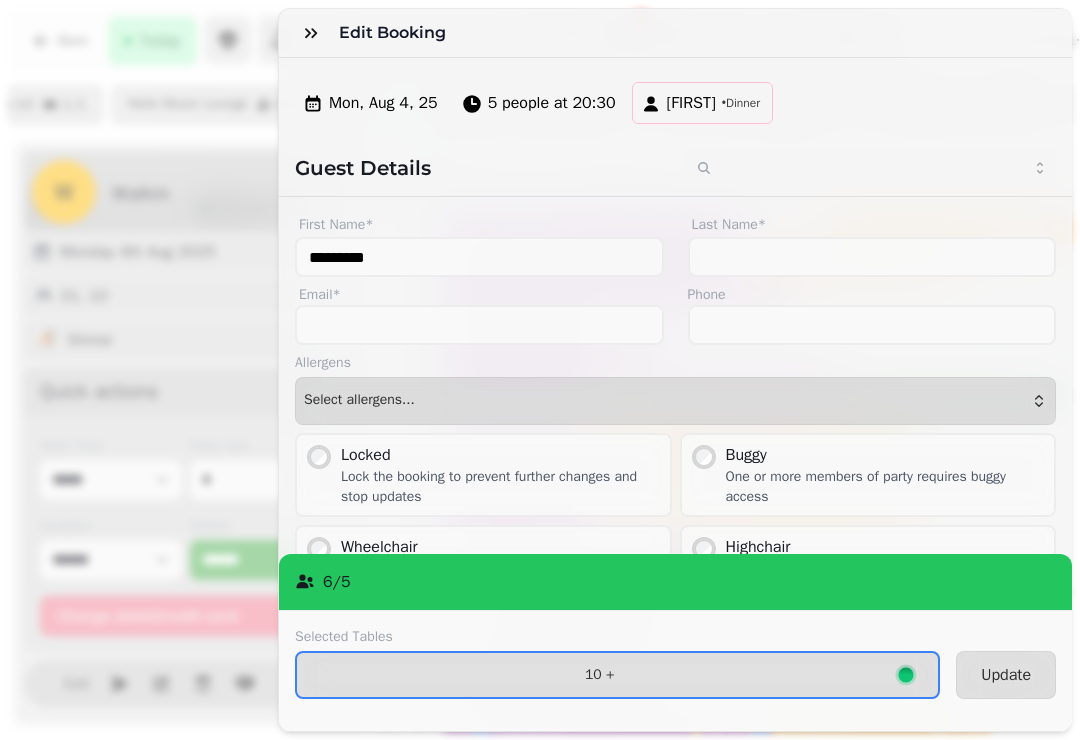 click on "Update" at bounding box center (1006, 675) 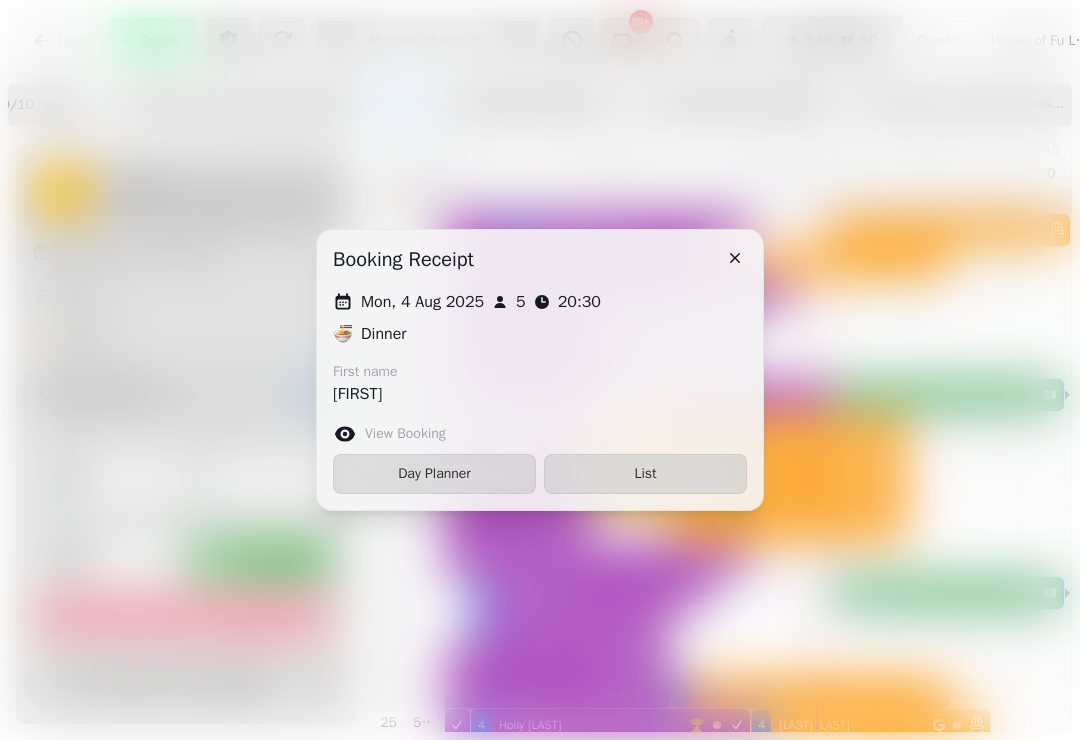 click on "Day Planner" at bounding box center [434, 474] 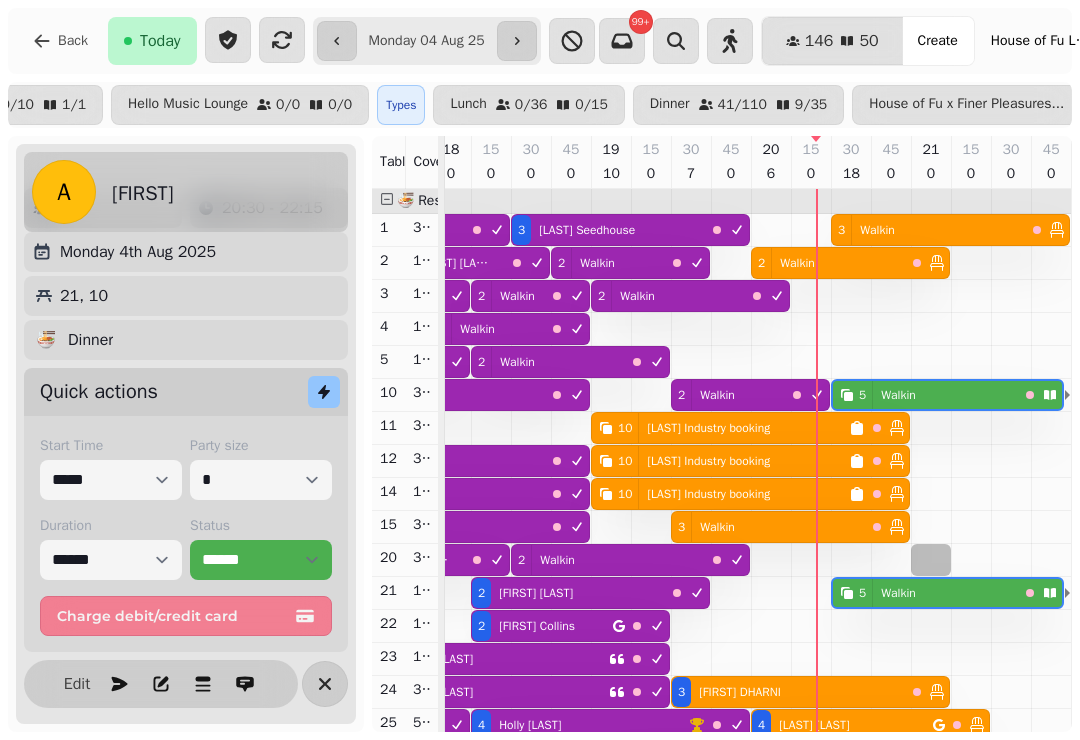 scroll, scrollTop: 225, scrollLeft: 1049, axis: both 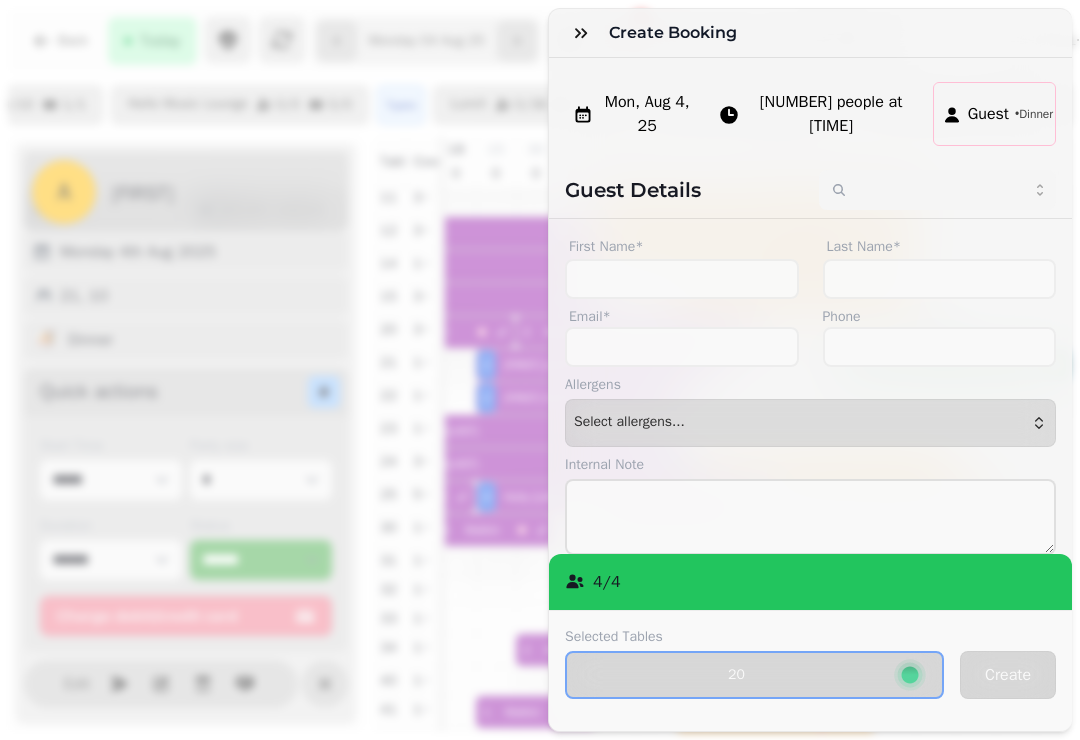 click at bounding box center [581, 33] 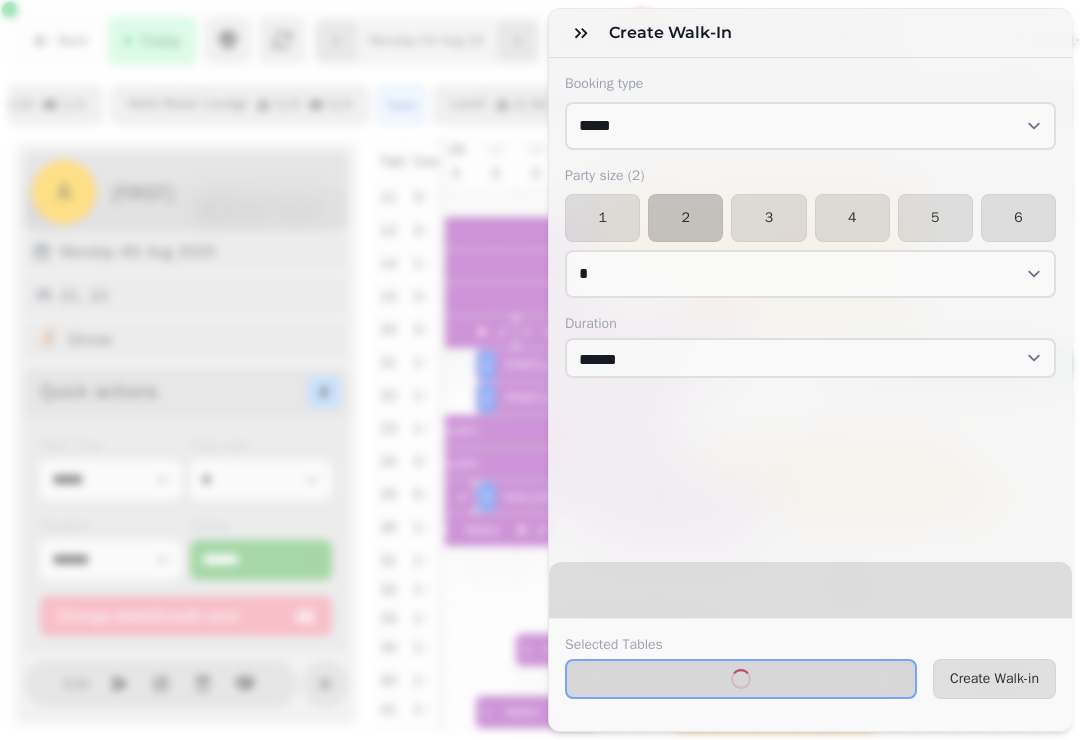 click on "3" at bounding box center [768, 218] 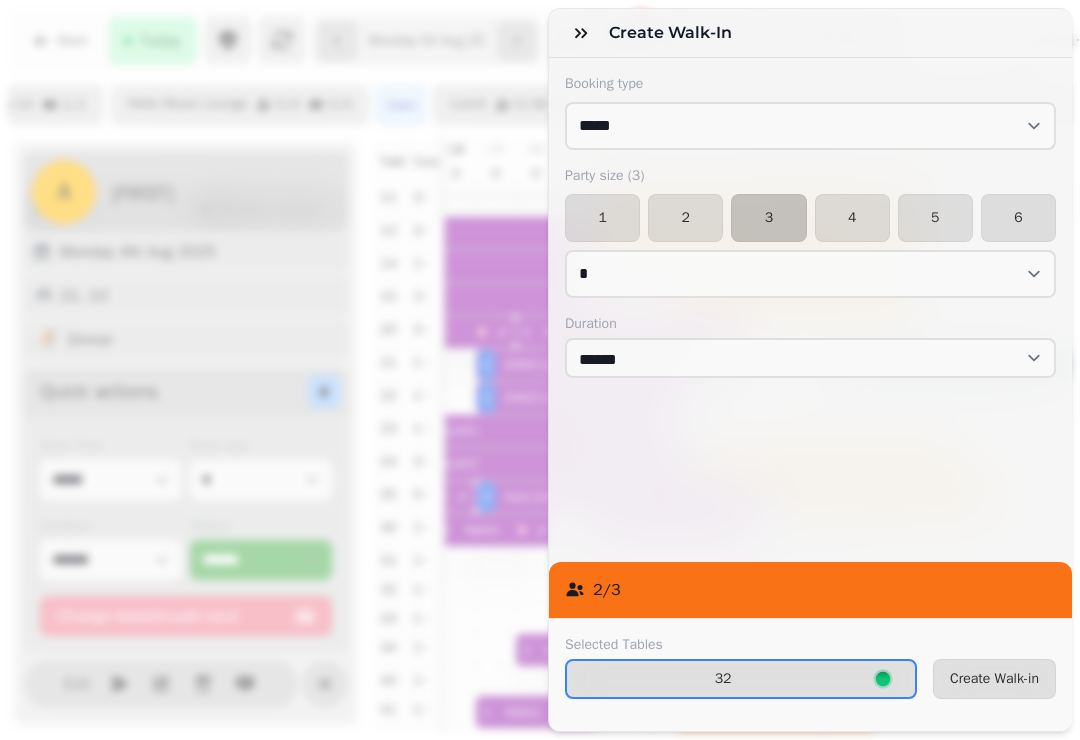click on "Create Walk-in" at bounding box center (994, 679) 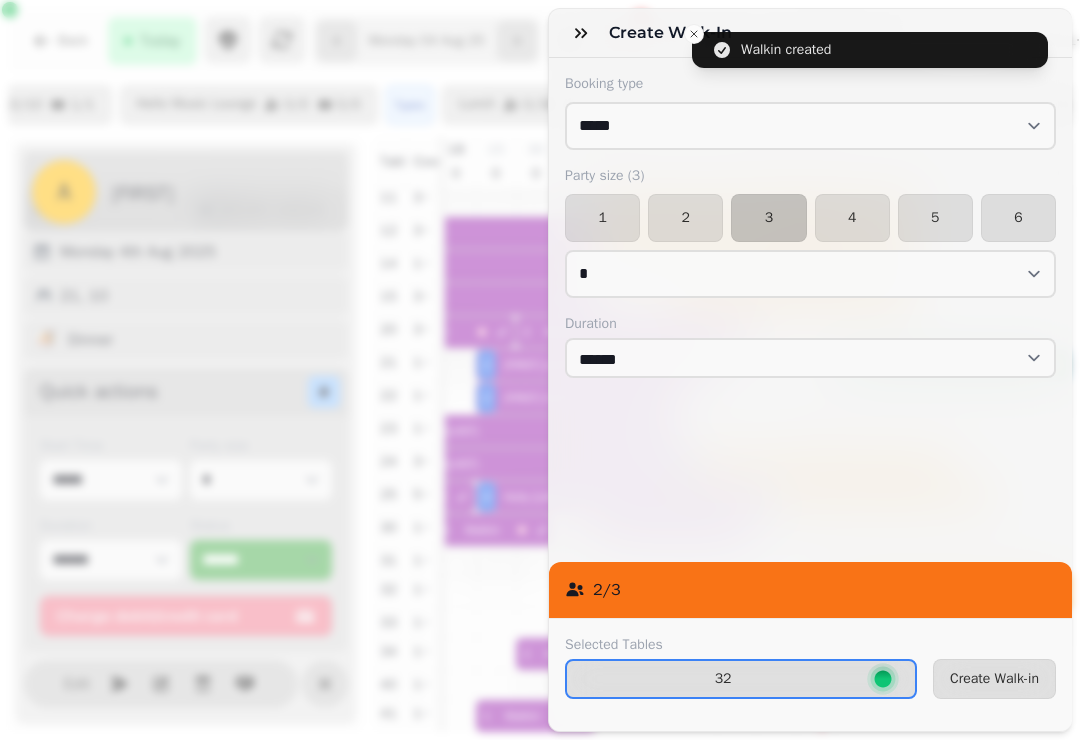 scroll, scrollTop: 0, scrollLeft: 1054, axis: horizontal 